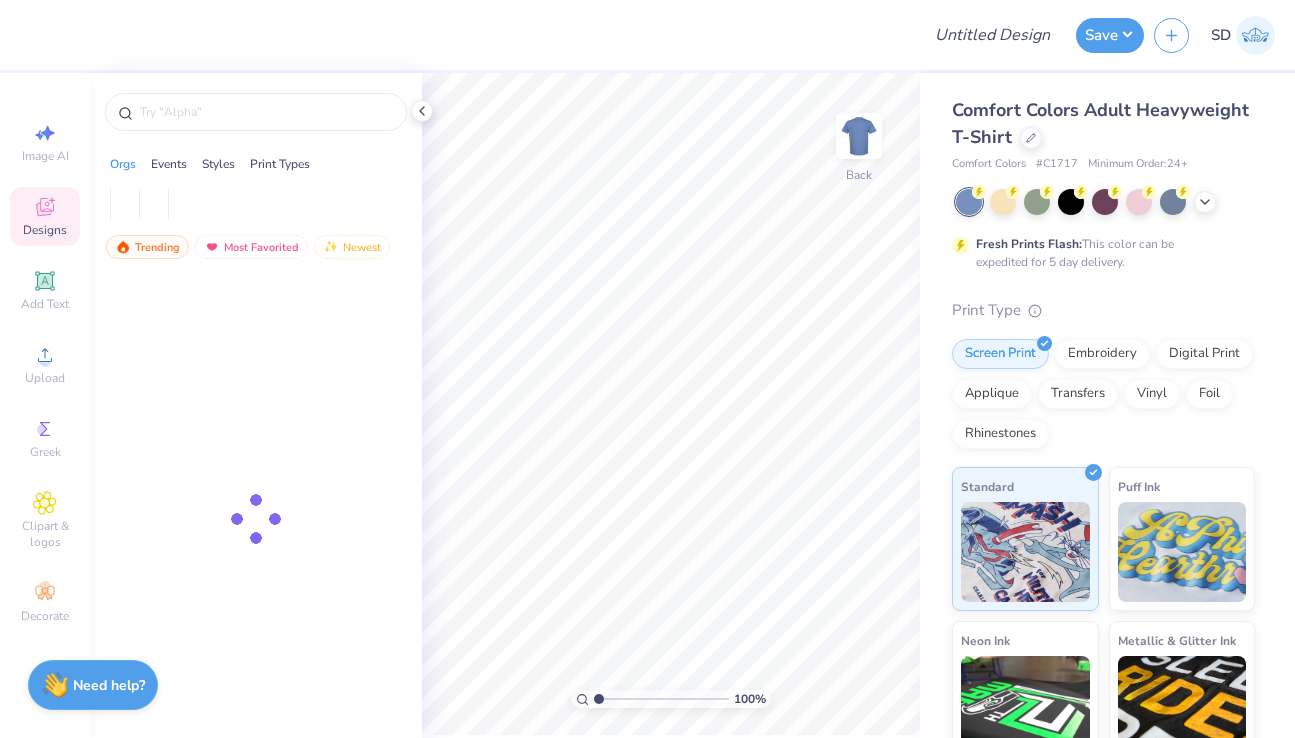 scroll, scrollTop: 0, scrollLeft: 0, axis: both 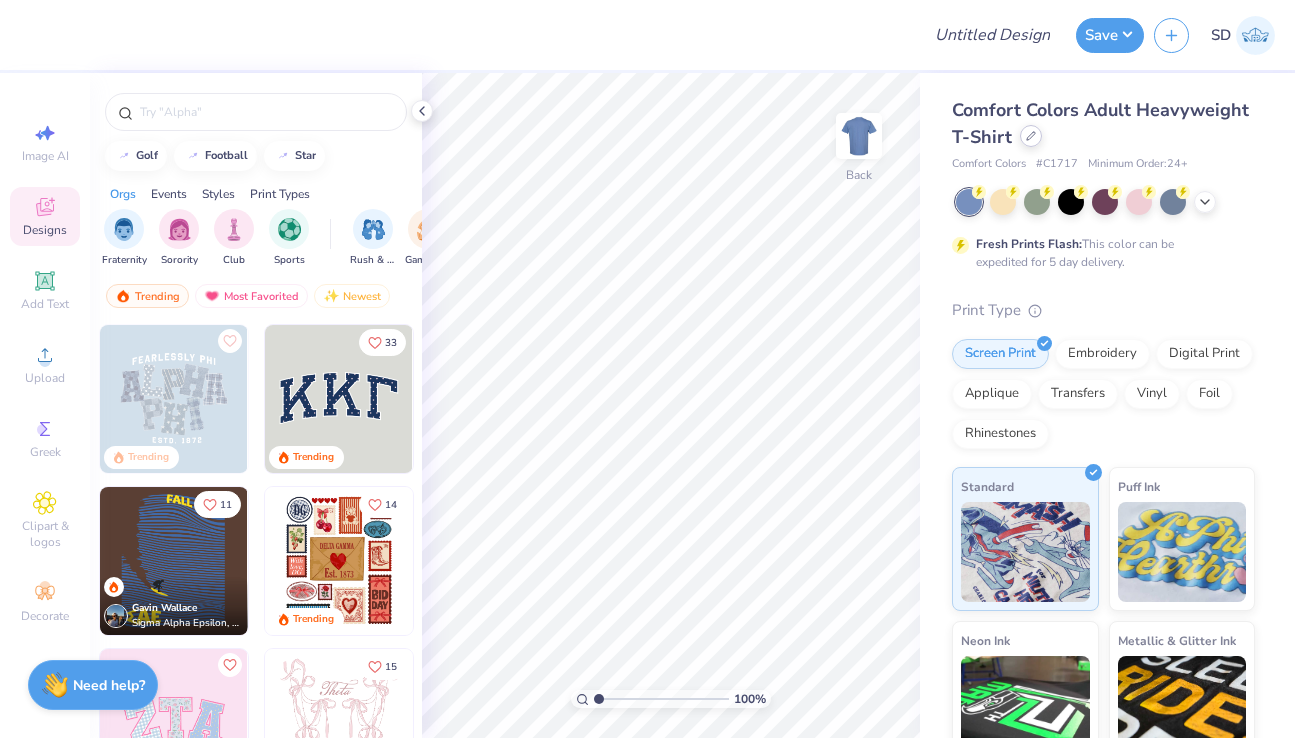 click 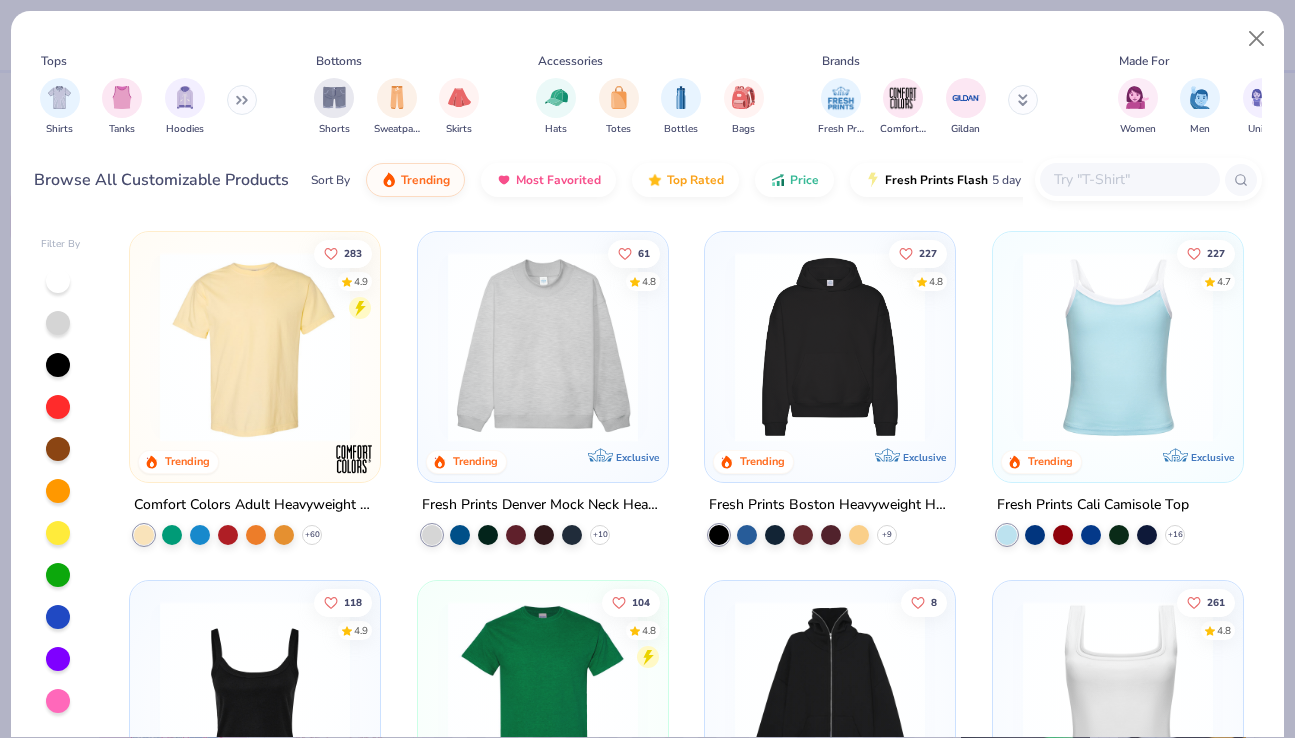 click at bounding box center (1129, 179) 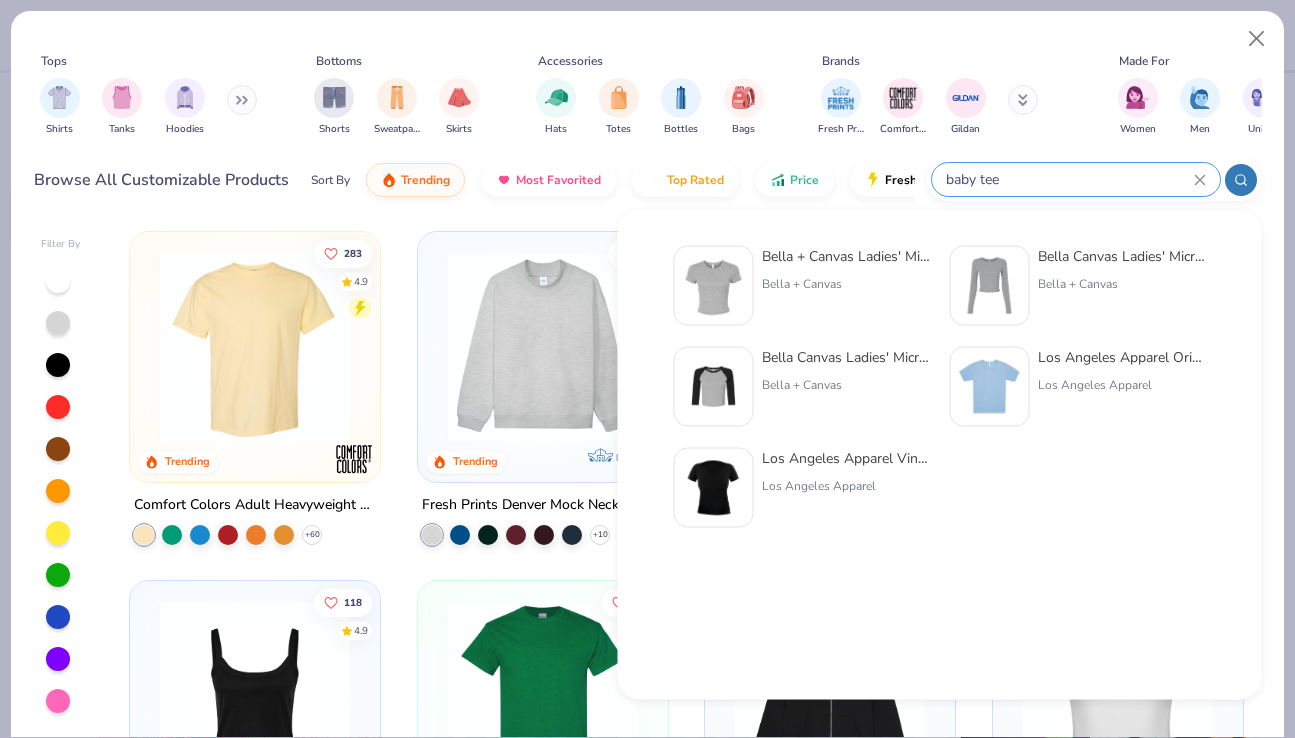 type on "baby tee" 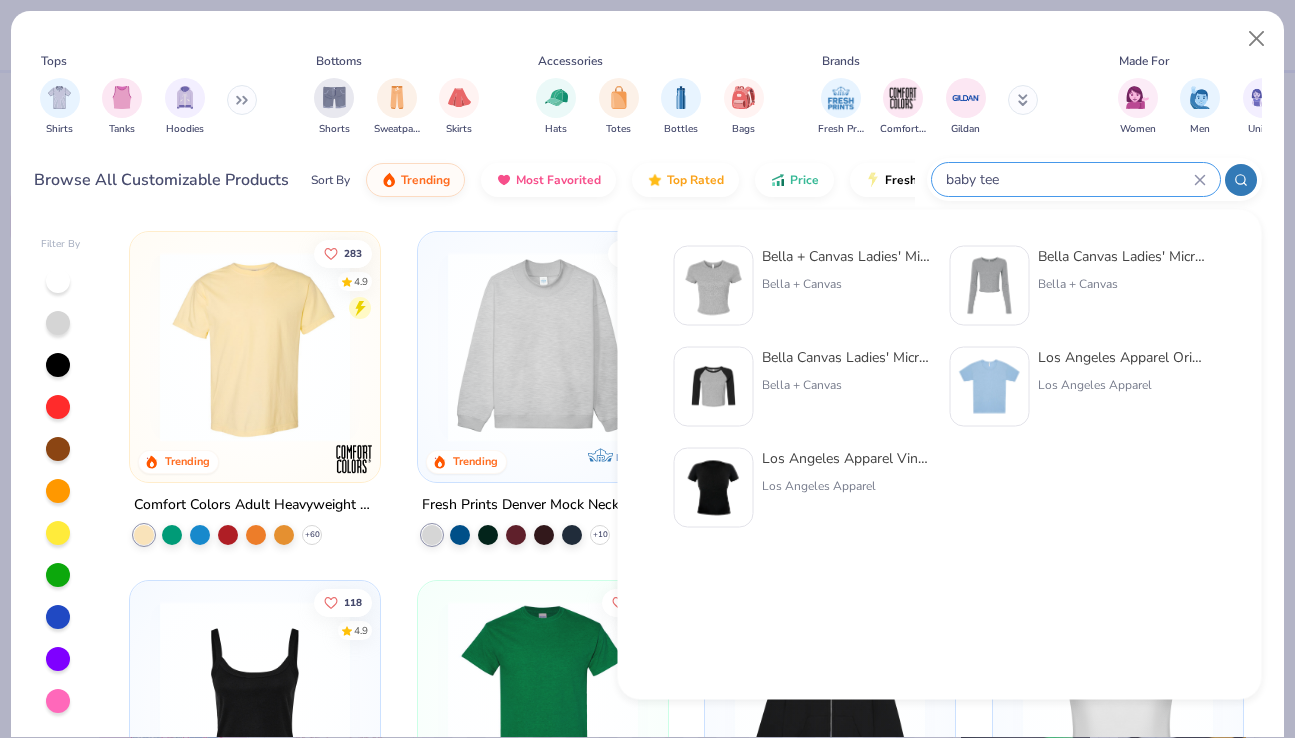click on "Bella + Canvas Ladies' Micro Ribbed  Baby Tee Bella + Canvas" at bounding box center (846, 286) 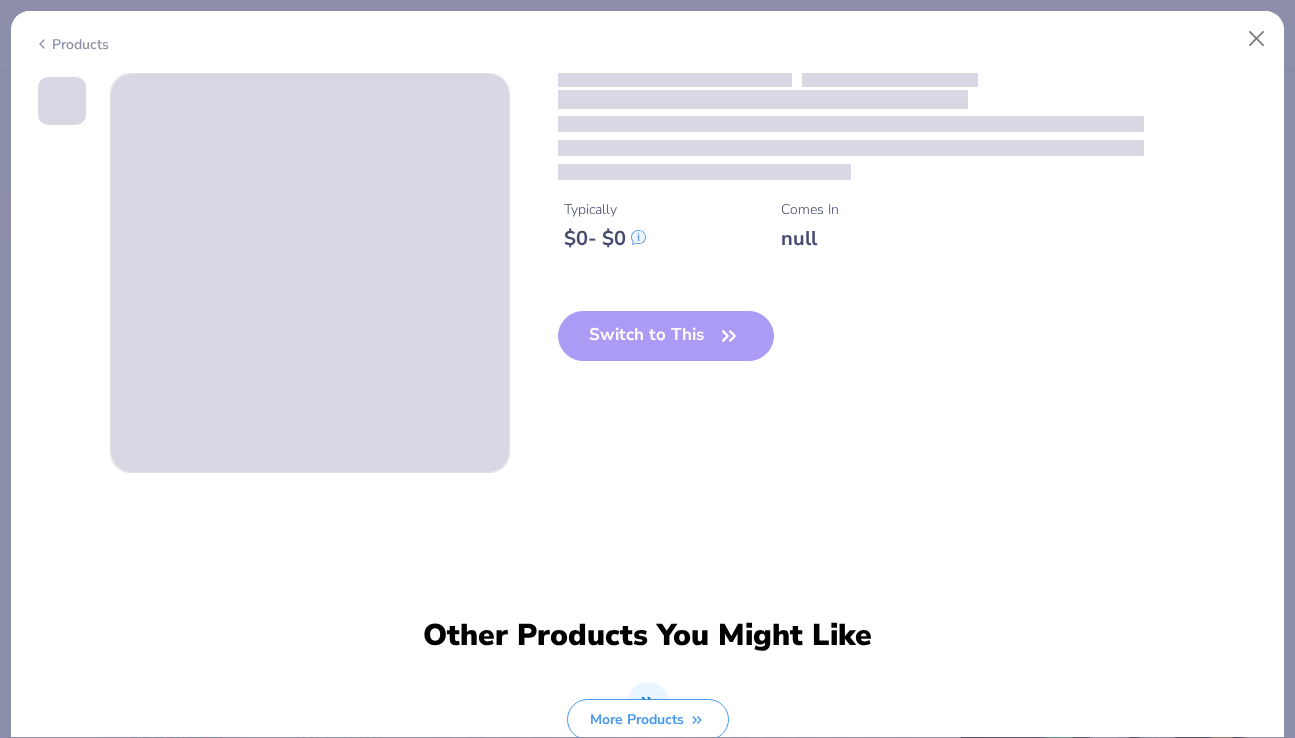 type 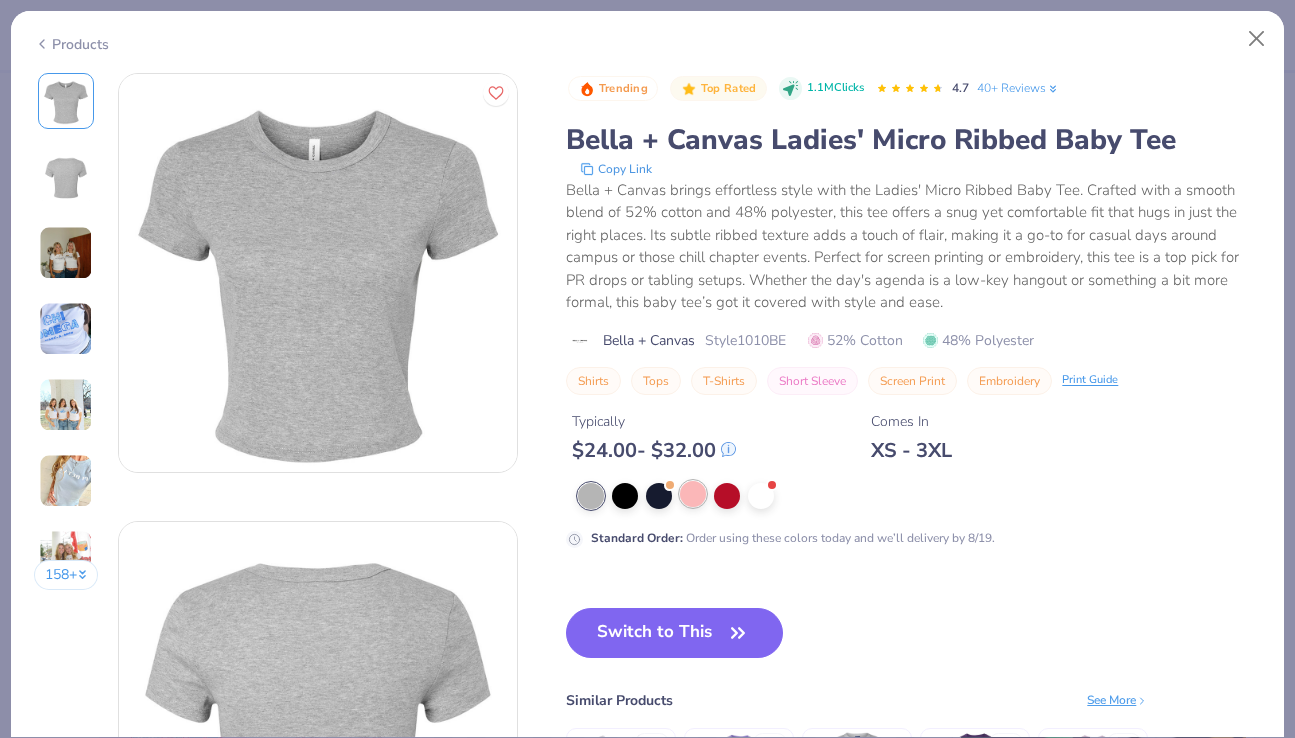 click at bounding box center [693, 494] 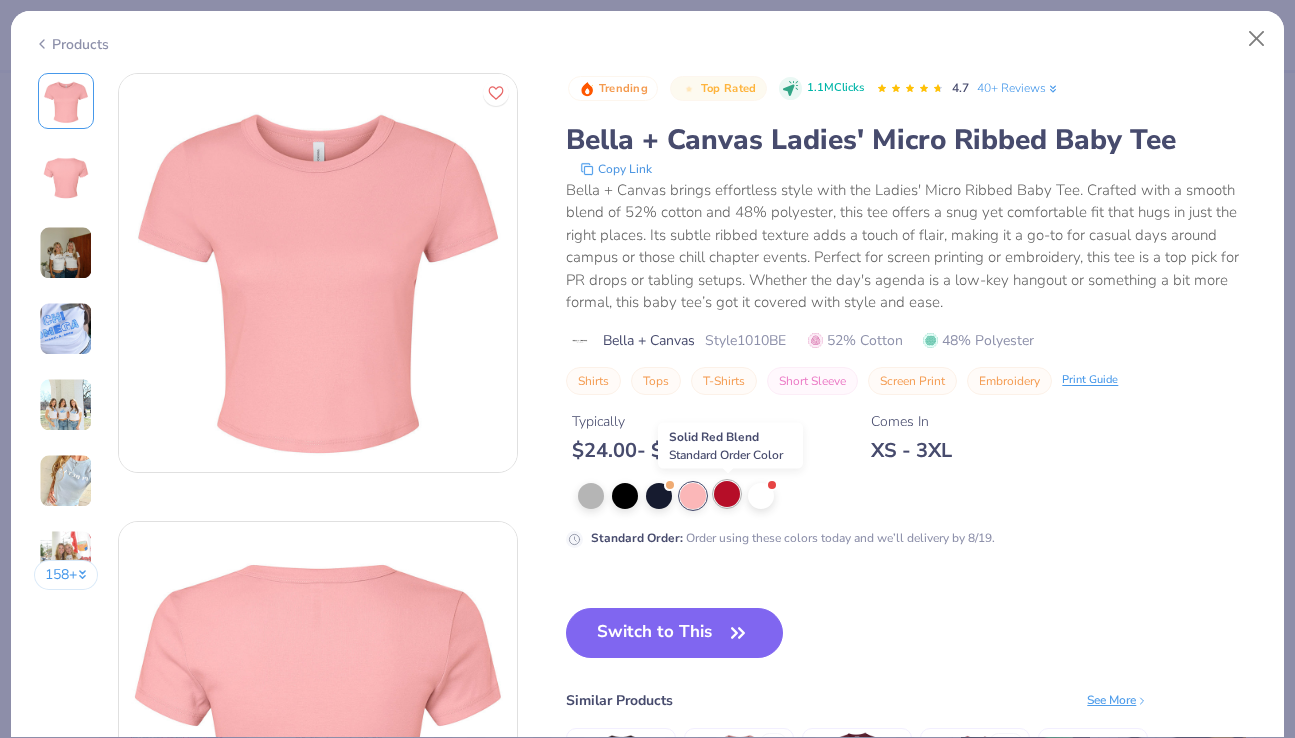 click at bounding box center [727, 494] 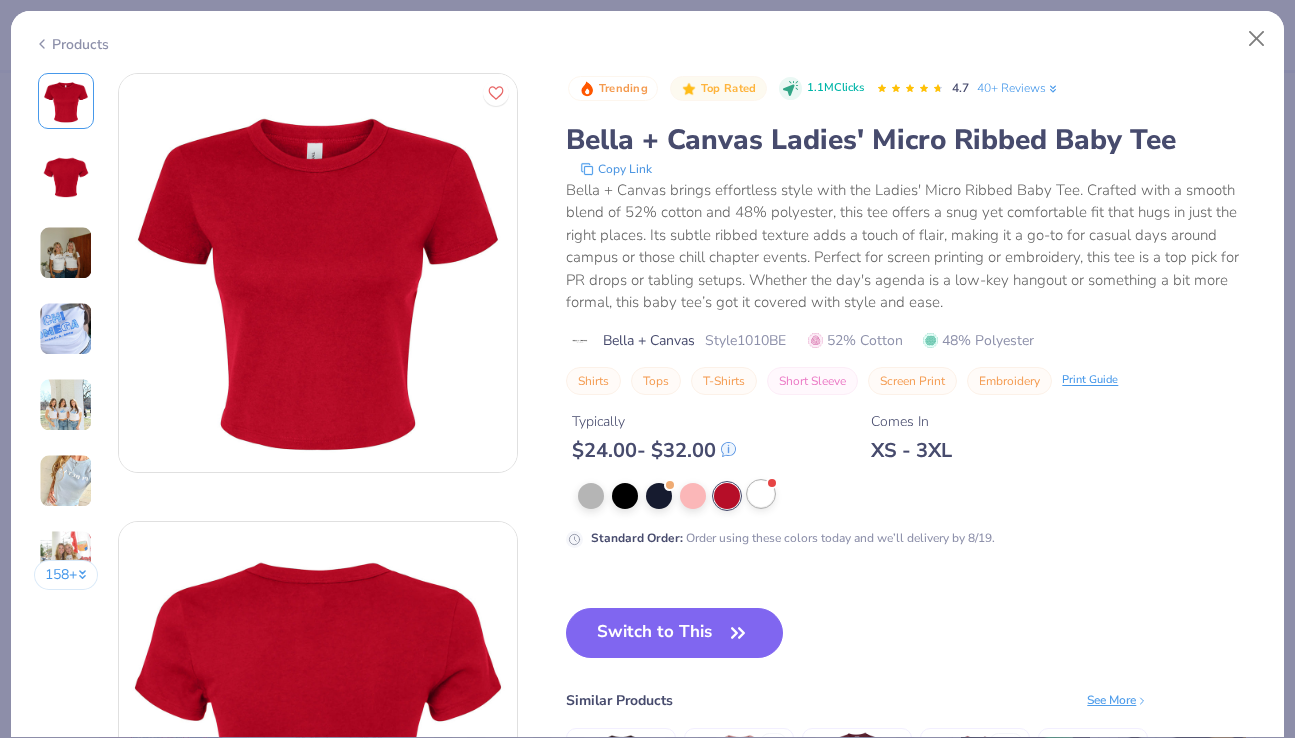 click at bounding box center [761, 494] 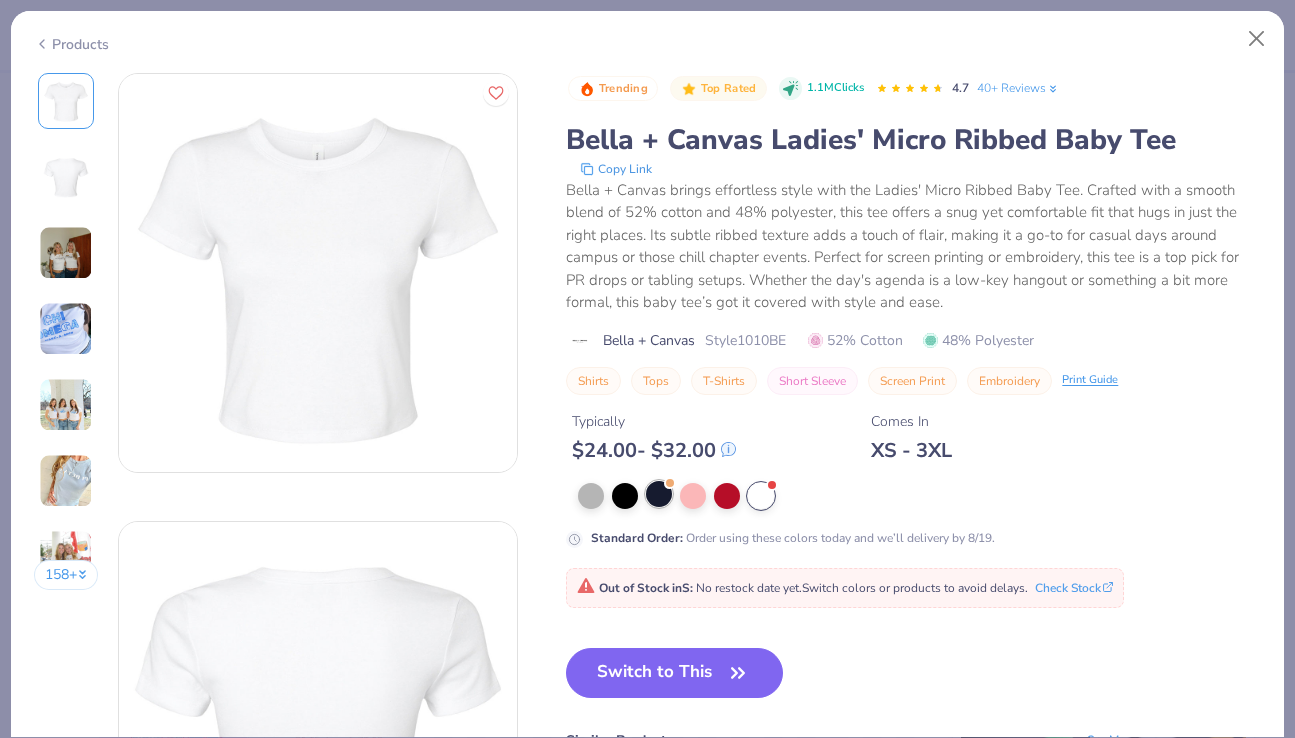 click at bounding box center [669, 483] 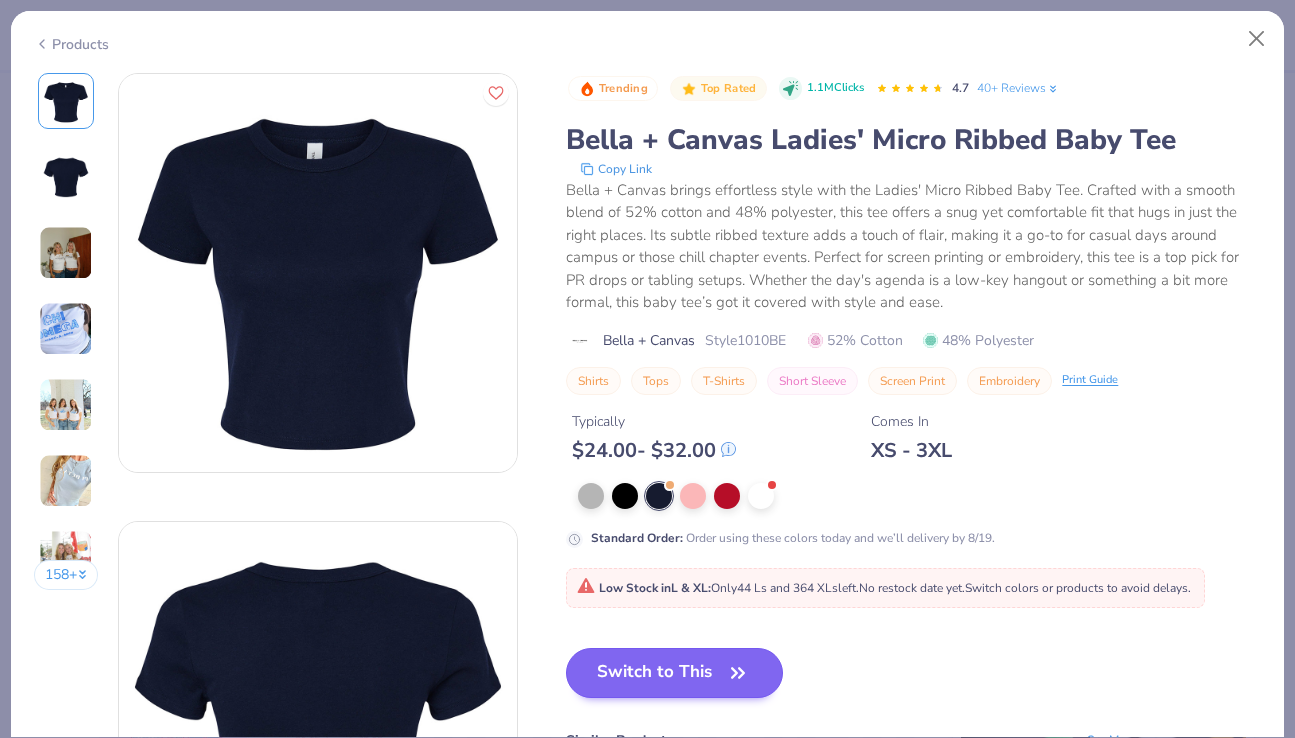 click on "Switch to This" at bounding box center (674, 673) 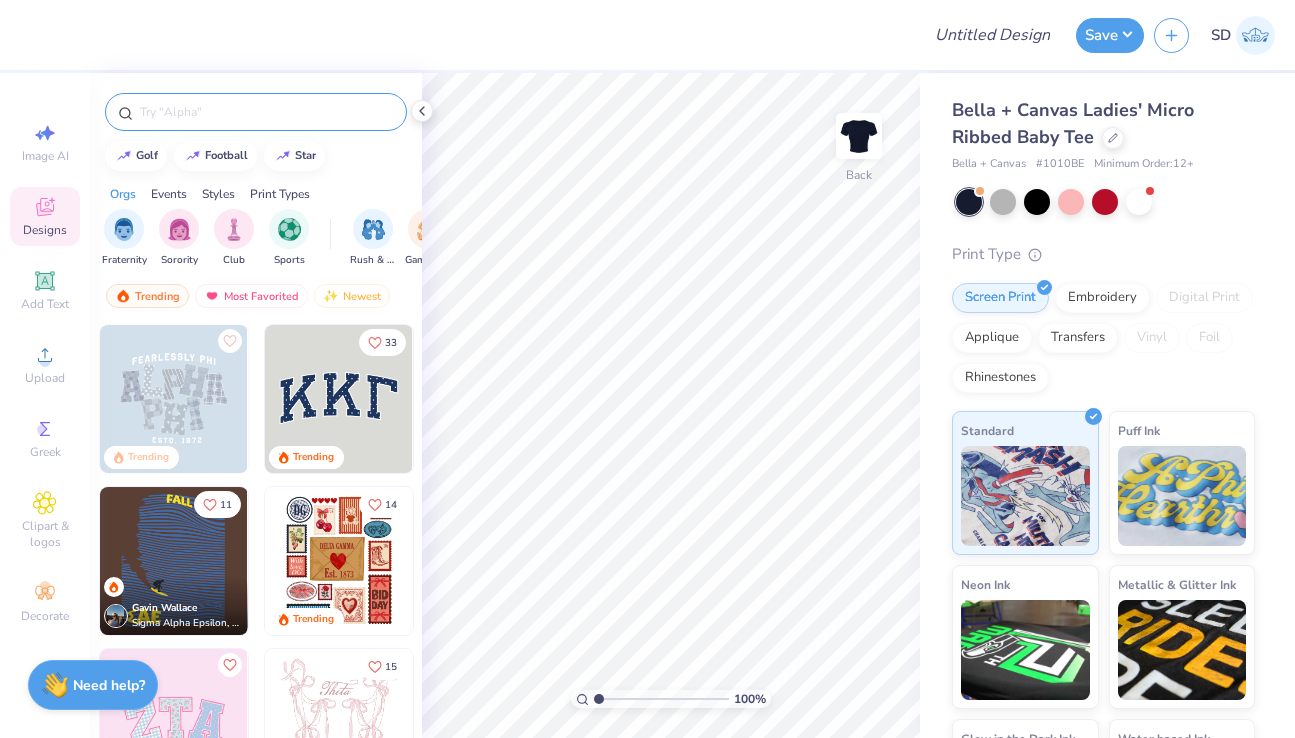 click at bounding box center (266, 112) 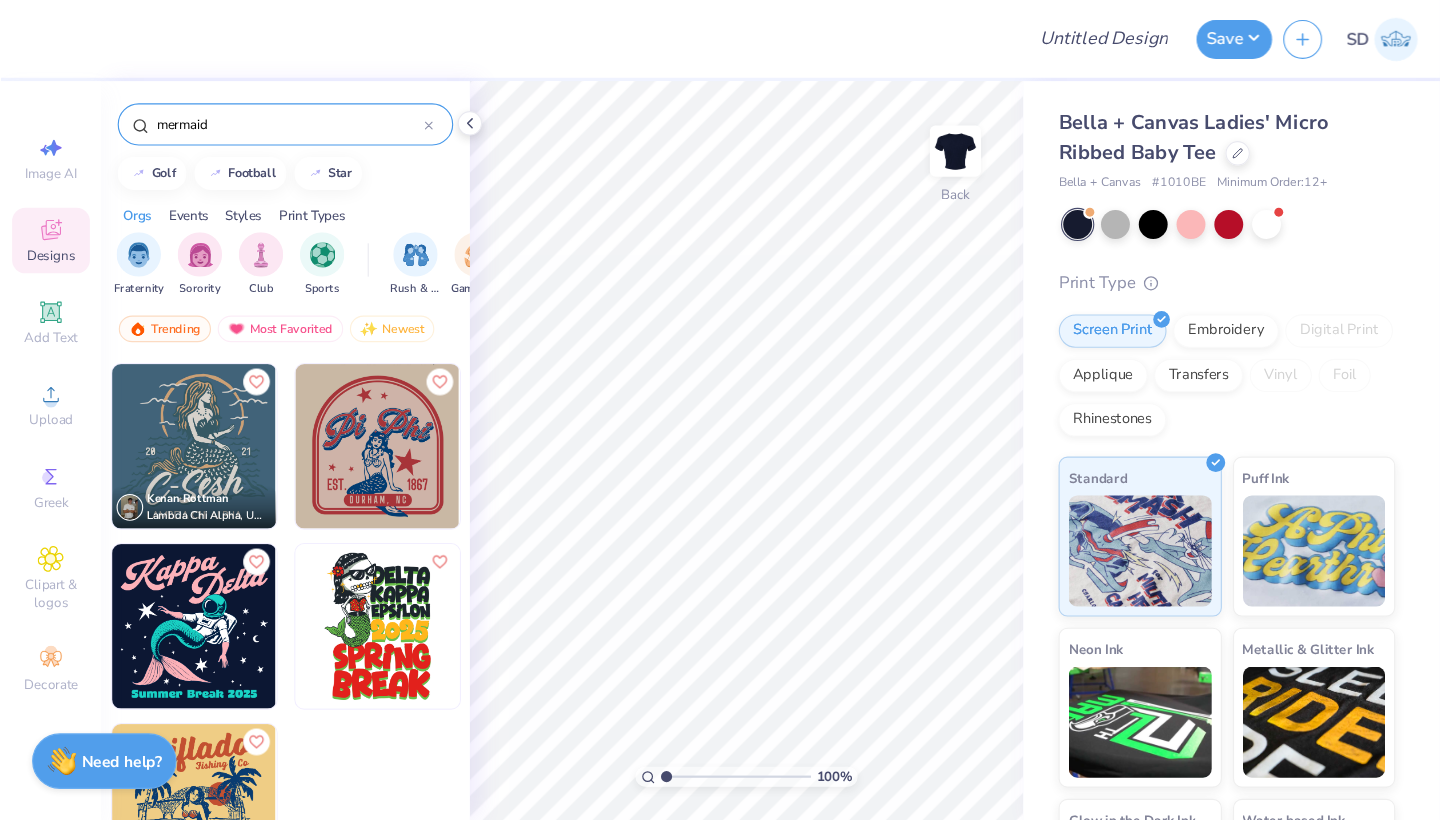 scroll, scrollTop: 159, scrollLeft: 0, axis: vertical 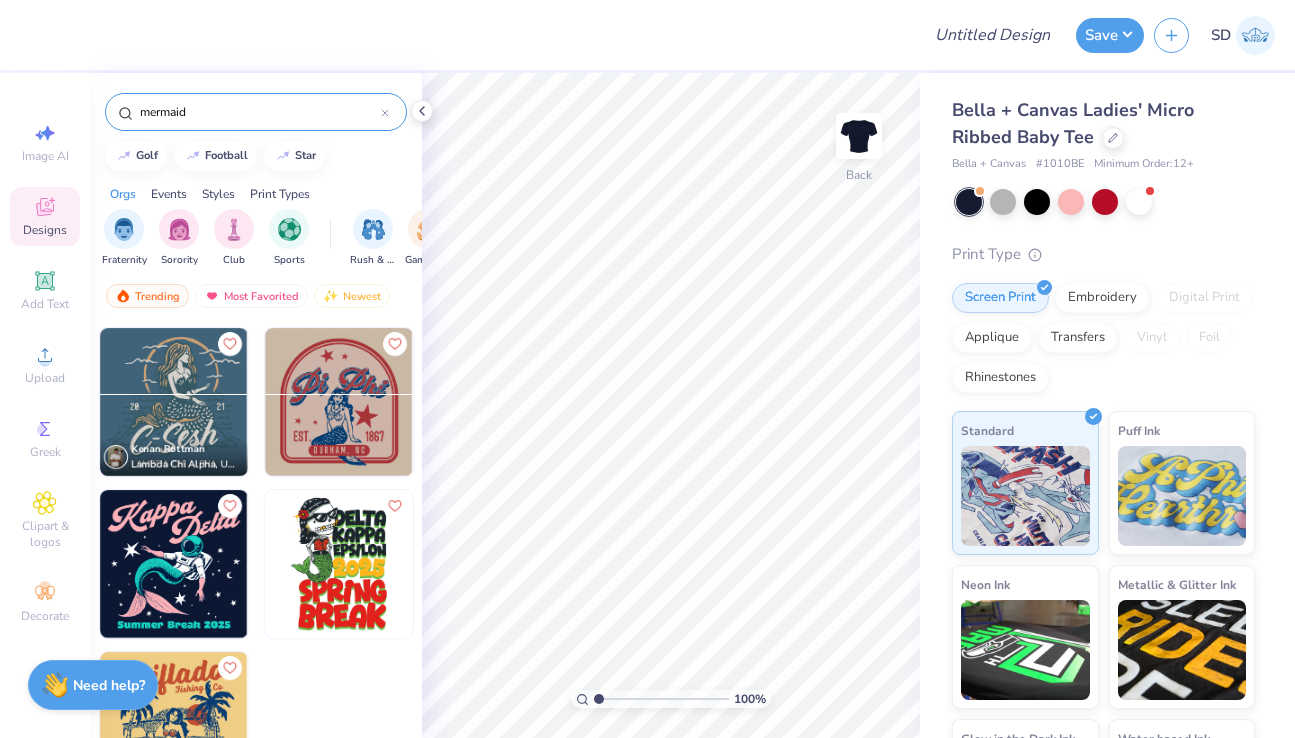 type on "mermaid" 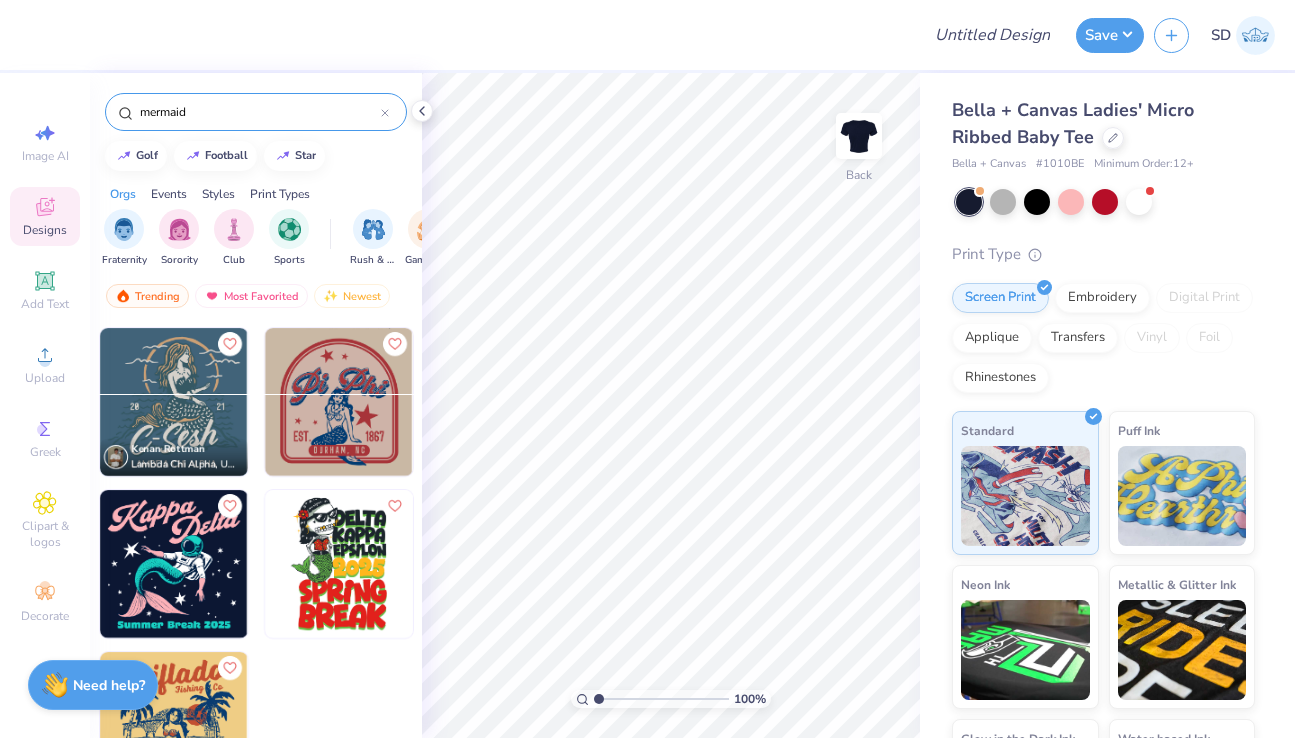 click at bounding box center (174, 402) 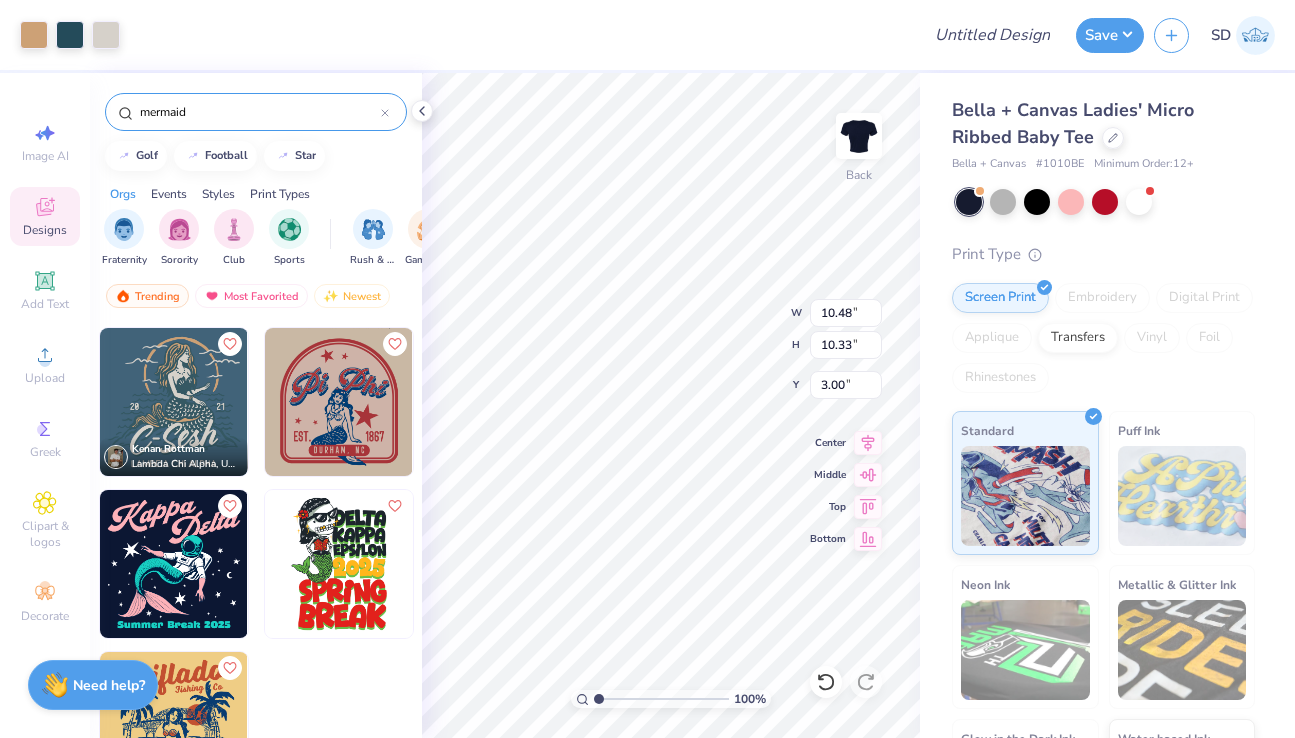 type on "2.30" 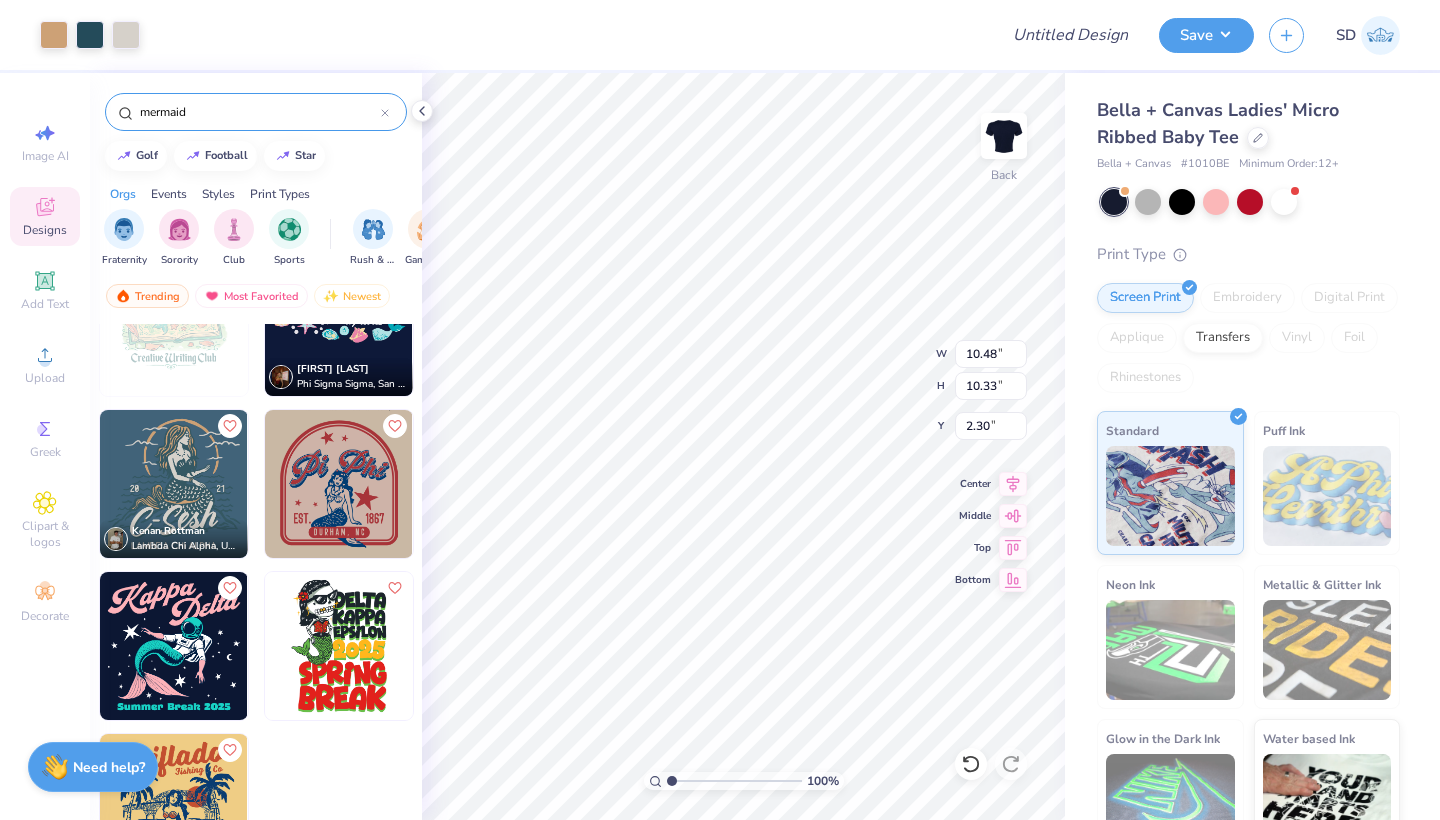 scroll, scrollTop: 77, scrollLeft: 0, axis: vertical 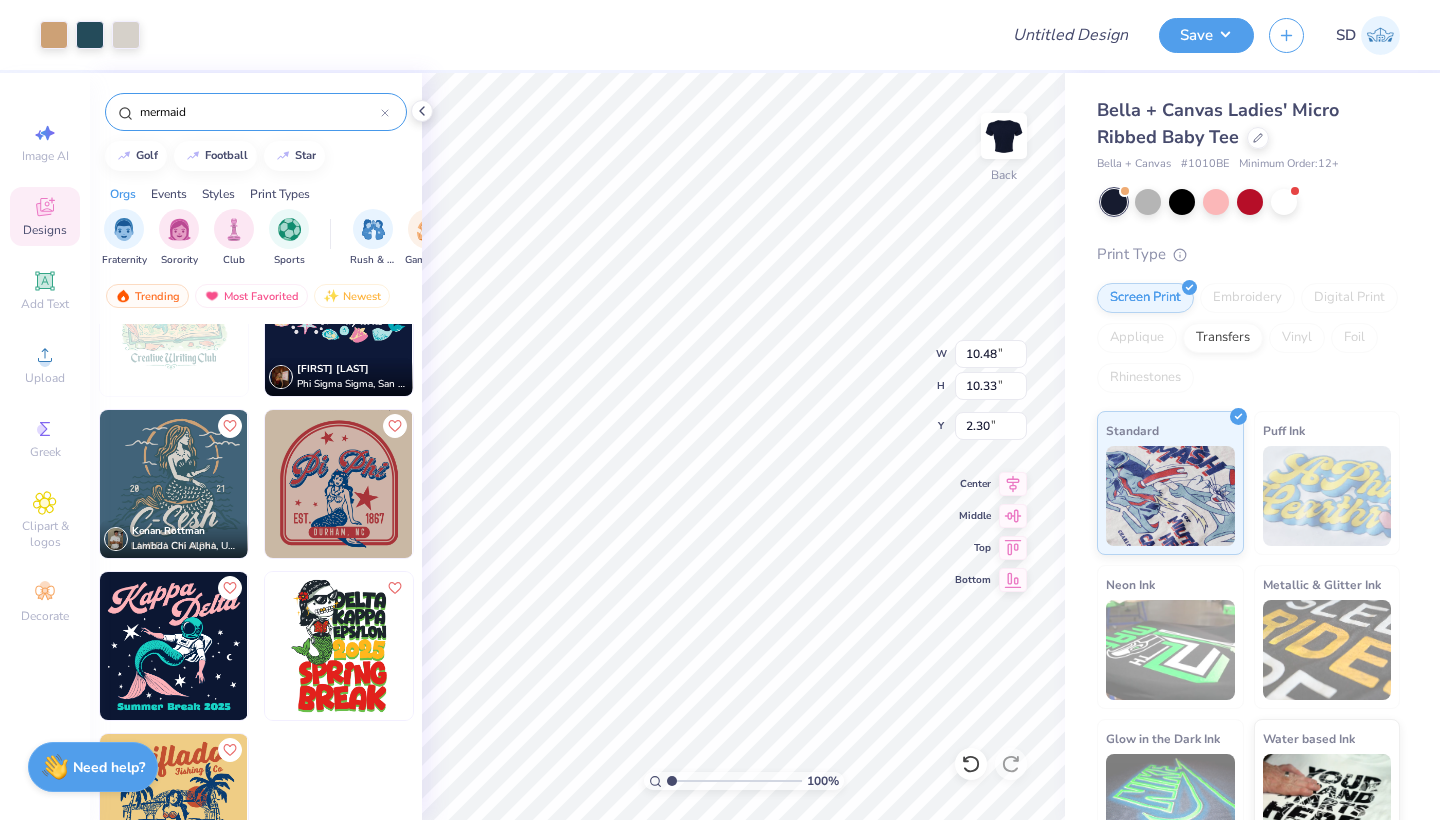 click at bounding box center [174, 808] 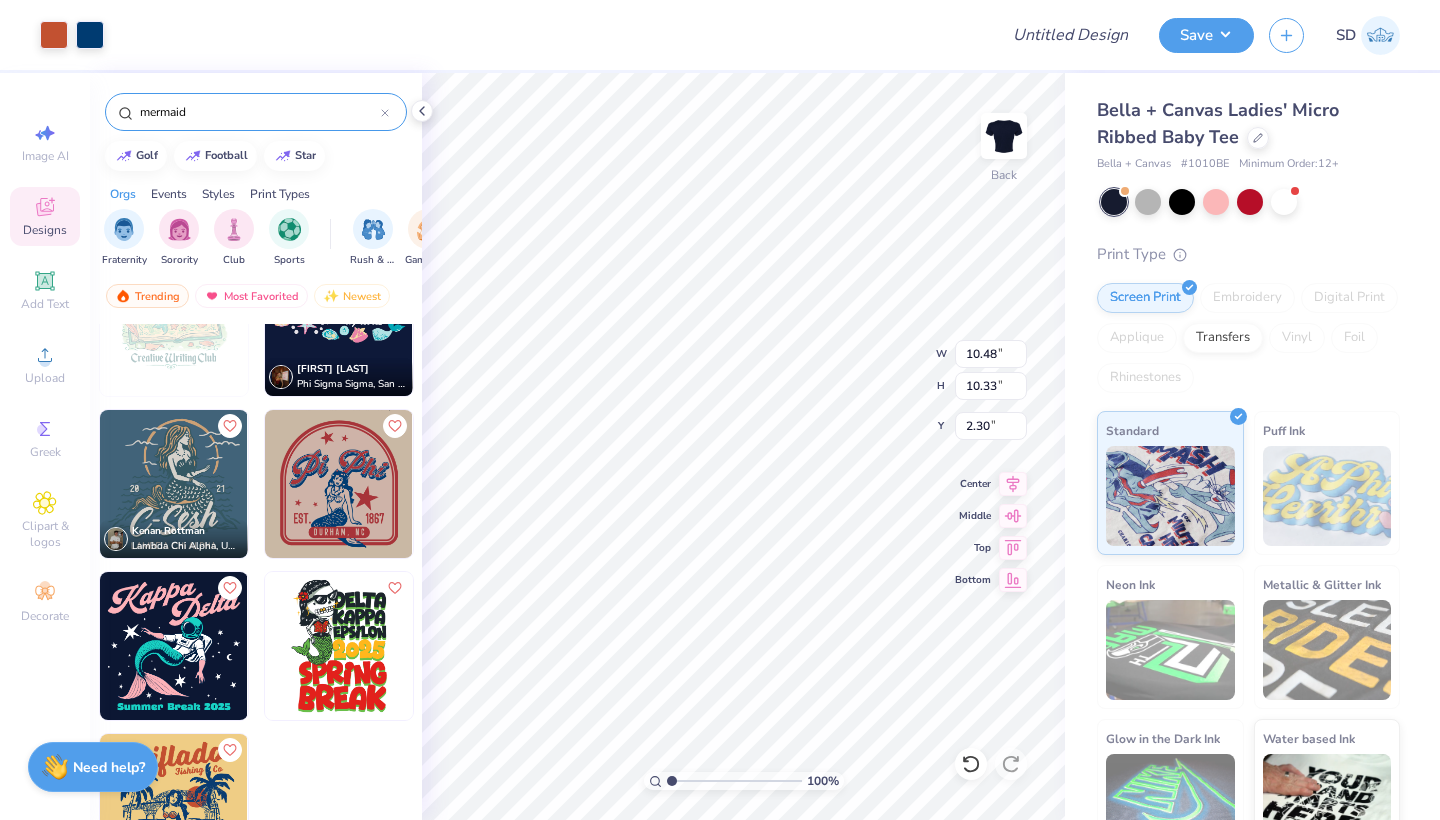 type on "10.06" 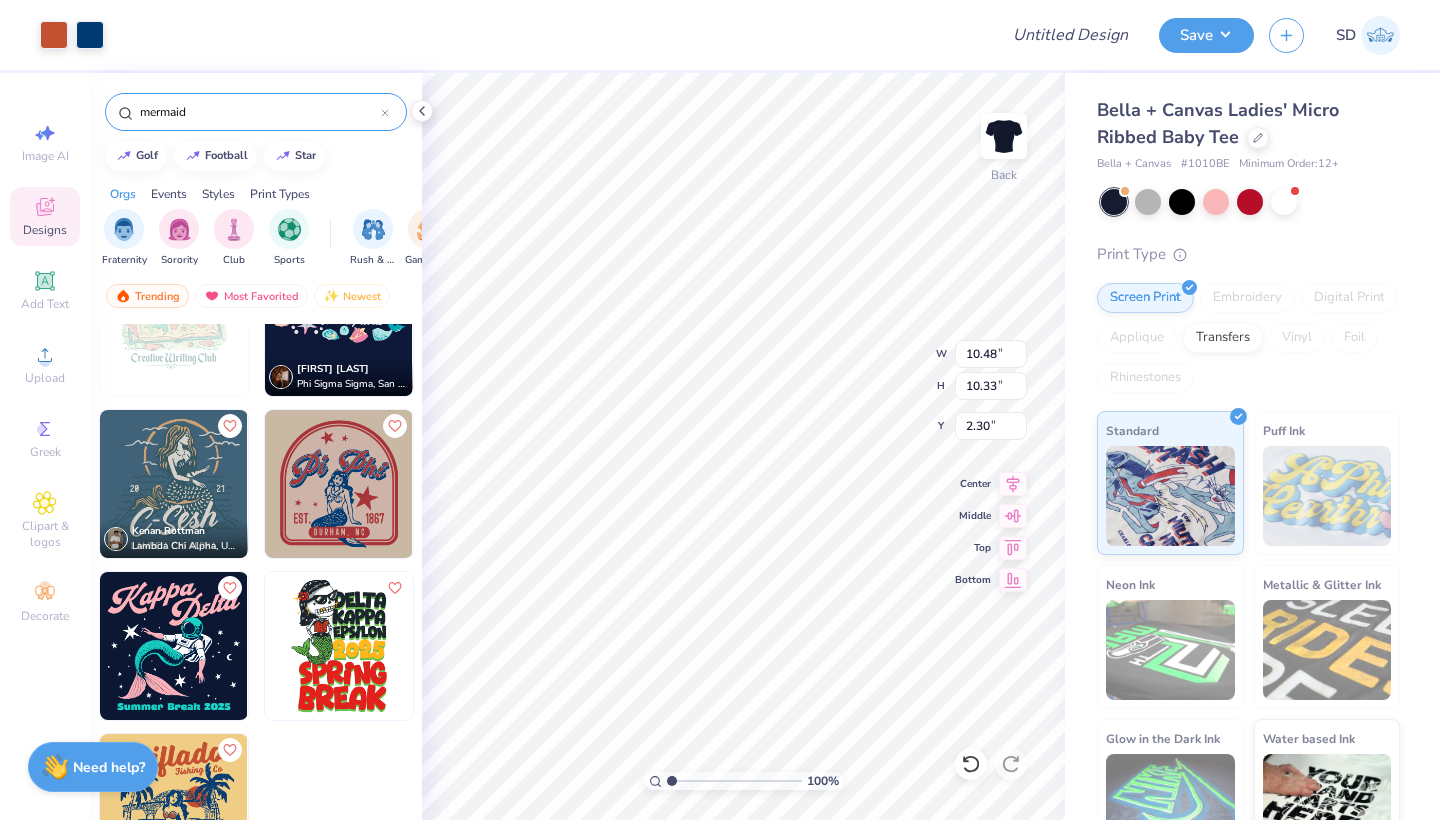 type on "11.07" 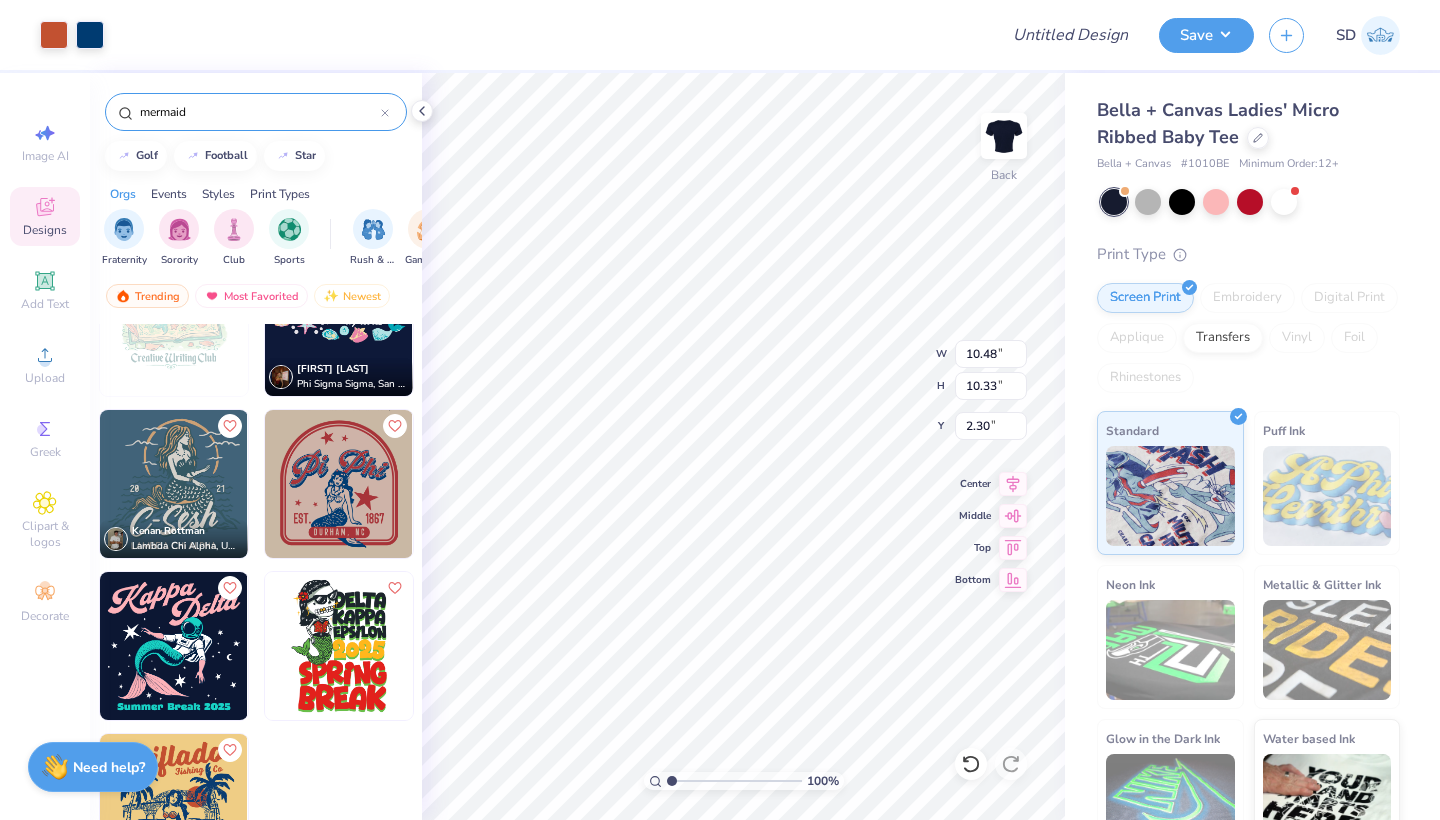 type on "3.00" 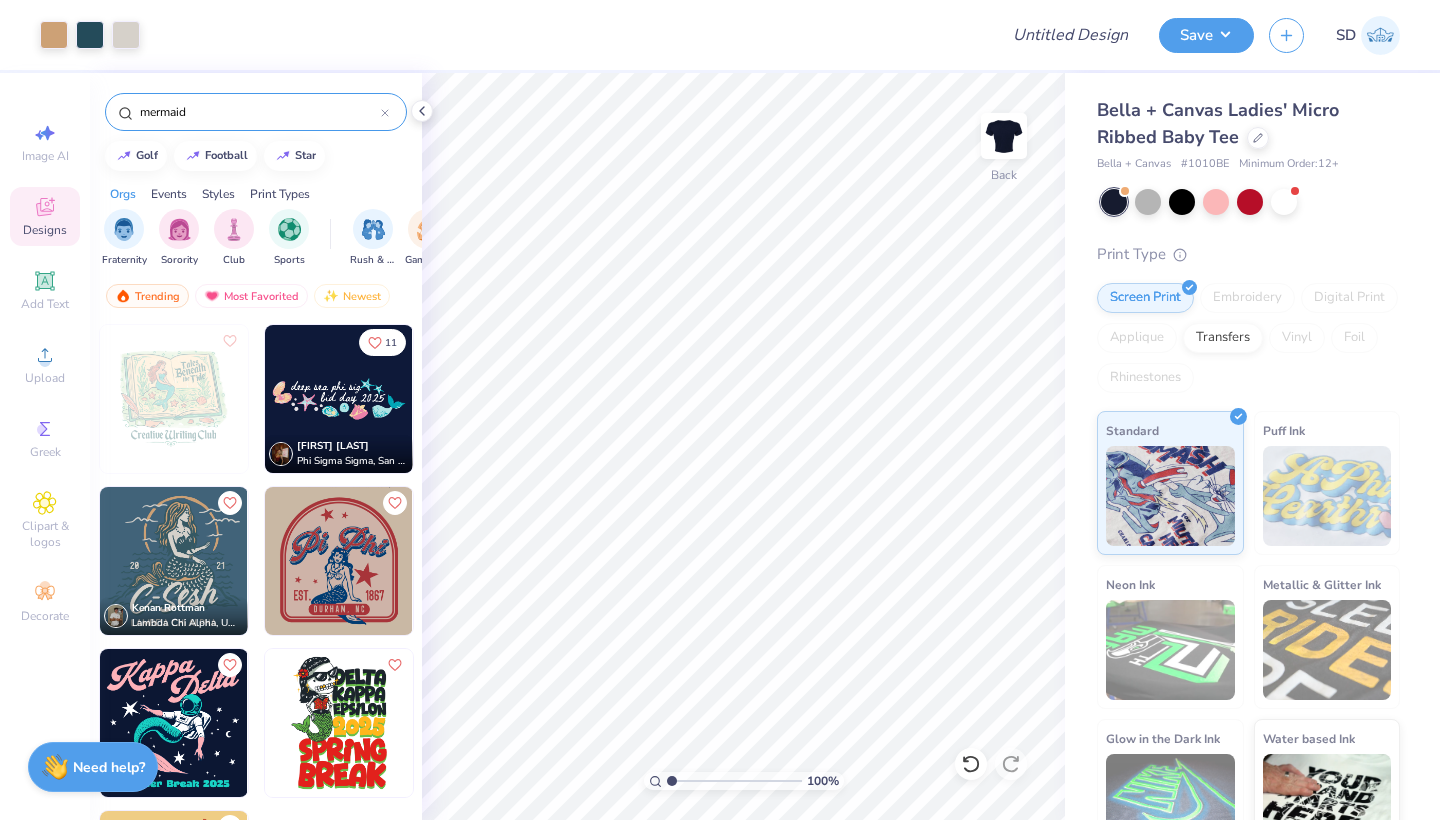 scroll, scrollTop: 0, scrollLeft: 0, axis: both 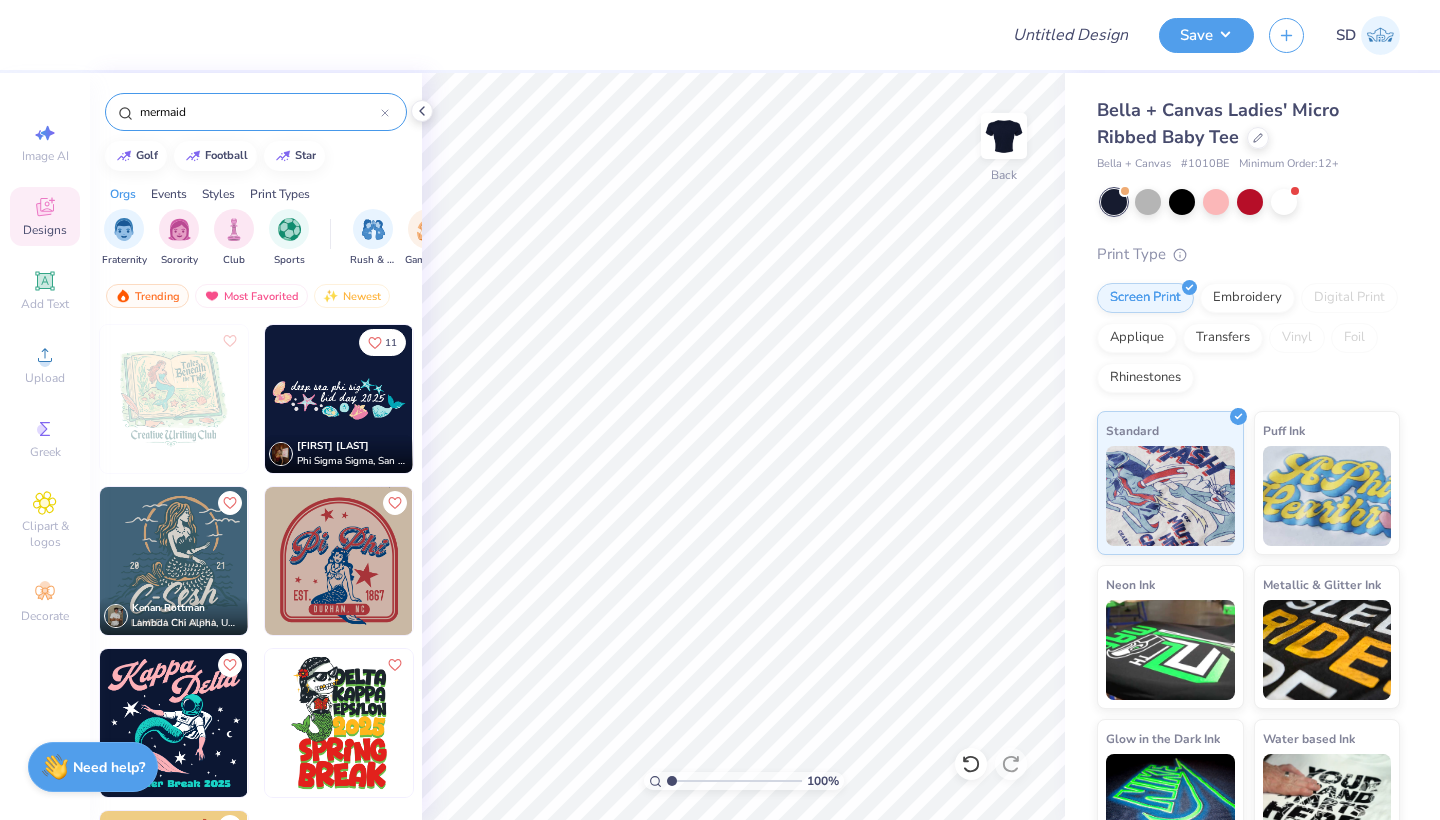 click on "mermaid" at bounding box center (259, 112) 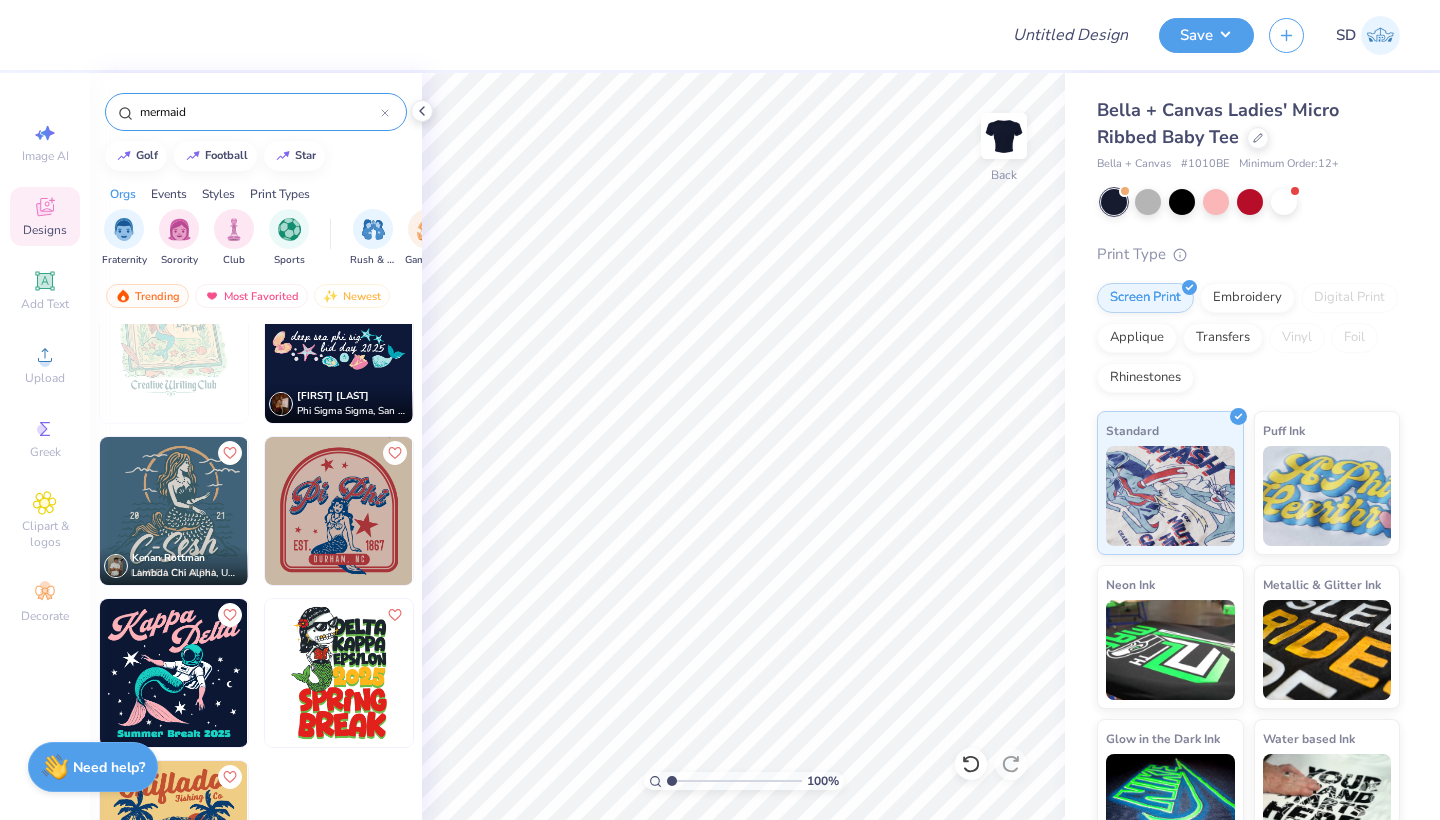 scroll, scrollTop: 58, scrollLeft: 0, axis: vertical 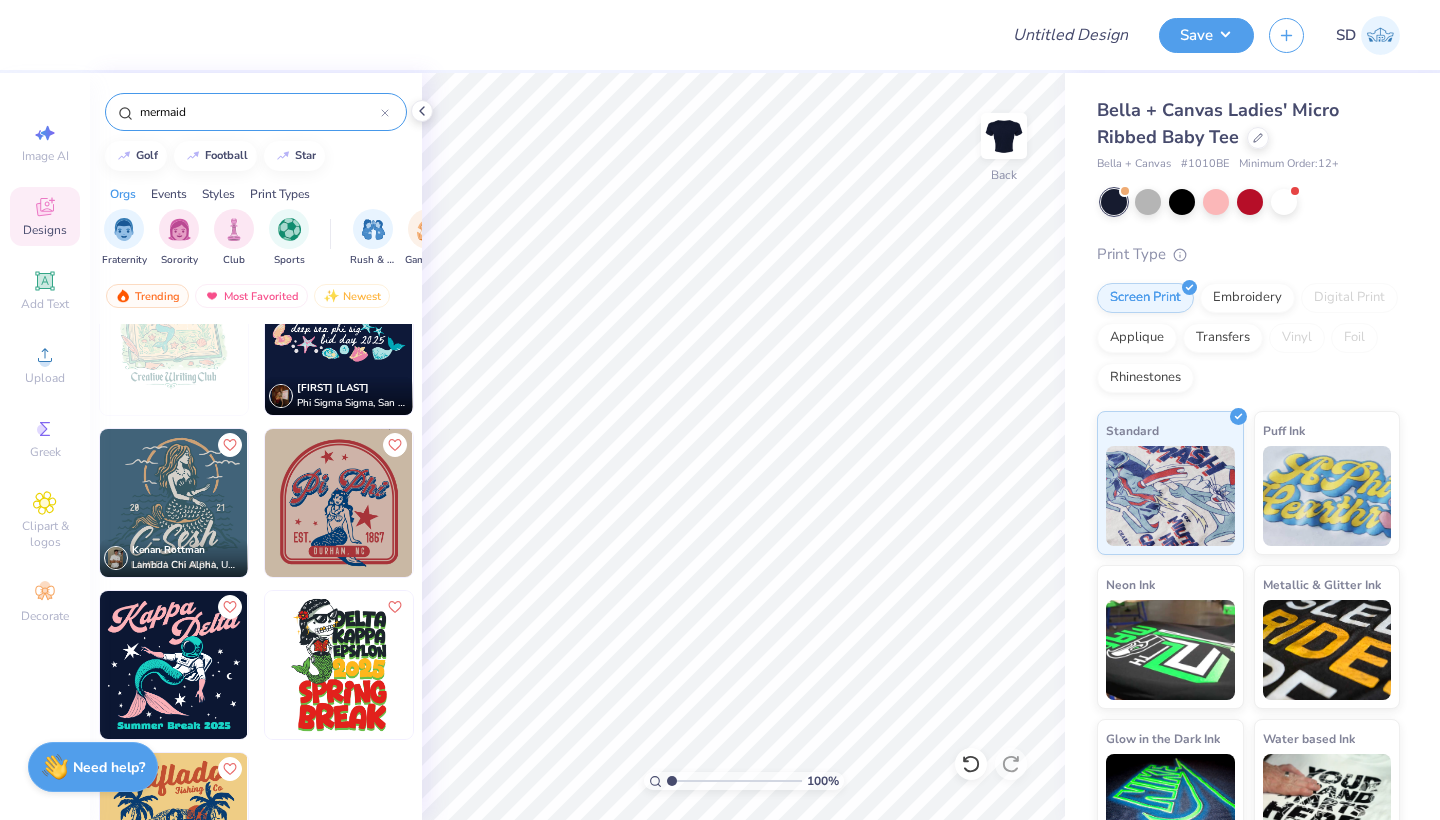 click at bounding box center [339, 341] 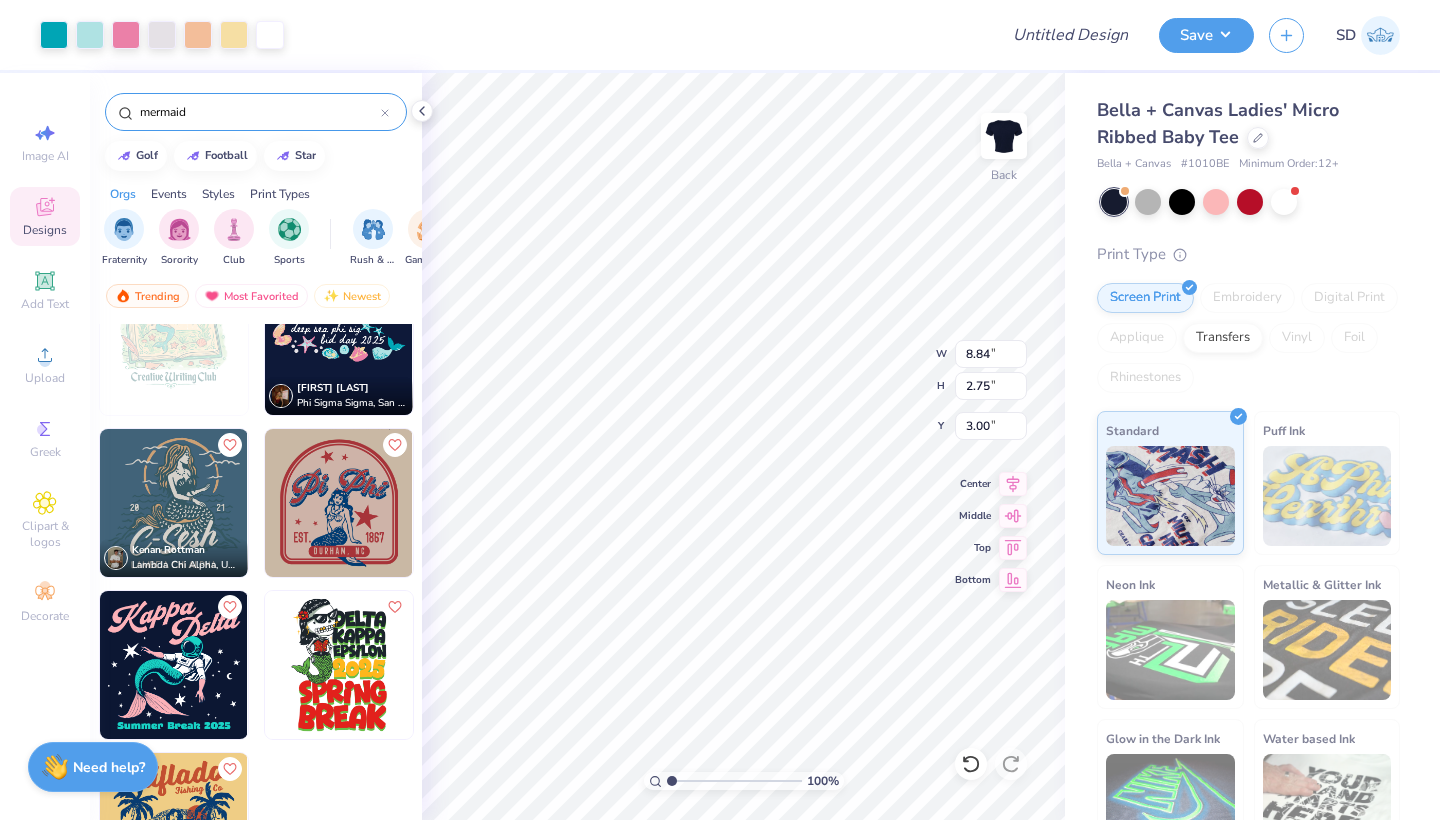type on "3.45" 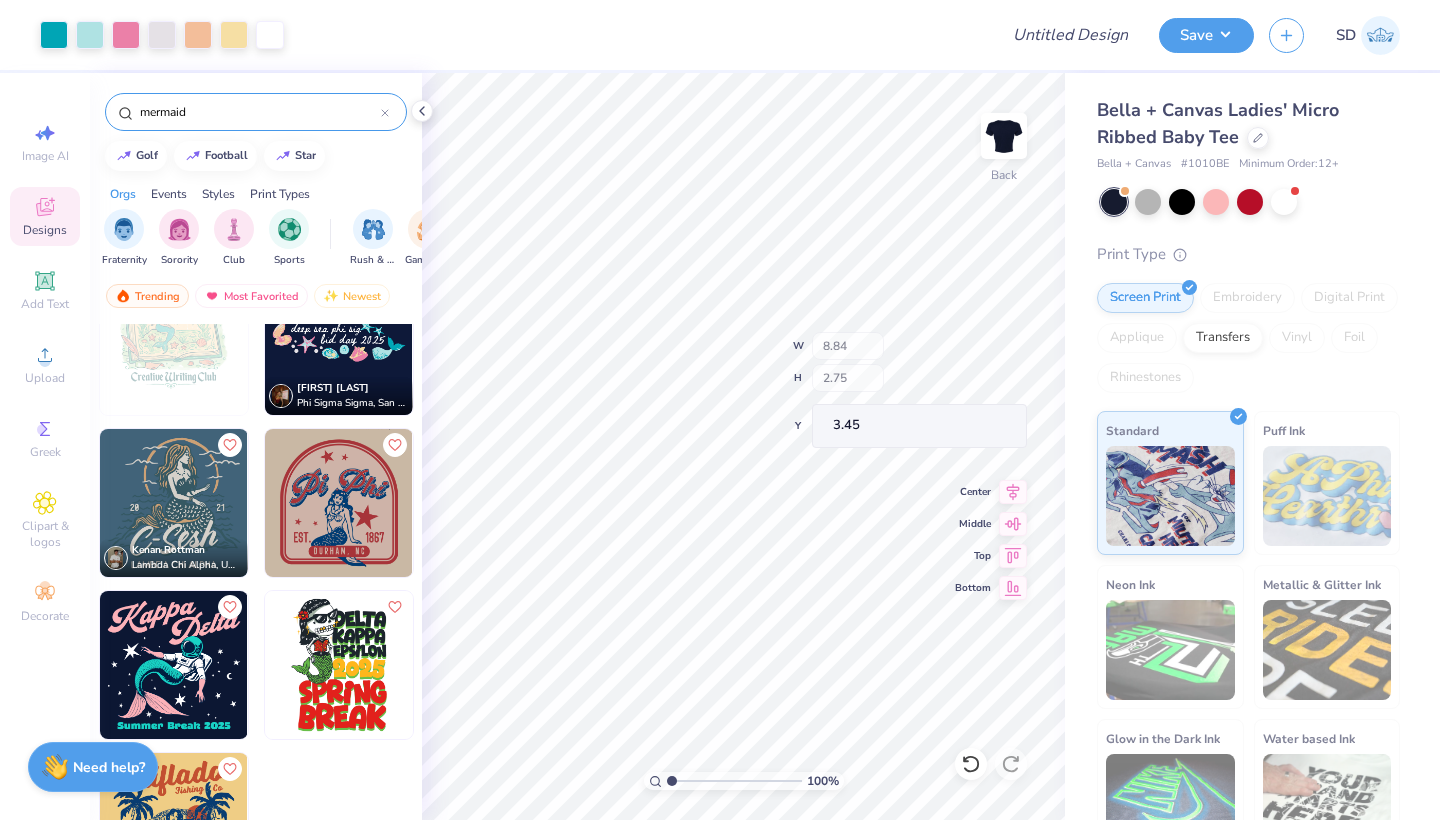 type on "4.67" 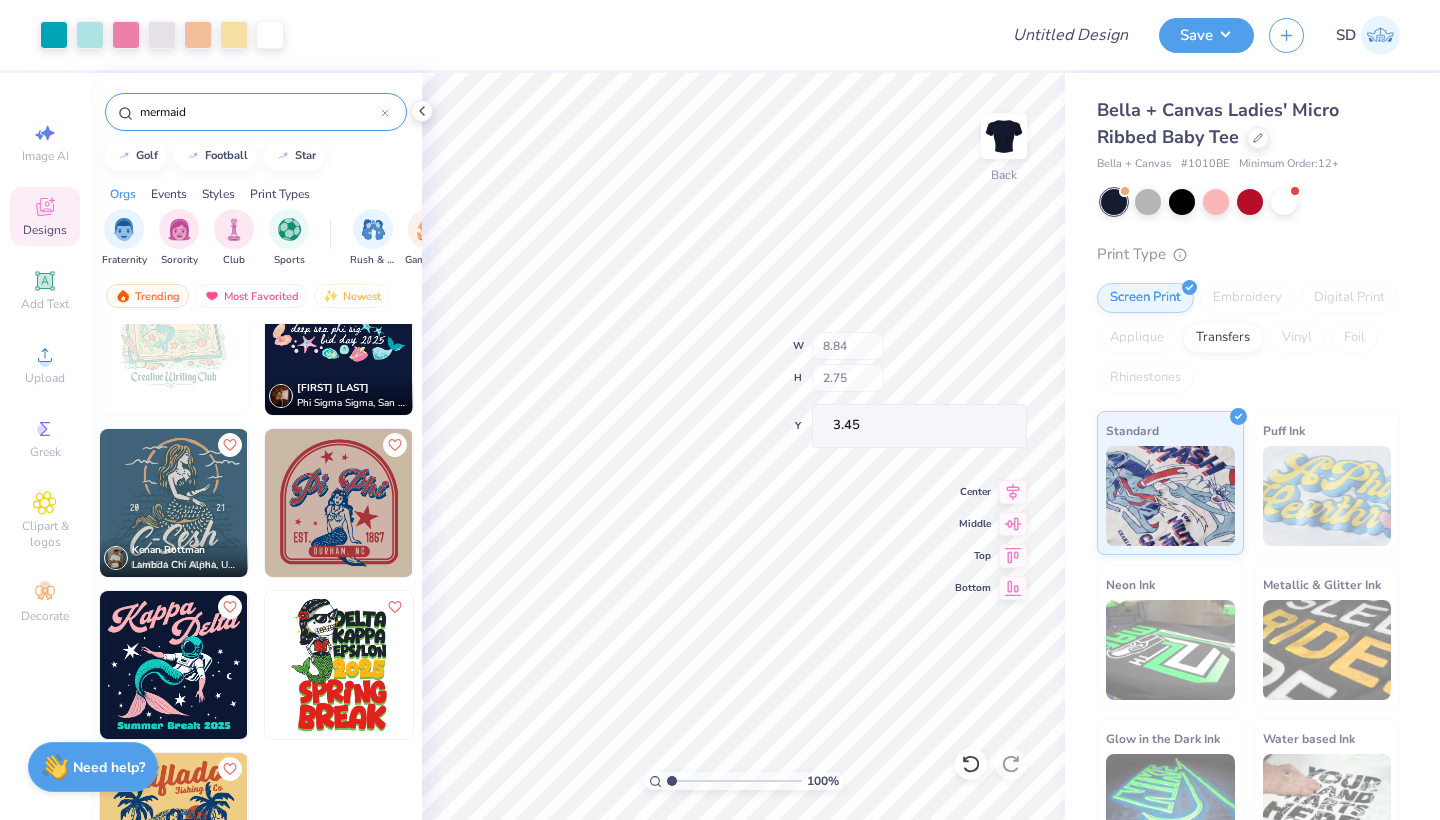 type on "0.84" 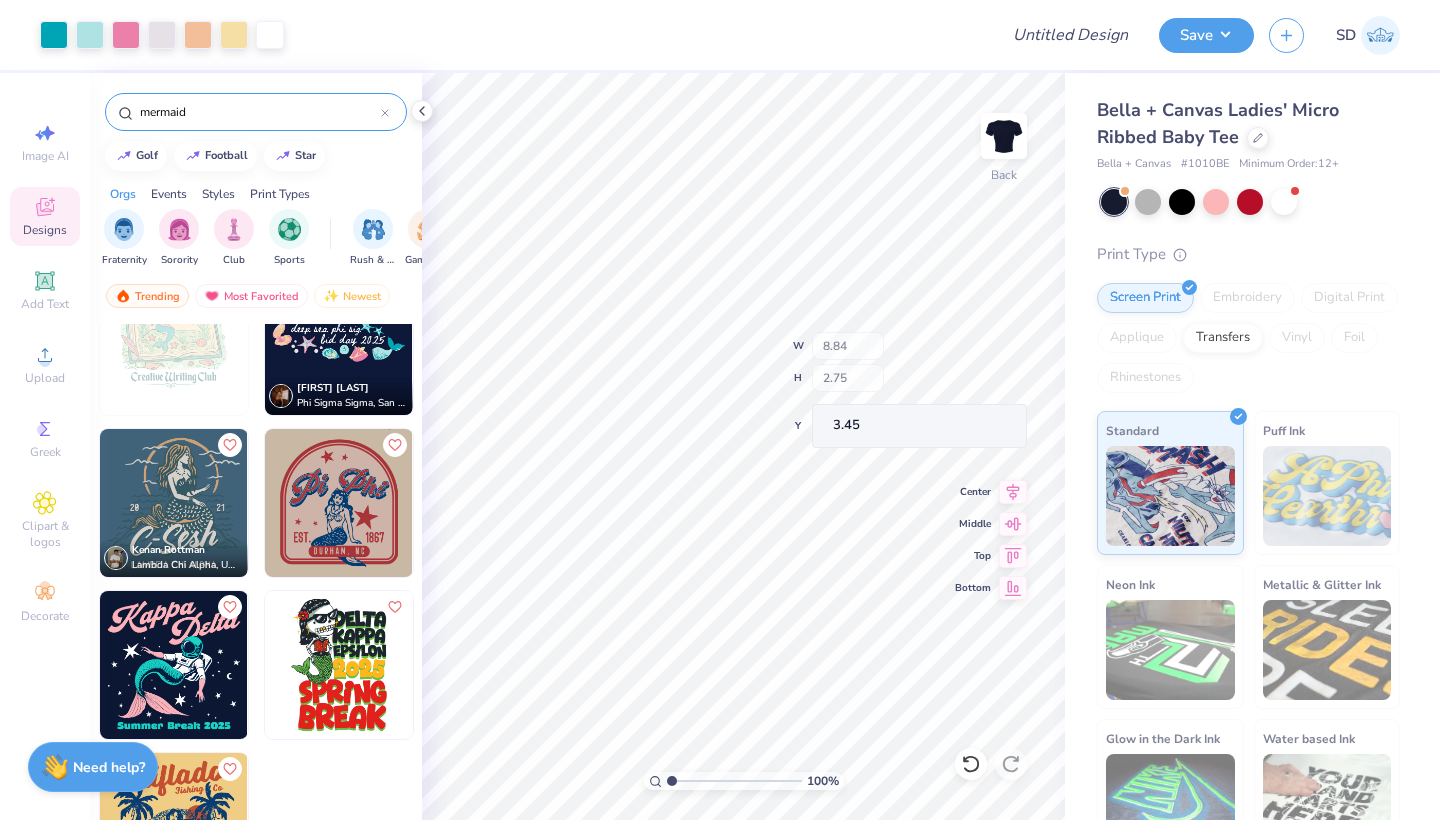 type on "3.62" 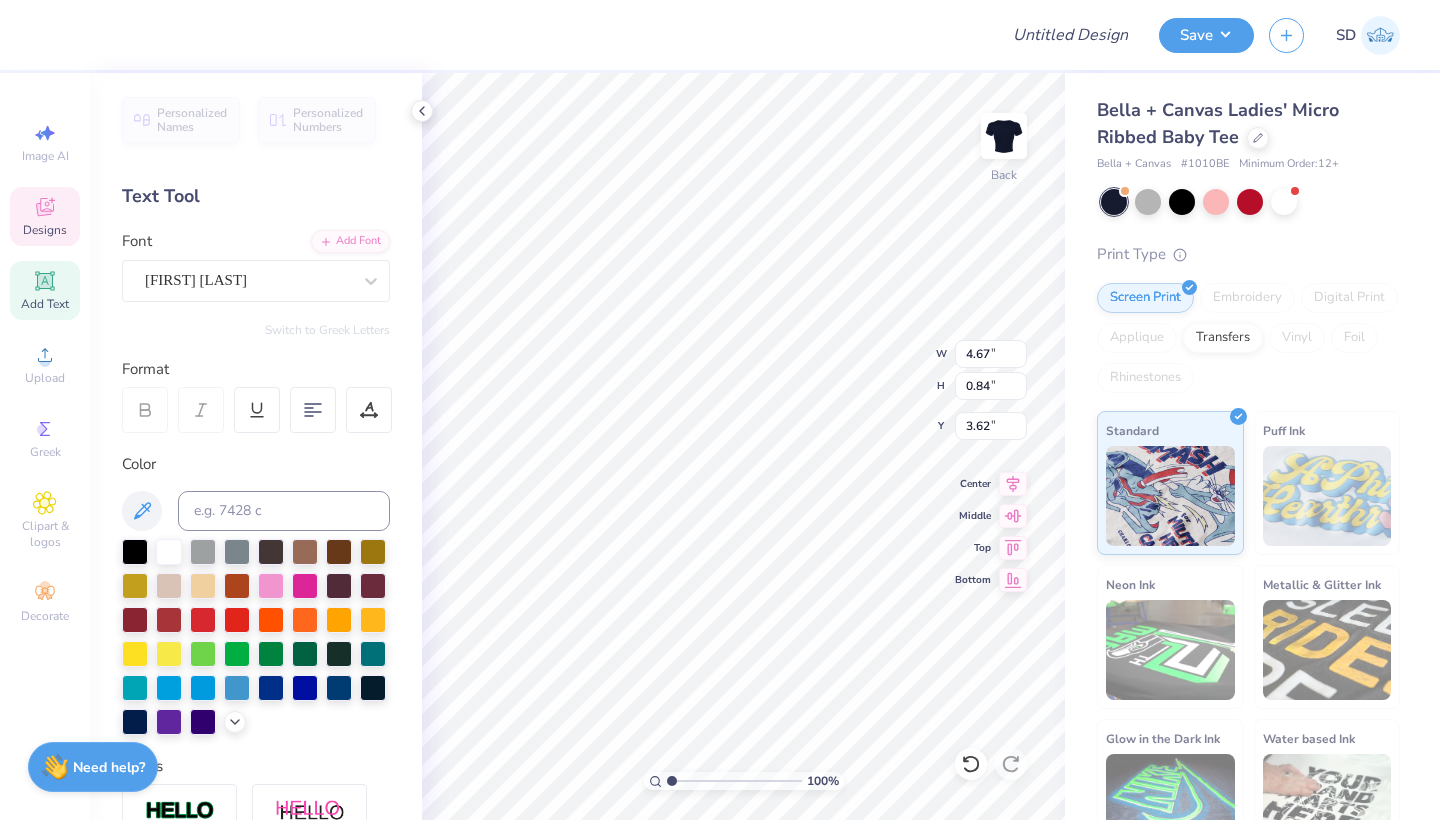 scroll, scrollTop: 0, scrollLeft: 4, axis: horizontal 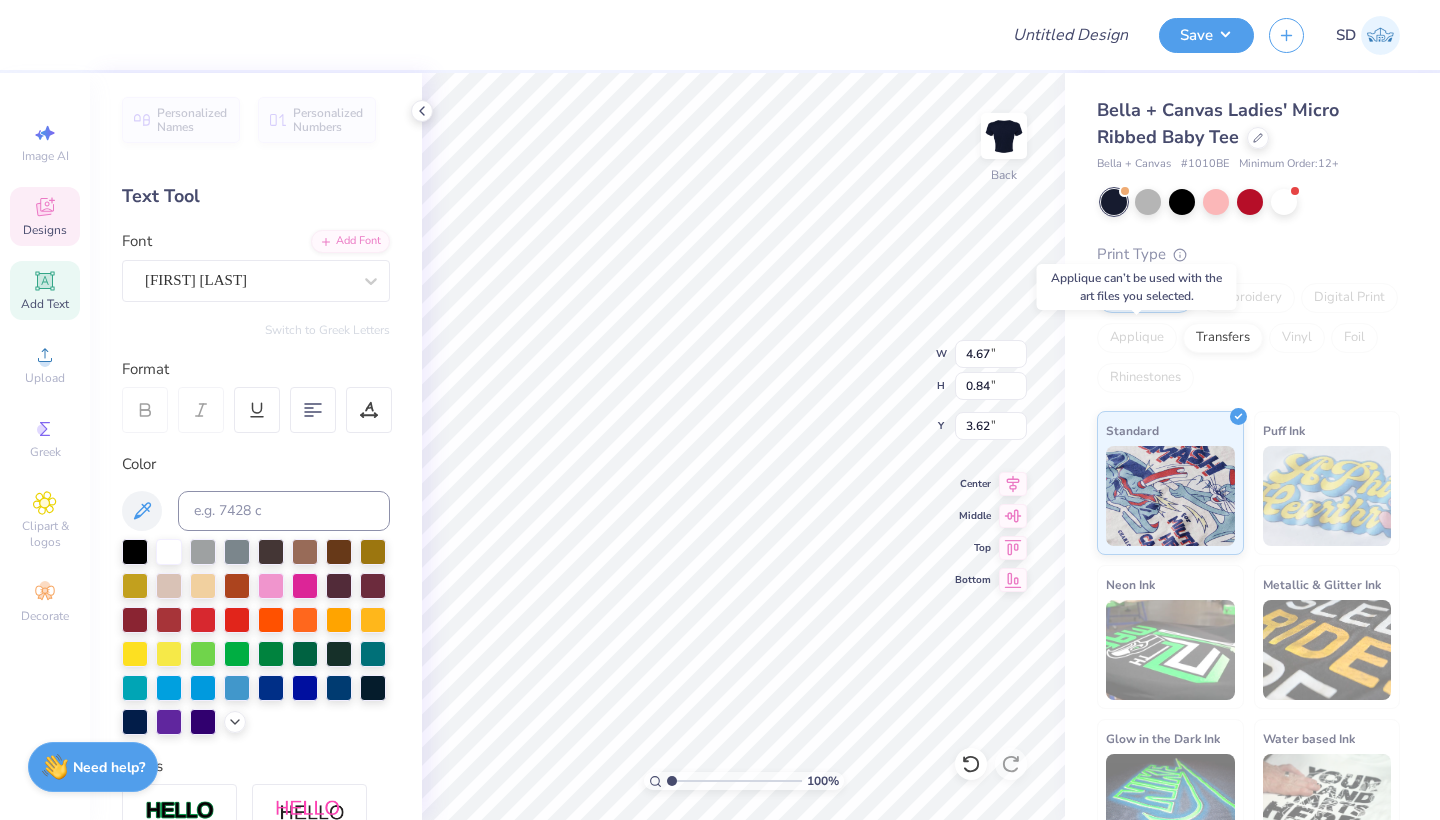 type on "Phi Mu" 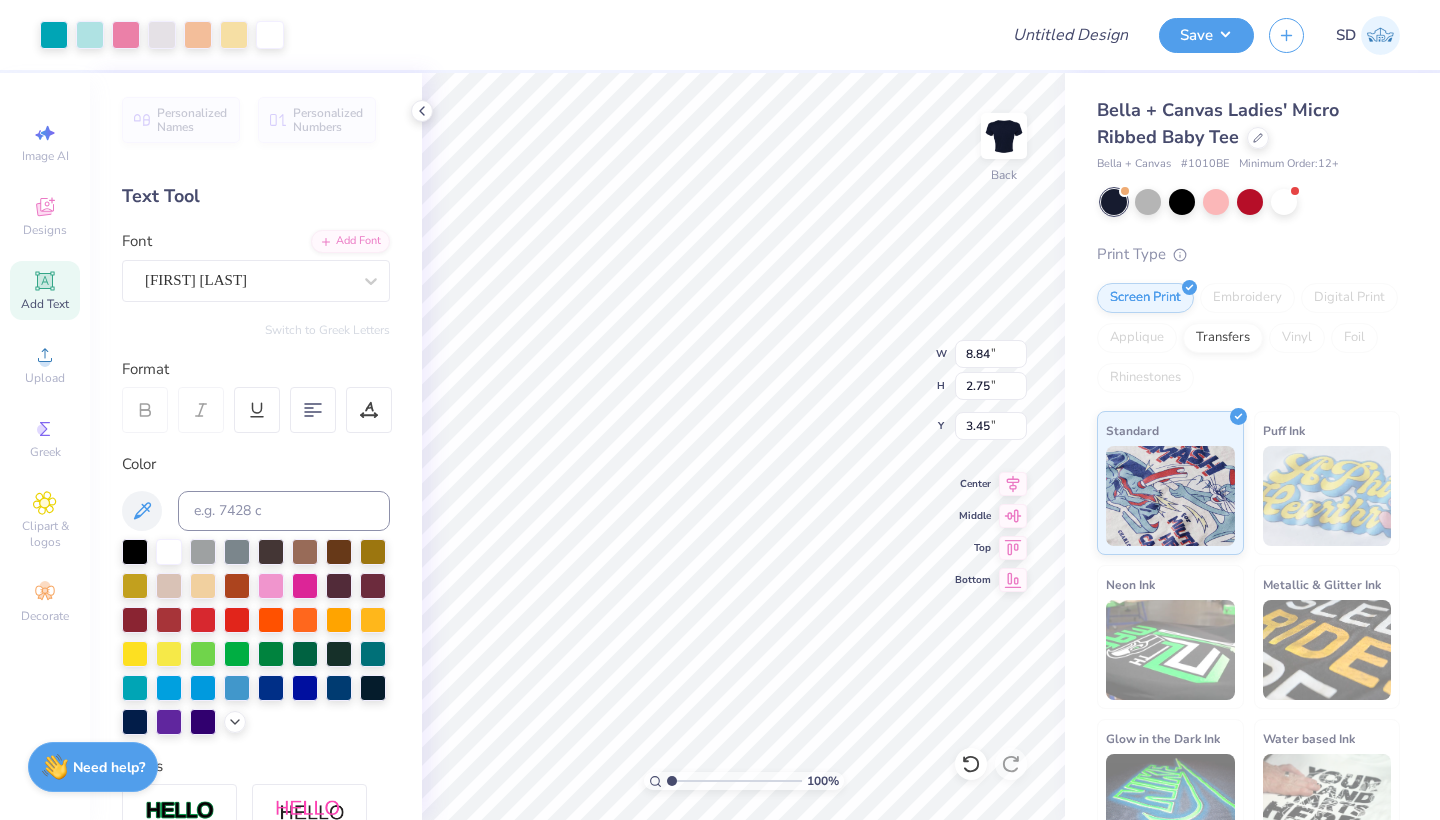 type on "3.49" 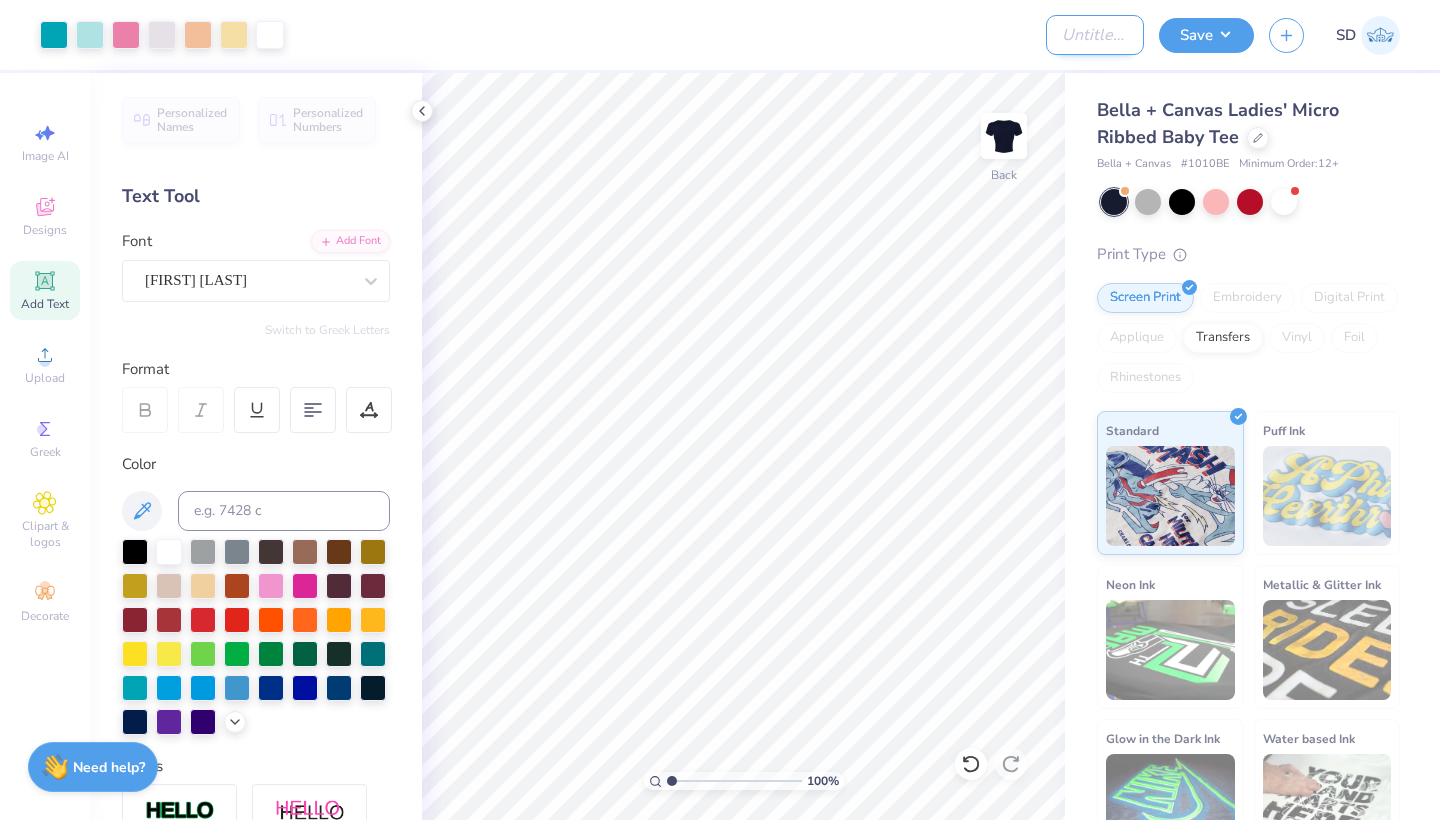 click on "Design Title" at bounding box center [1095, 35] 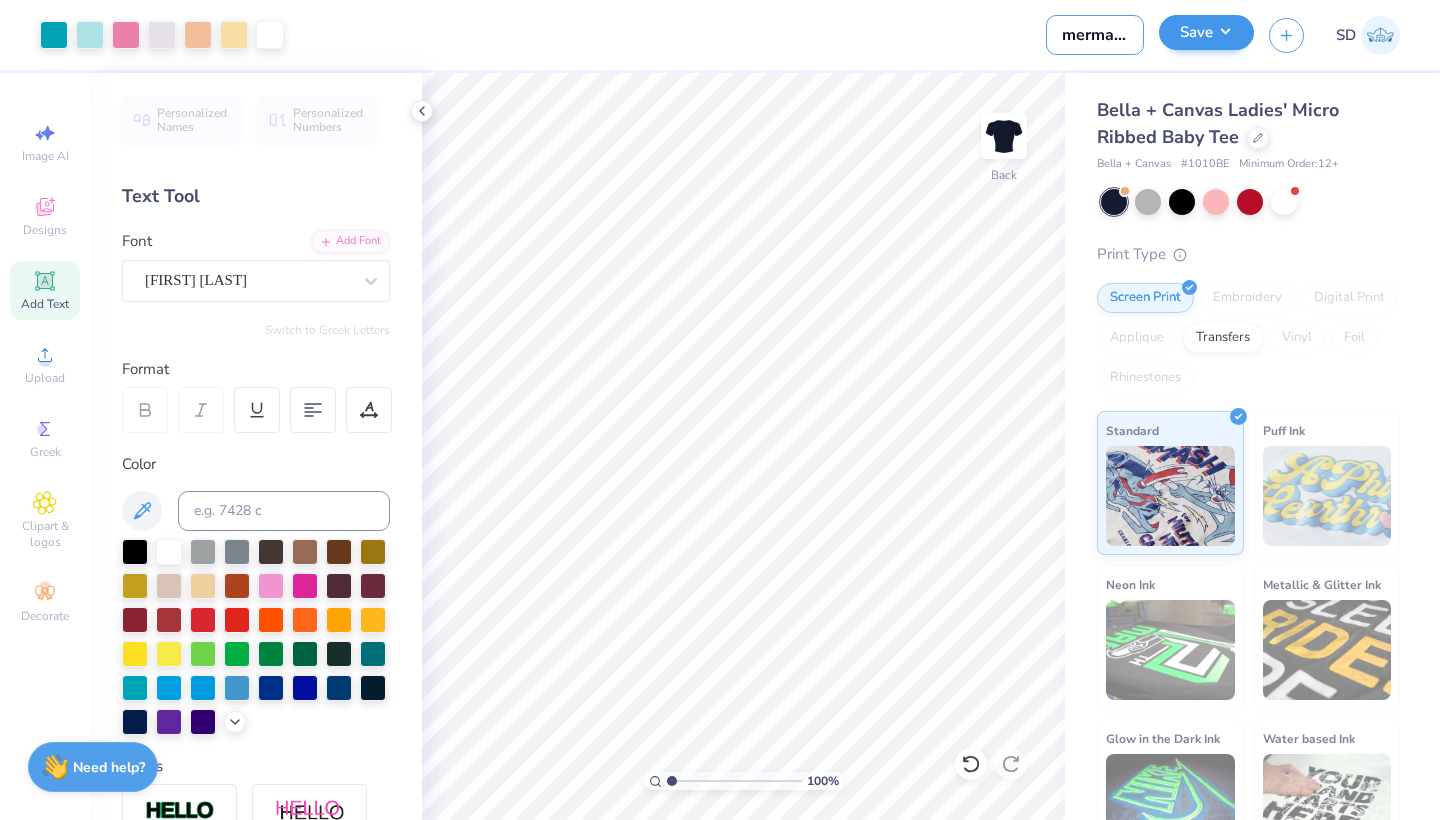 type on "mermaid themed bid day tee" 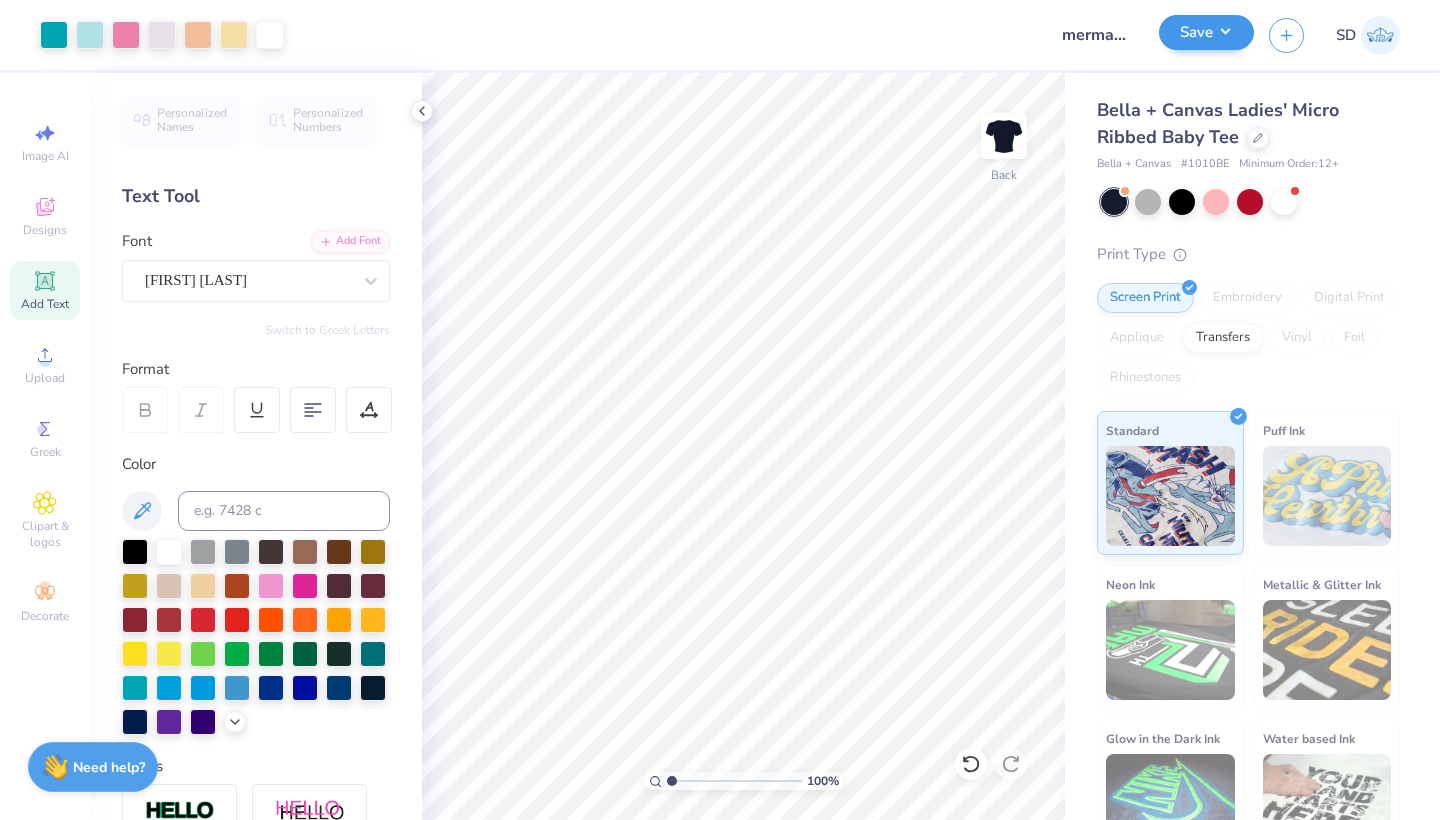 click on "Save" at bounding box center (1206, 32) 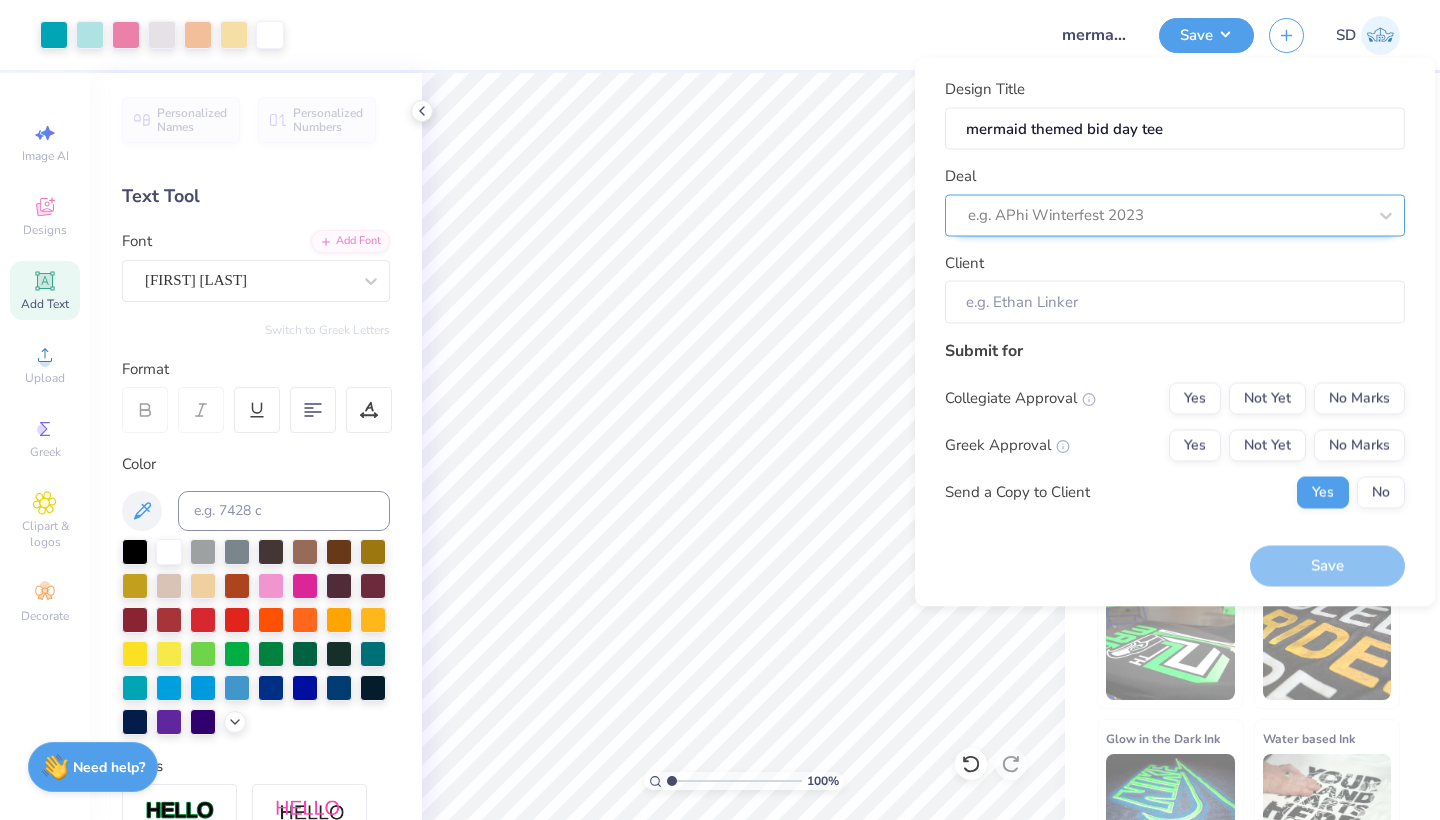 click on "e.g. APhi Winterfest 2023" at bounding box center [1167, 215] 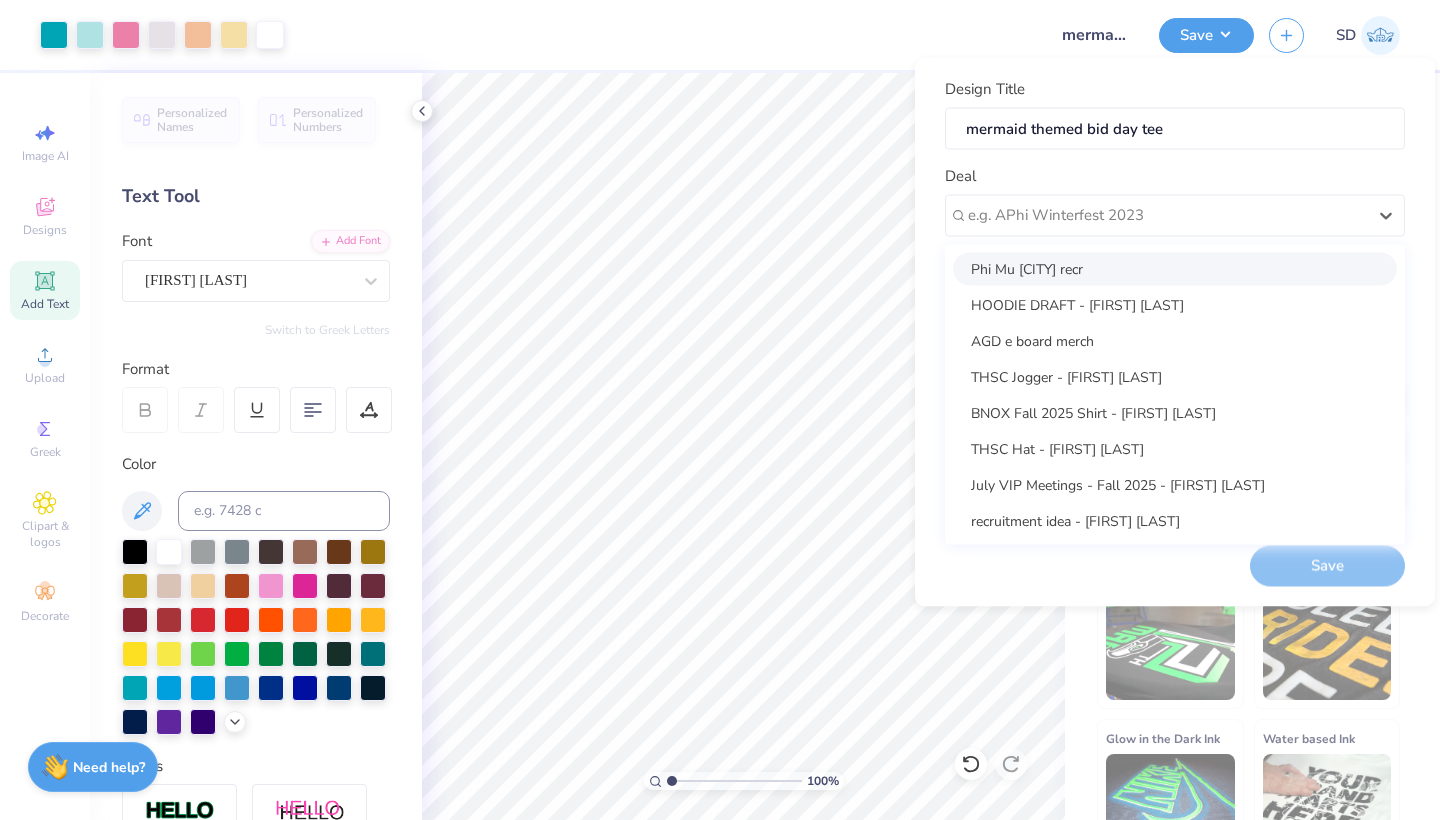 click on "Phi Mu Lasalle recr" at bounding box center (1175, 268) 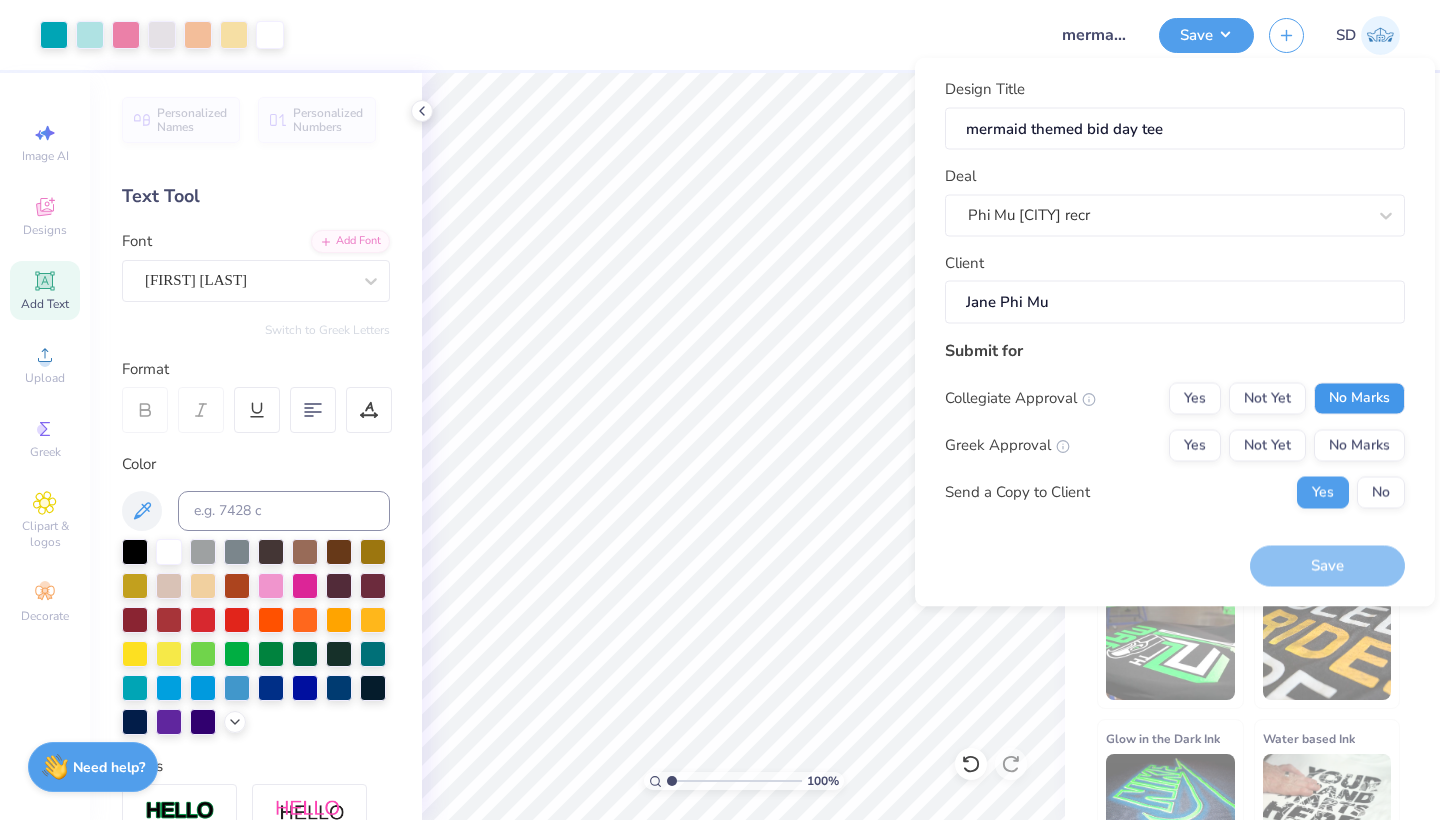 click on "No Marks" at bounding box center [1359, 398] 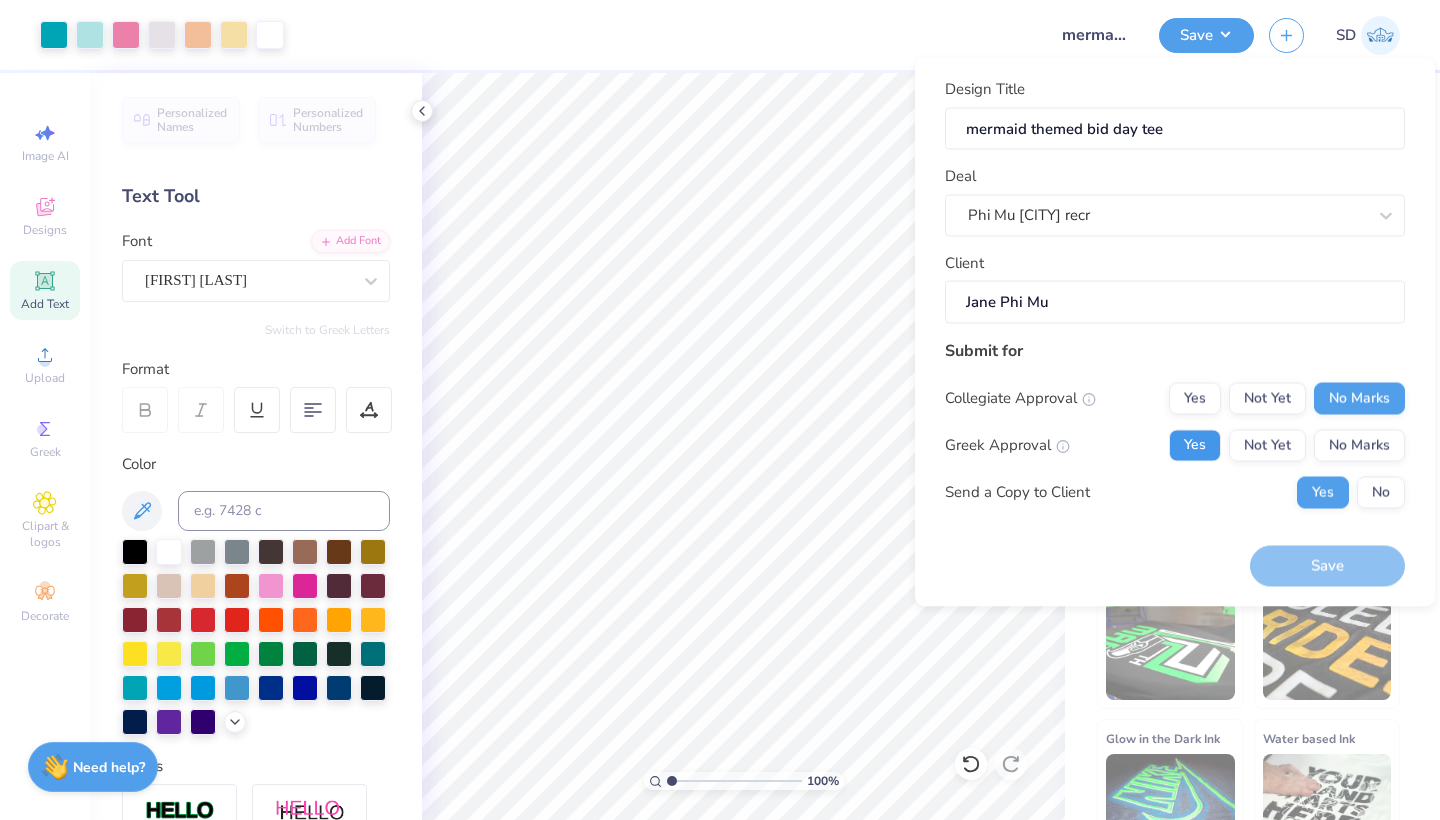 click on "Yes" at bounding box center (1195, 445) 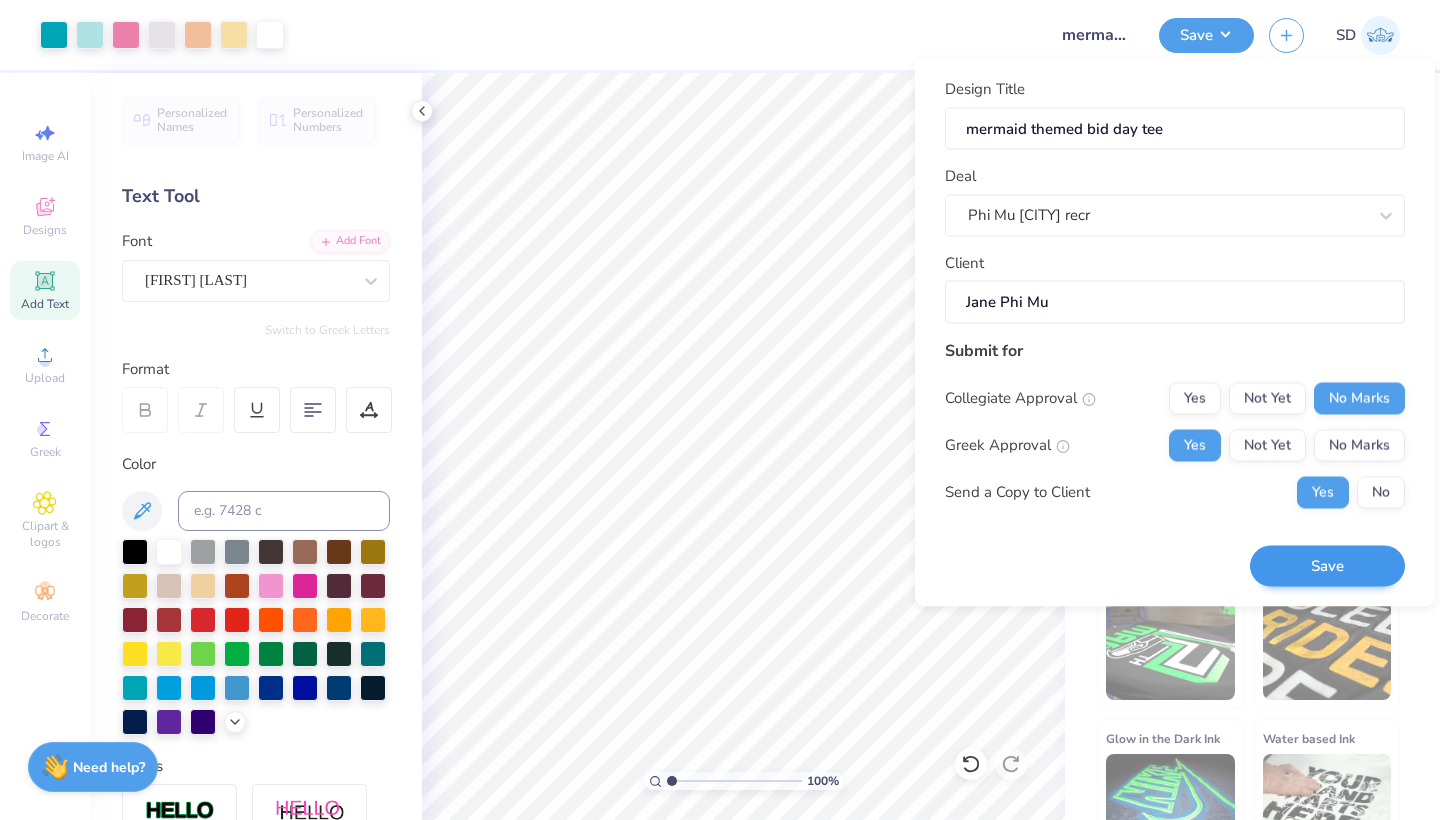 click on "Save" at bounding box center [1327, 566] 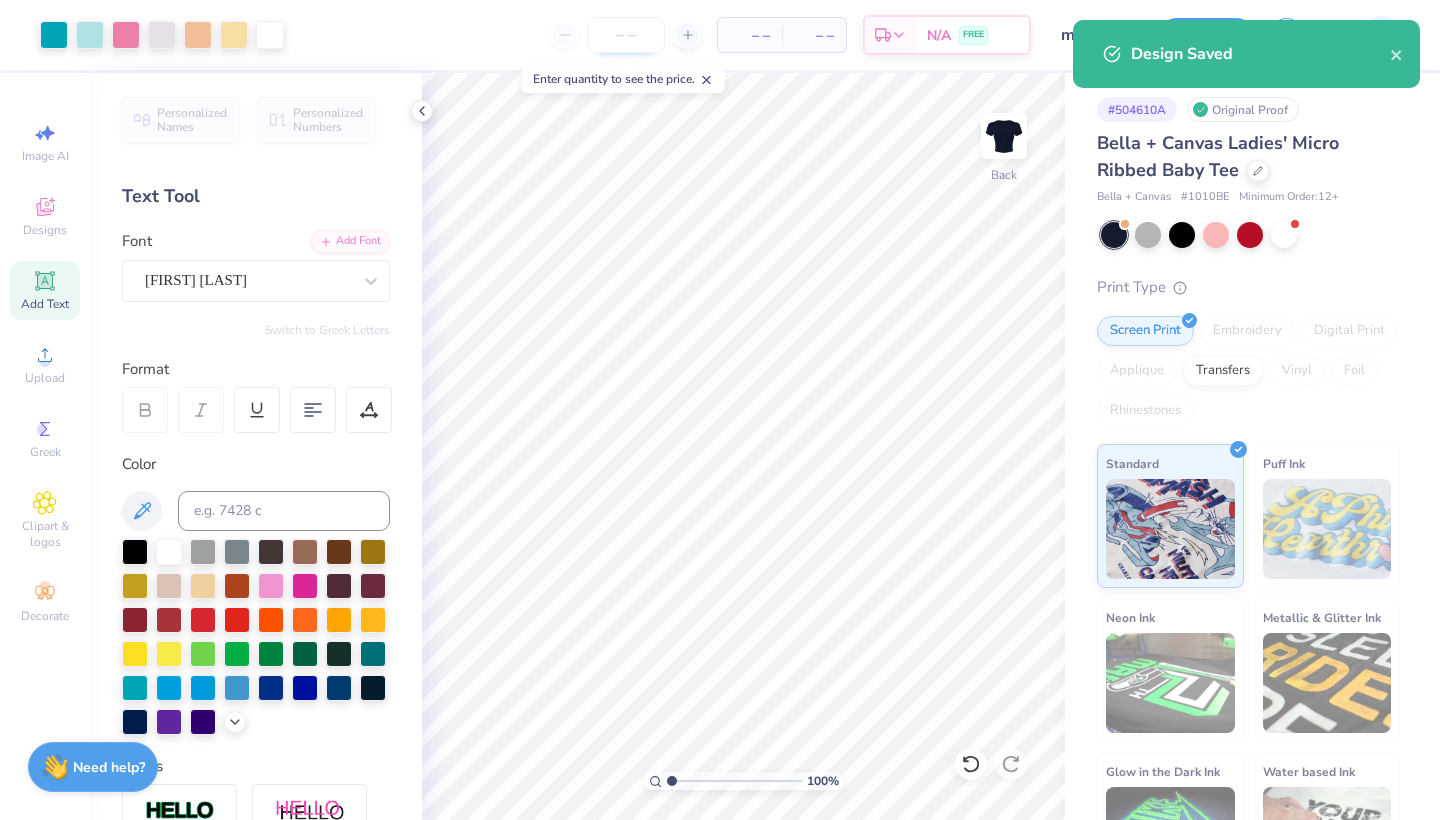 click at bounding box center (626, 35) 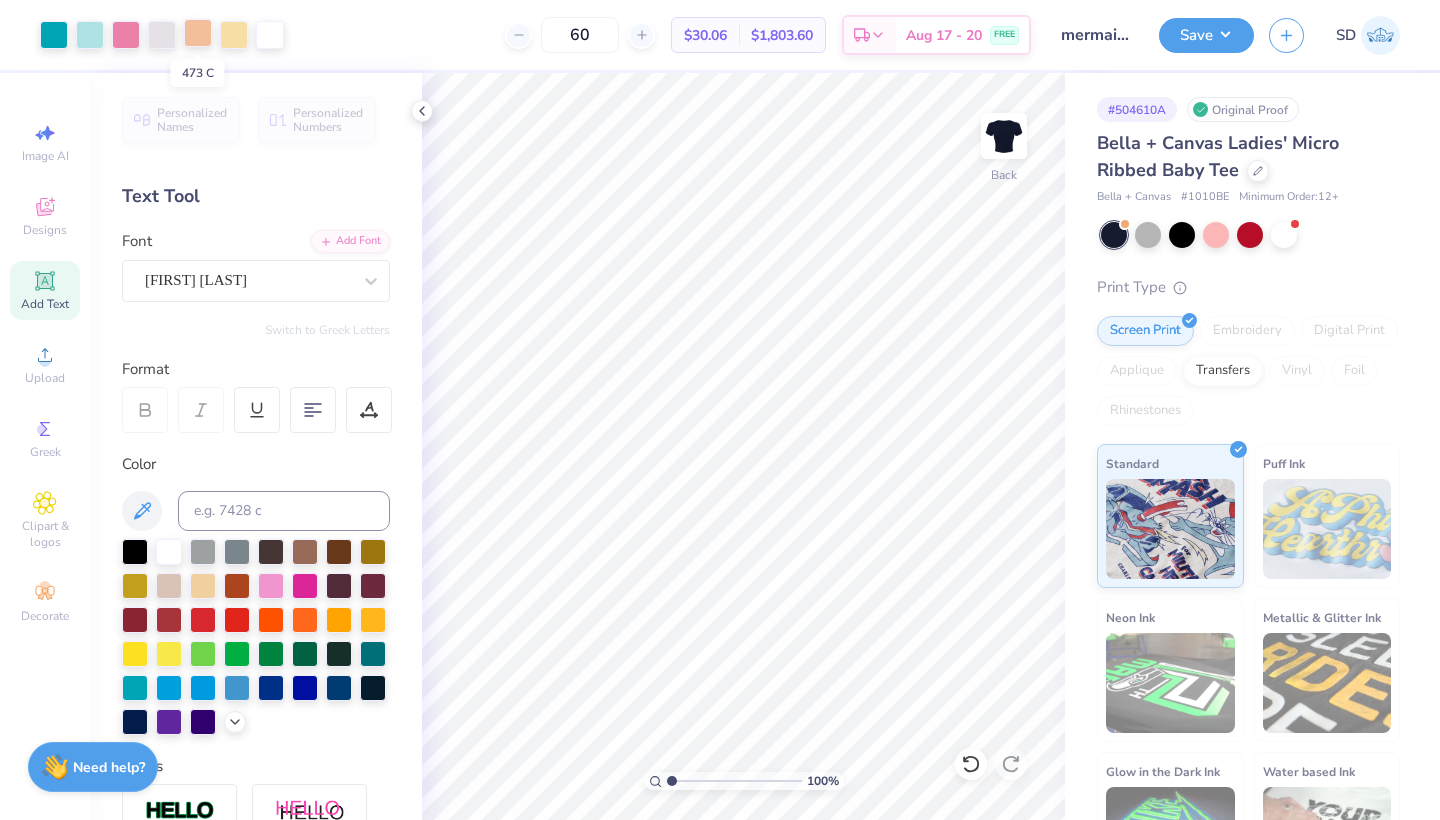 click at bounding box center (198, 33) 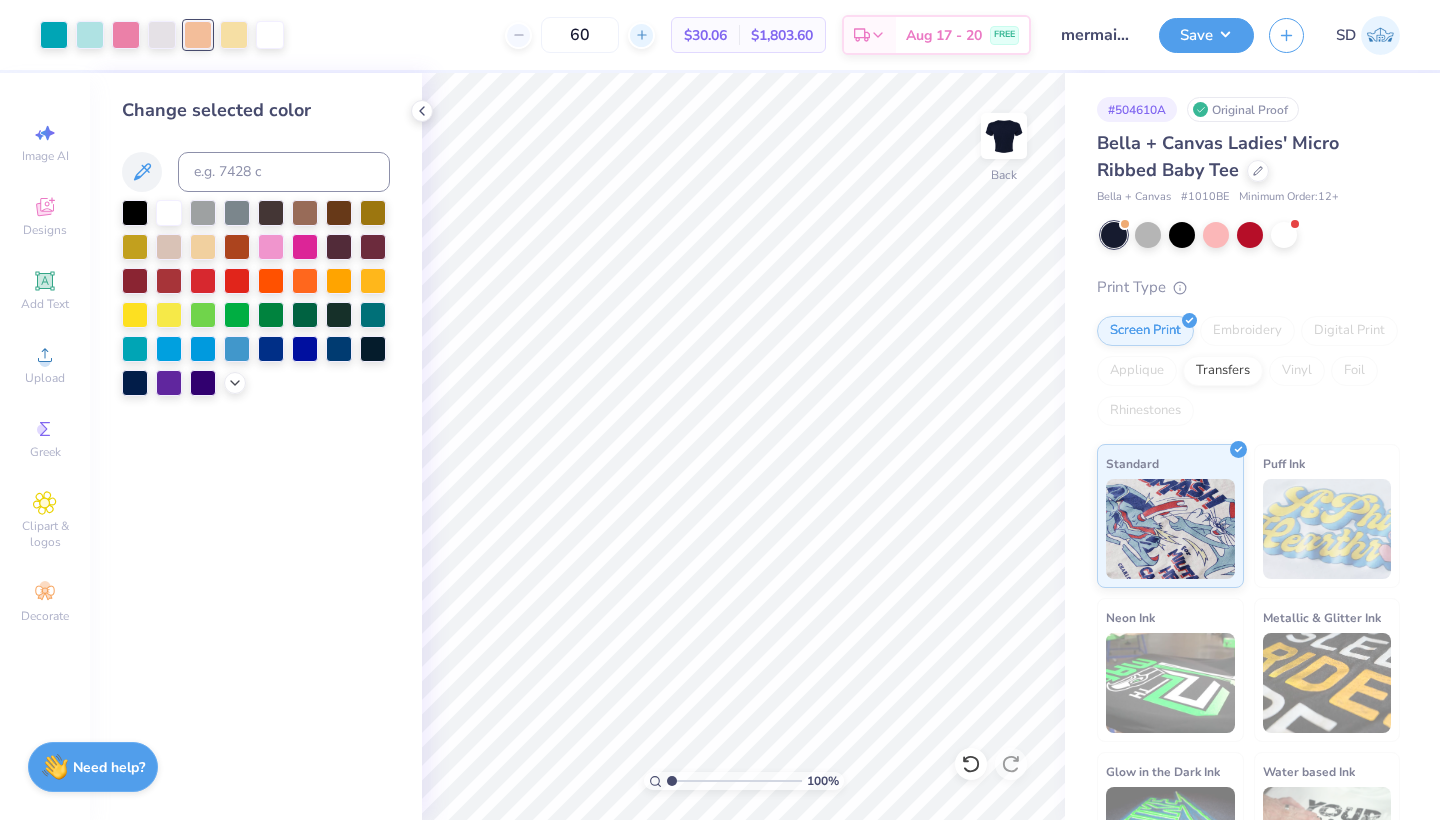 click at bounding box center [641, 35] 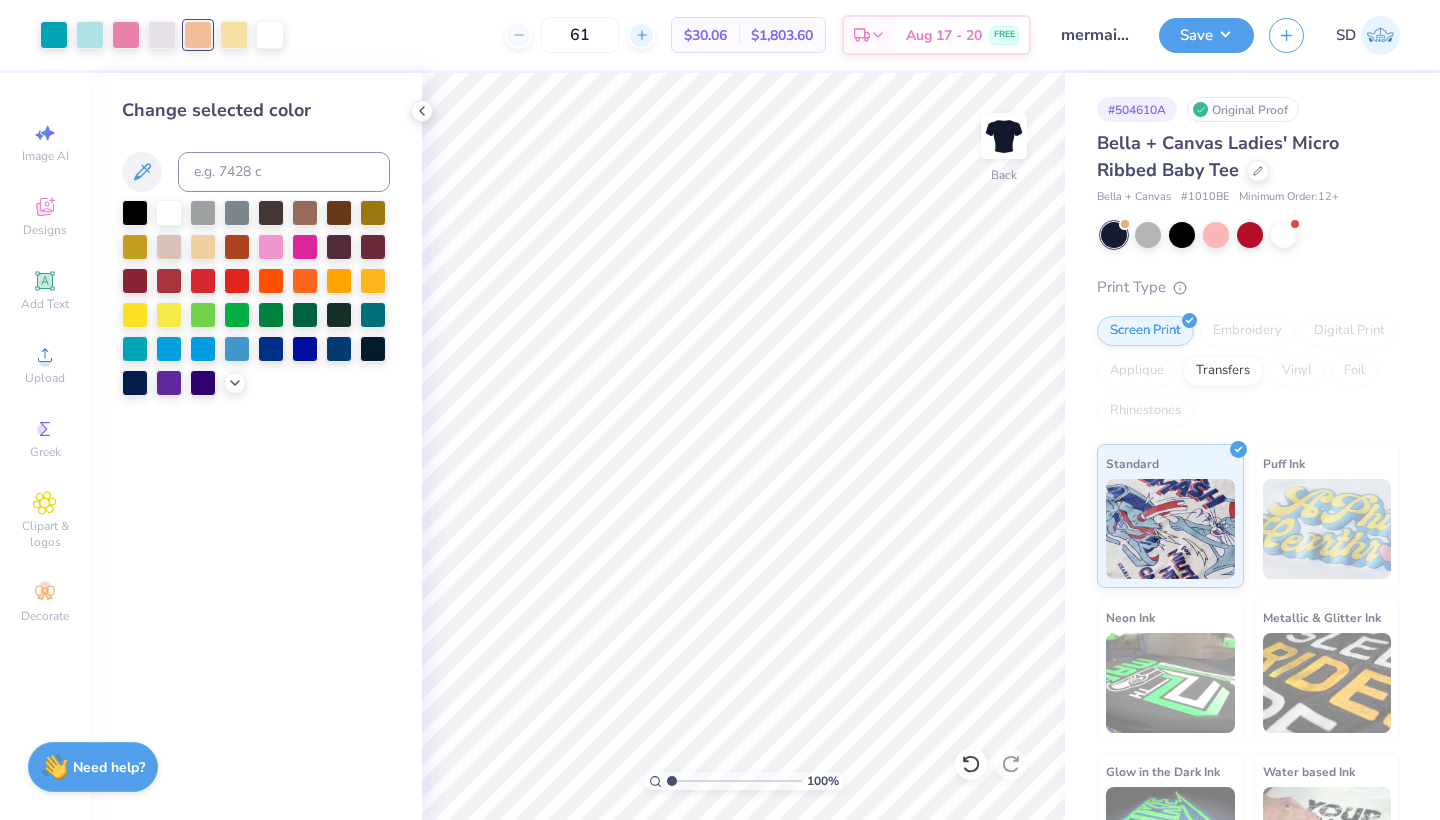 click at bounding box center [641, 35] 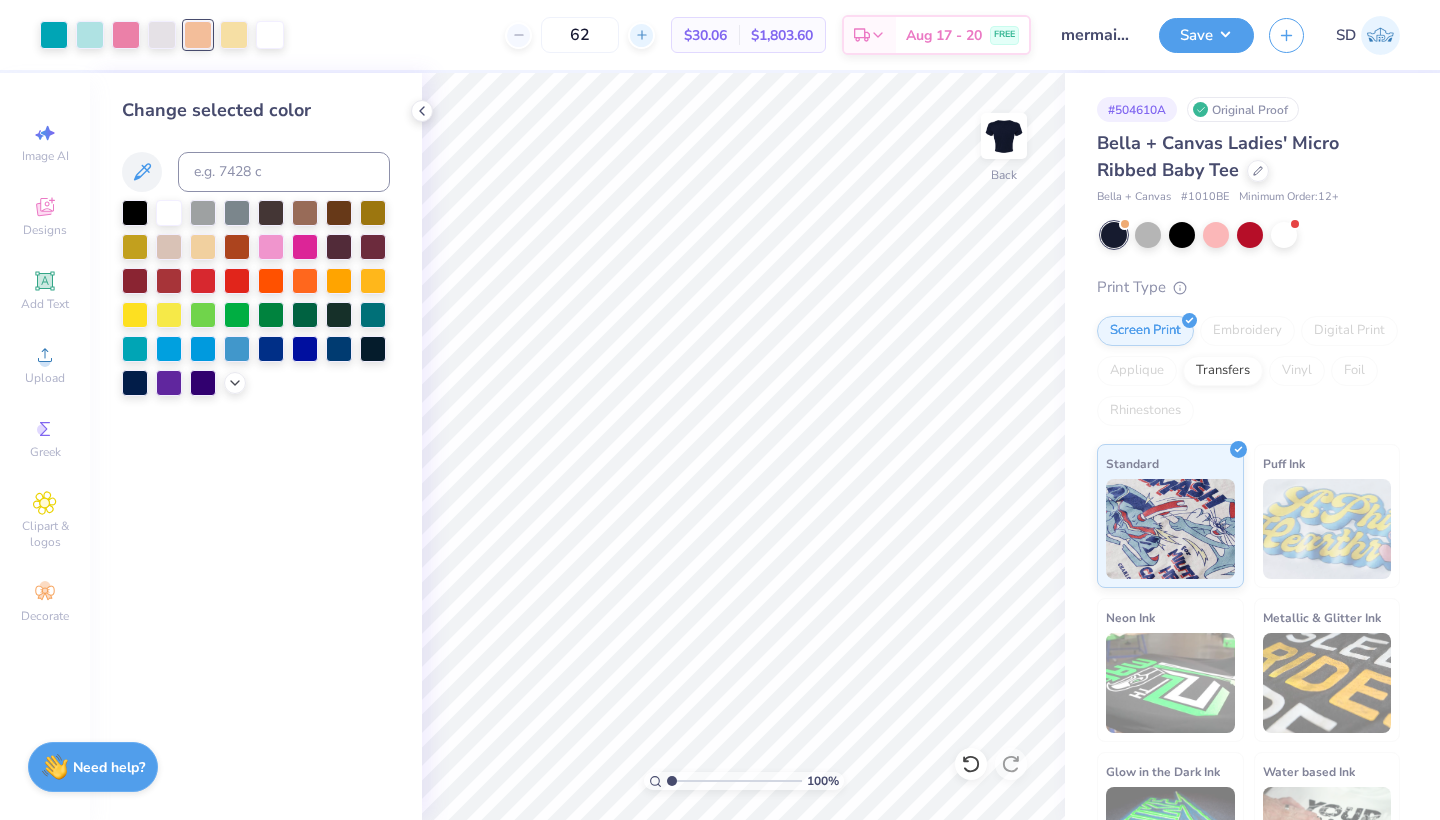 click at bounding box center (641, 35) 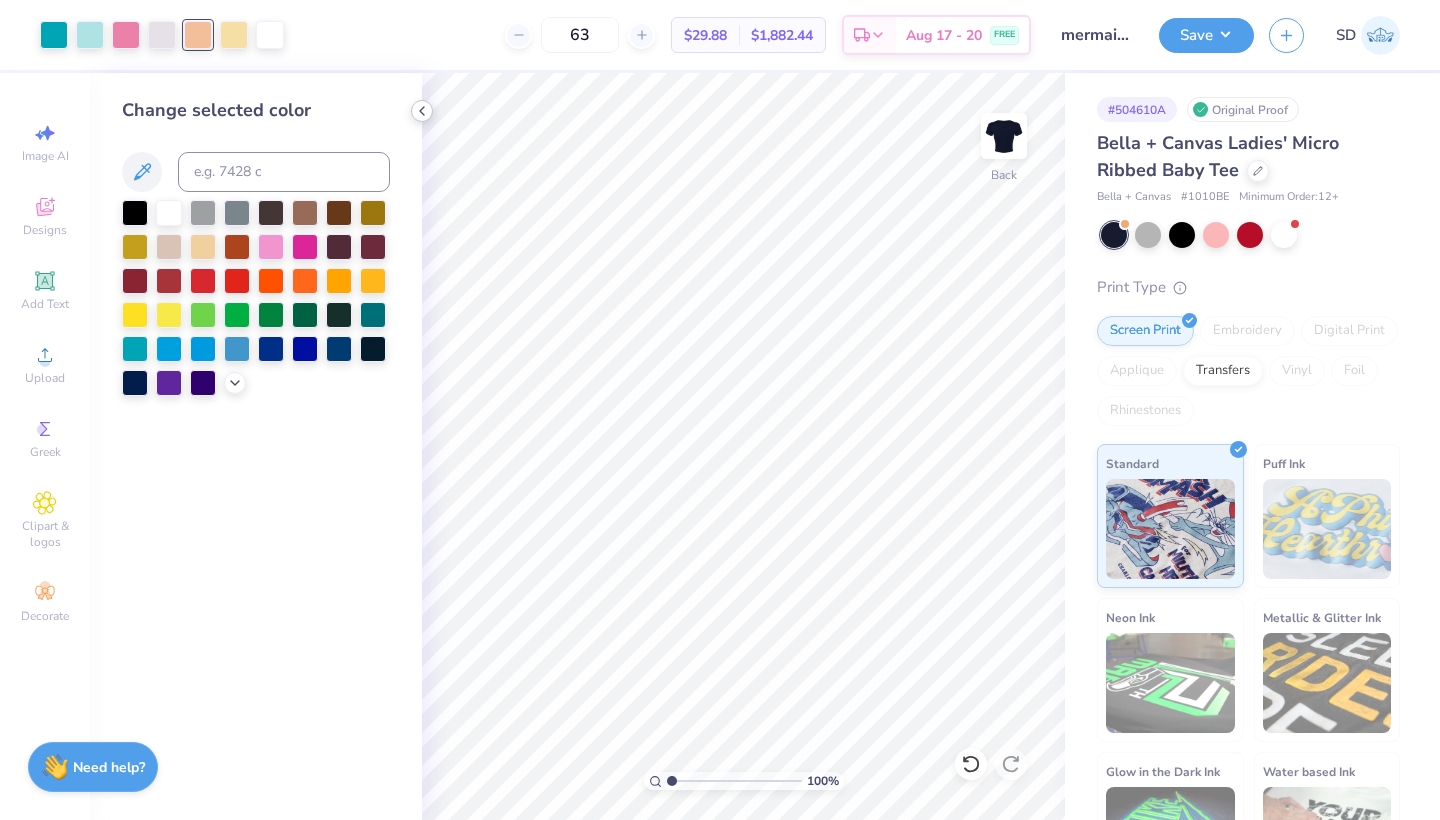 click 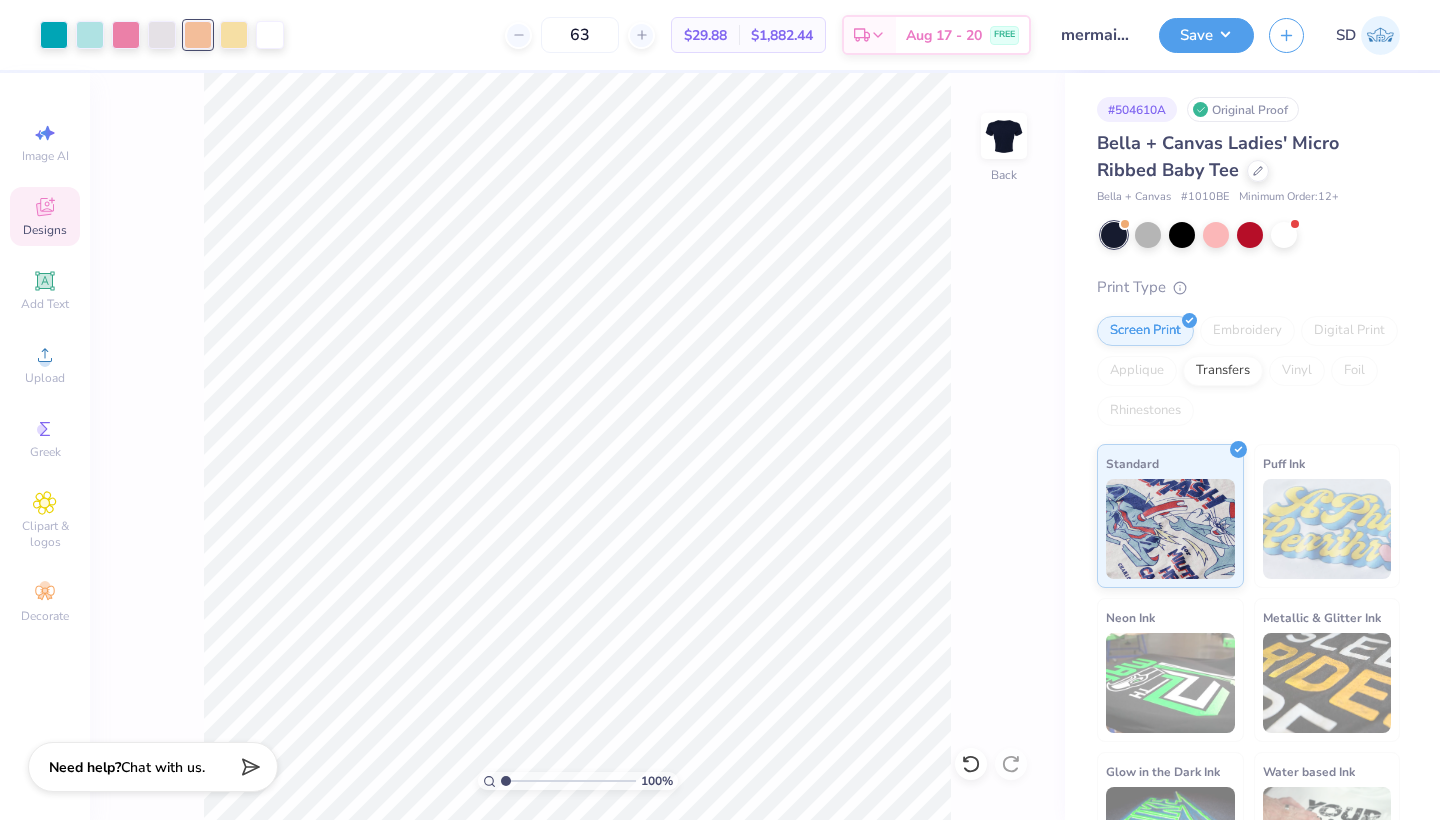 click 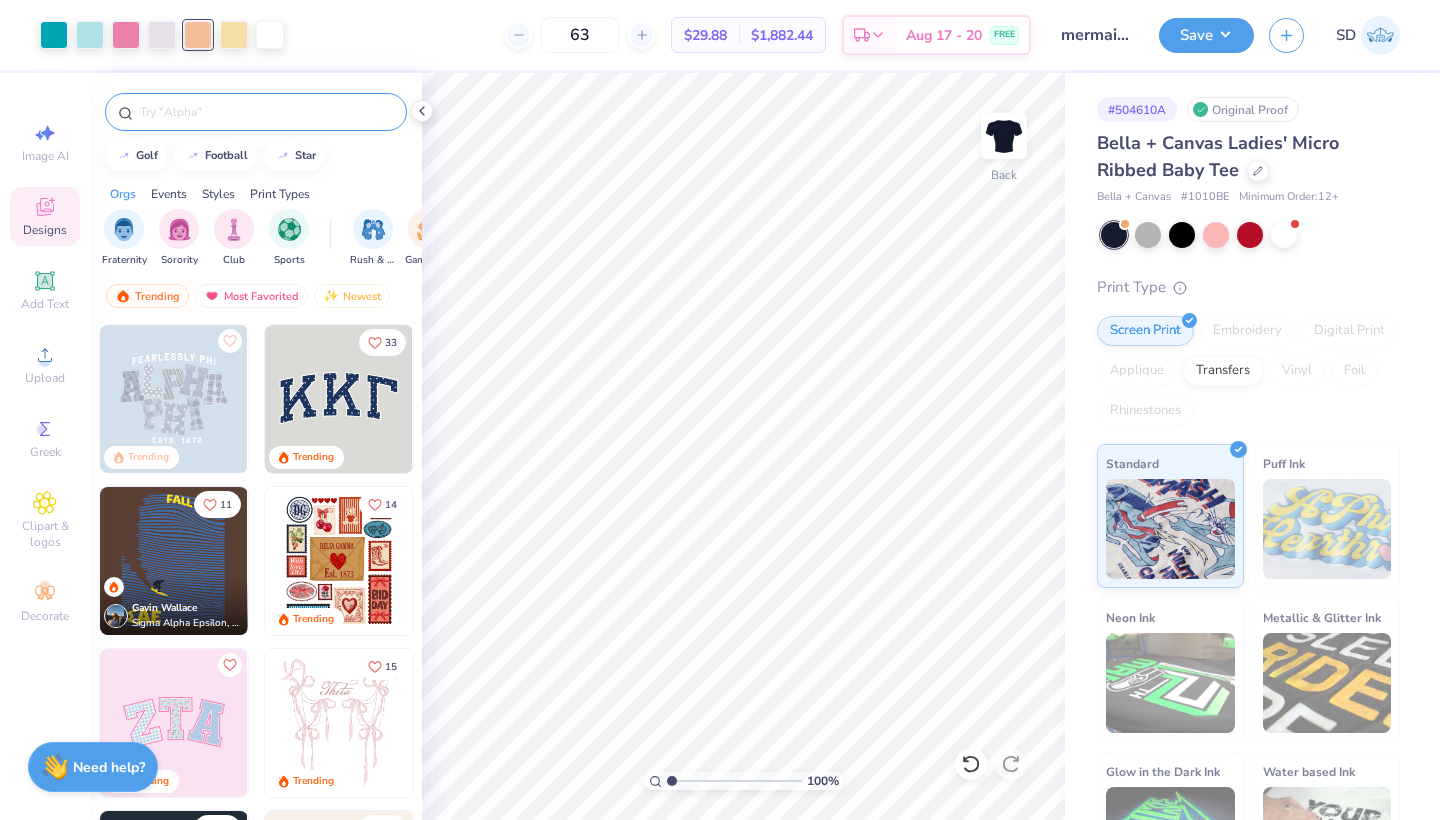 click at bounding box center [266, 112] 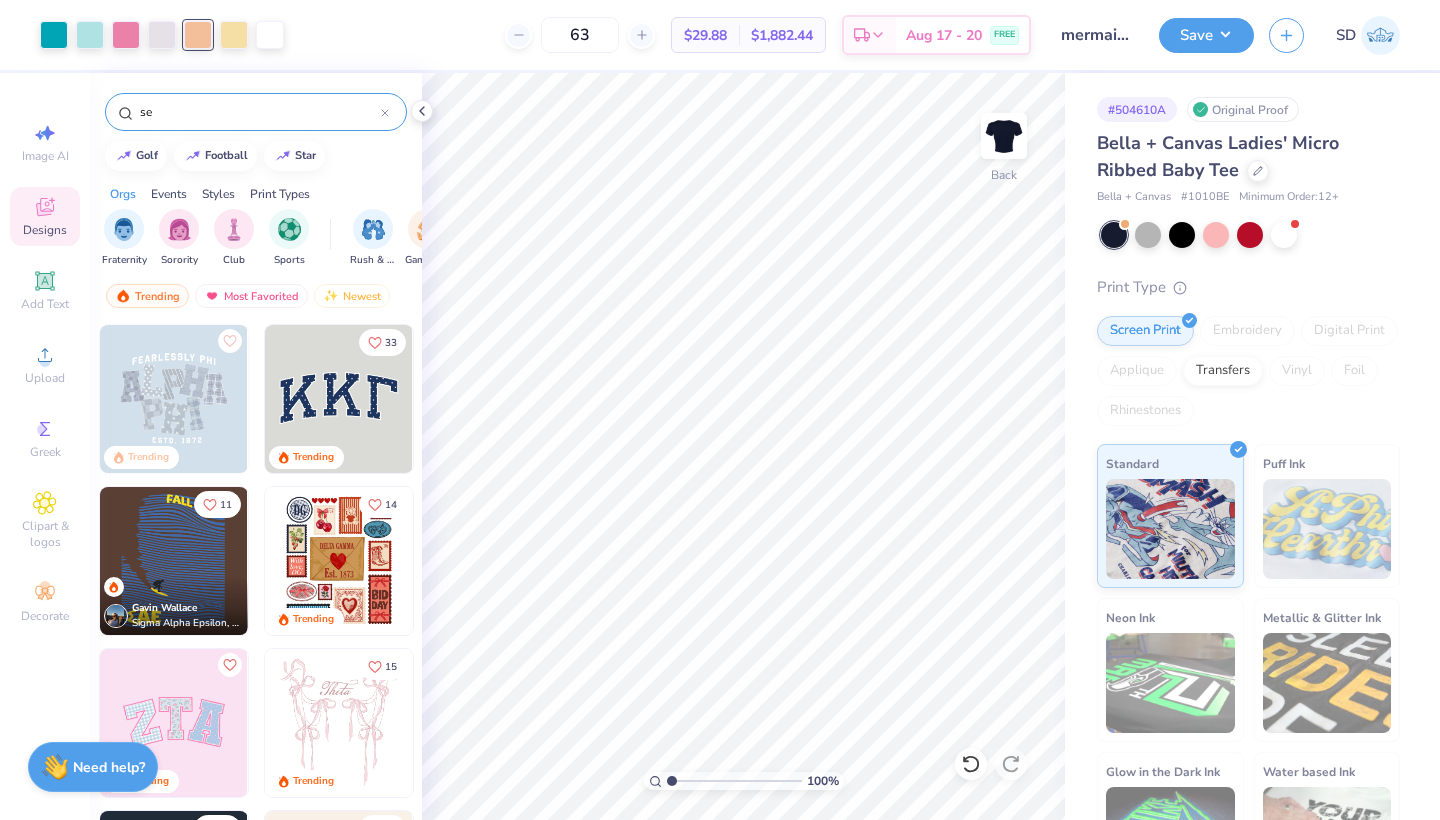 type on "sea" 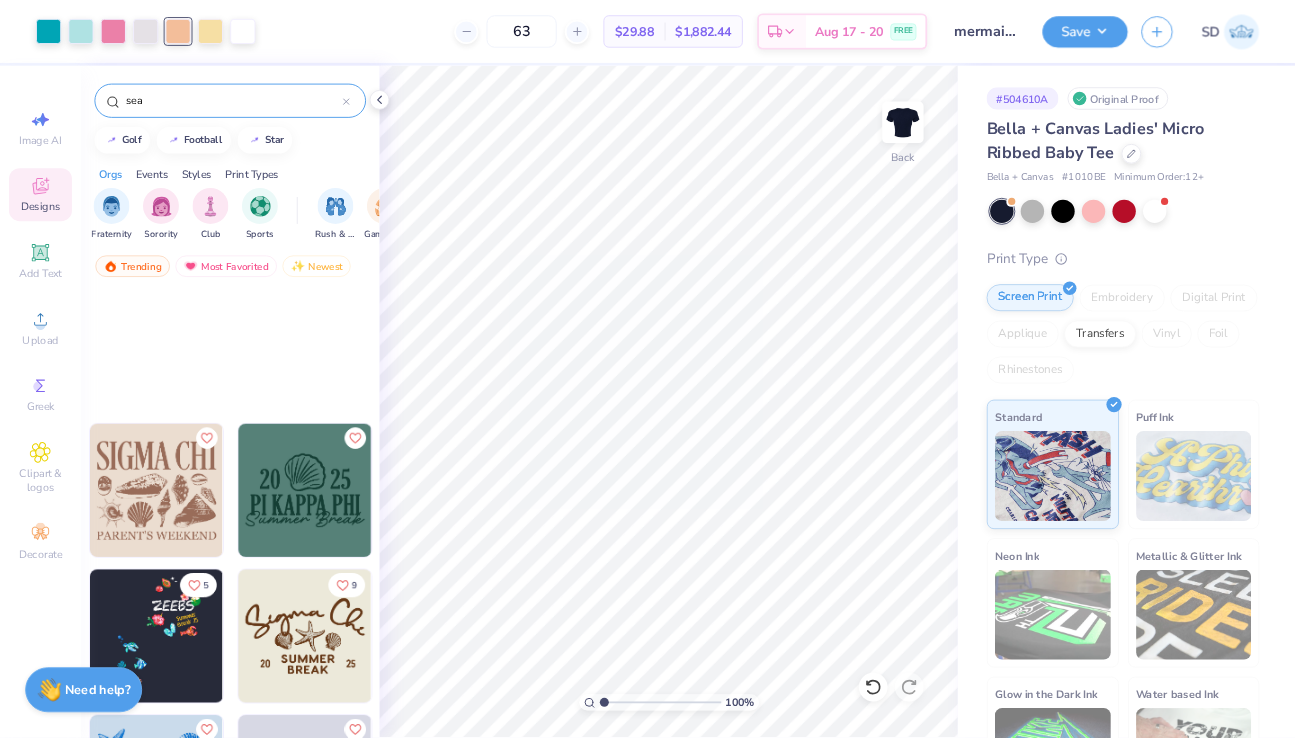 scroll, scrollTop: 4062, scrollLeft: 0, axis: vertical 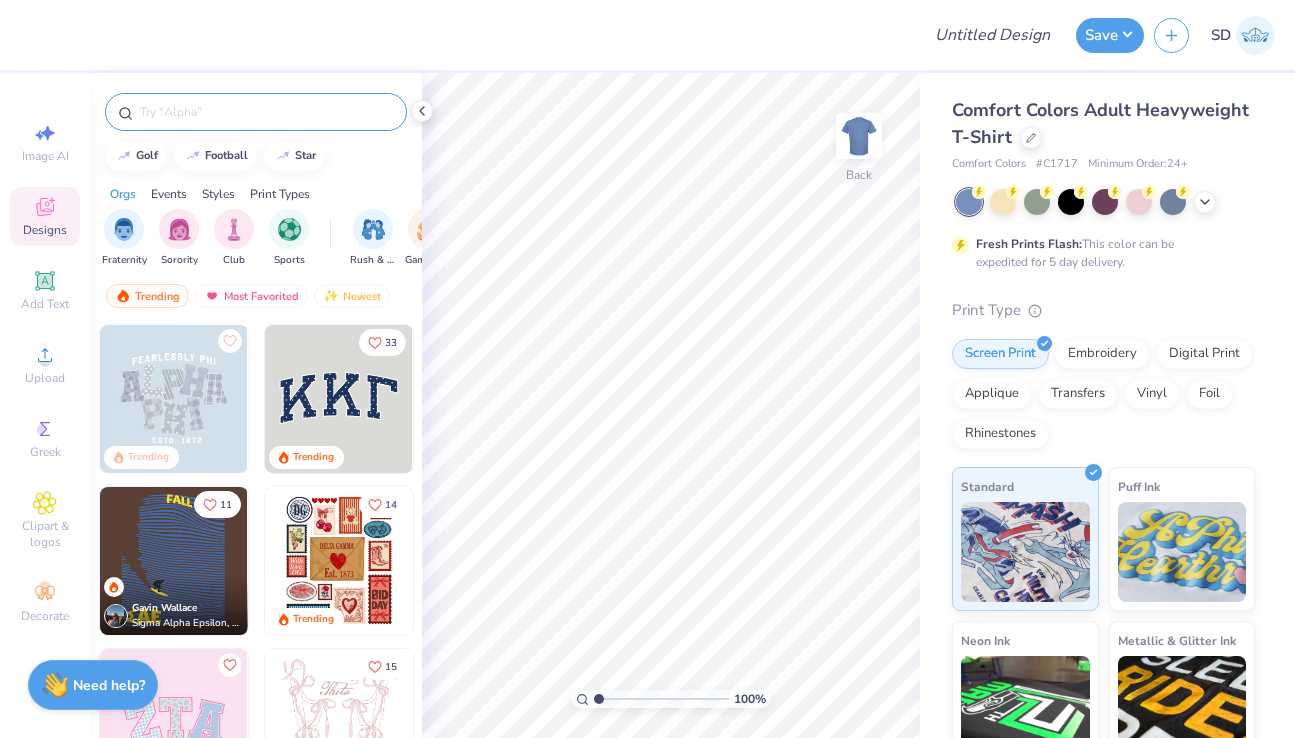 click at bounding box center [266, 112] 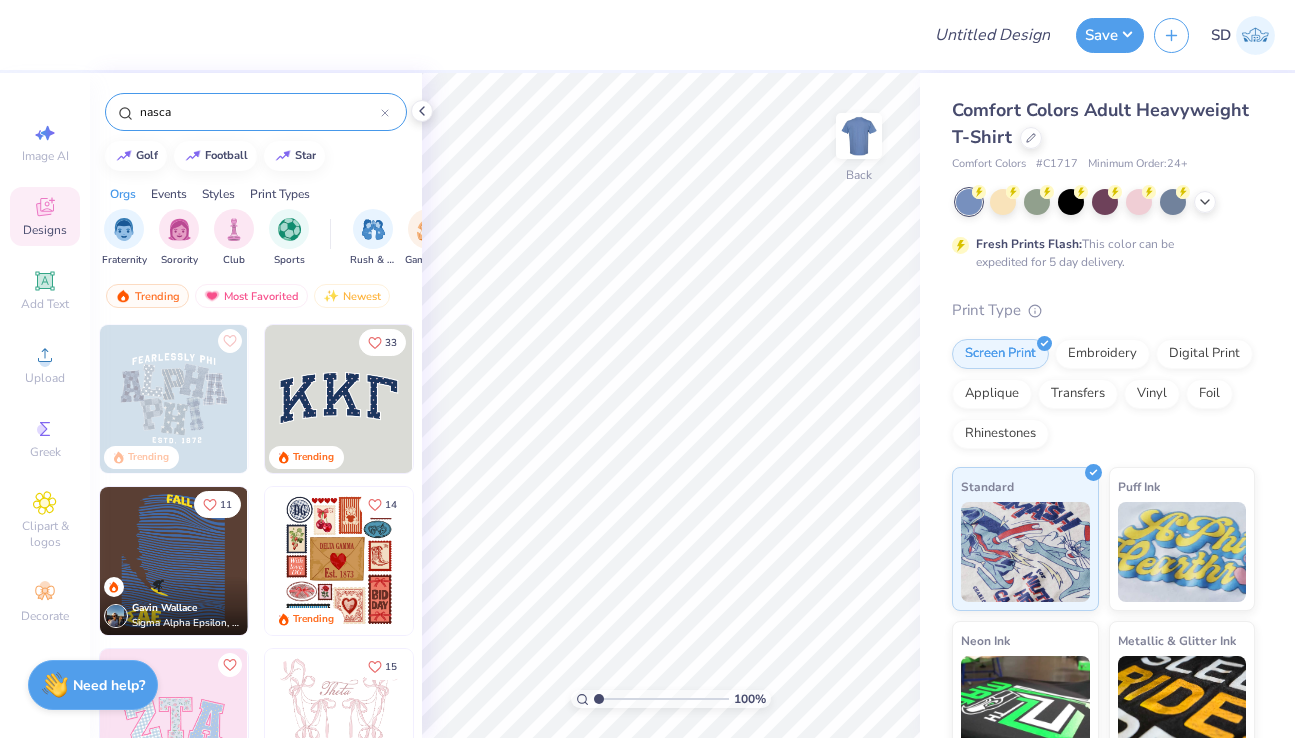type on "nascar" 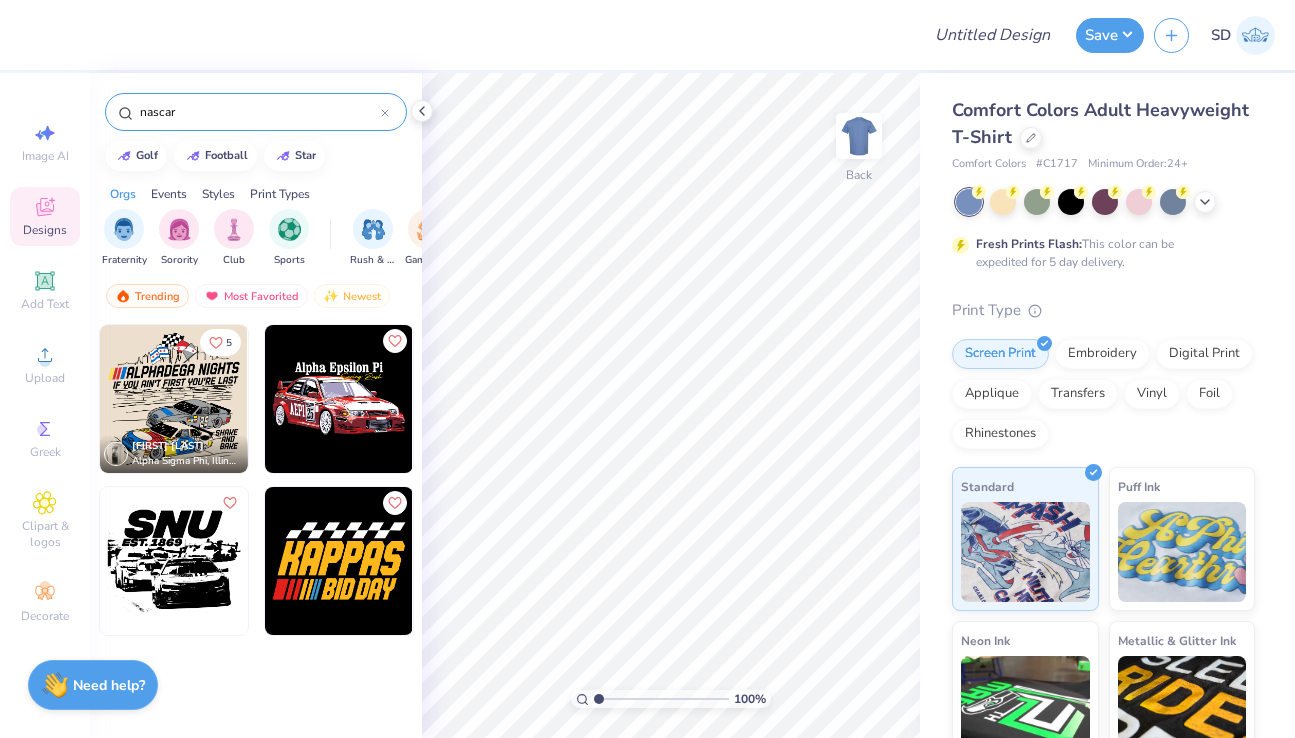 click at bounding box center (385, 112) 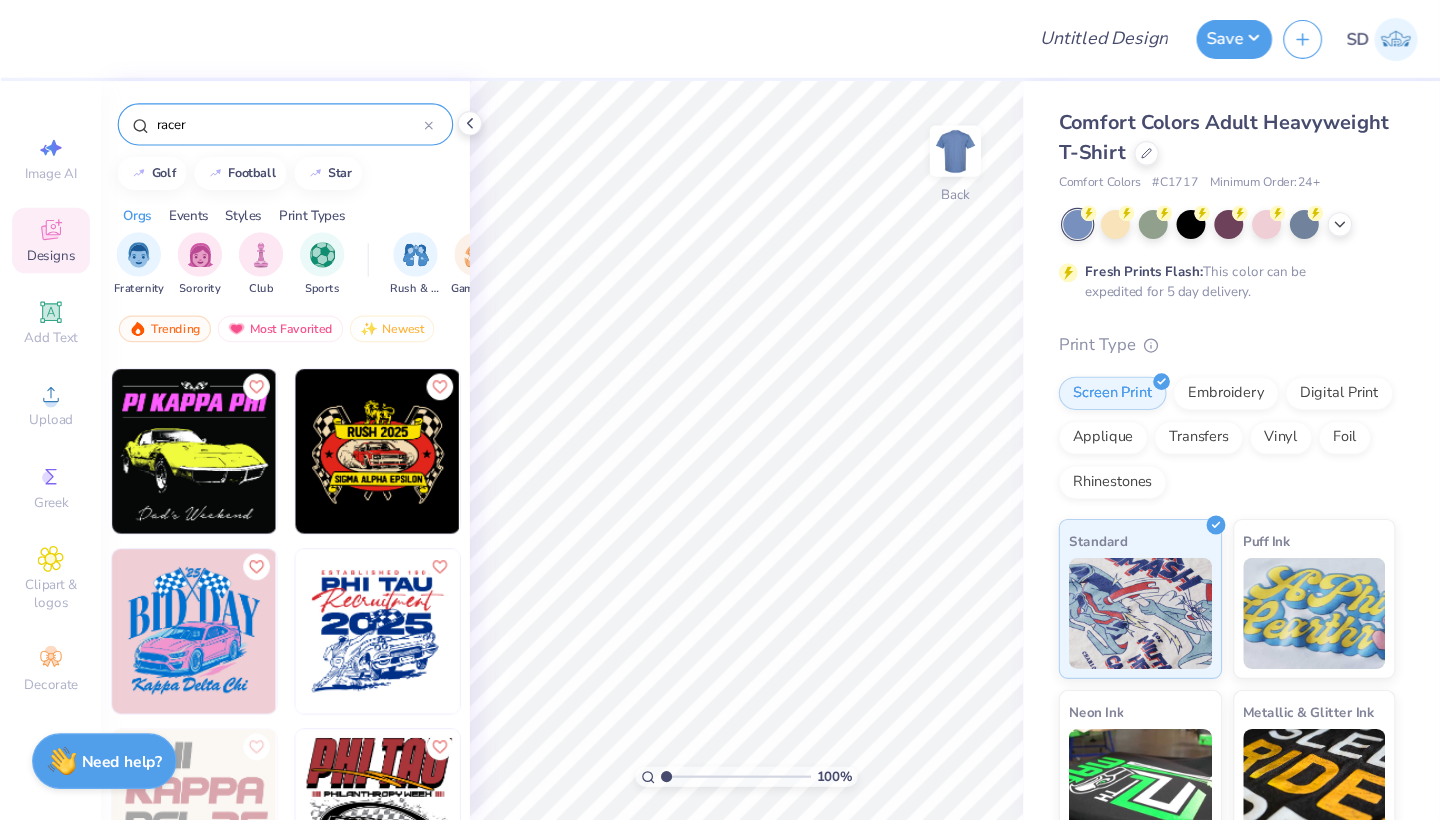 scroll, scrollTop: 439, scrollLeft: 0, axis: vertical 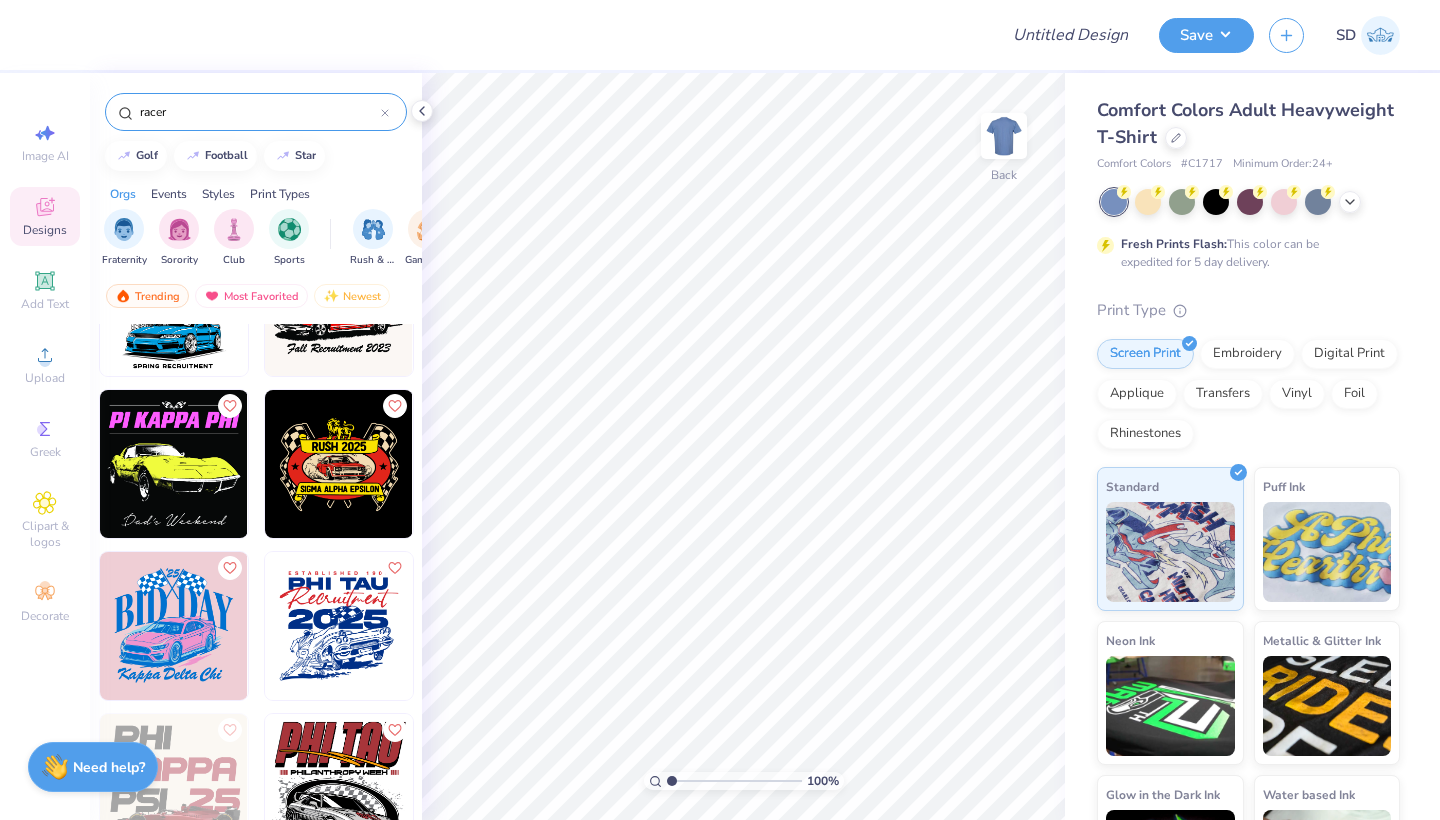 type on "racer" 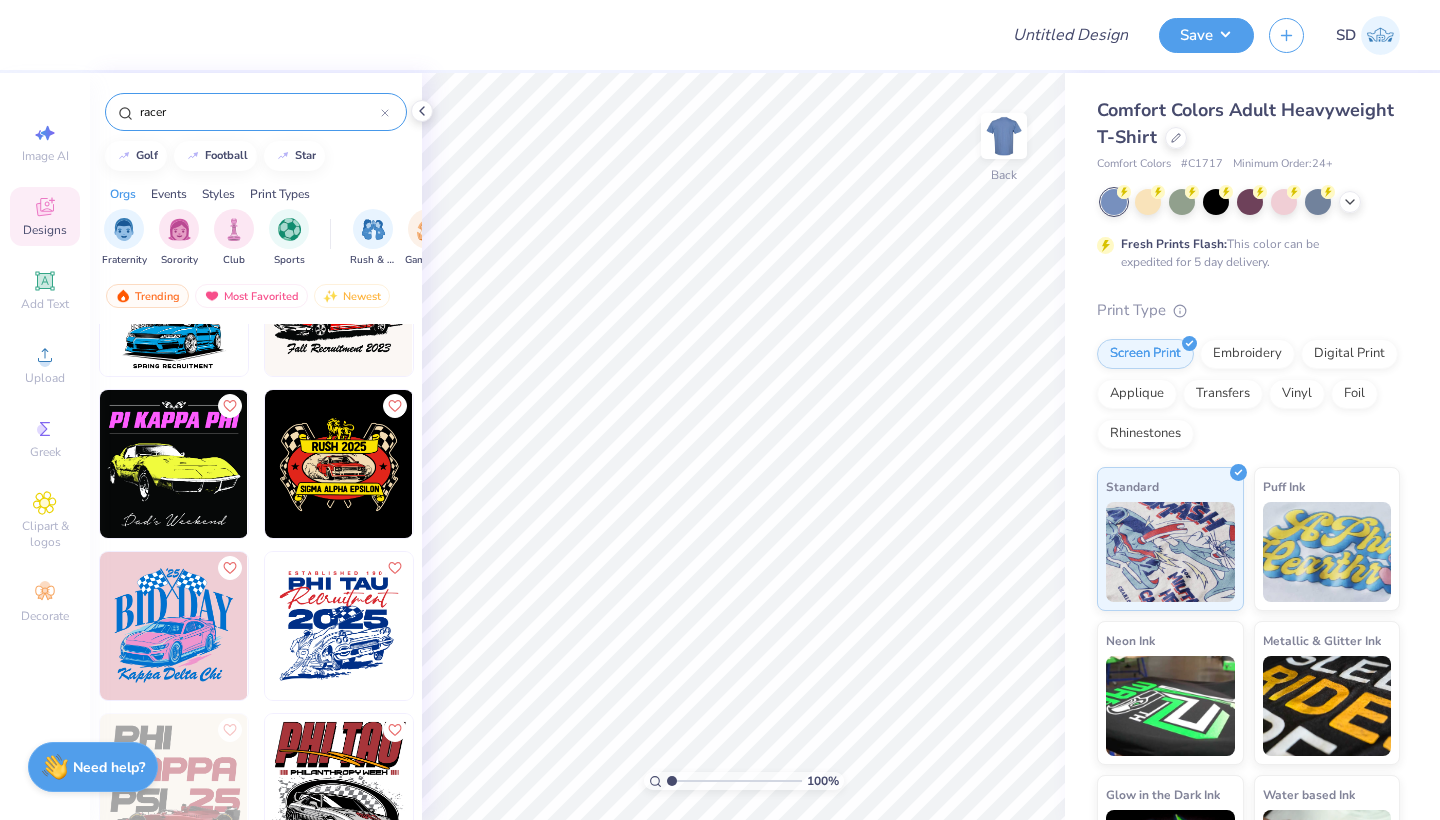 click at bounding box center [174, 626] 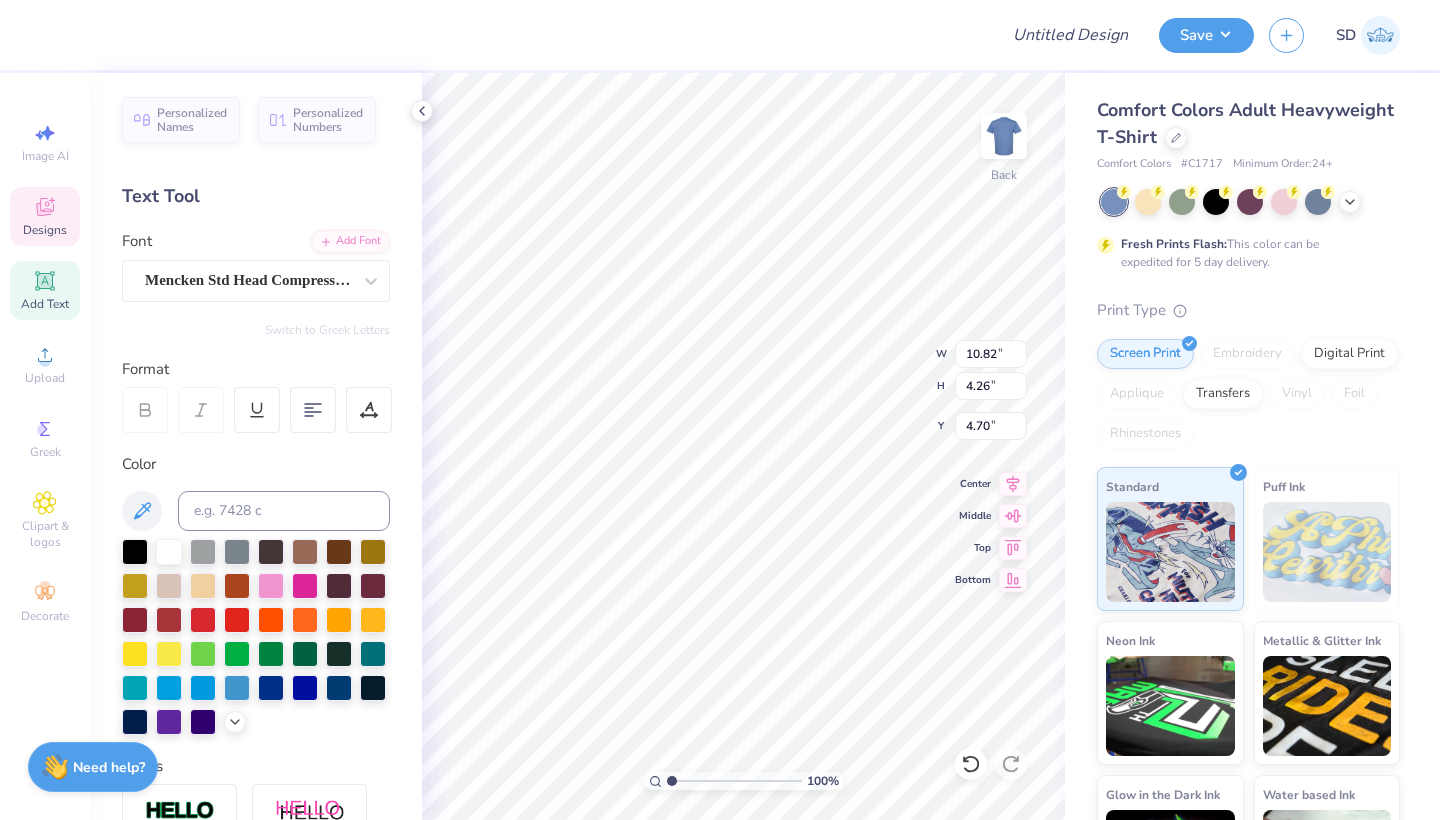 scroll, scrollTop: 0, scrollLeft: 2, axis: horizontal 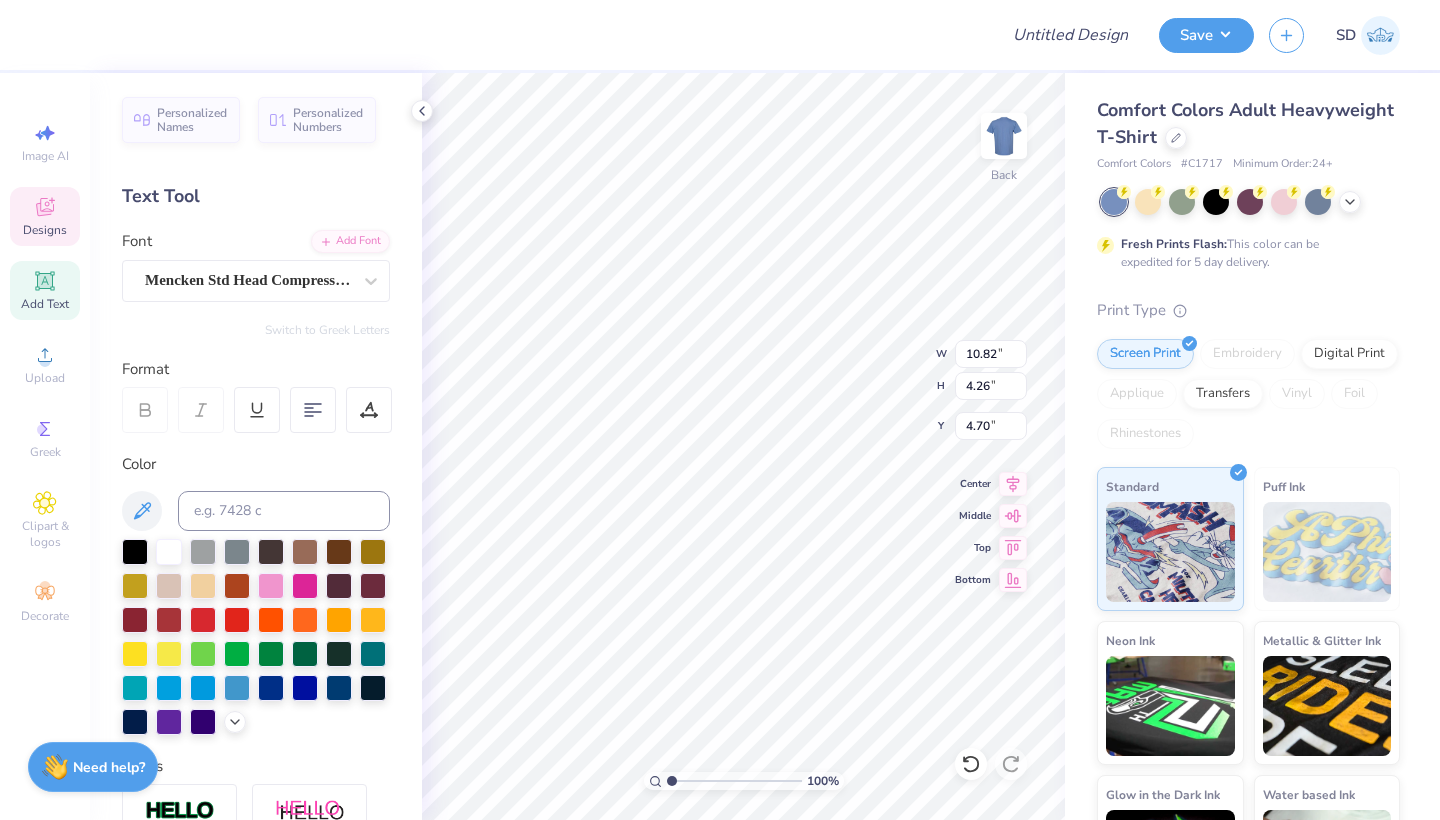 type on "Recruitment" 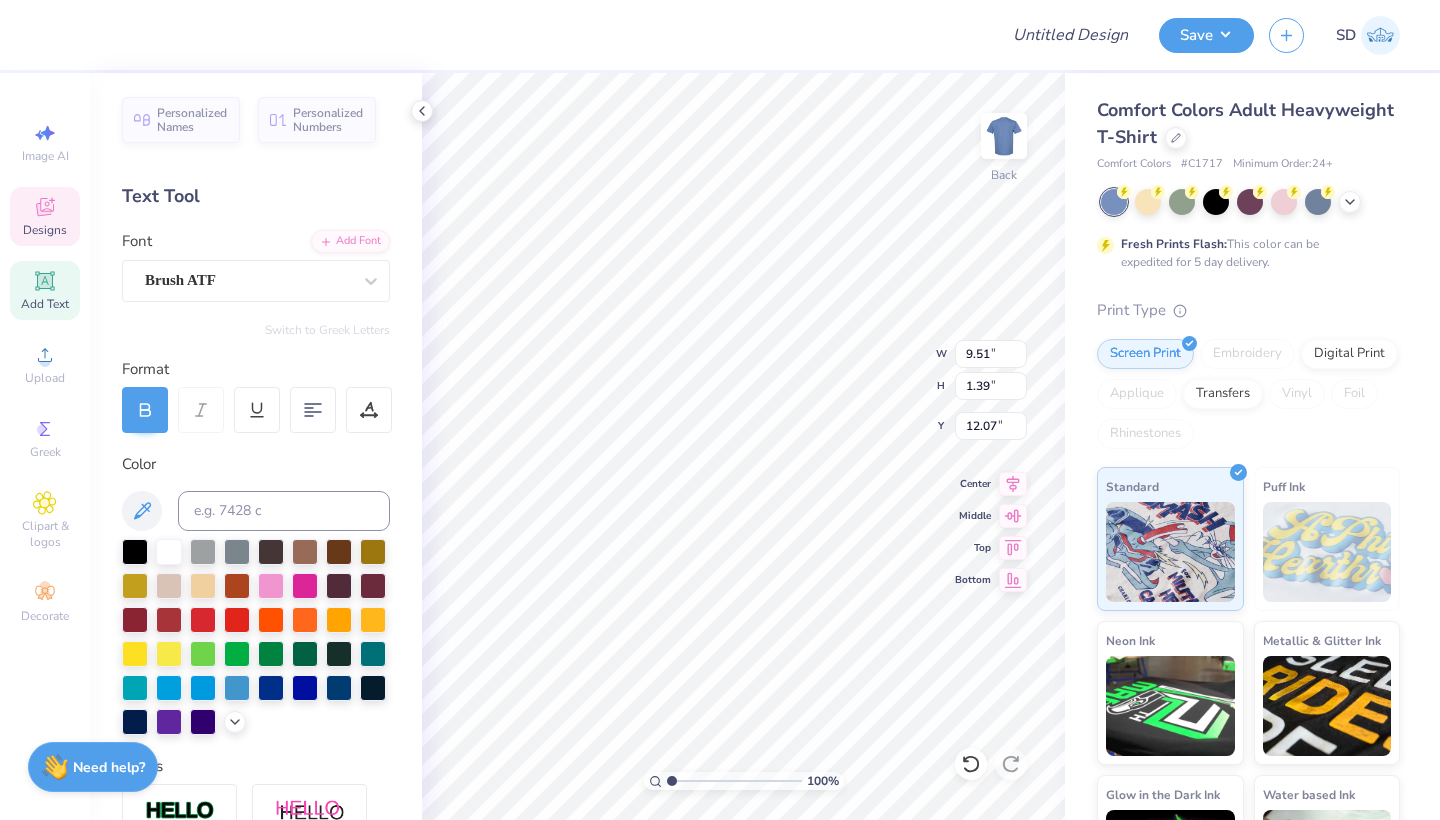 scroll, scrollTop: 0, scrollLeft: 5, axis: horizontal 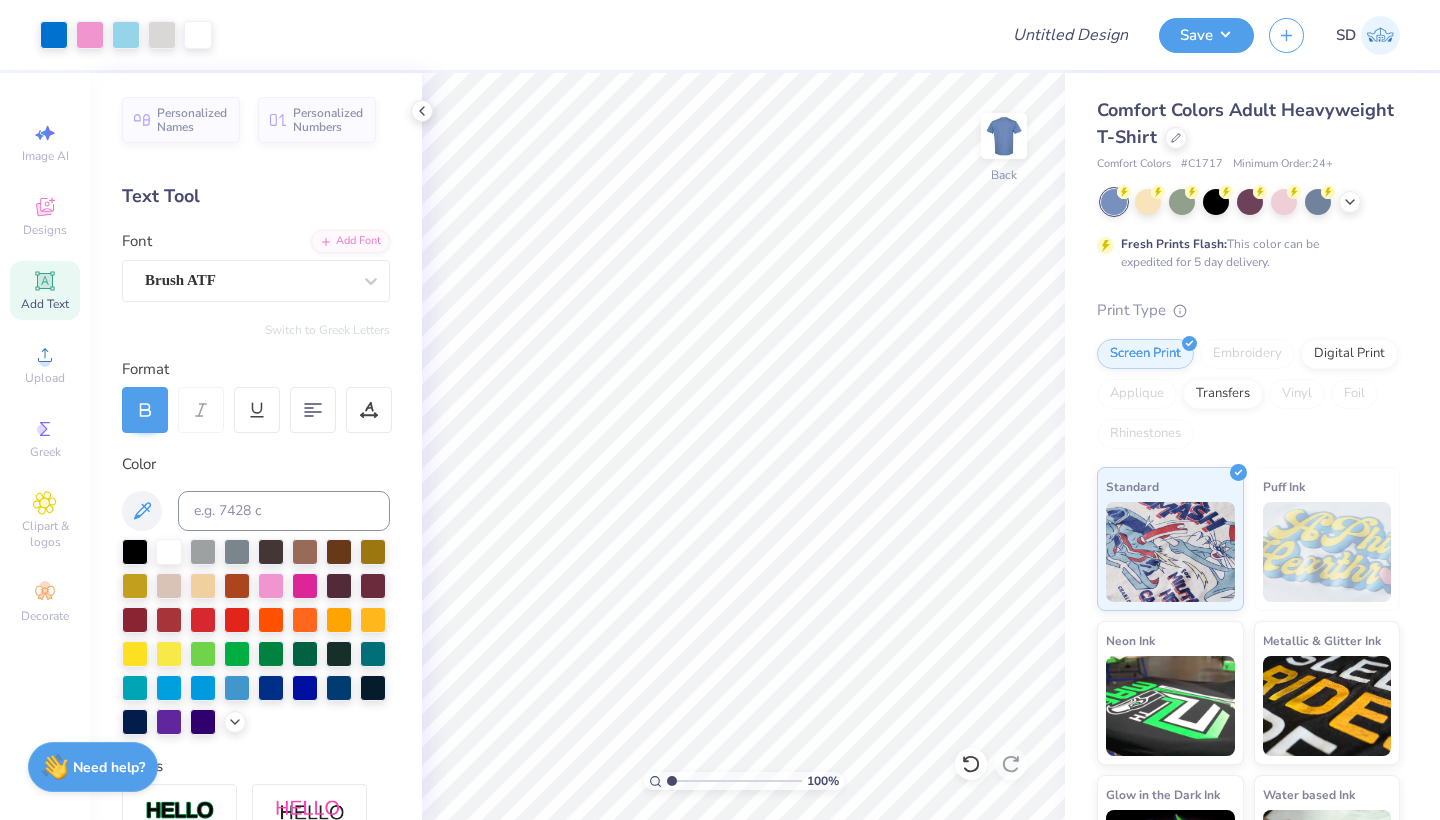 click on "Comfort Colors Adult Heavyweight T-Shirt" at bounding box center [1248, 124] 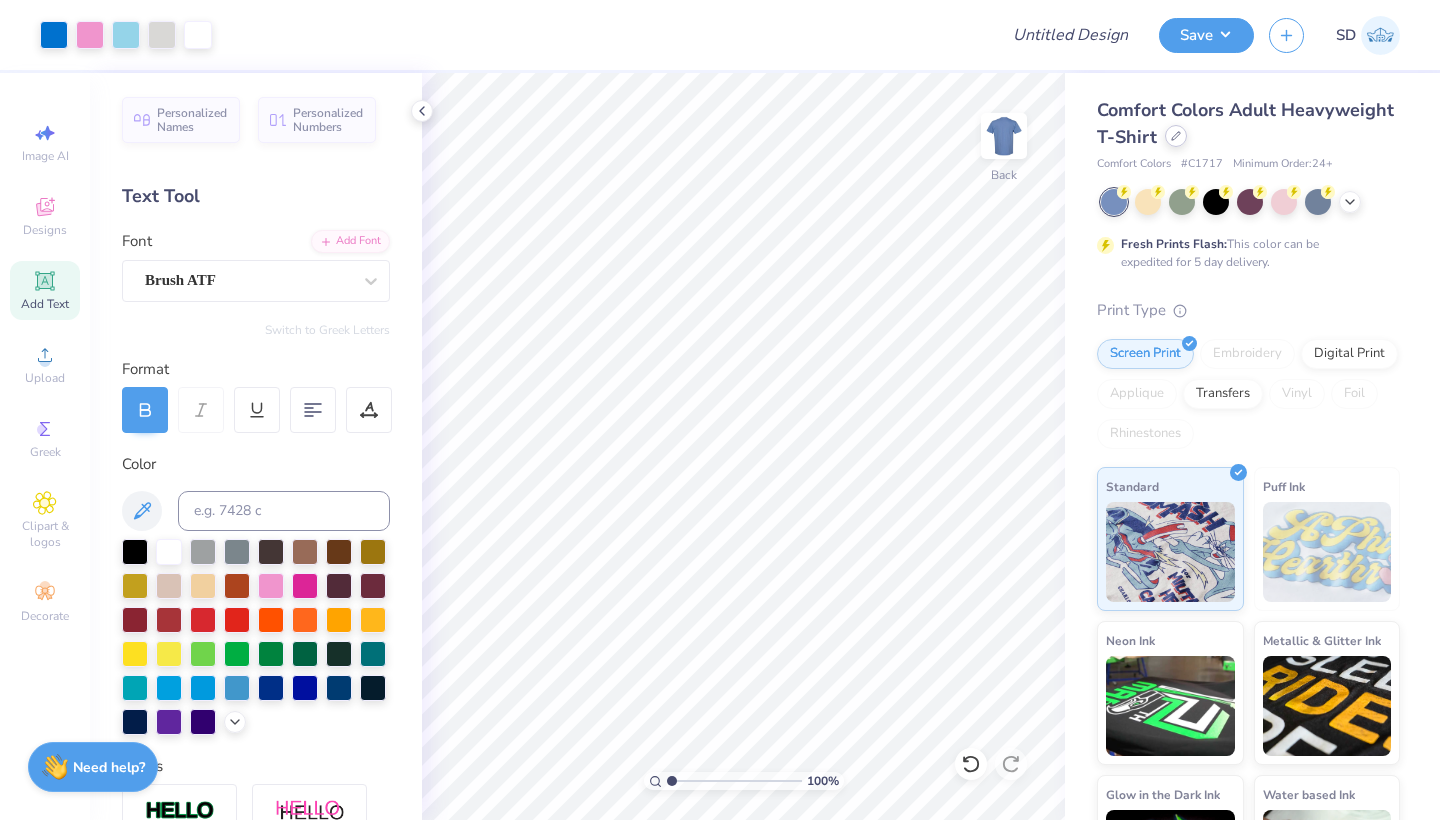 click at bounding box center [1176, 136] 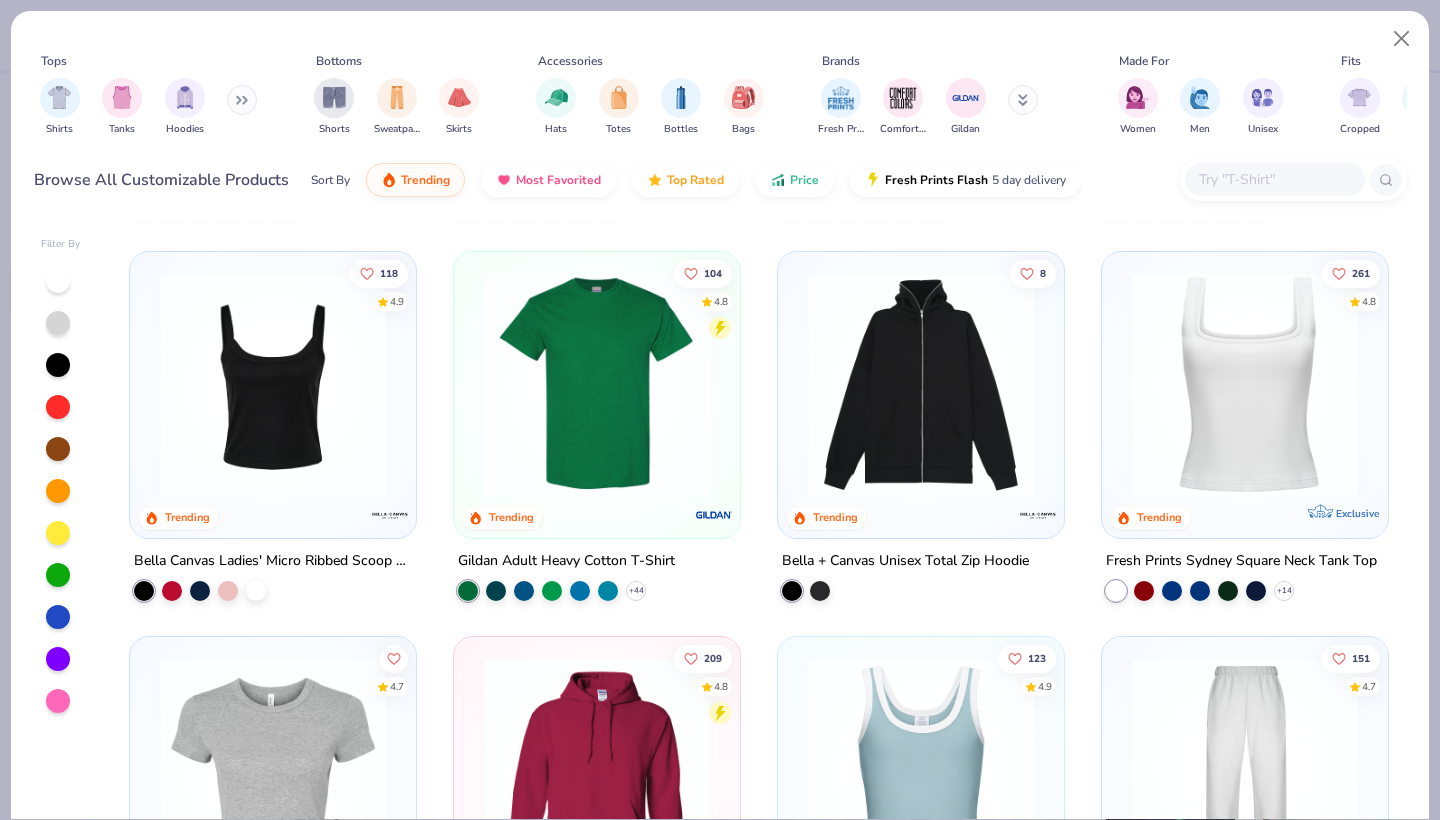 scroll, scrollTop: 373, scrollLeft: 0, axis: vertical 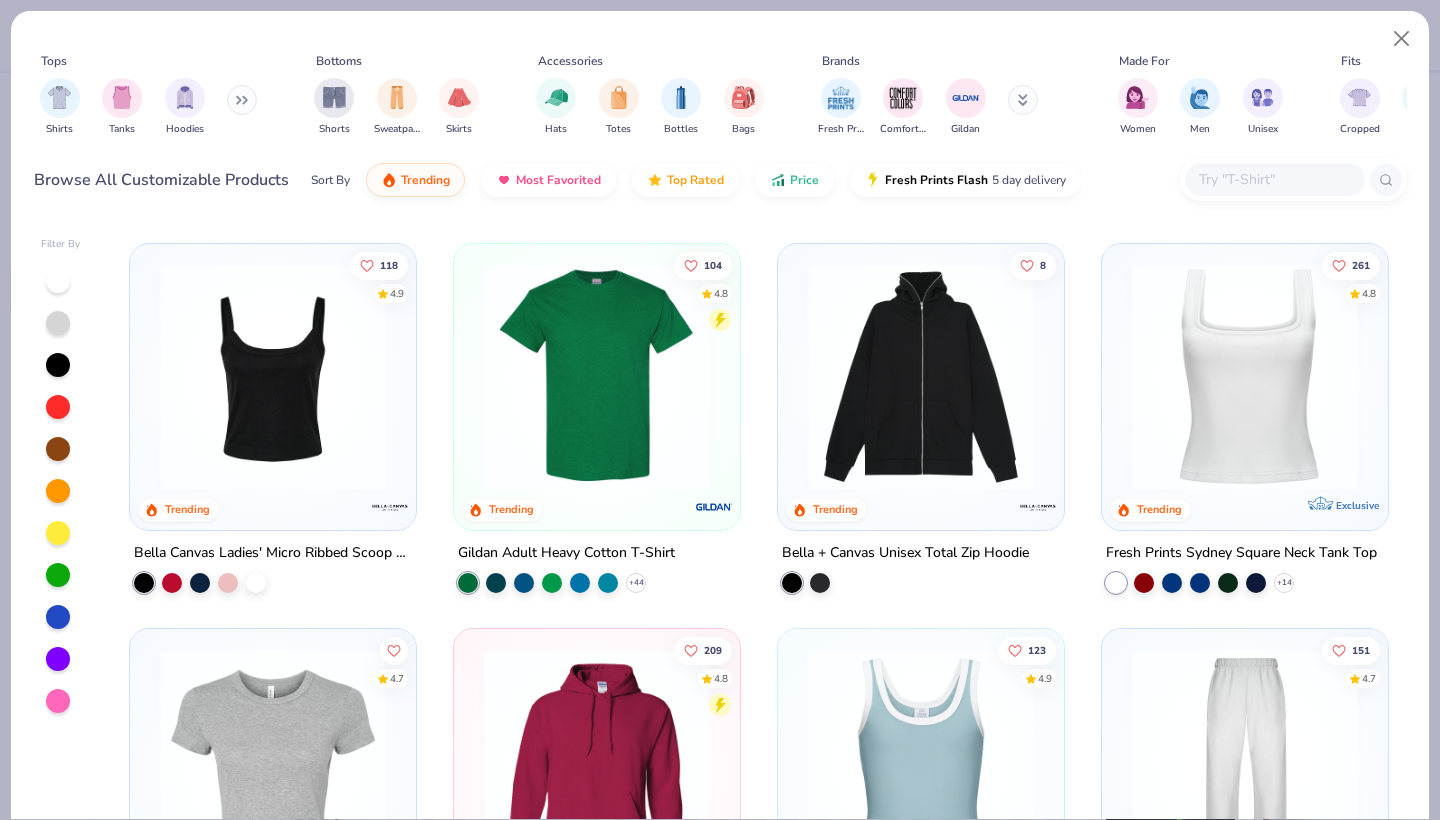 click at bounding box center [242, 100] 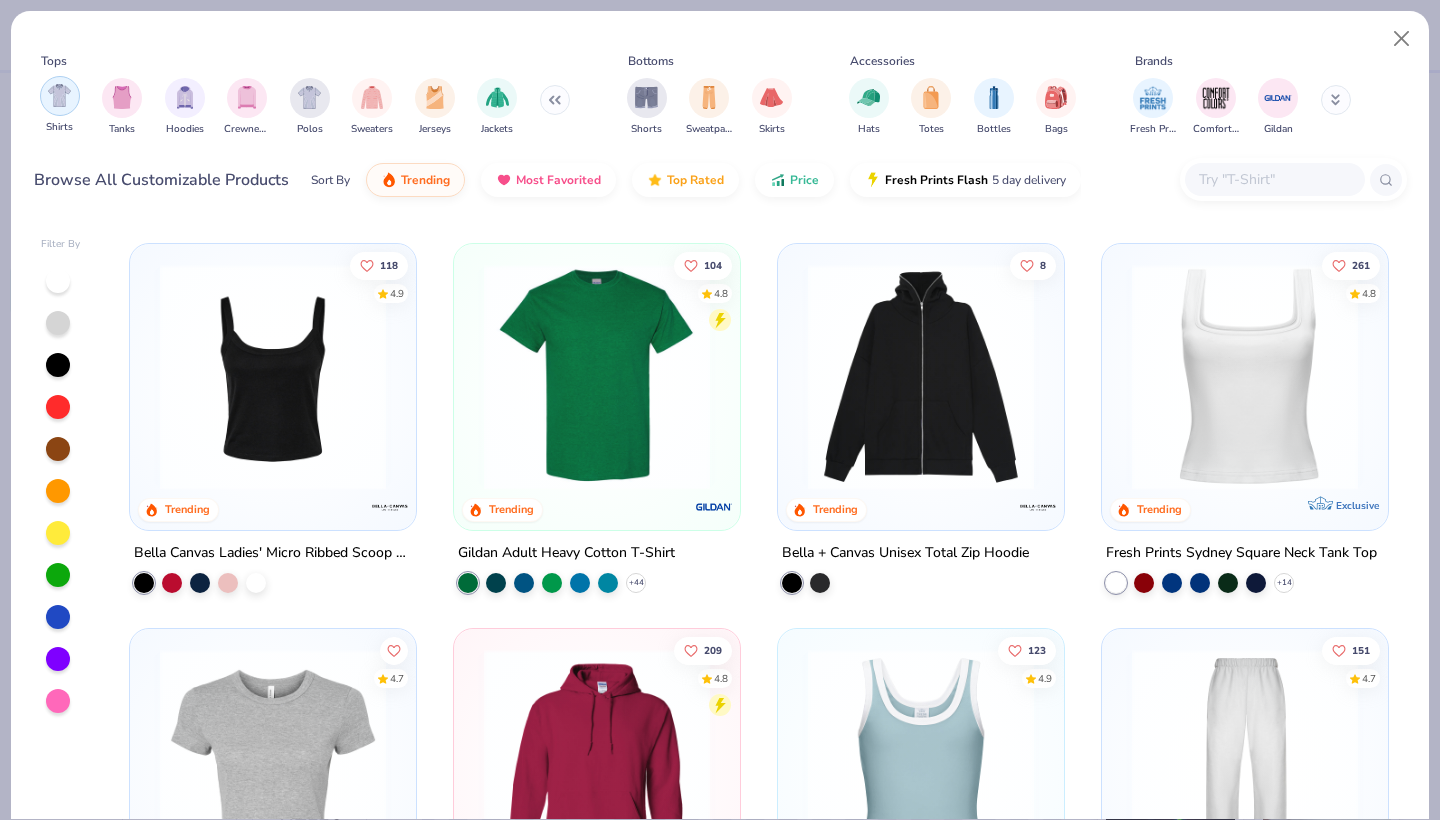click at bounding box center (60, 96) 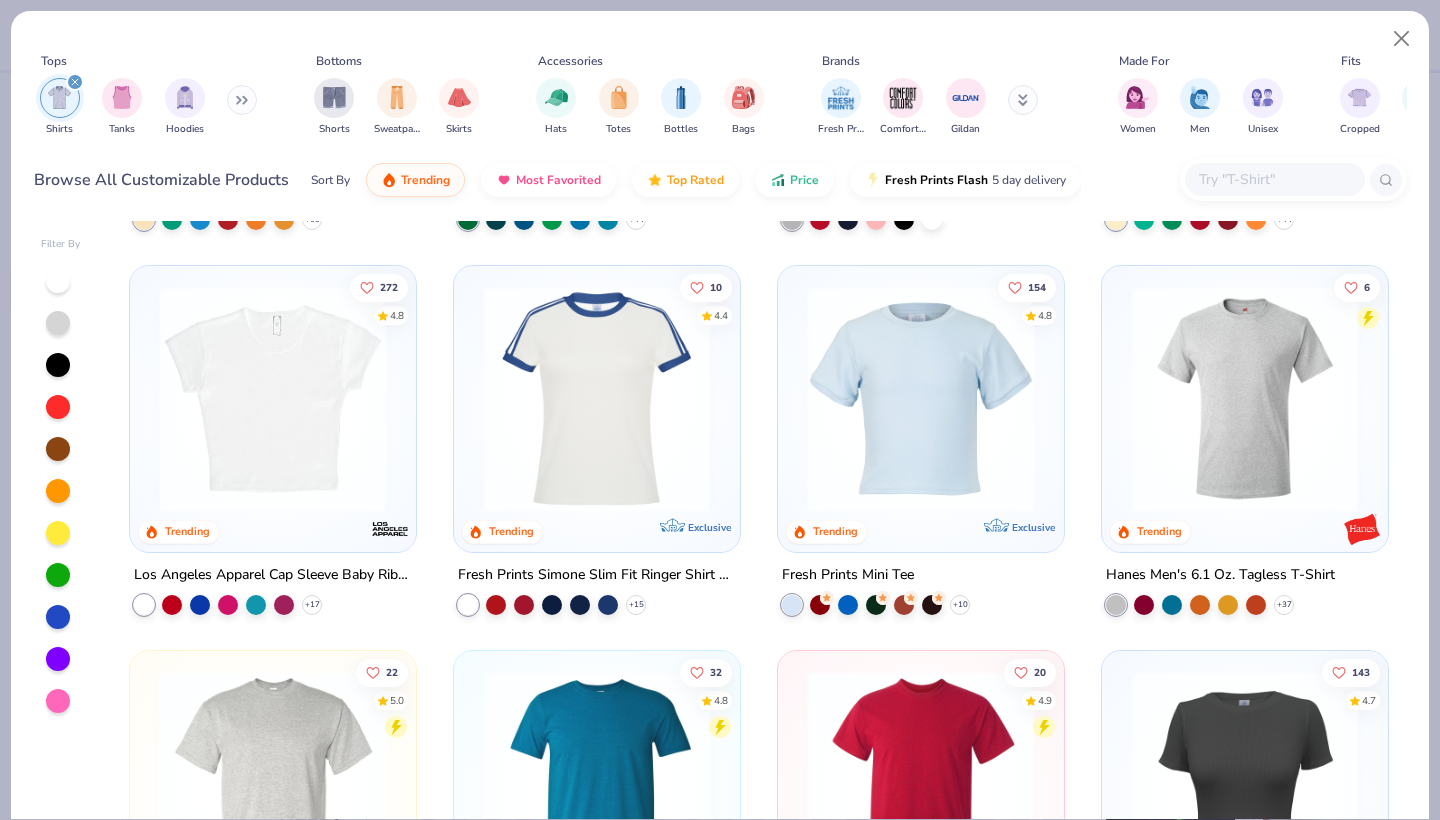 scroll, scrollTop: 384, scrollLeft: 0, axis: vertical 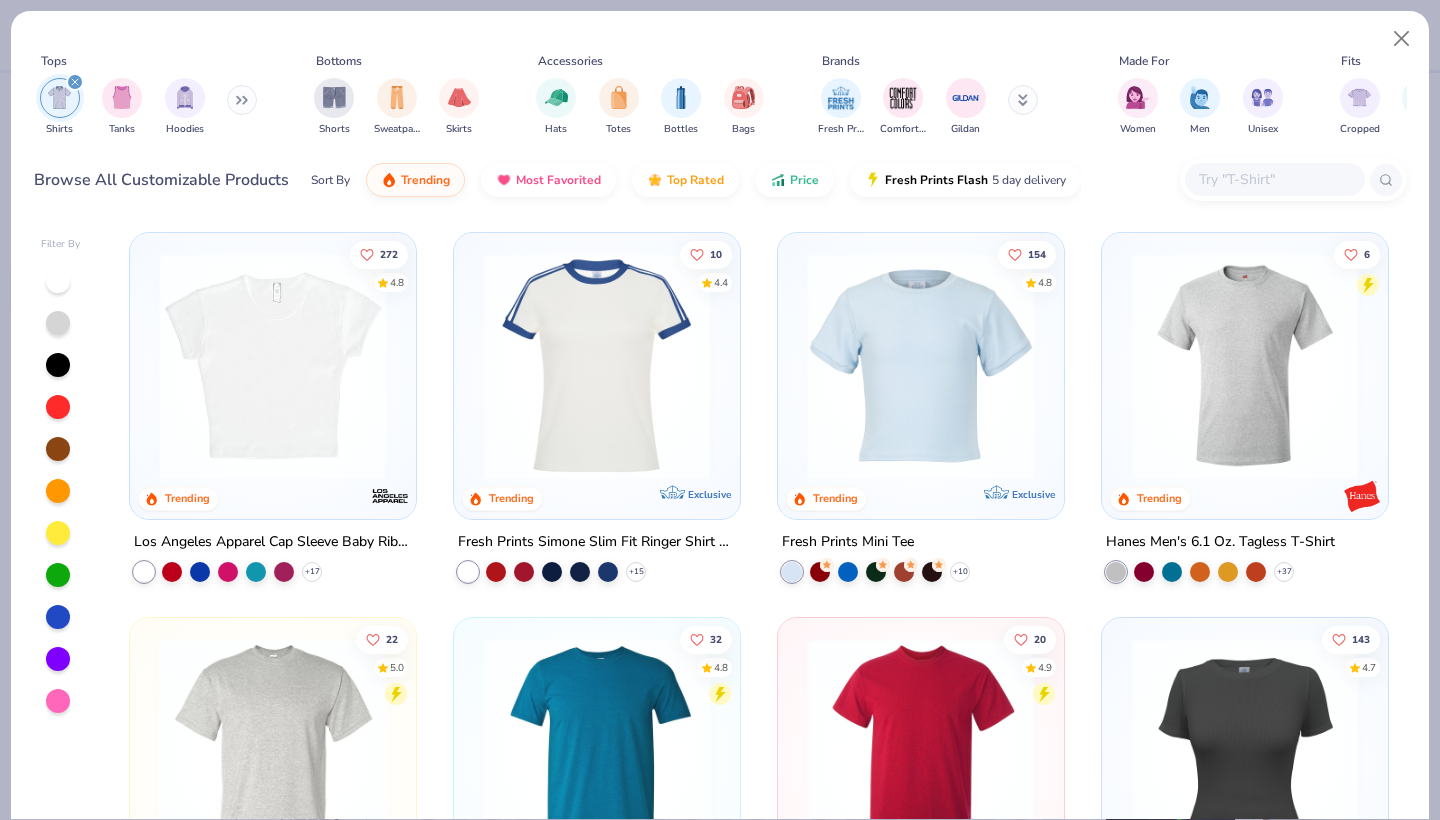 click at bounding box center (273, 366) 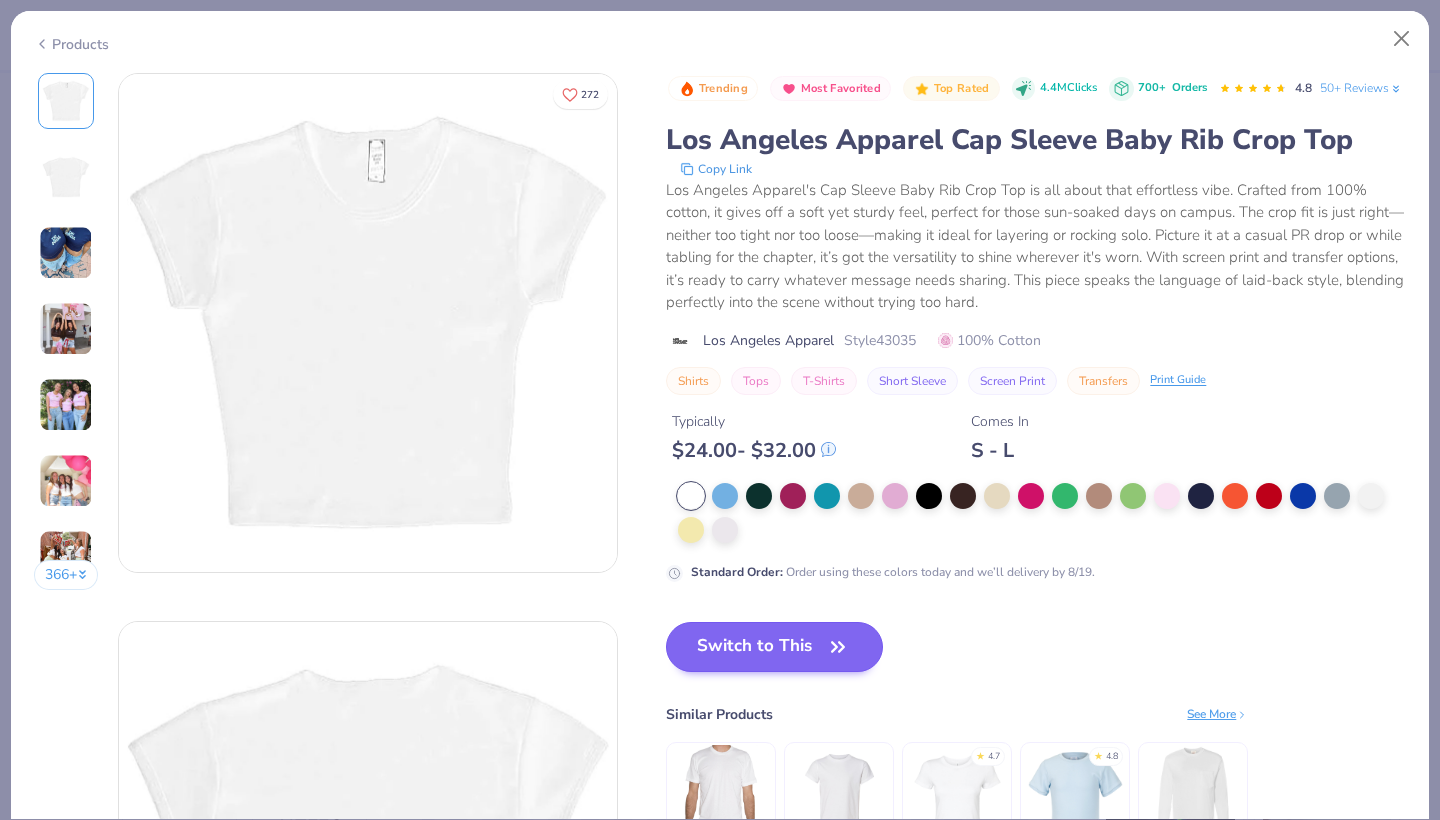 click on "Switch to This" at bounding box center [774, 647] 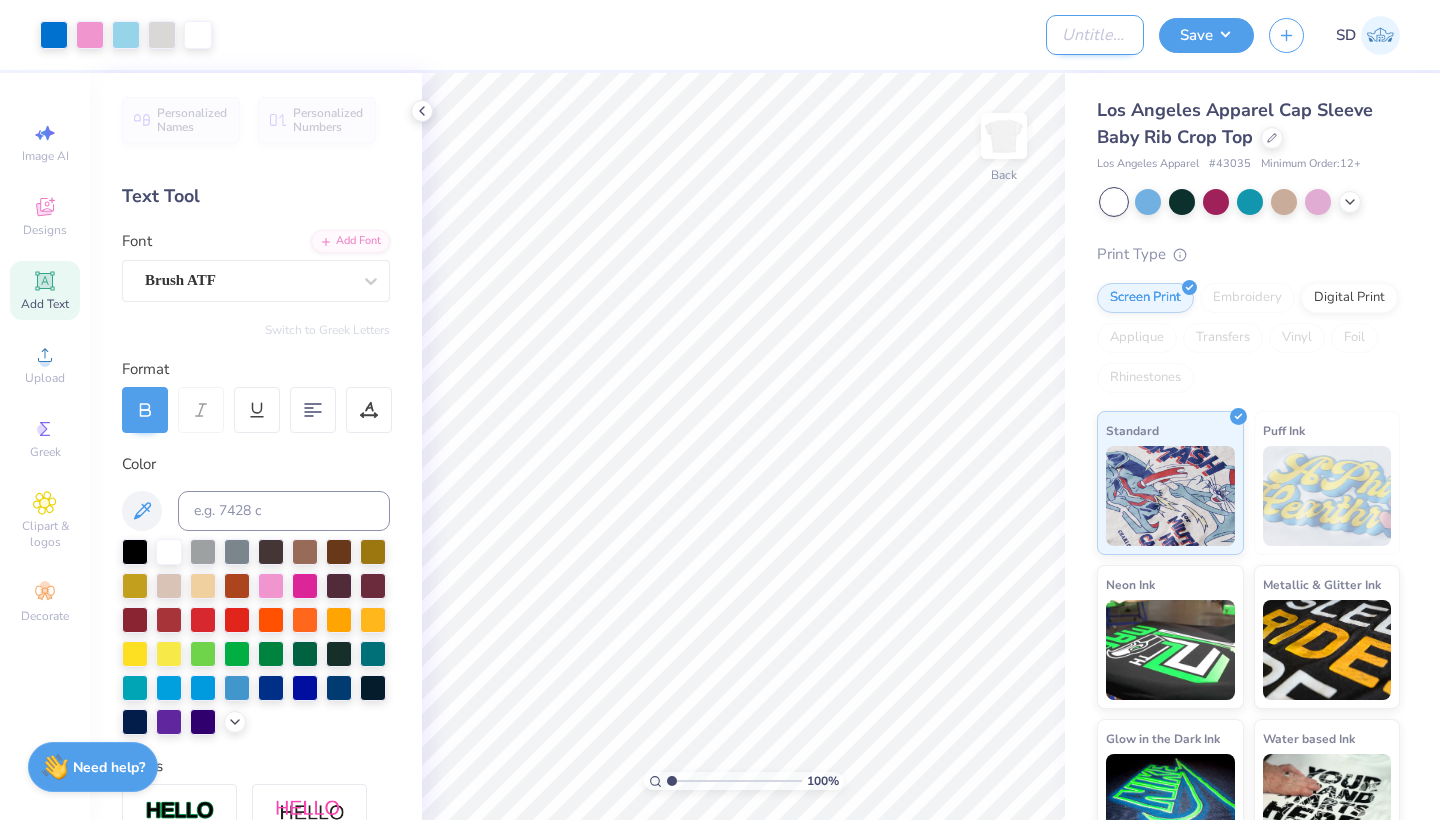 click on "Design Title" at bounding box center [1095, 35] 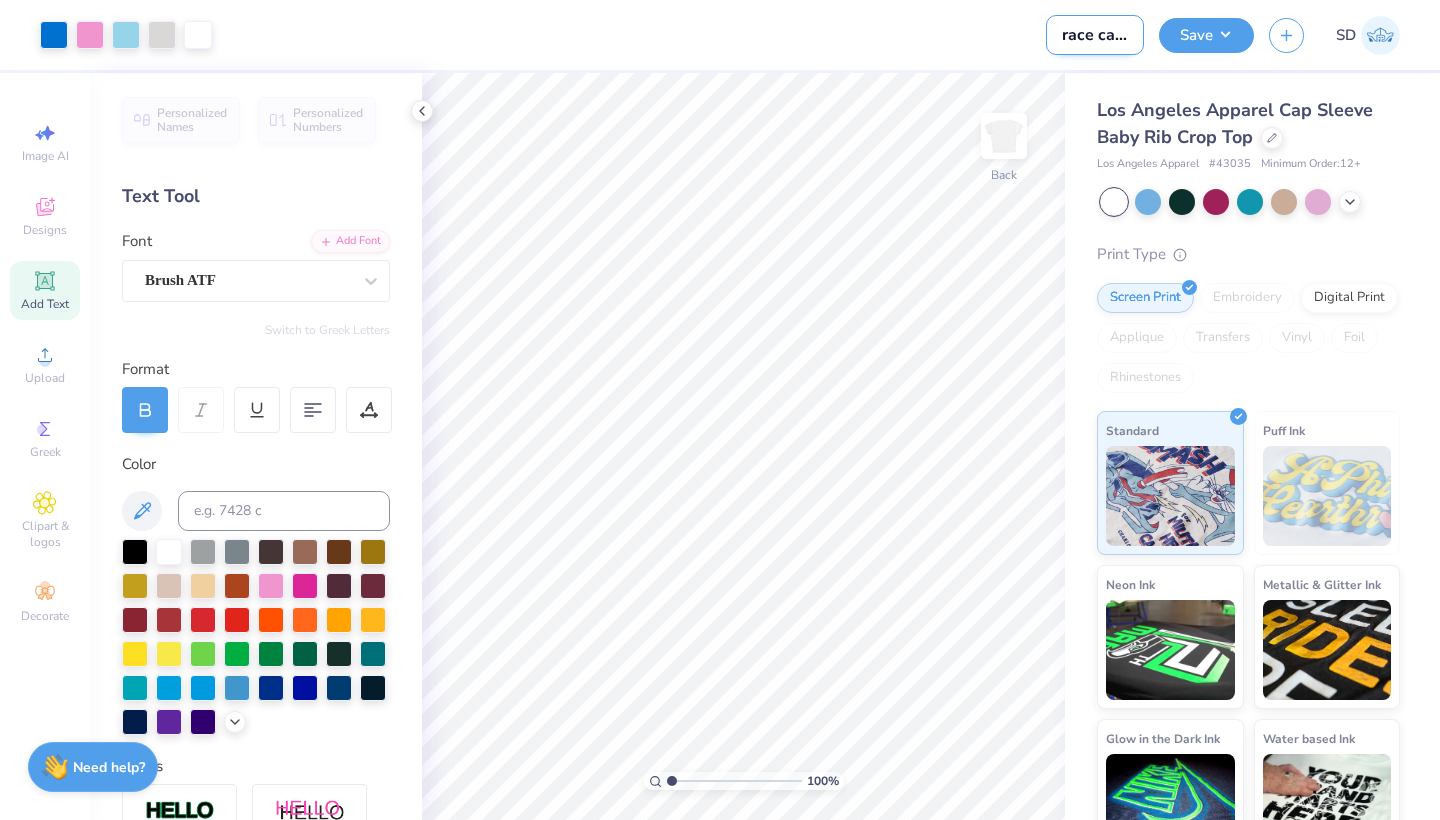 click on "race car bud day" at bounding box center (1095, 35) 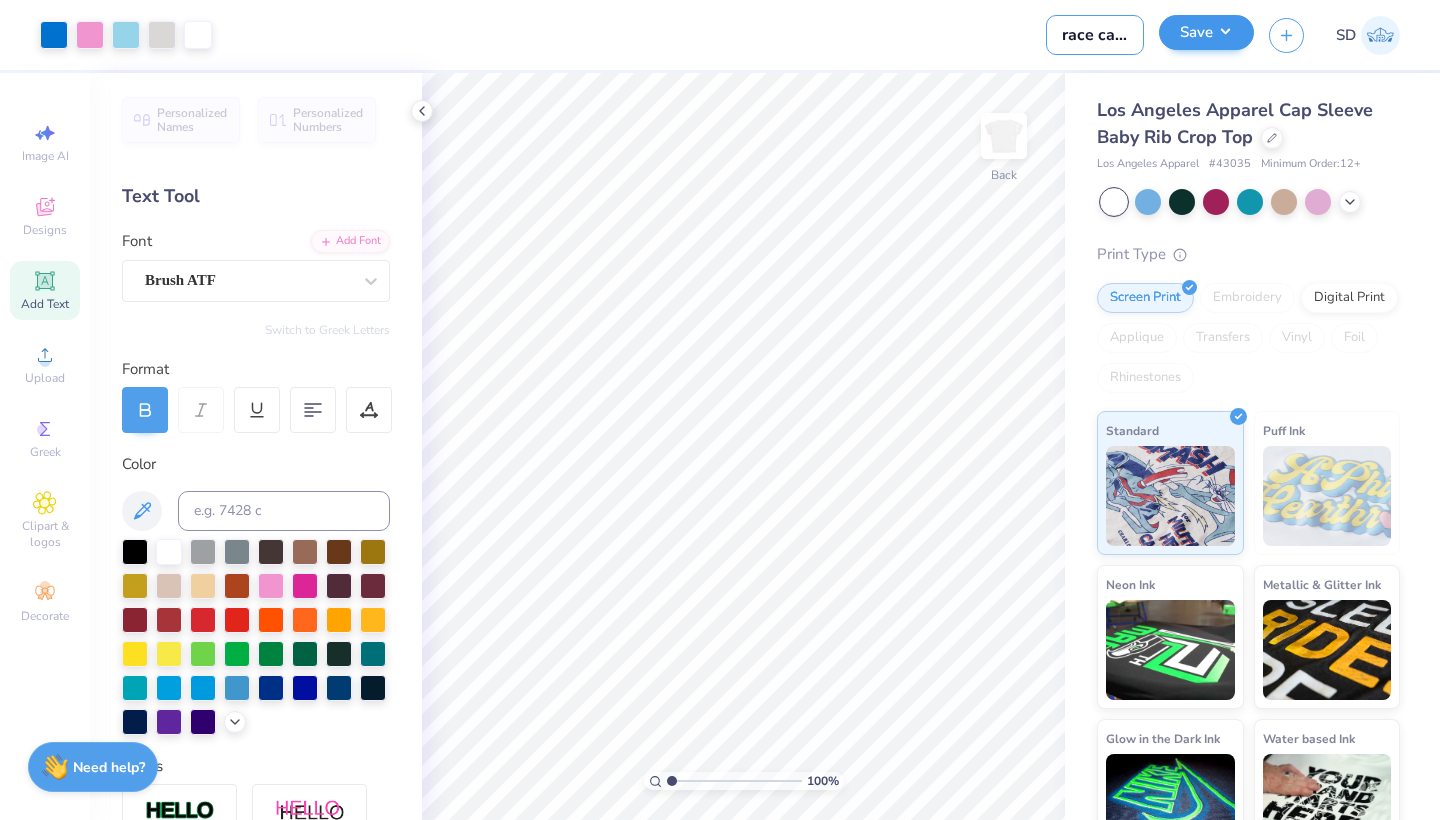 type on "race car bid day" 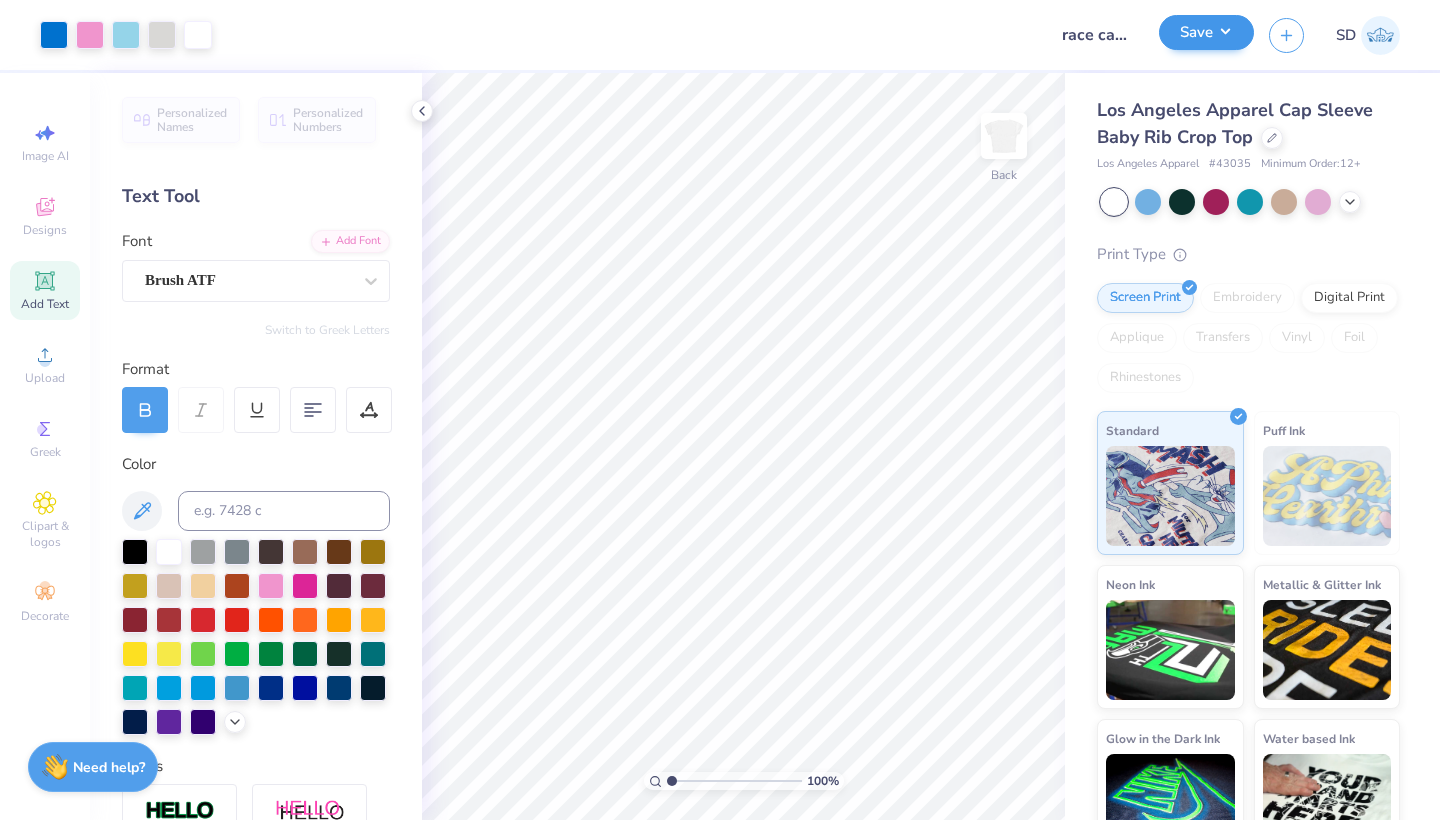 click on "Save" at bounding box center (1206, 32) 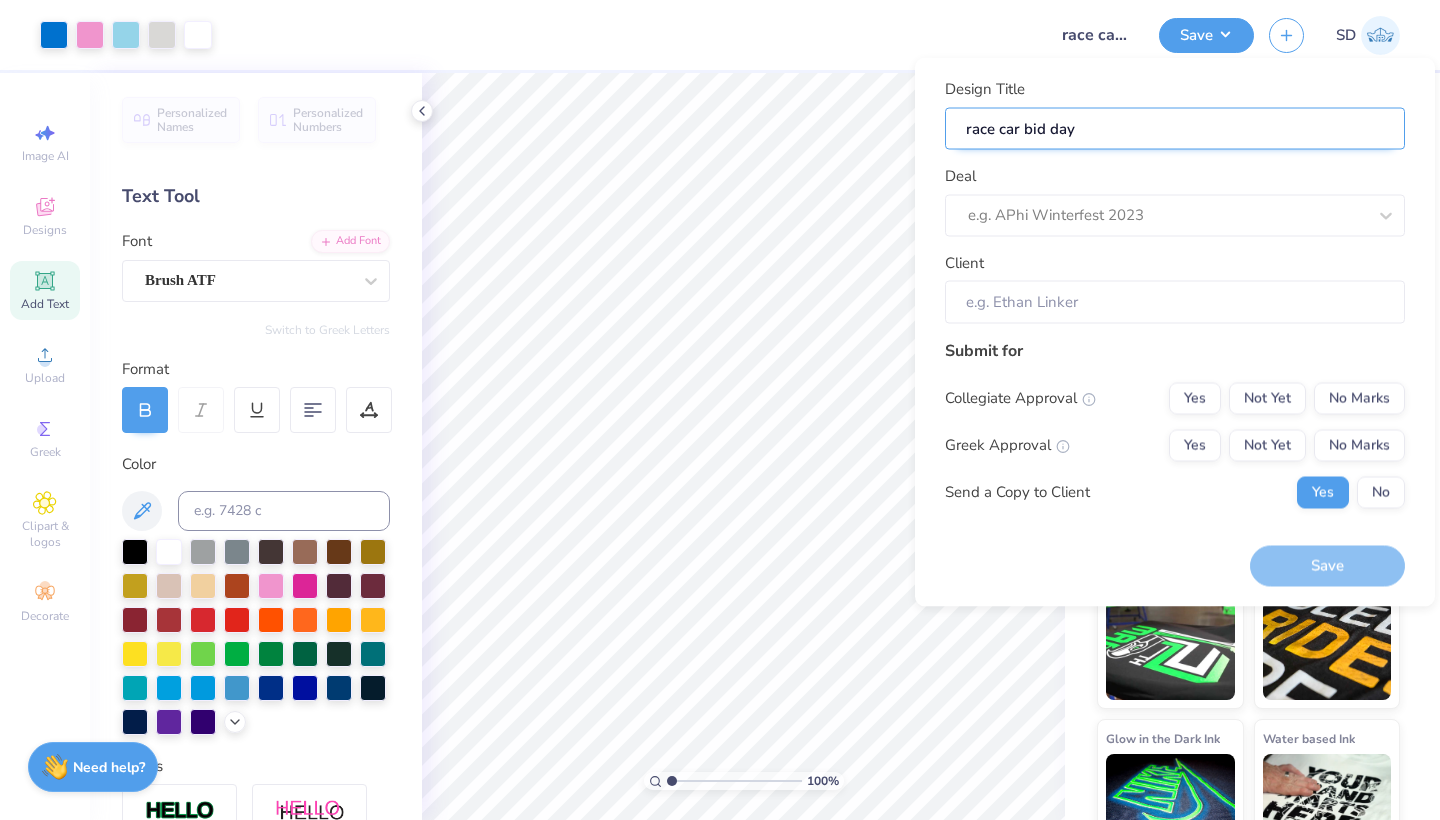 click on "race car bid day" at bounding box center (1175, 128) 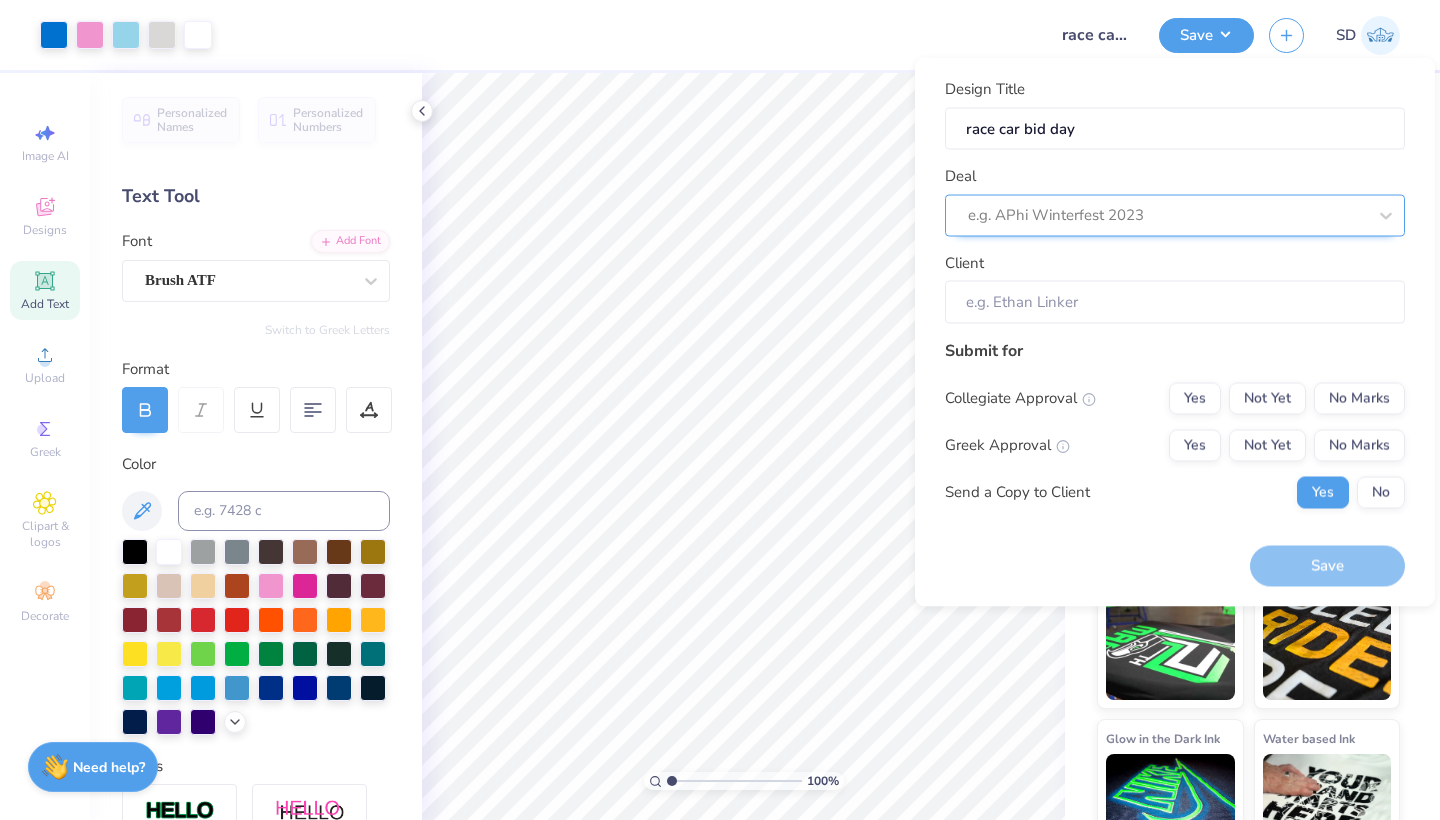 click on "e.g. APhi Winterfest 2023" at bounding box center [1167, 215] 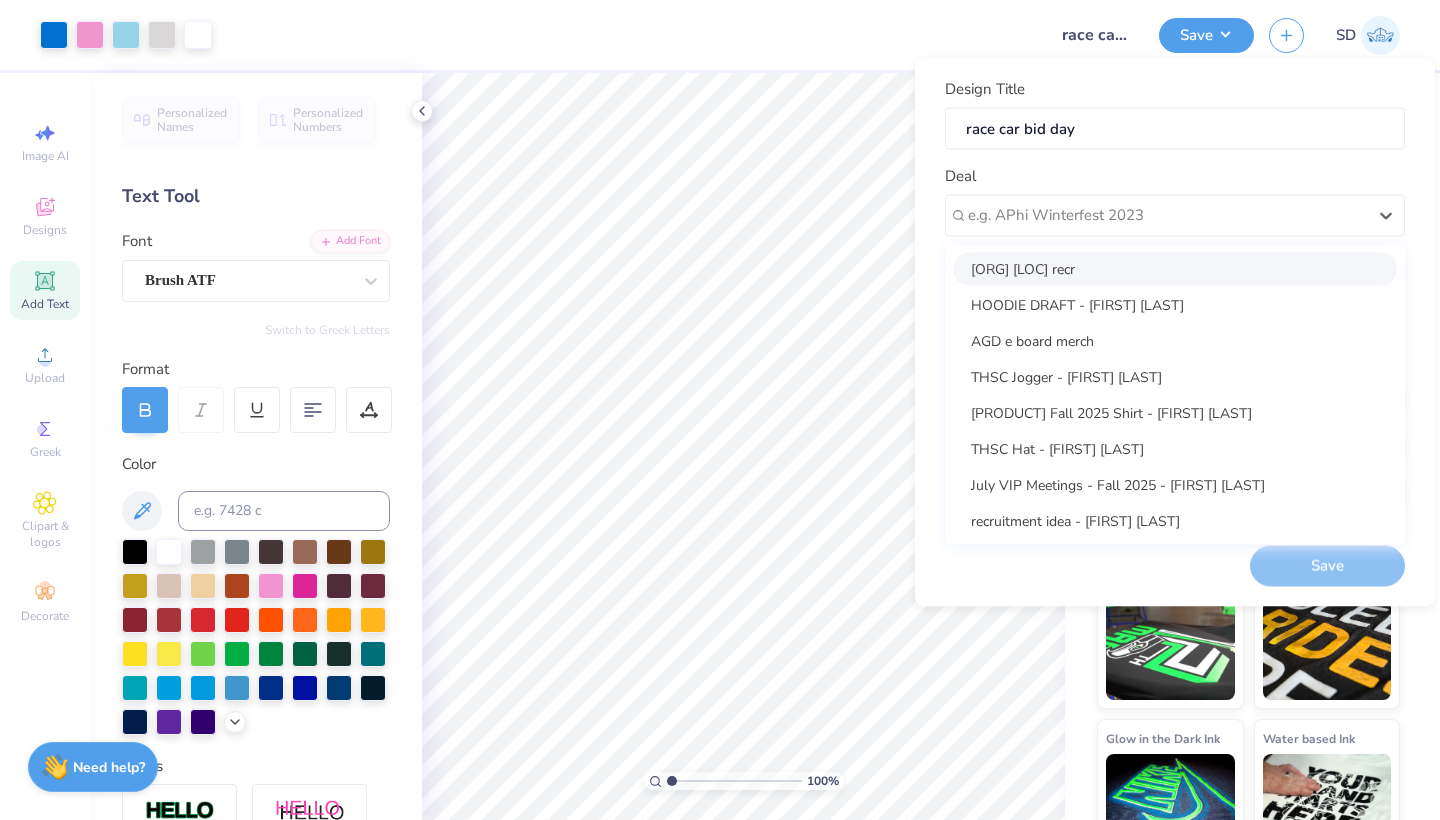 click on "Phi Mu Lasalle recr" at bounding box center [1175, 268] 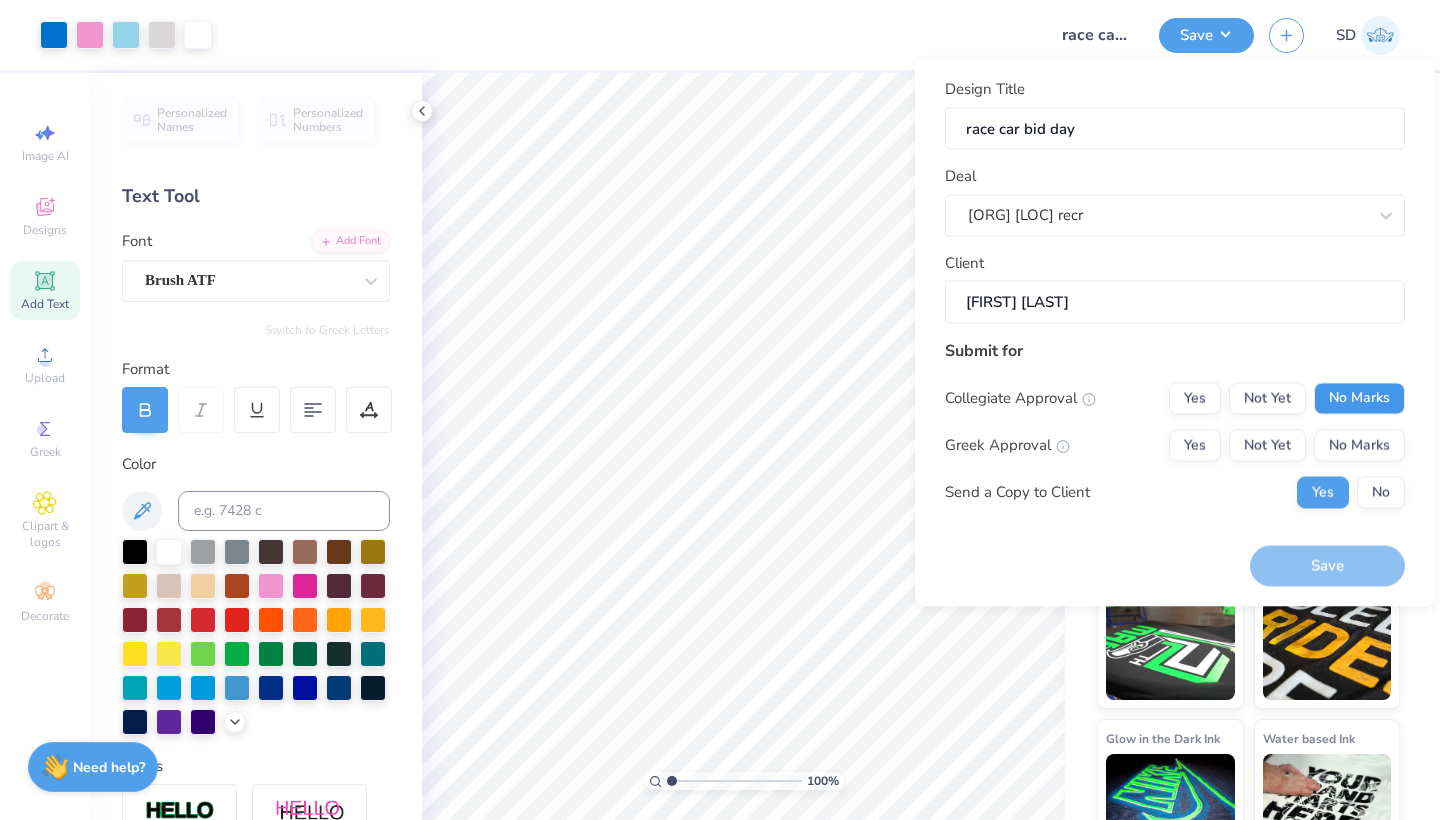 click on "No Marks" at bounding box center [1359, 398] 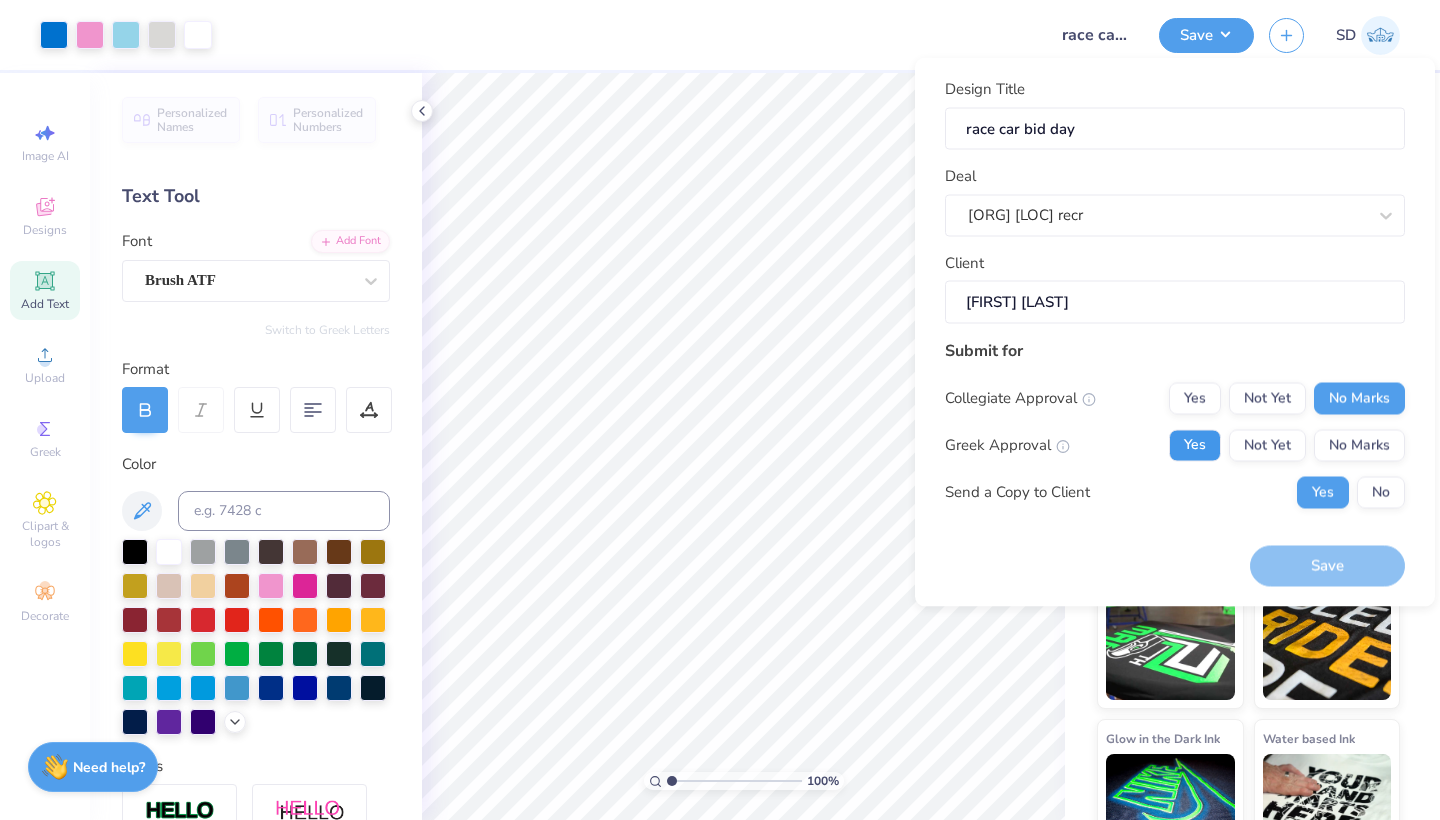 click on "Yes" at bounding box center (1195, 445) 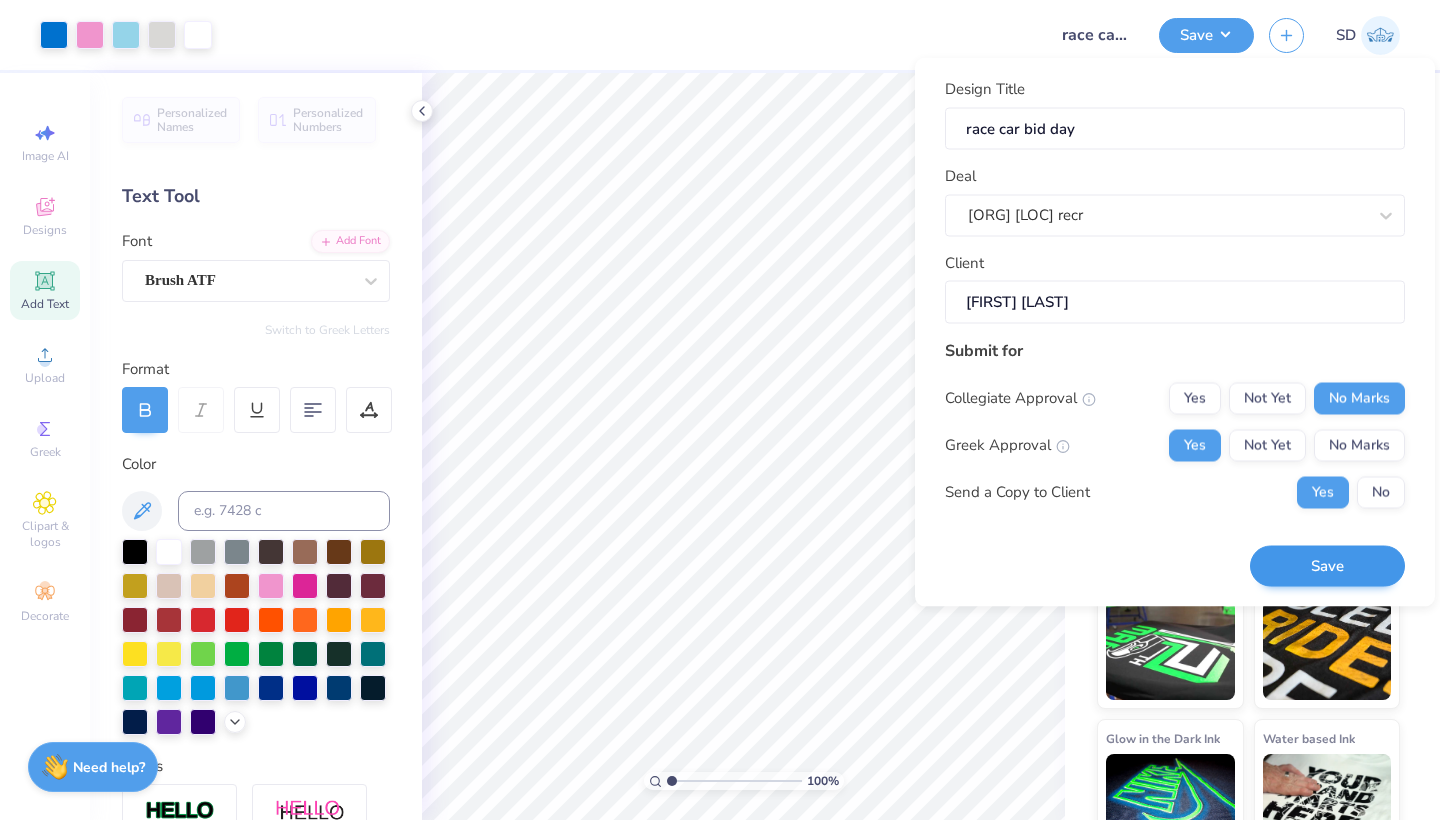 click on "Save" at bounding box center (1327, 566) 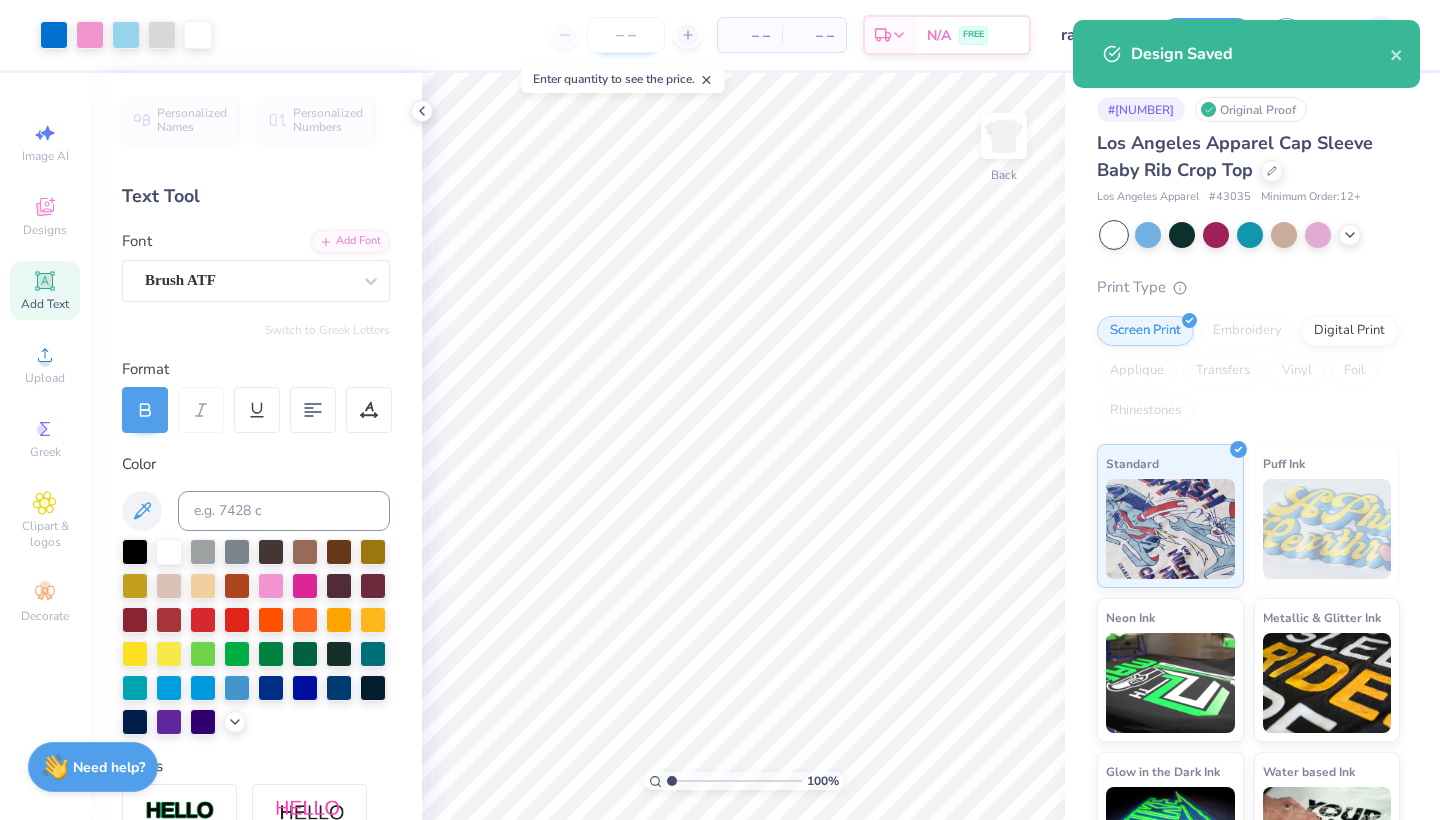click at bounding box center (626, 35) 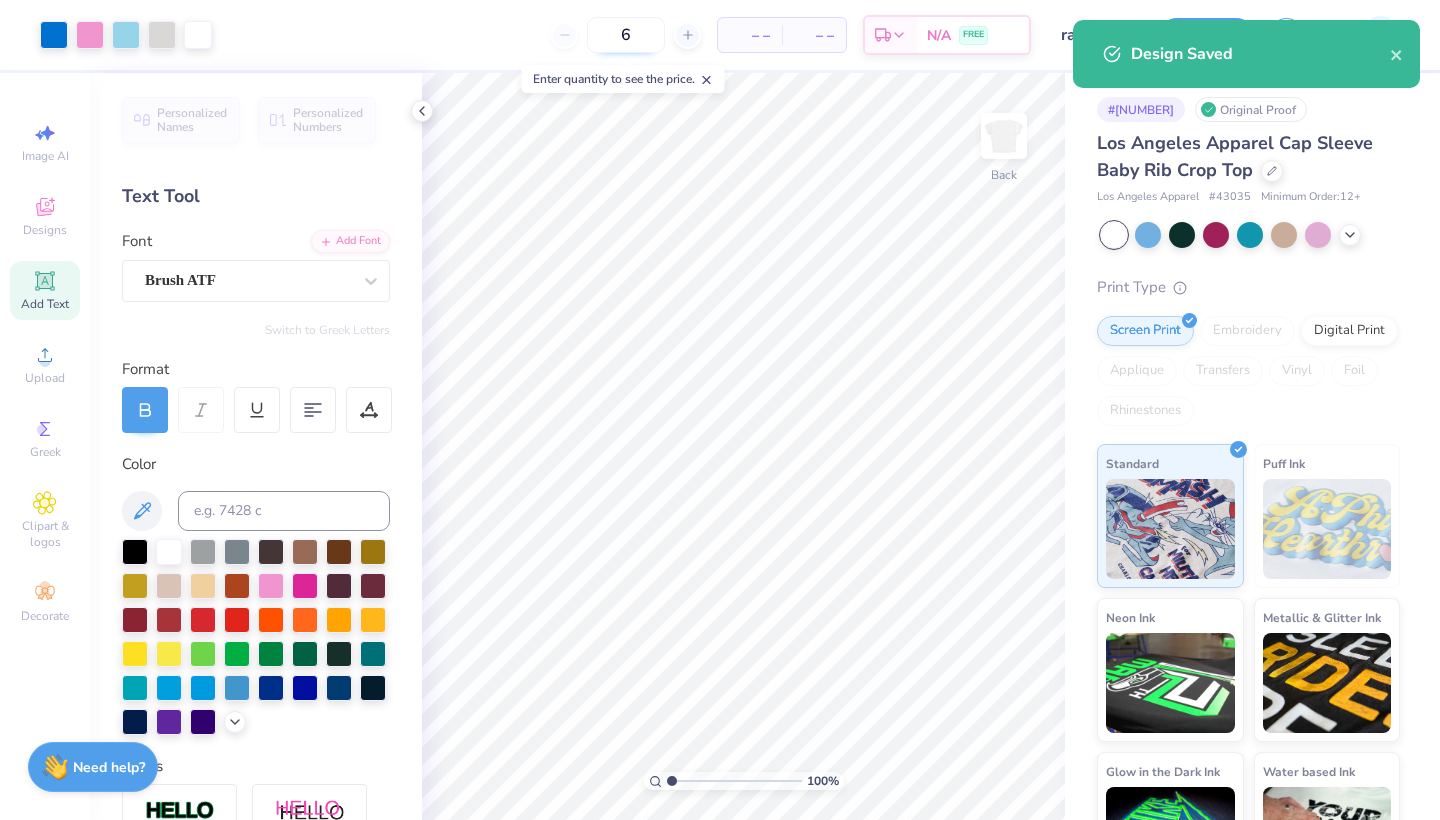 type on "60" 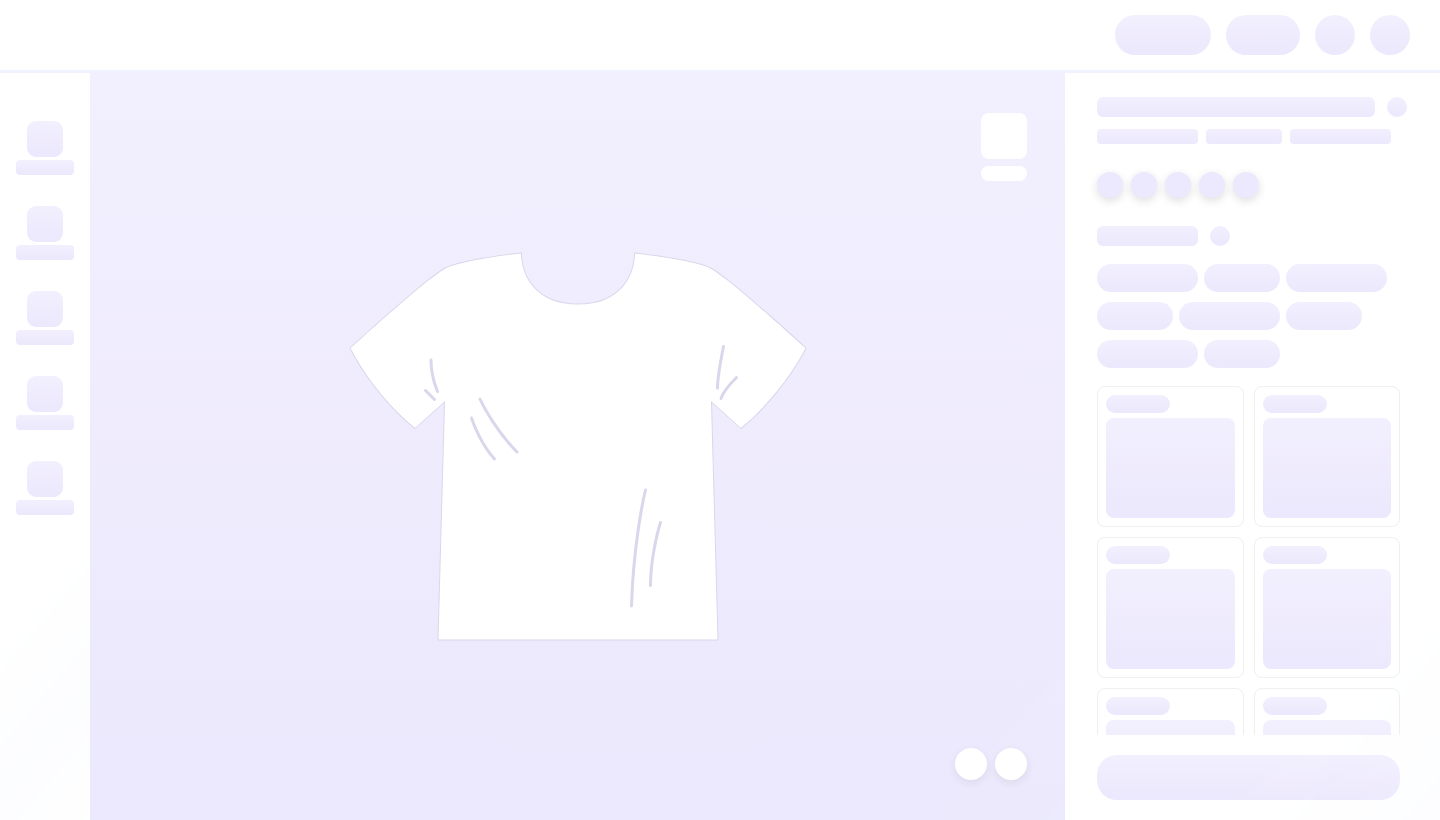 scroll, scrollTop: 0, scrollLeft: 0, axis: both 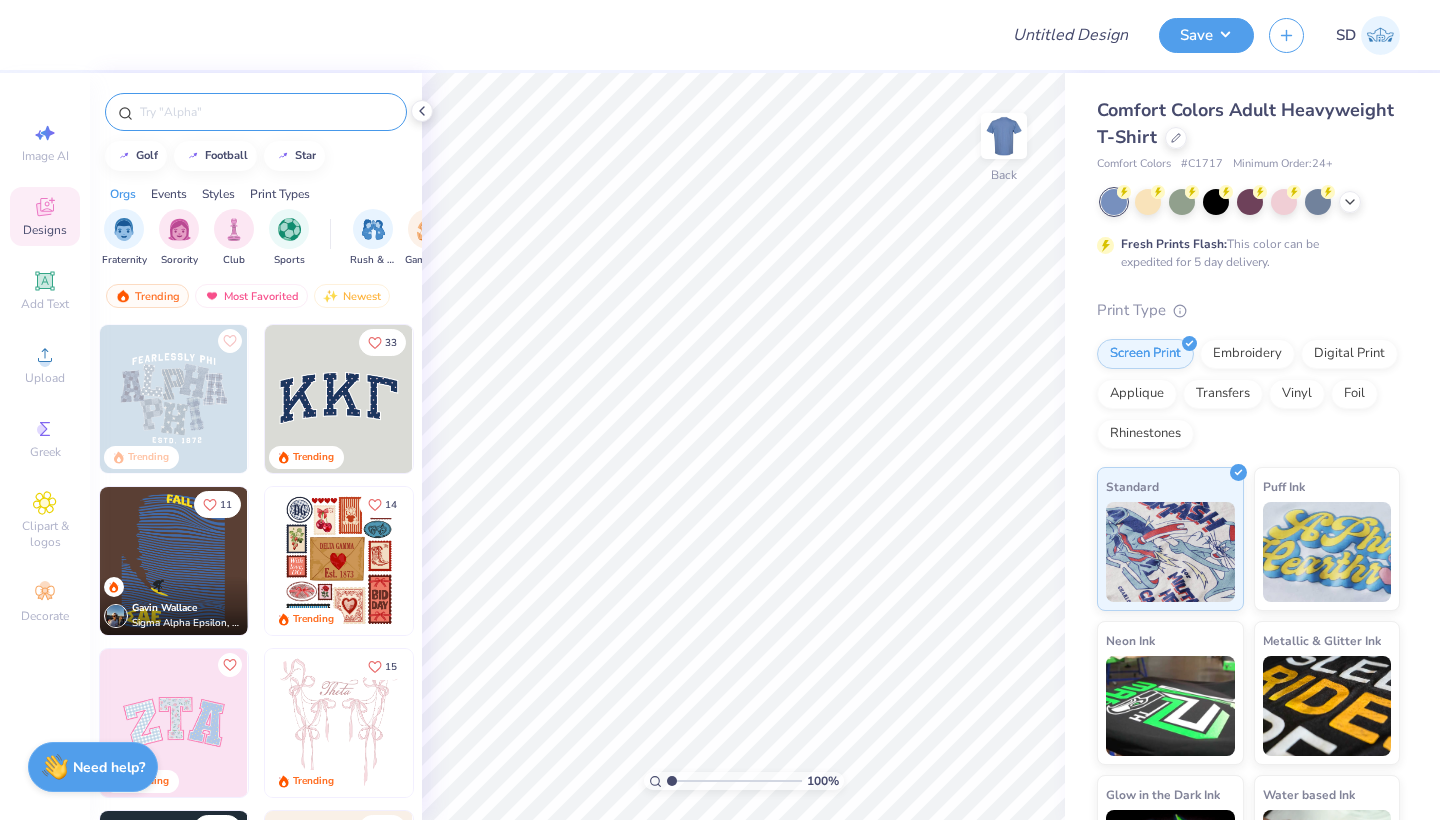 click at bounding box center [266, 112] 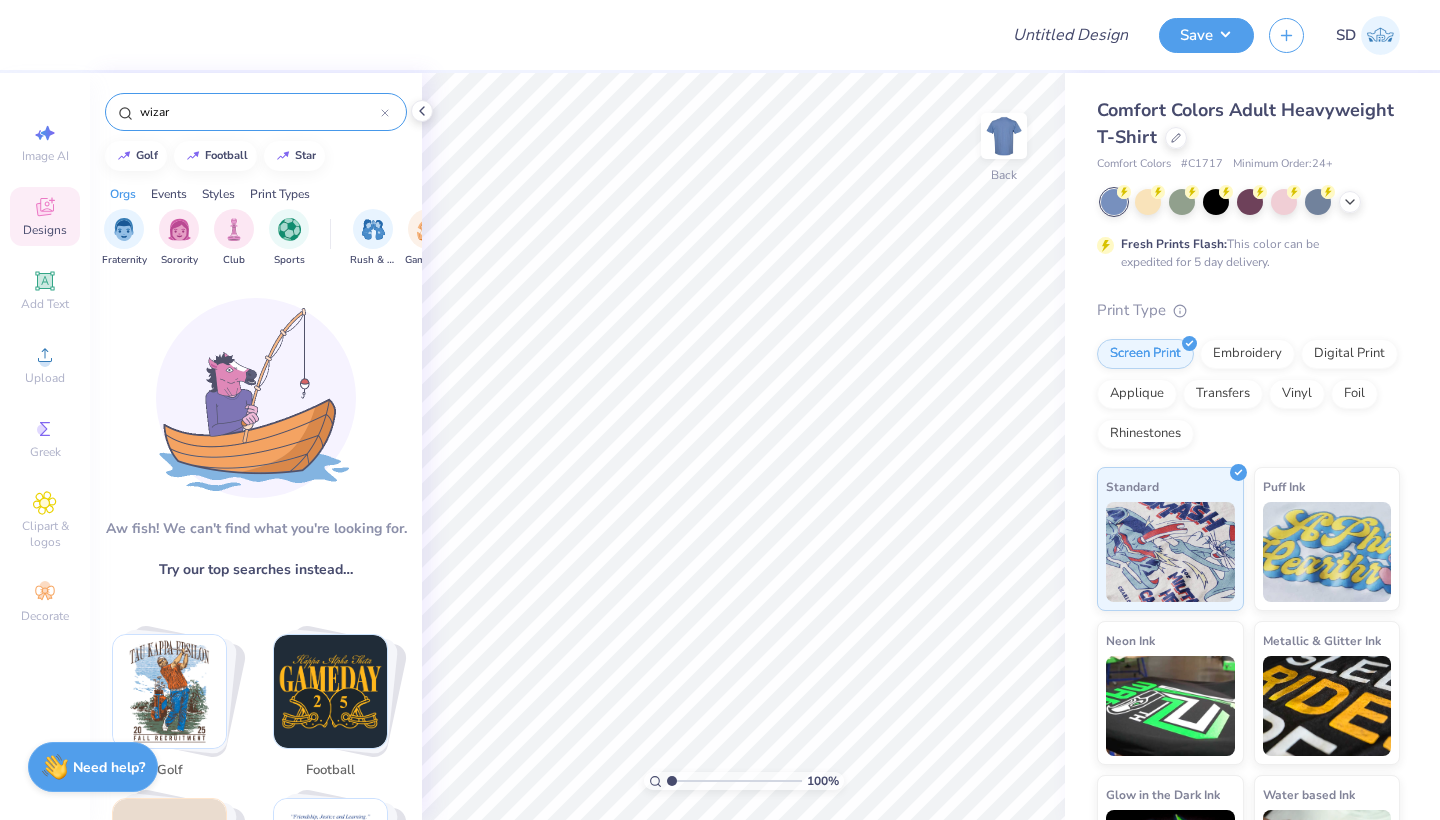 type on "wizard" 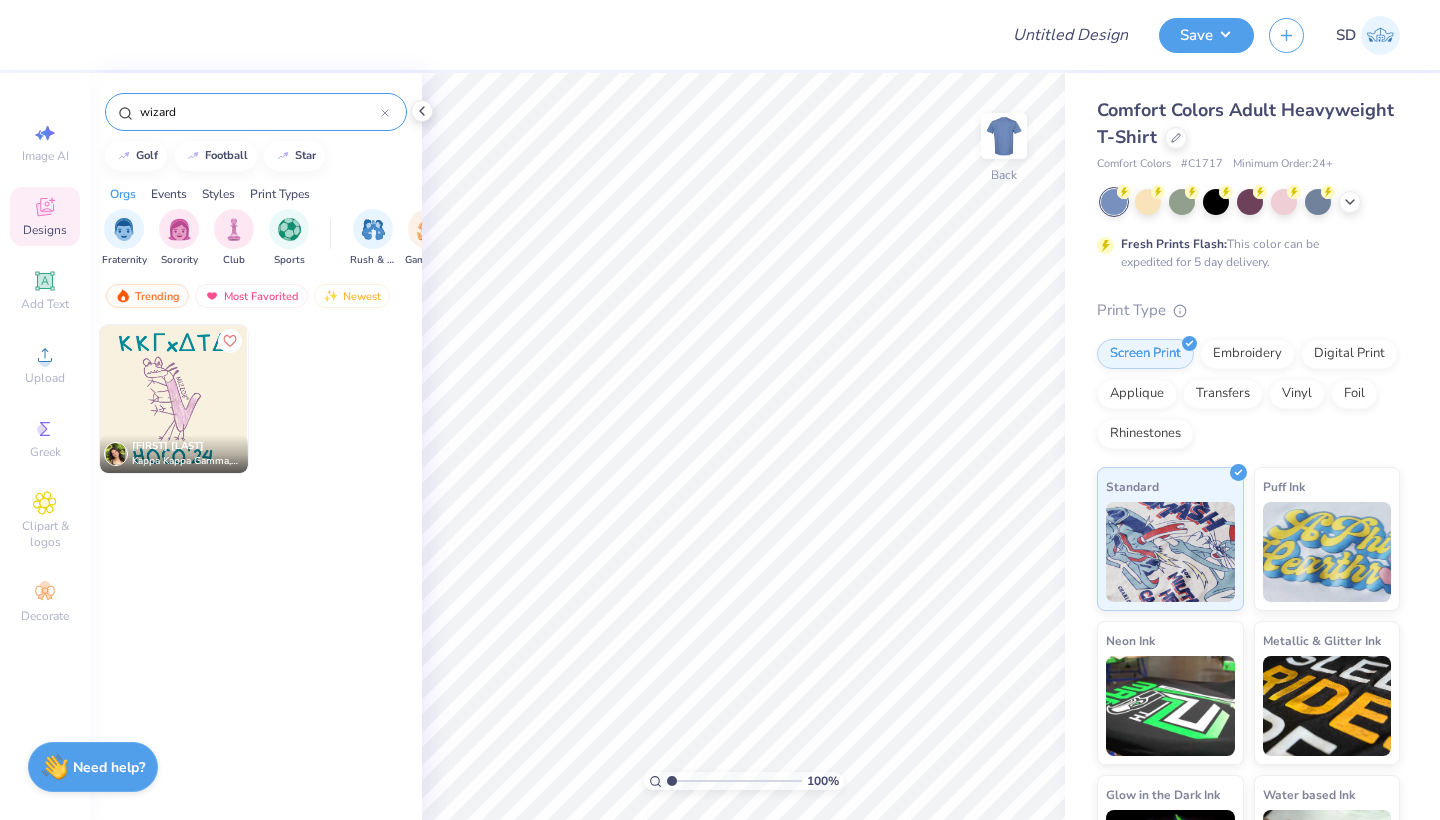 click 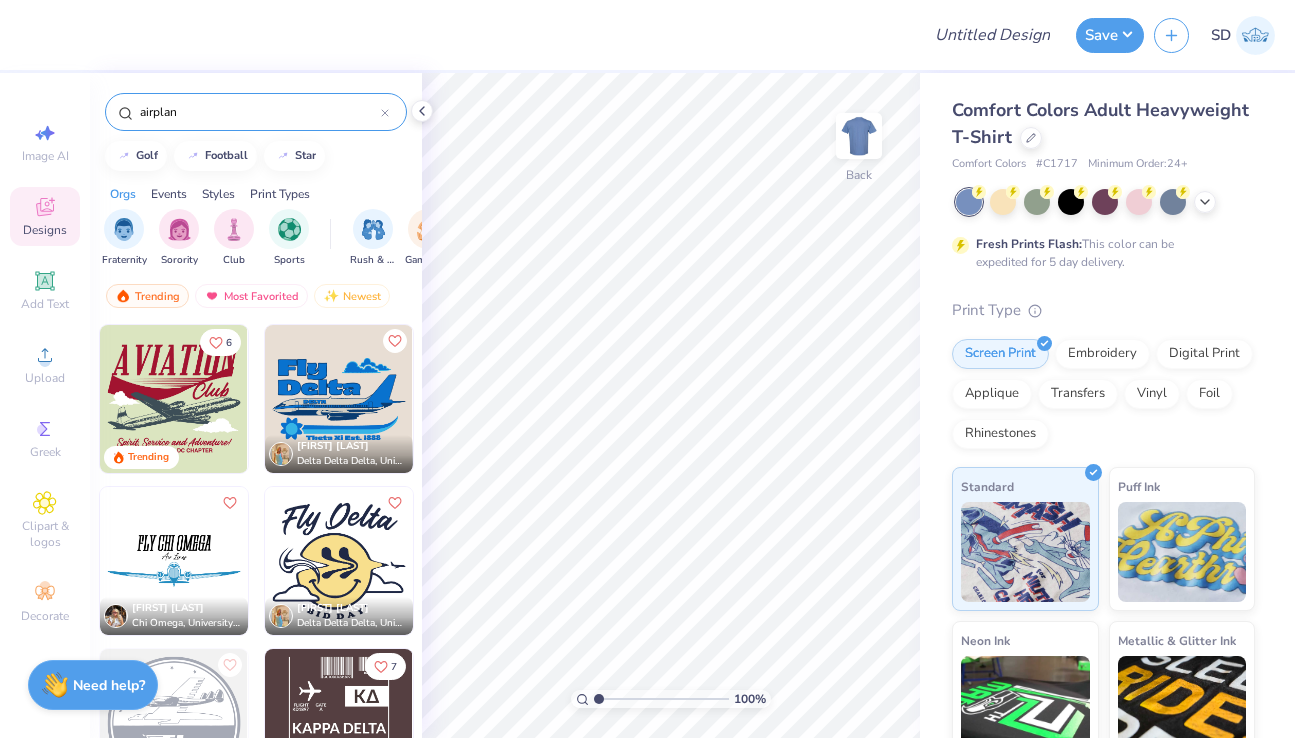 type on "airplane" 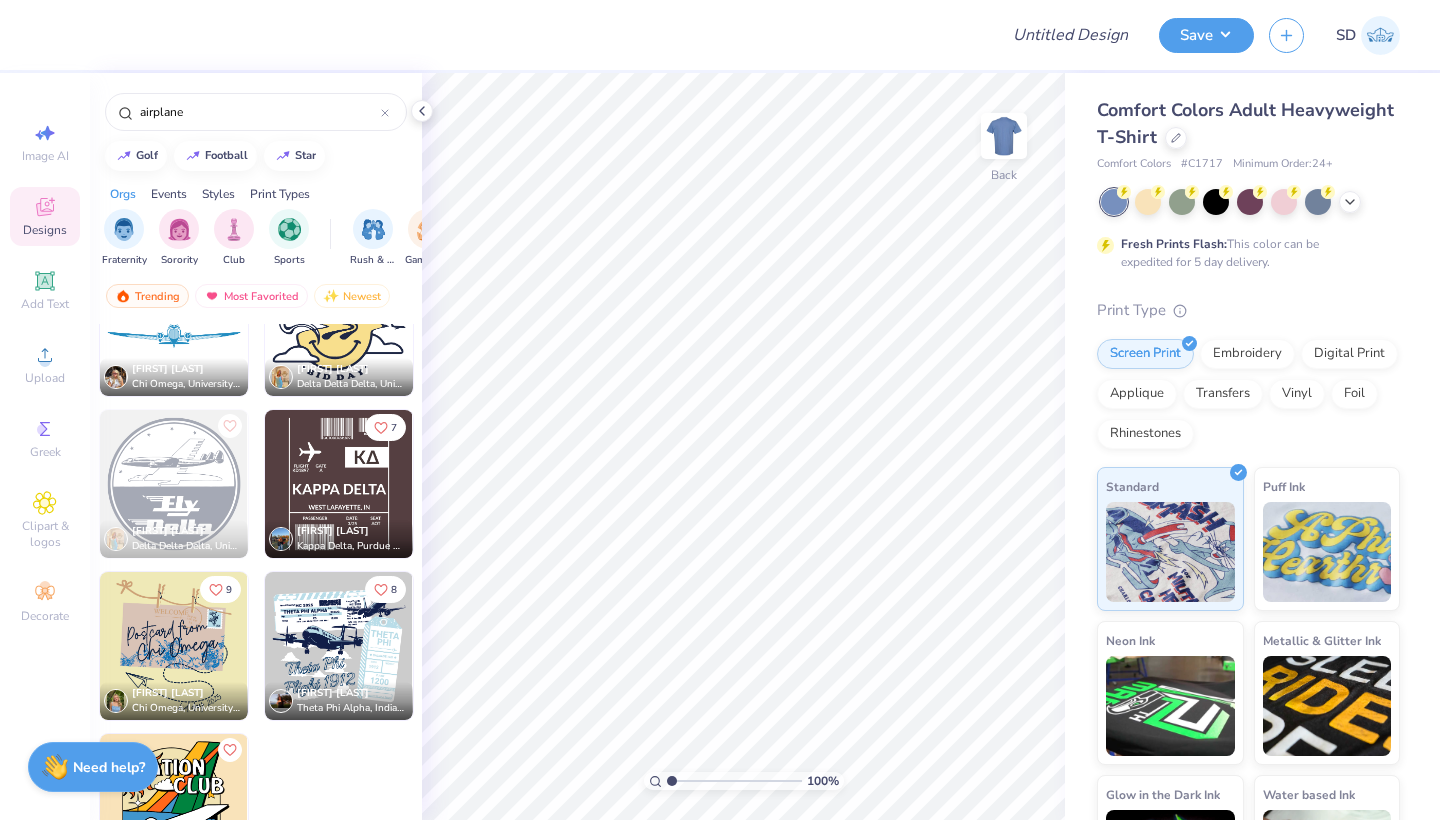 scroll, scrollTop: 239, scrollLeft: 0, axis: vertical 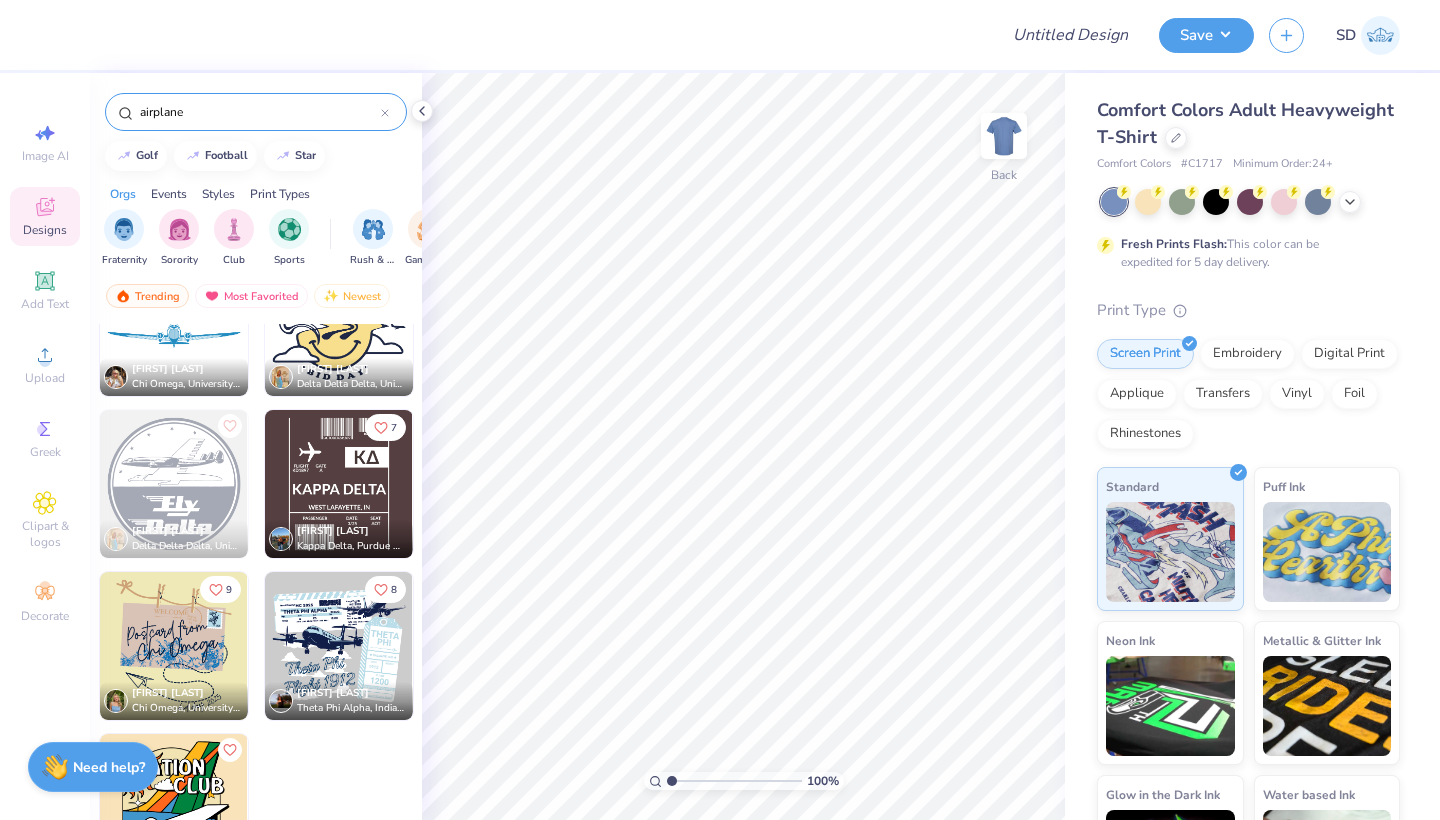 click 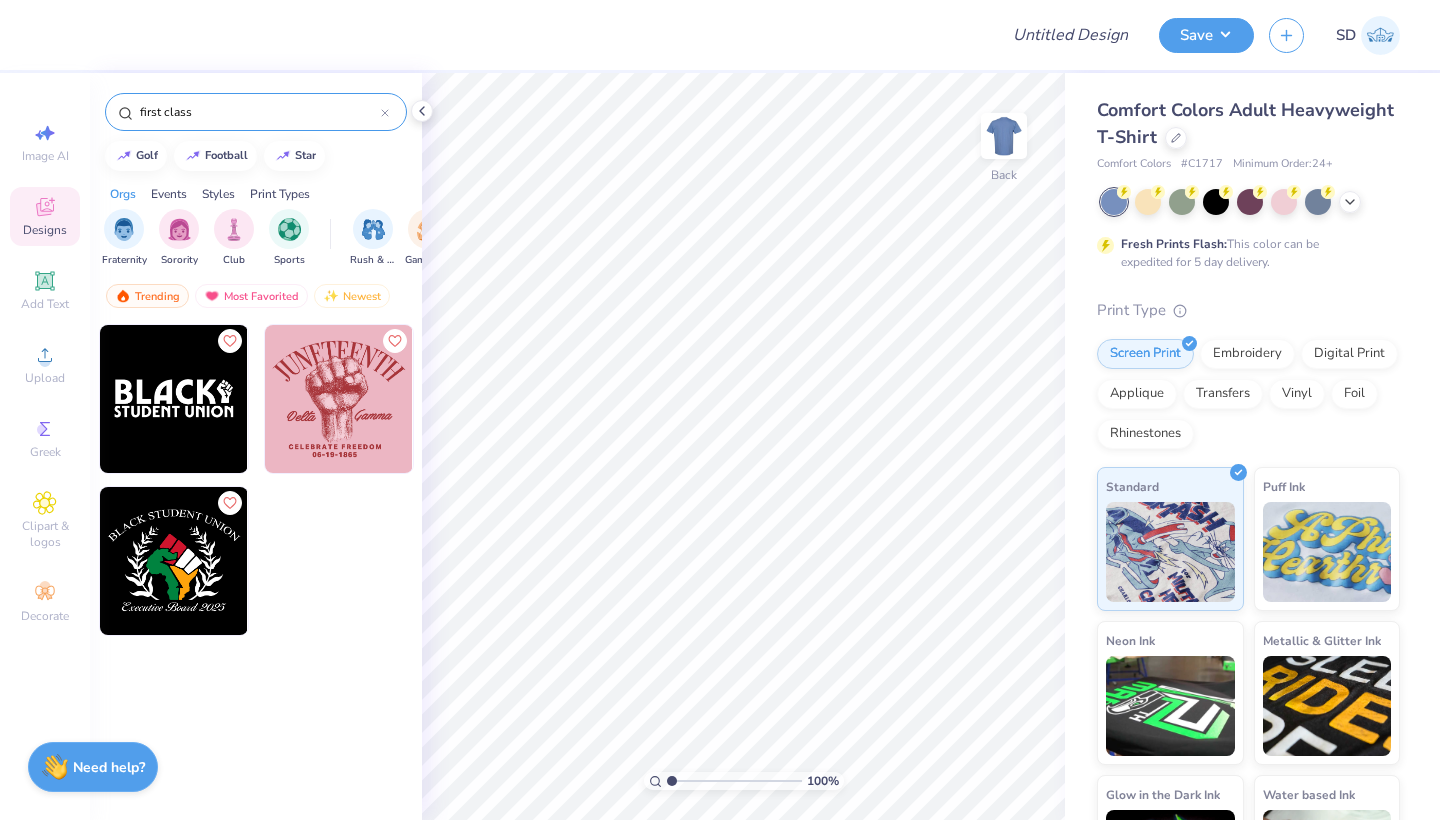 type on "first class" 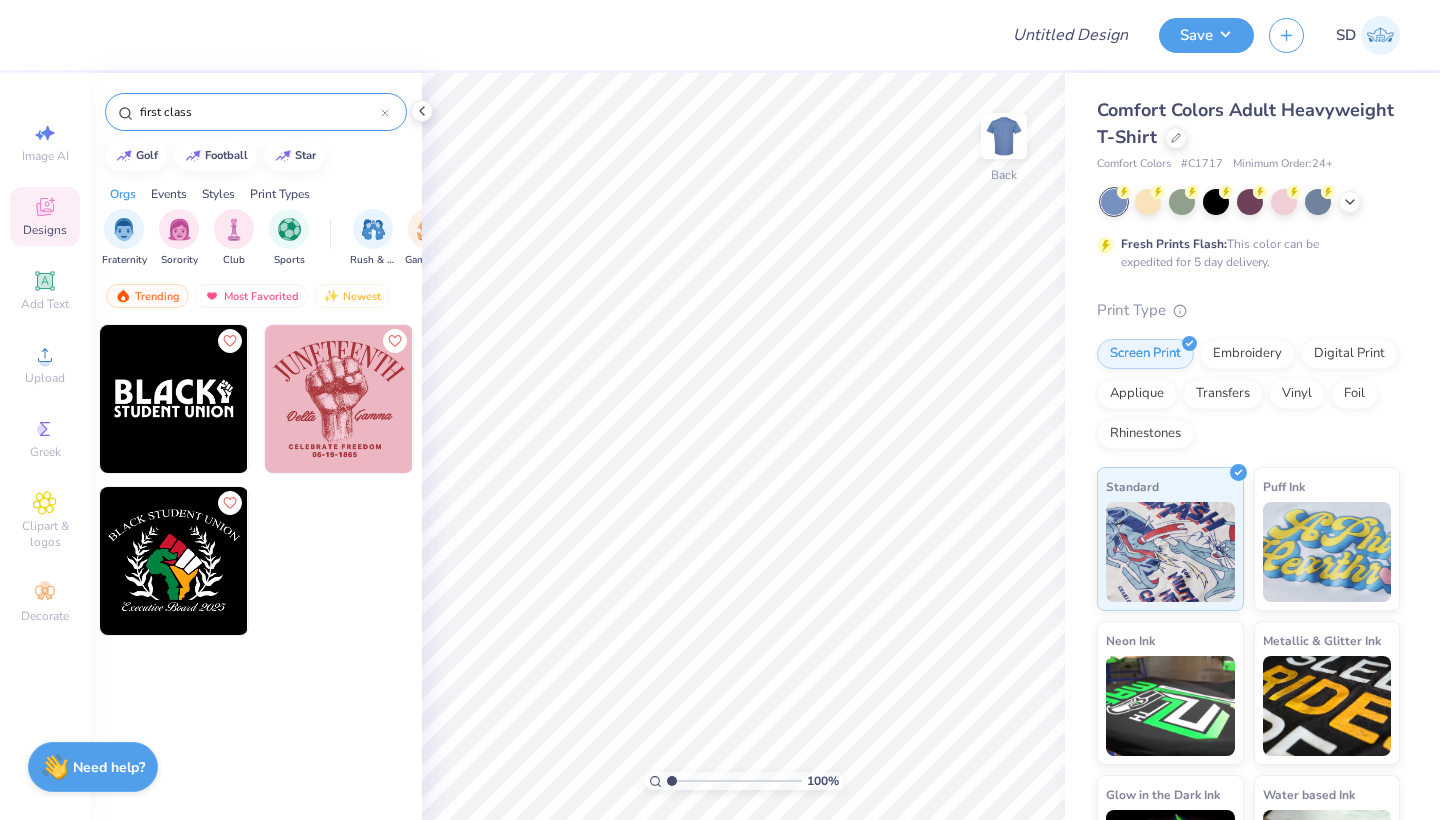 click on "first class" at bounding box center [256, 112] 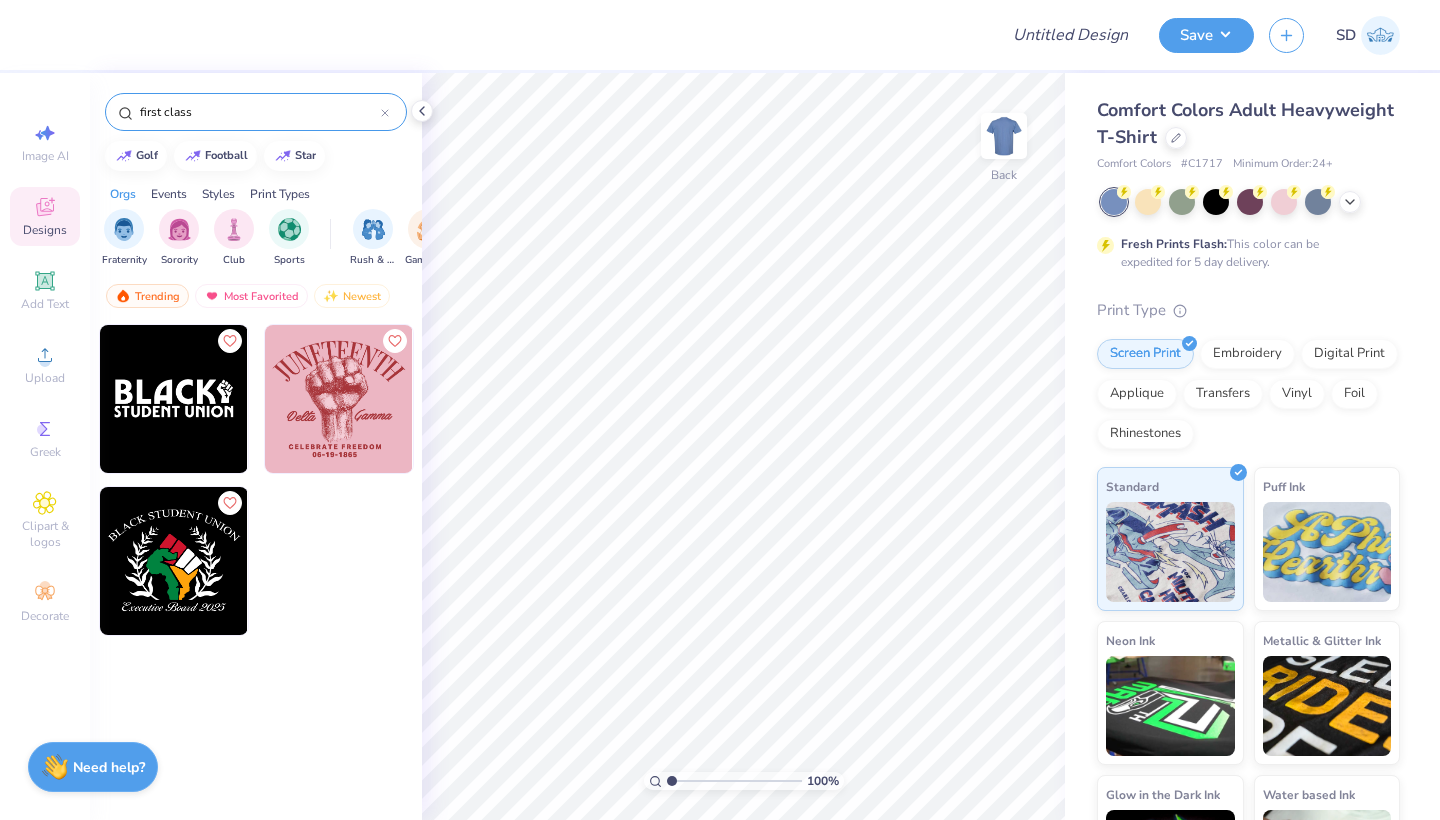 click 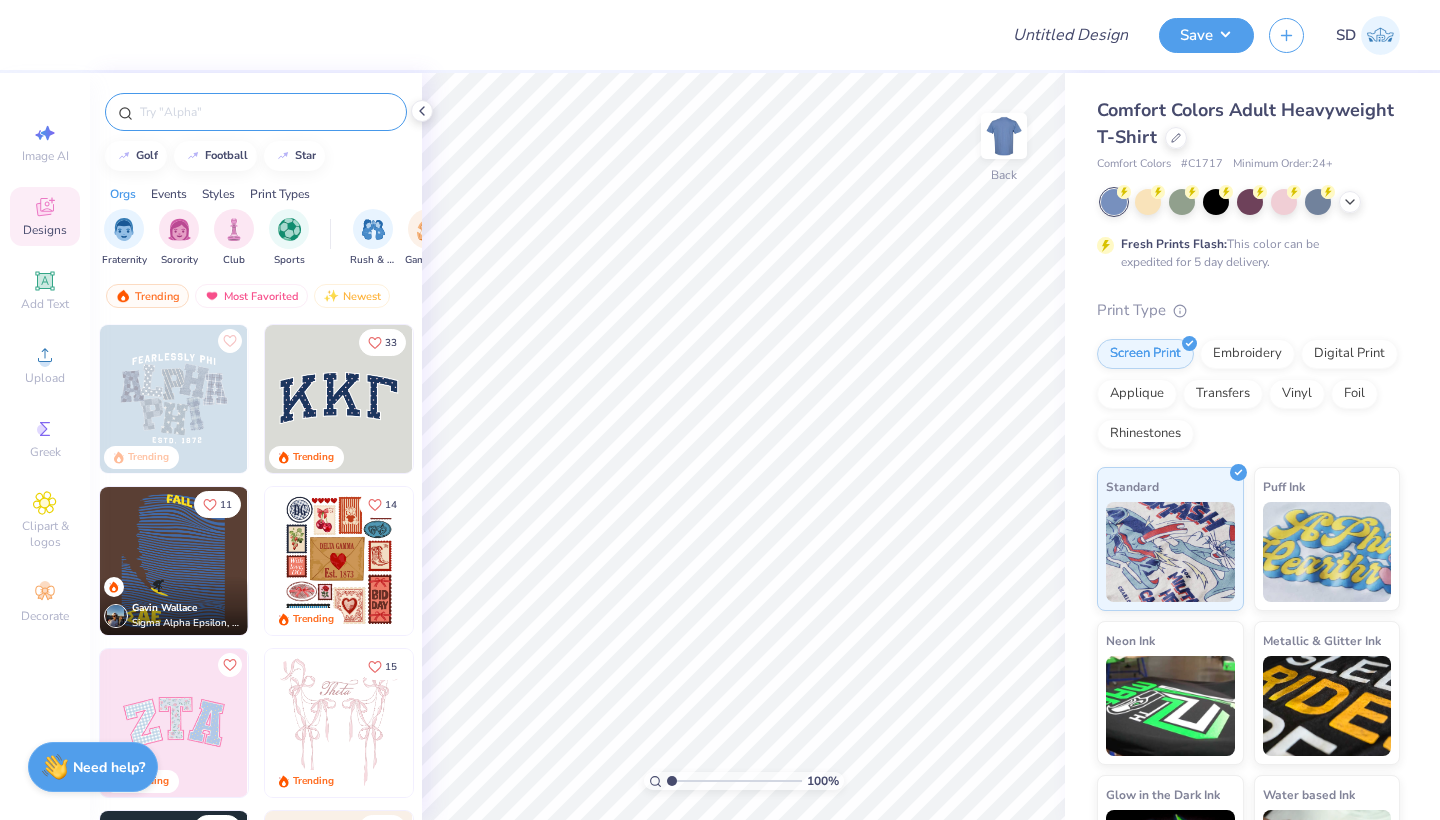click at bounding box center [266, 112] 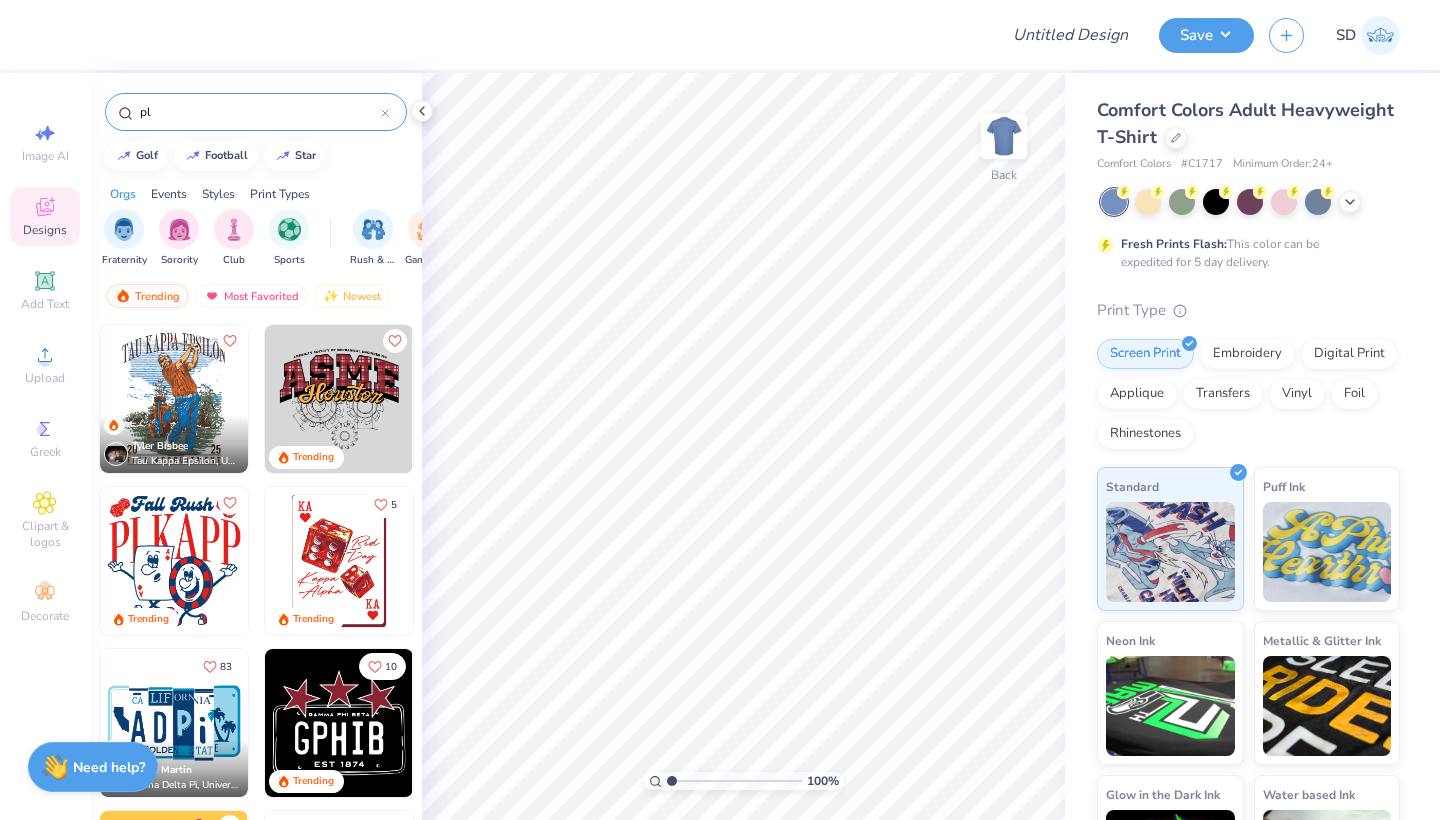 type on "p" 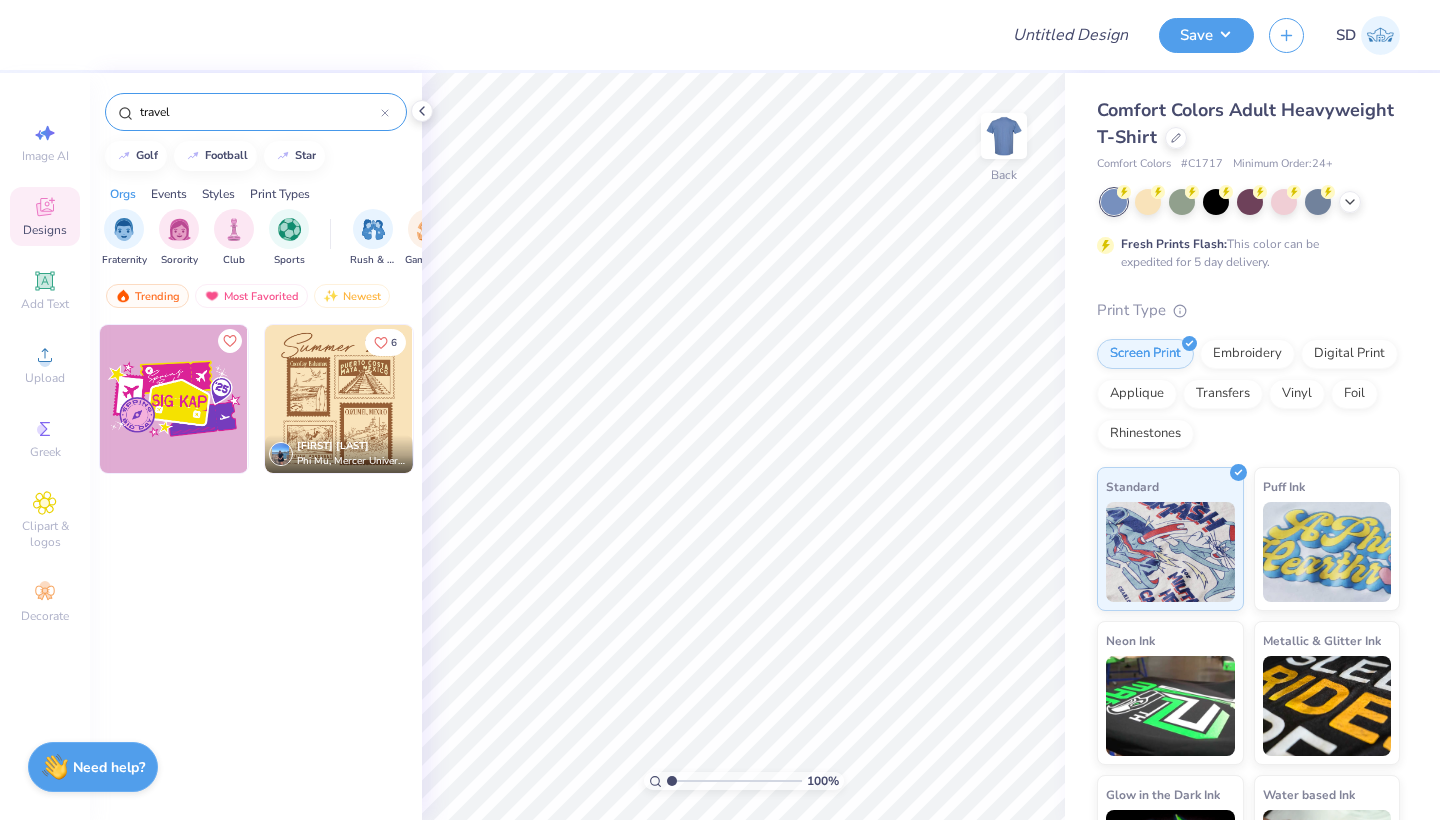 click at bounding box center [174, 399] 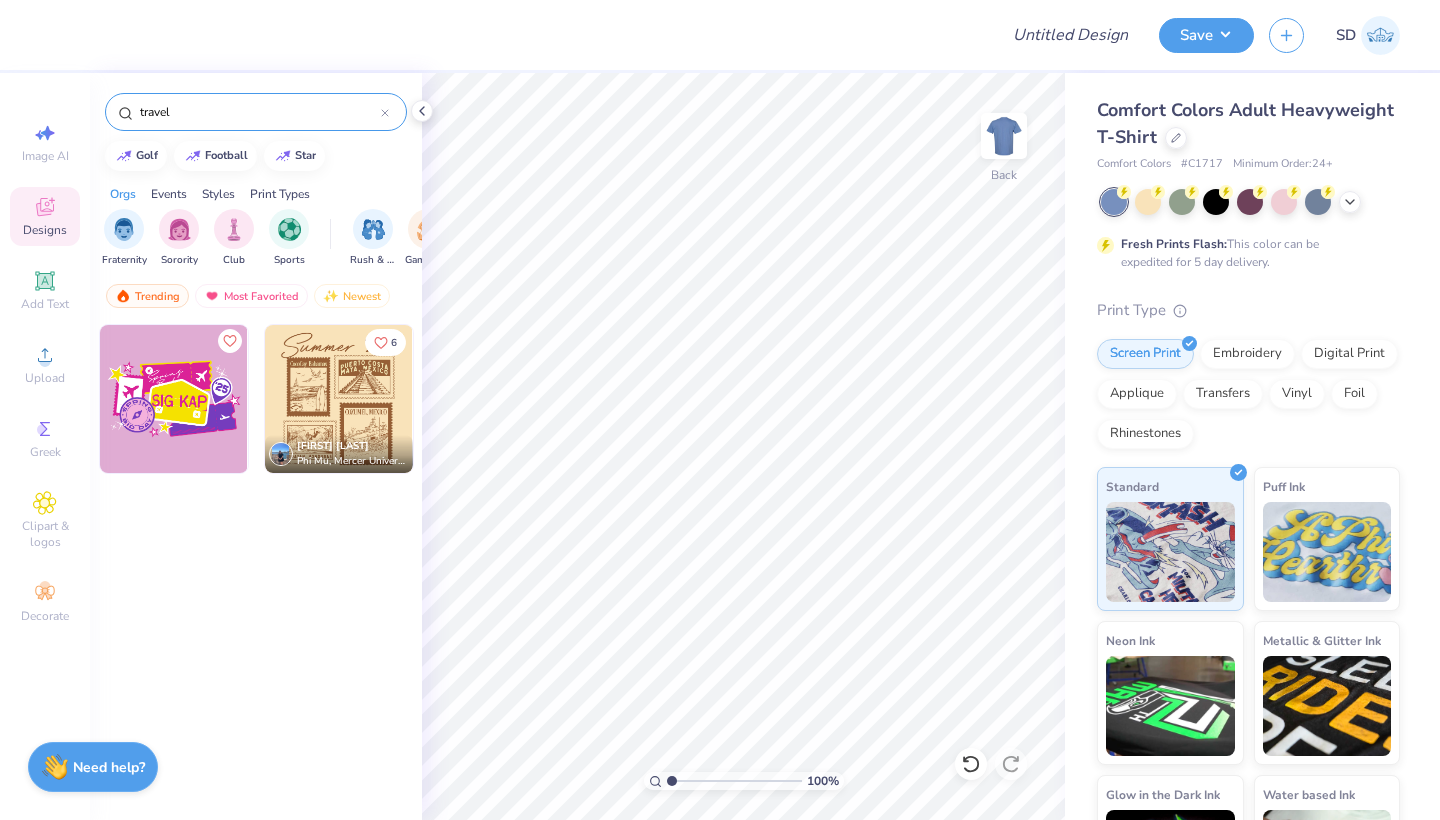 click on "travel" at bounding box center [259, 112] 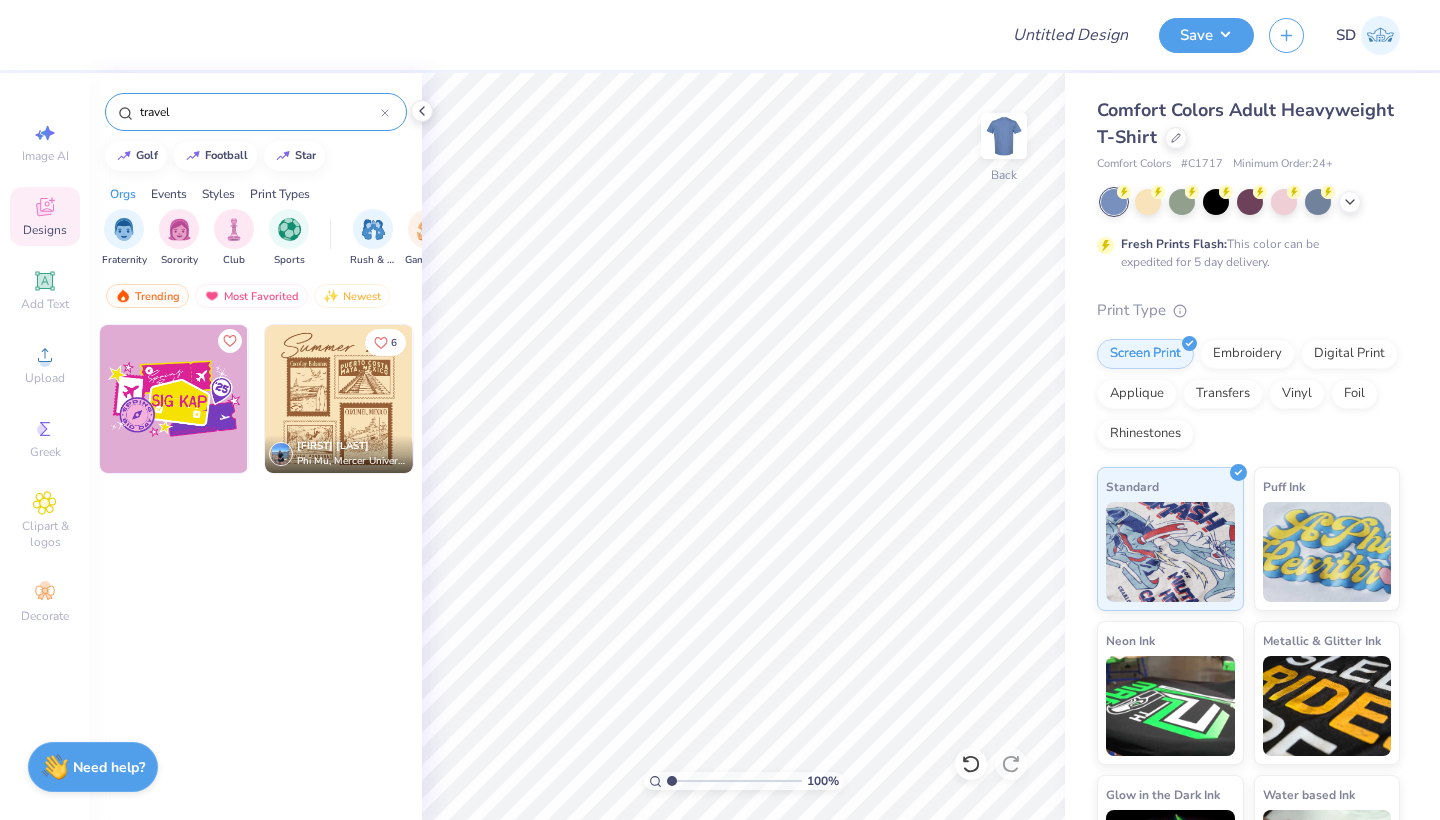 click on "travel" at bounding box center [259, 112] 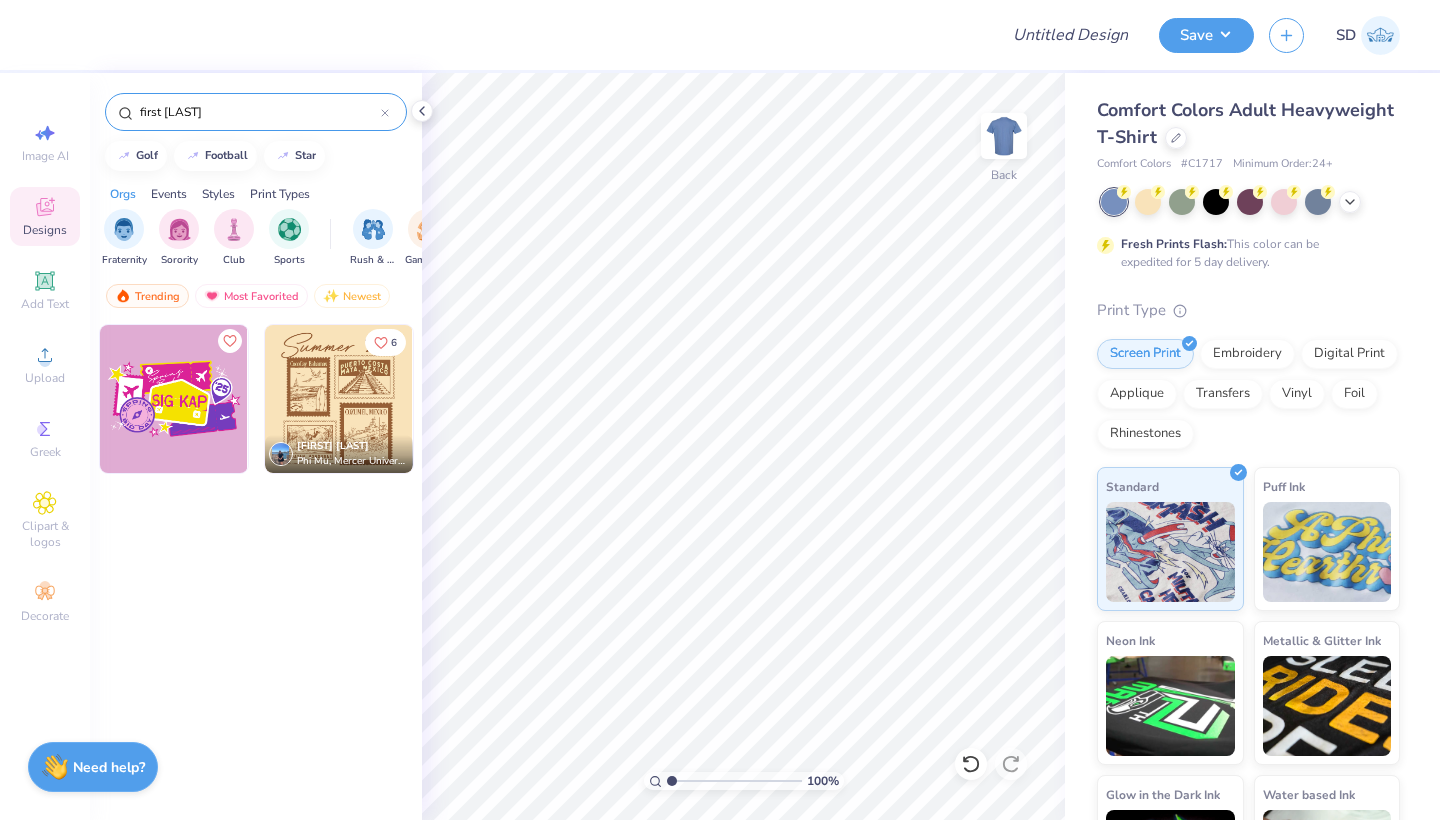 type on "first class" 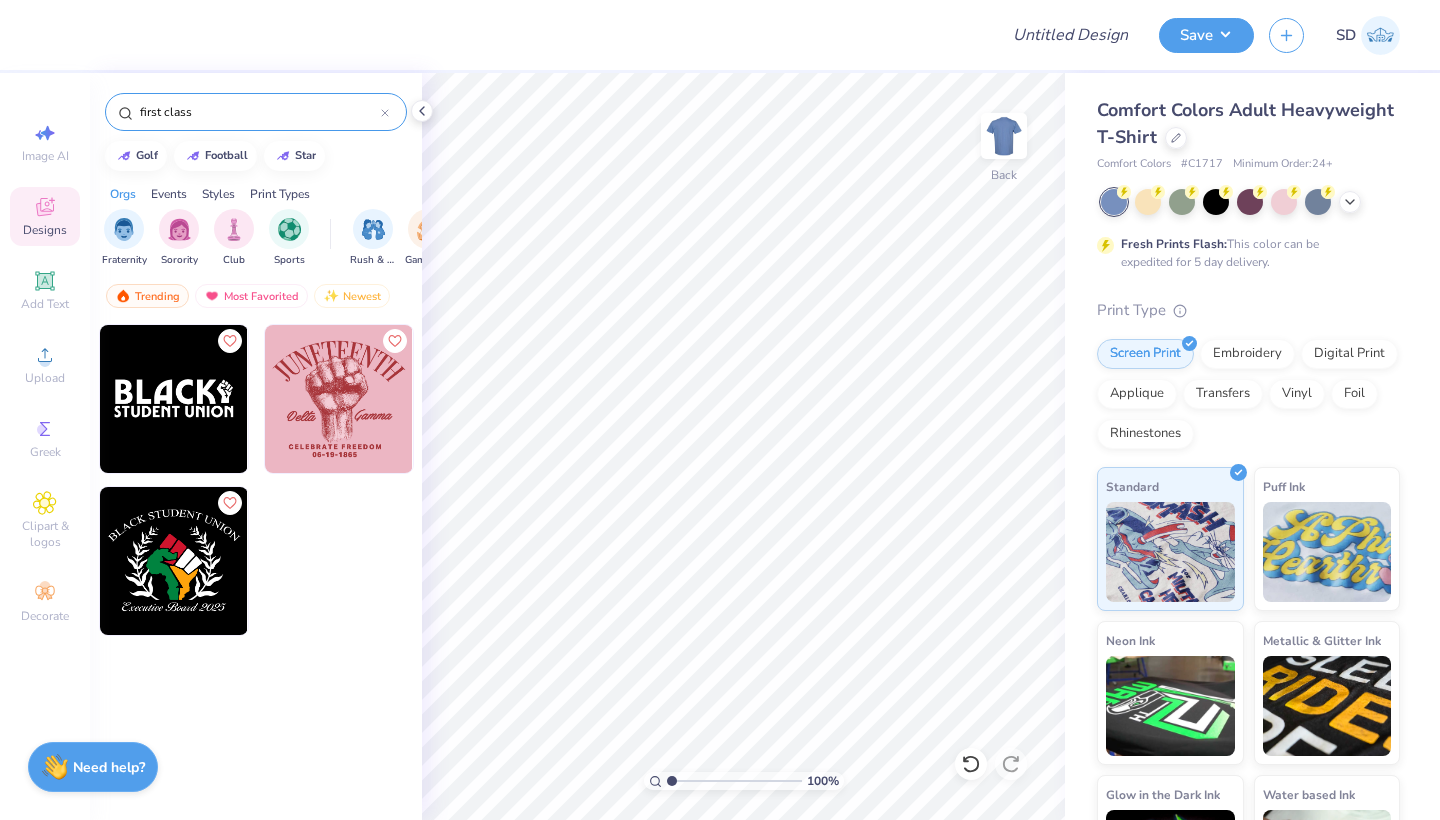 click 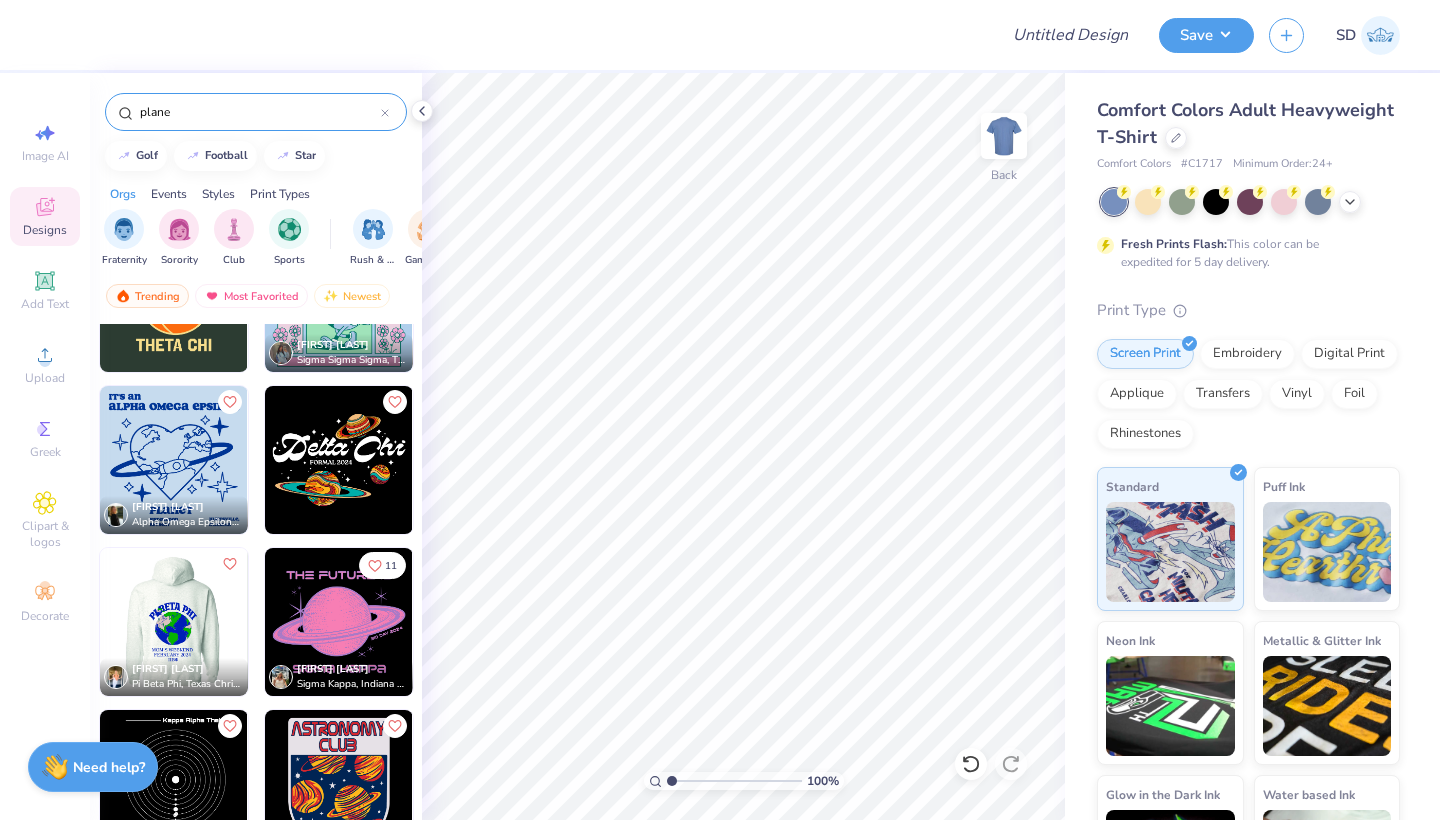 scroll, scrollTop: 289, scrollLeft: 0, axis: vertical 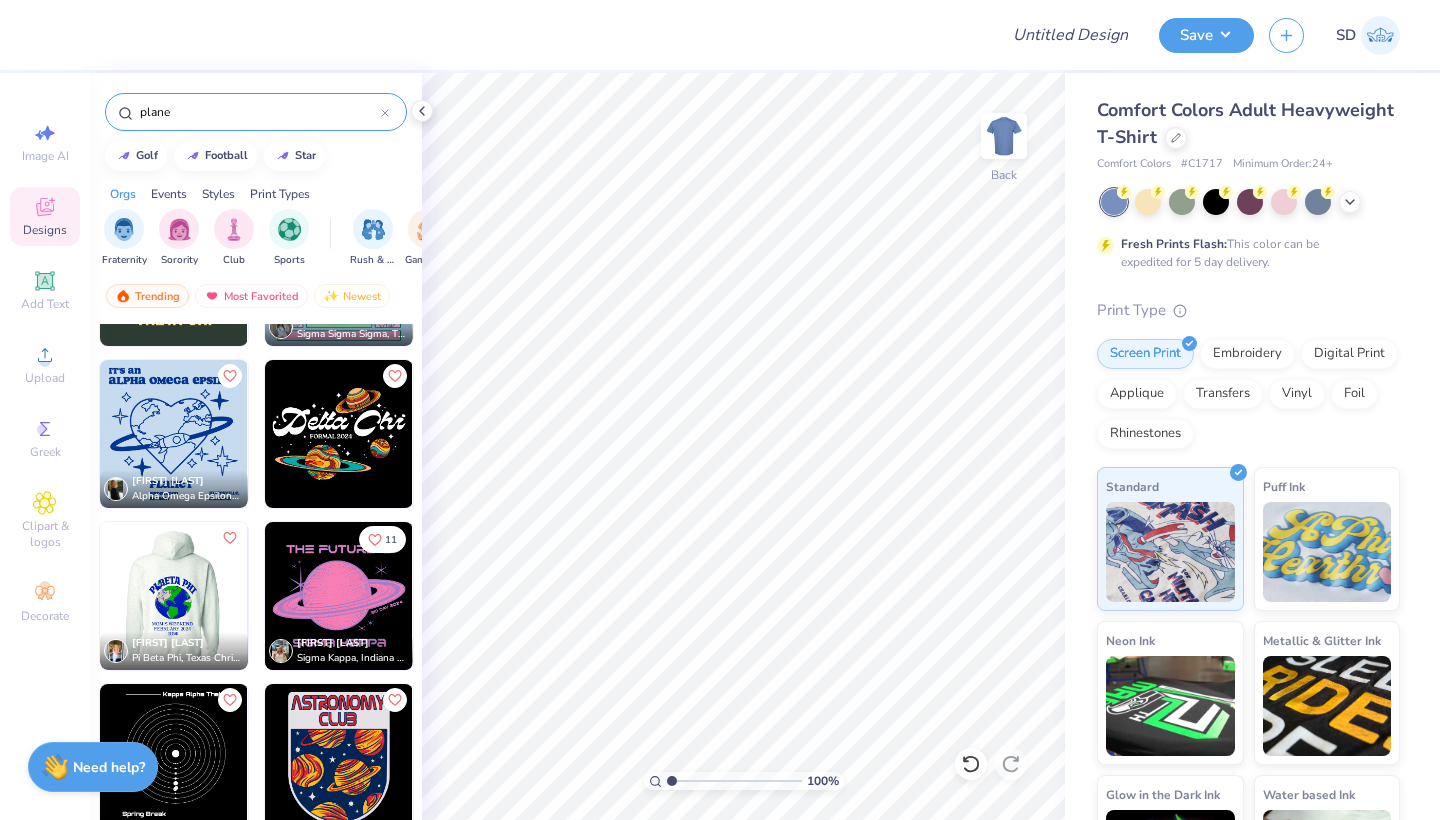 type on "plane" 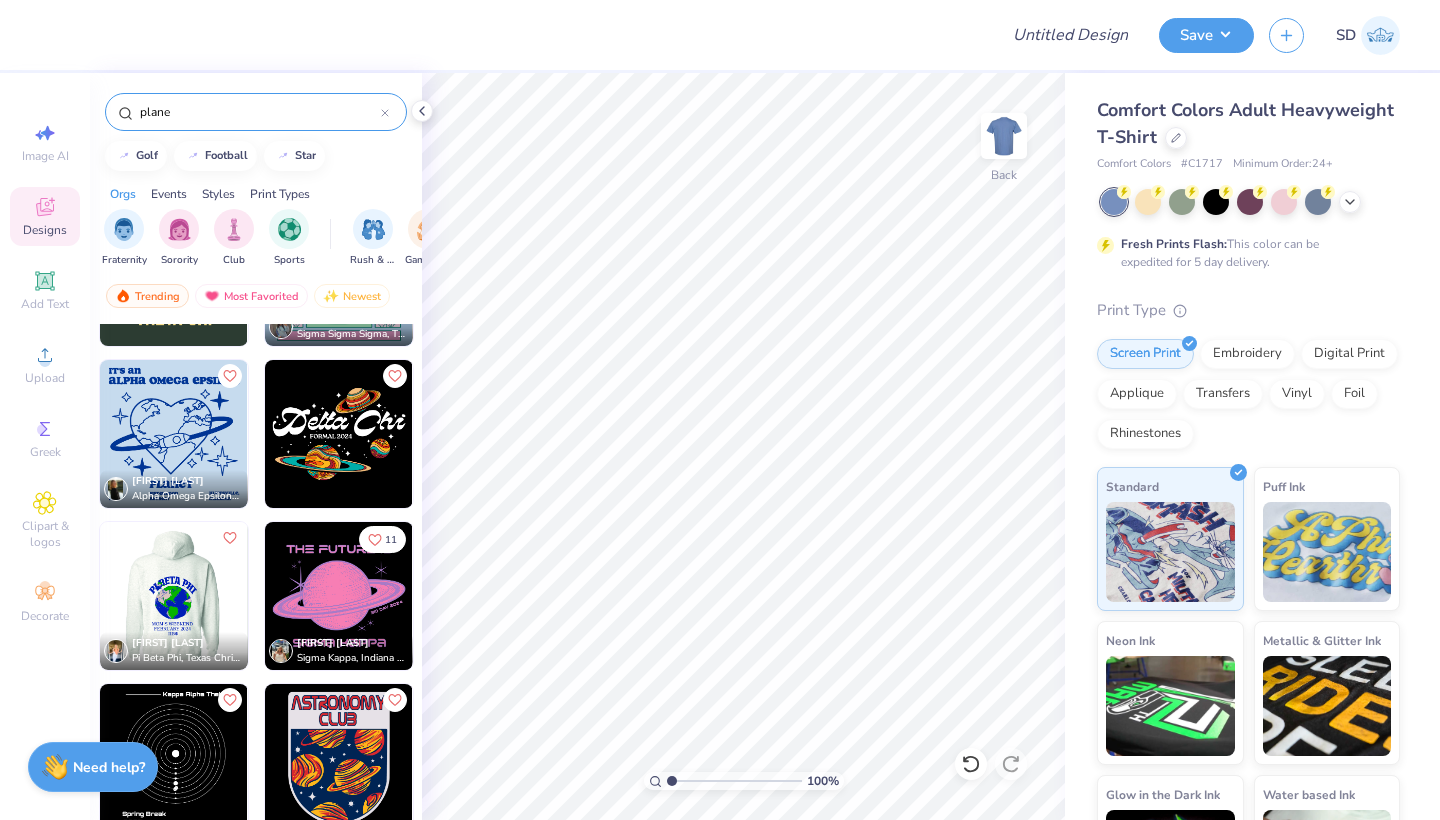 click at bounding box center (174, 434) 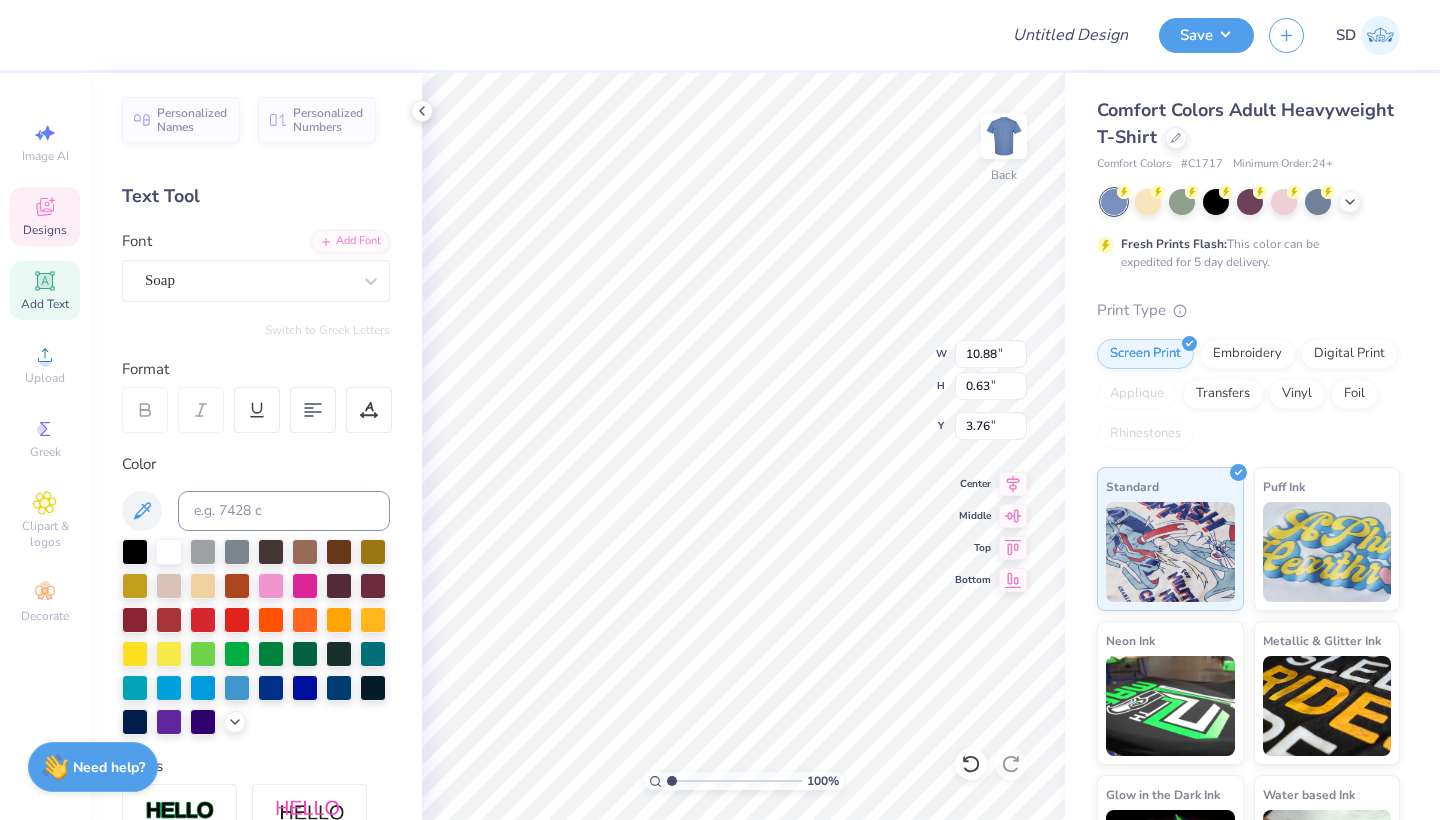 scroll, scrollTop: 0, scrollLeft: 2, axis: horizontal 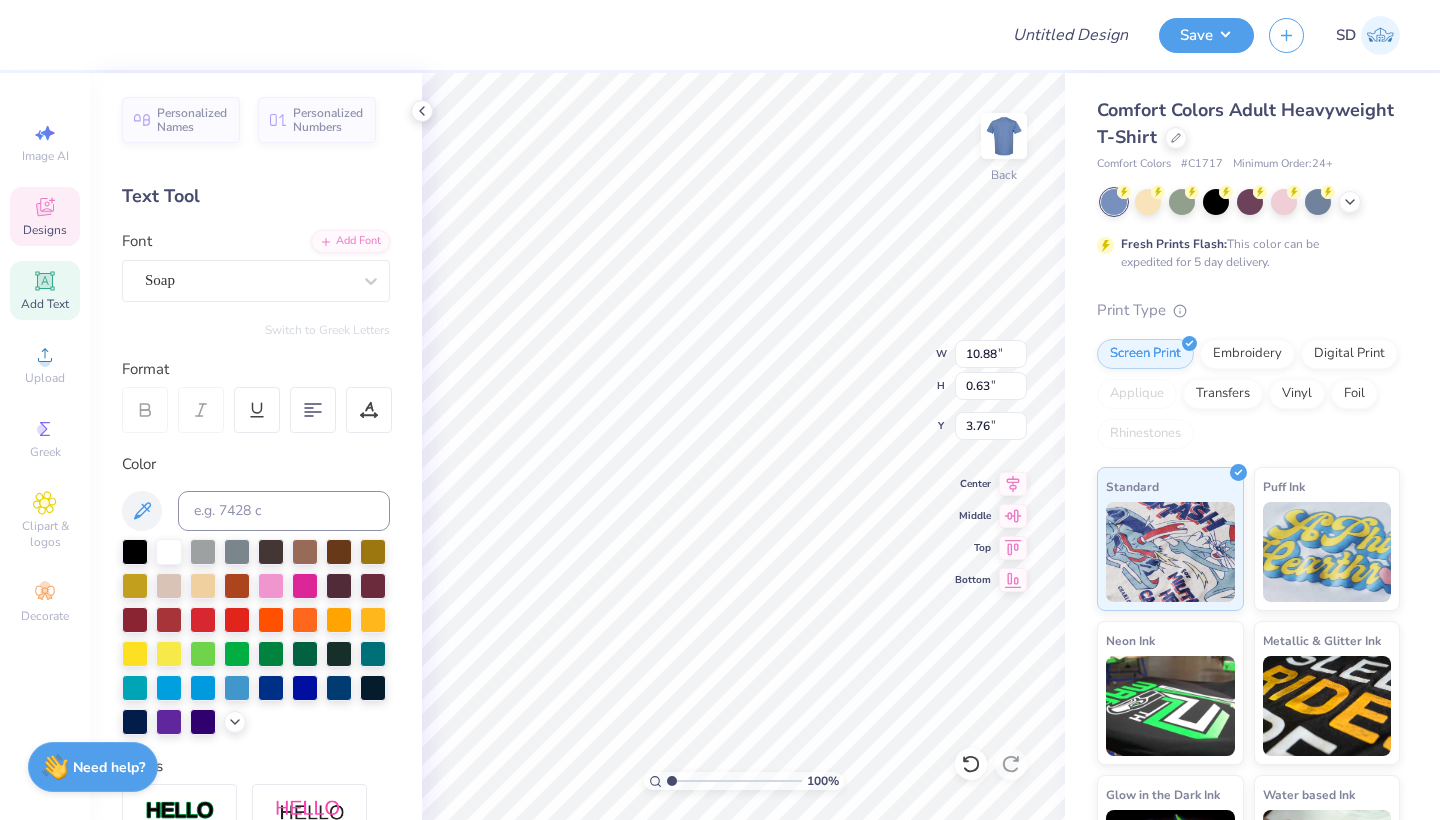 type on "Flying Phirst class" 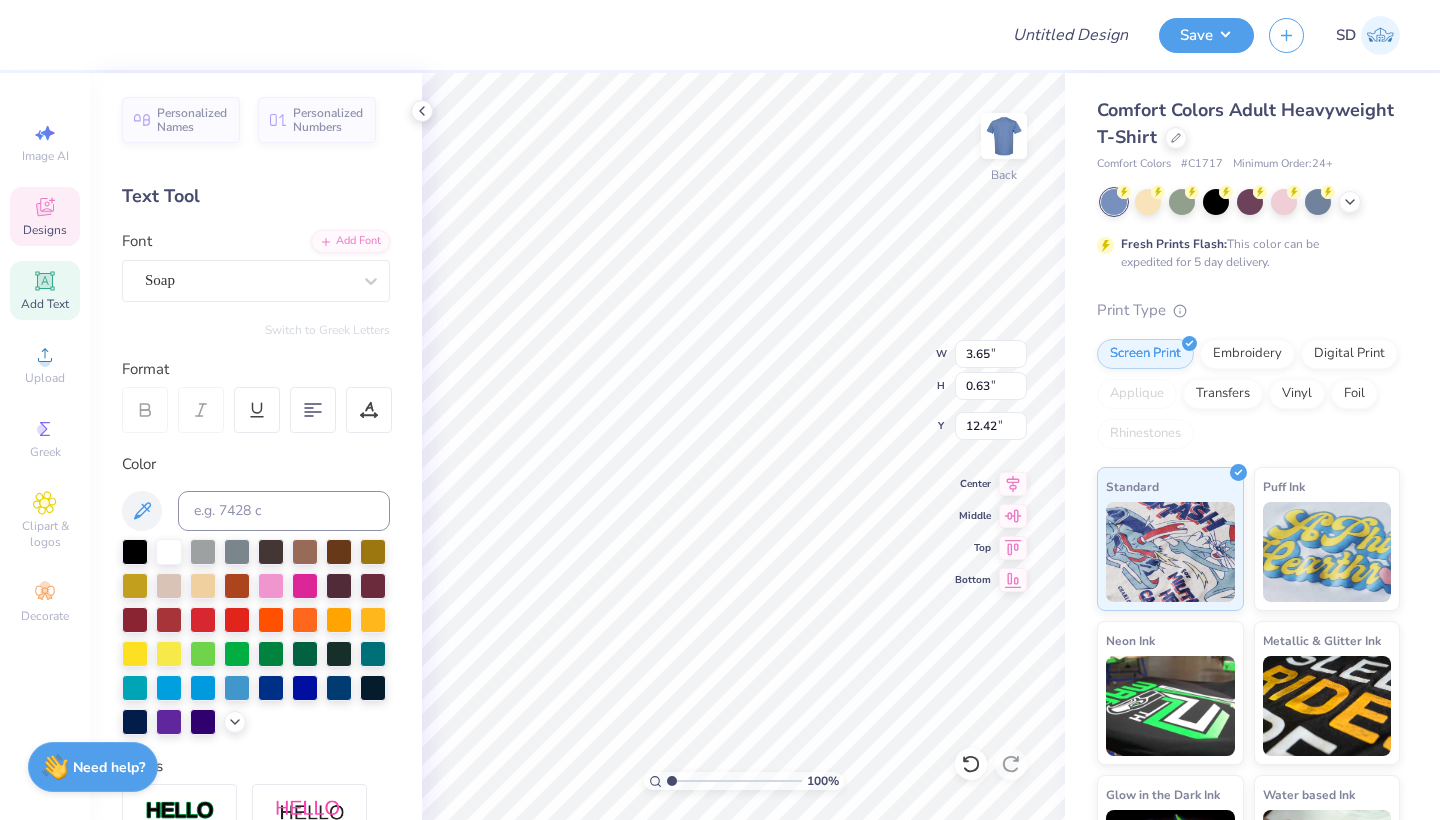 scroll, scrollTop: 0, scrollLeft: 2, axis: horizontal 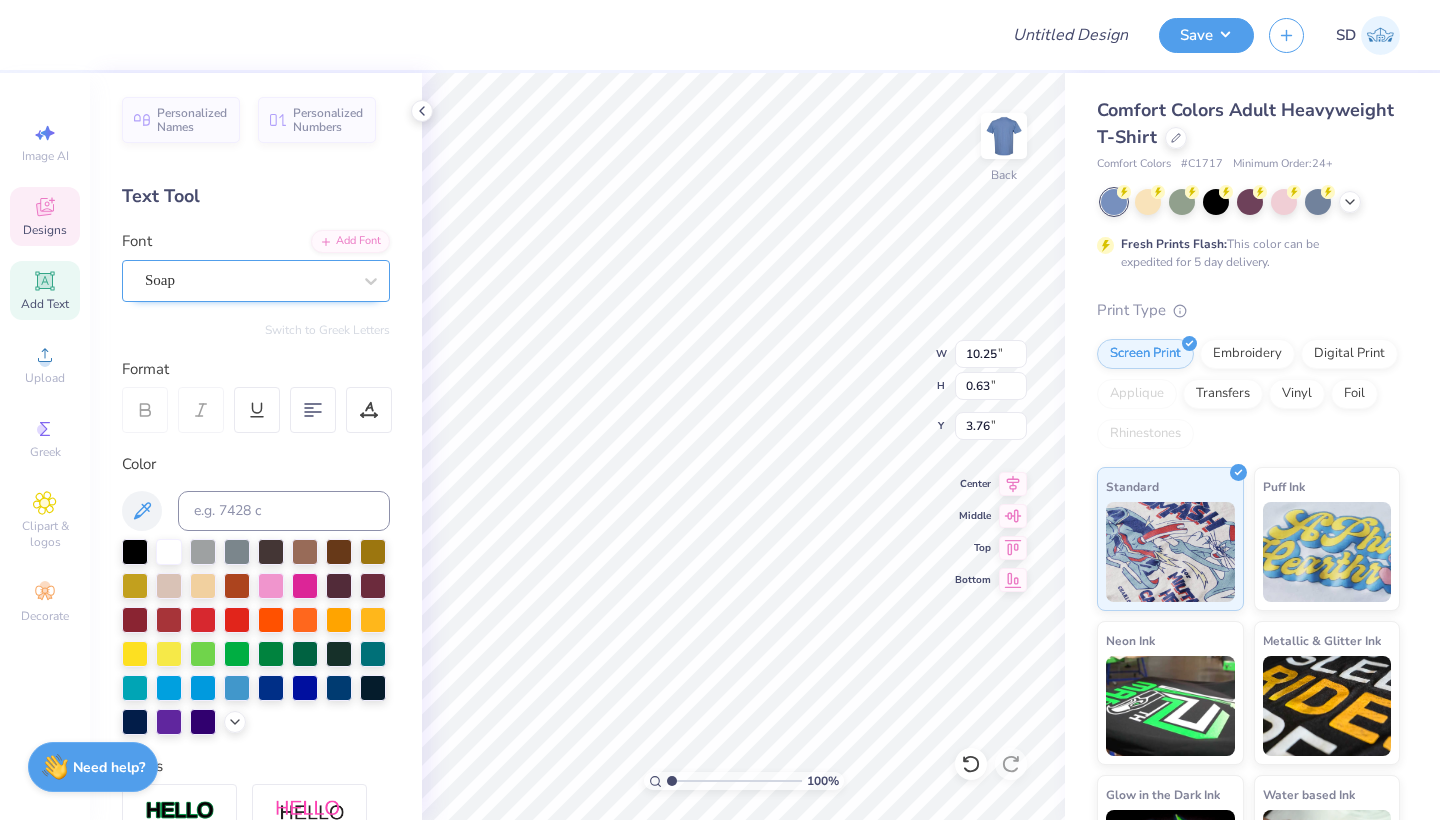 click on "Soap" at bounding box center (248, 280) 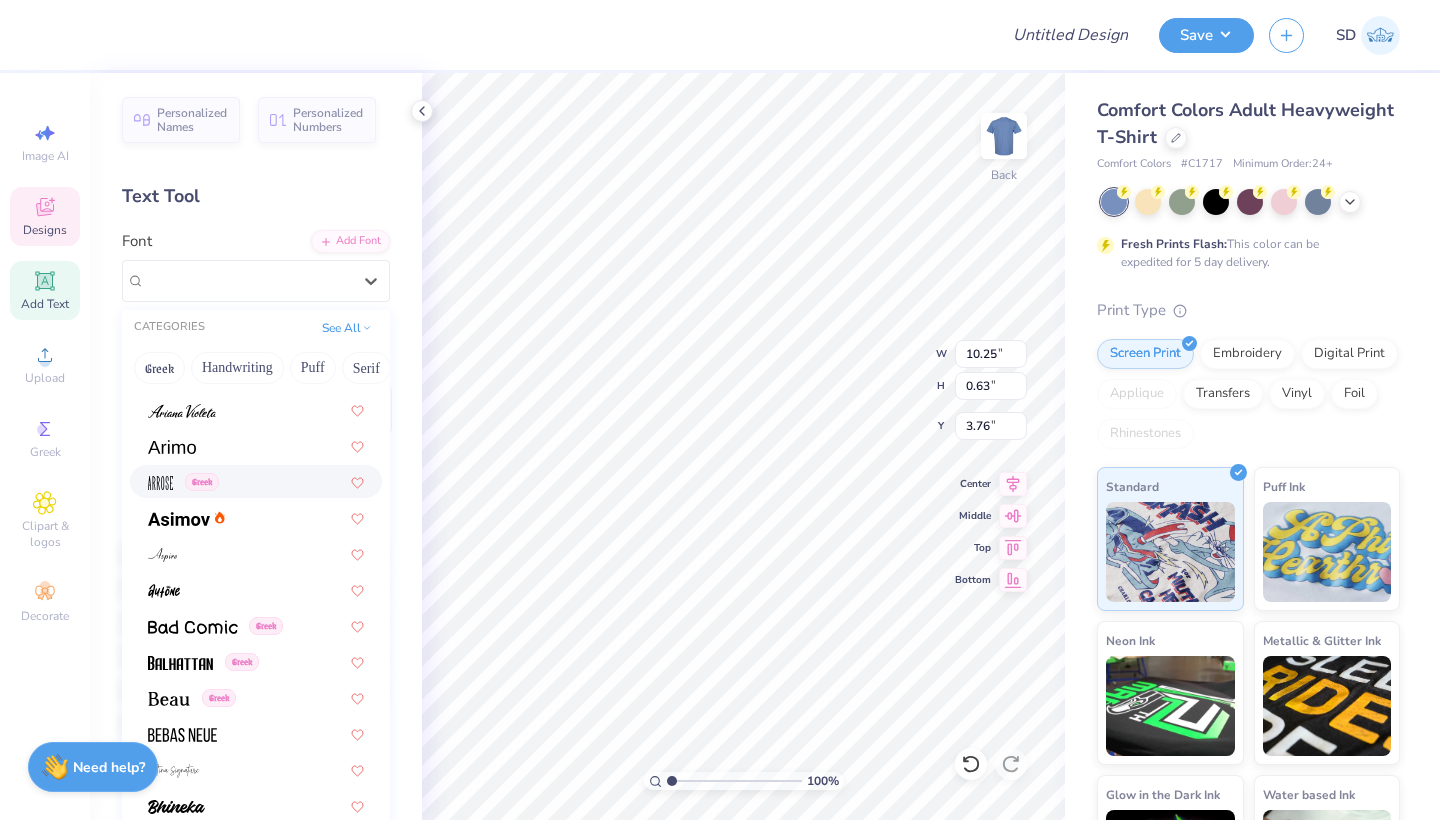 scroll, scrollTop: 824, scrollLeft: 0, axis: vertical 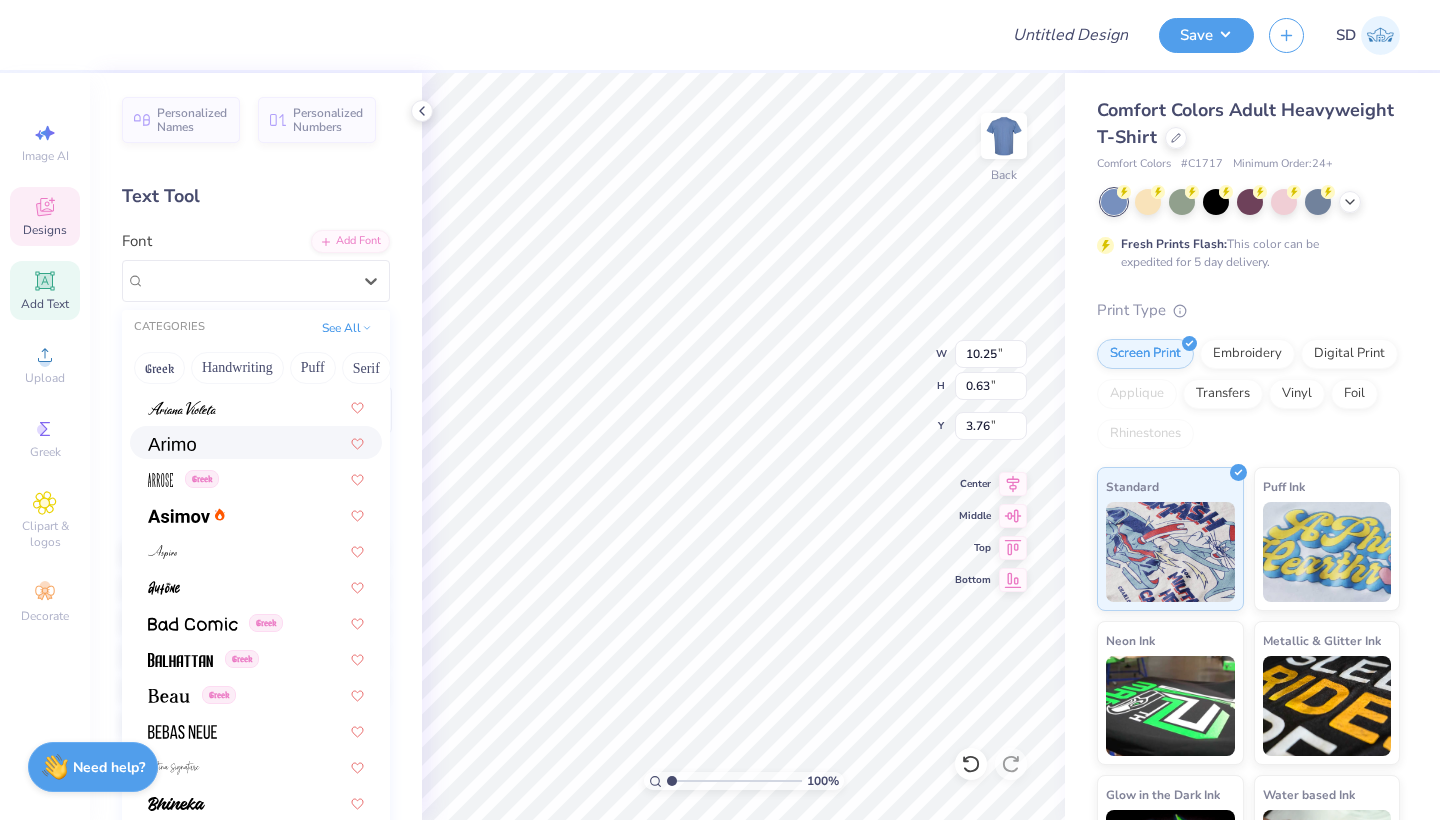 click at bounding box center (256, 442) 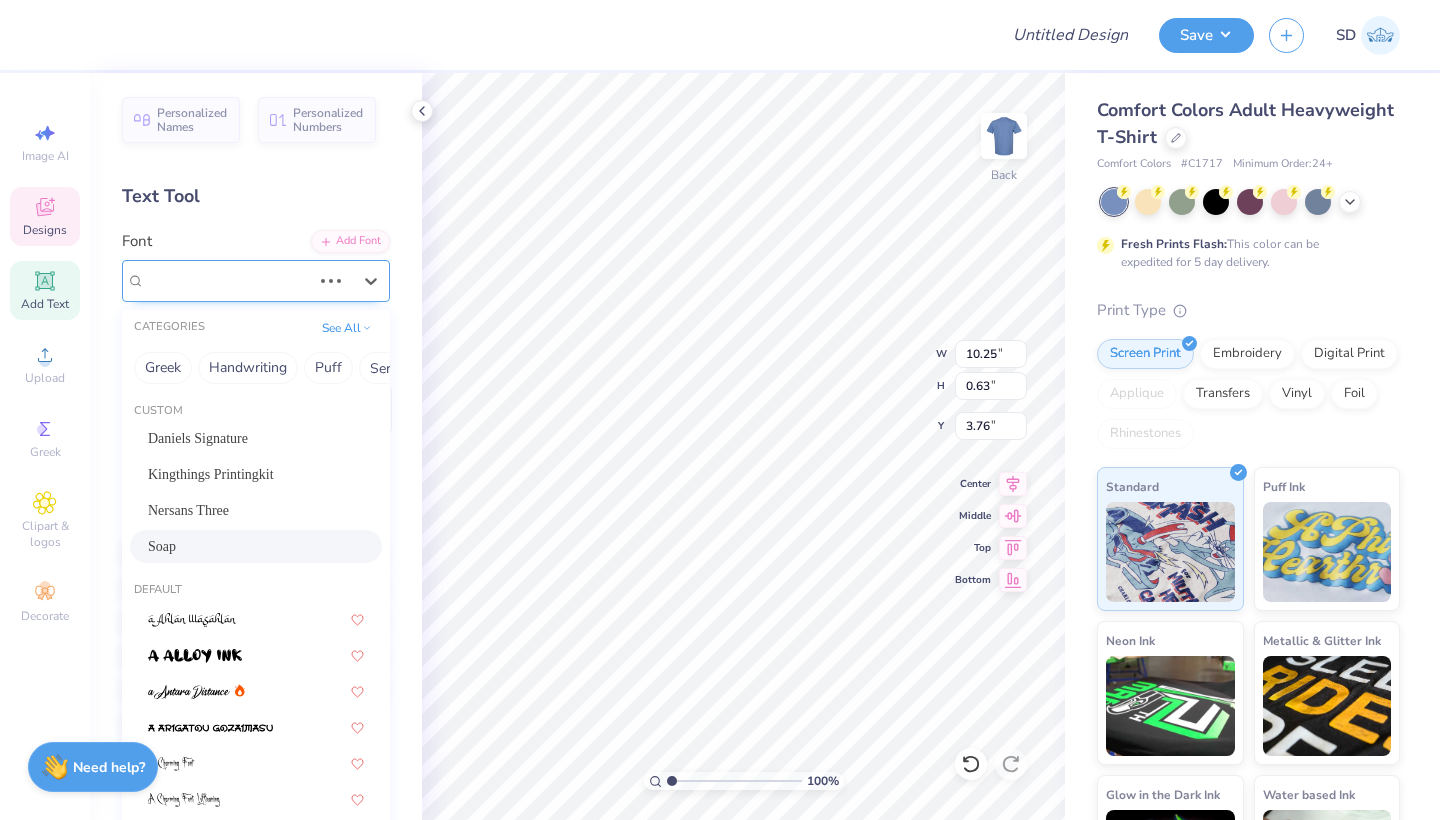 click on "Soap" at bounding box center [228, 280] 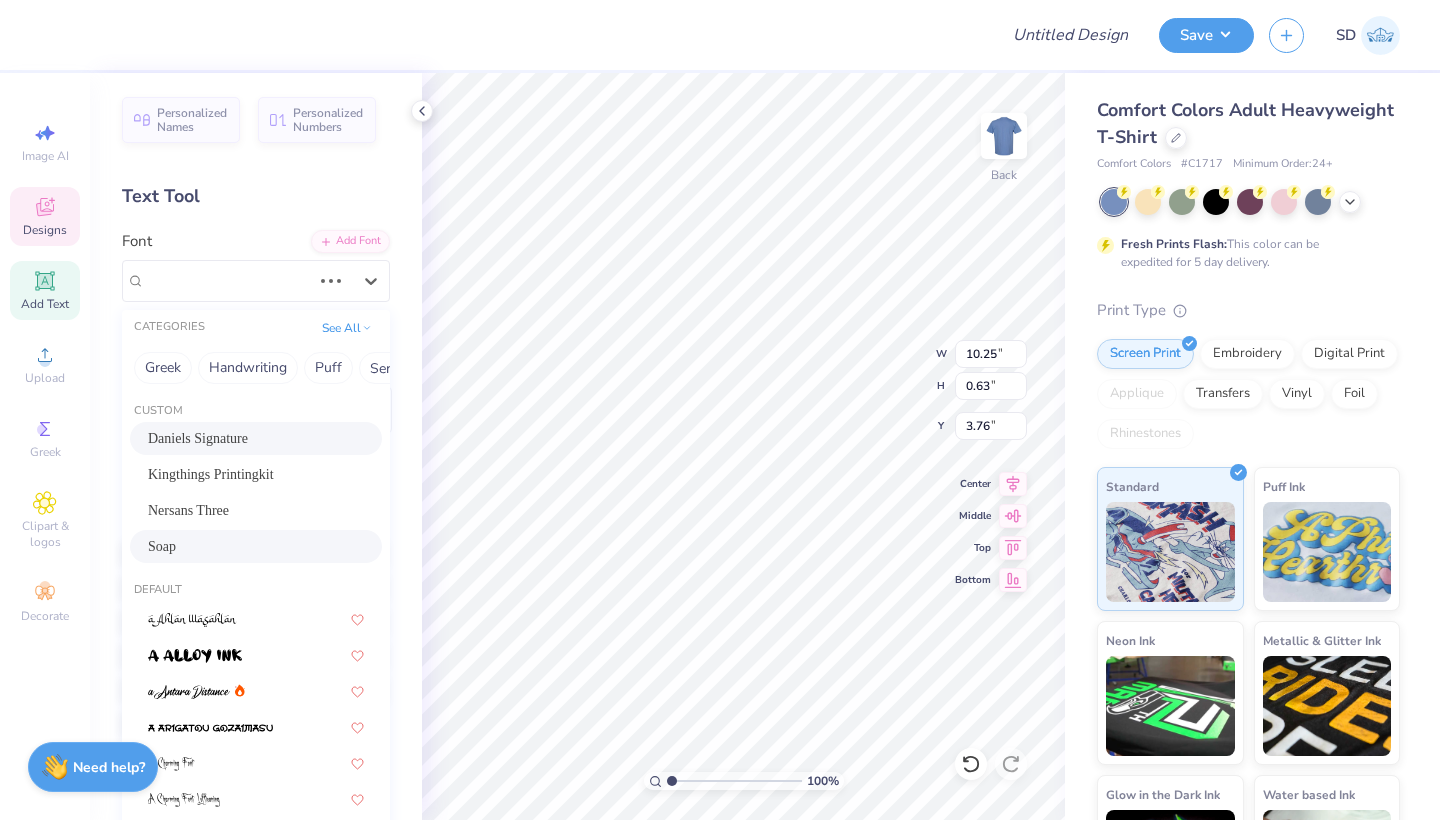 click on "Daniels Signature" at bounding box center (256, 438) 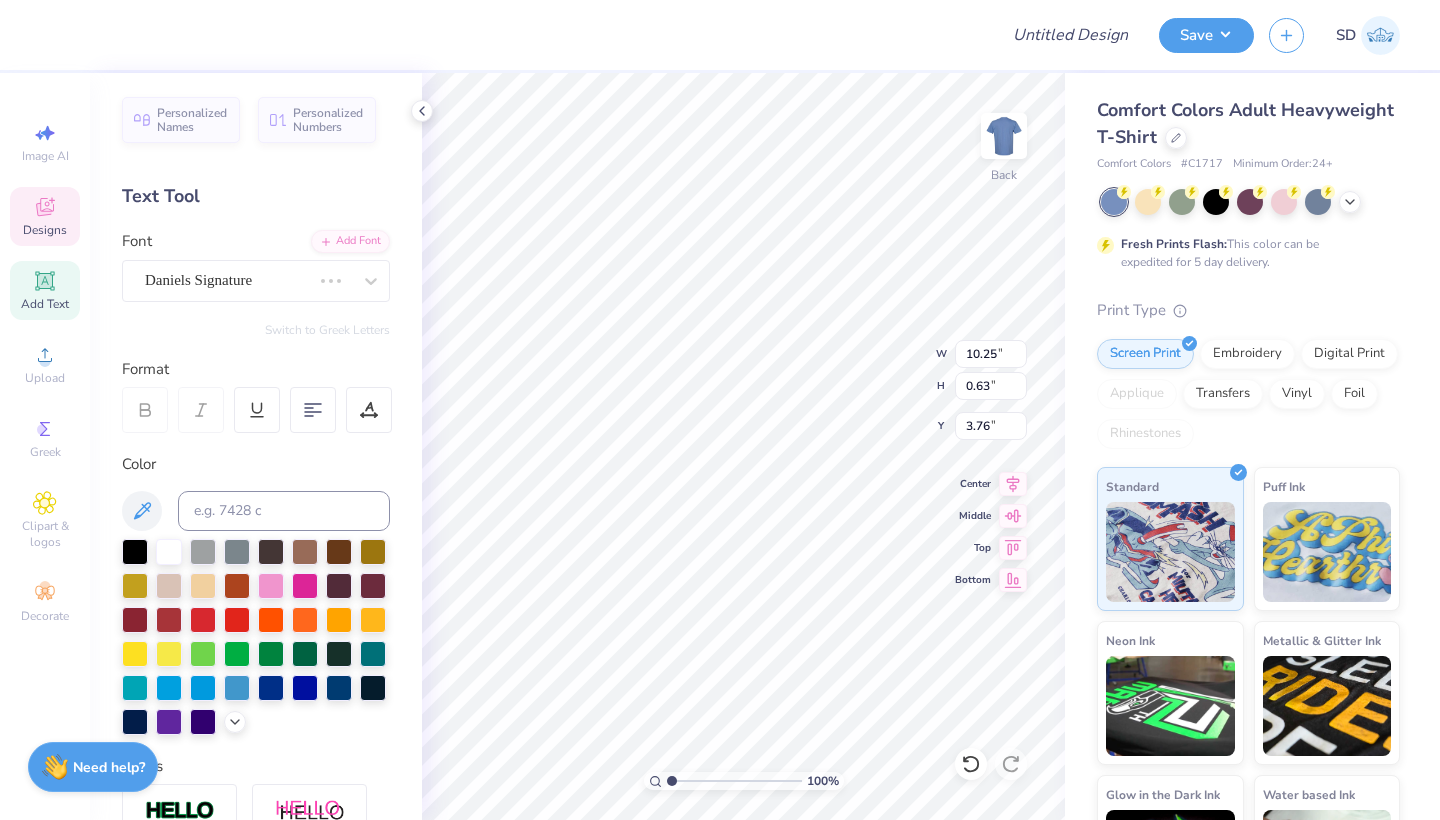 scroll, scrollTop: 0, scrollLeft: 6, axis: horizontal 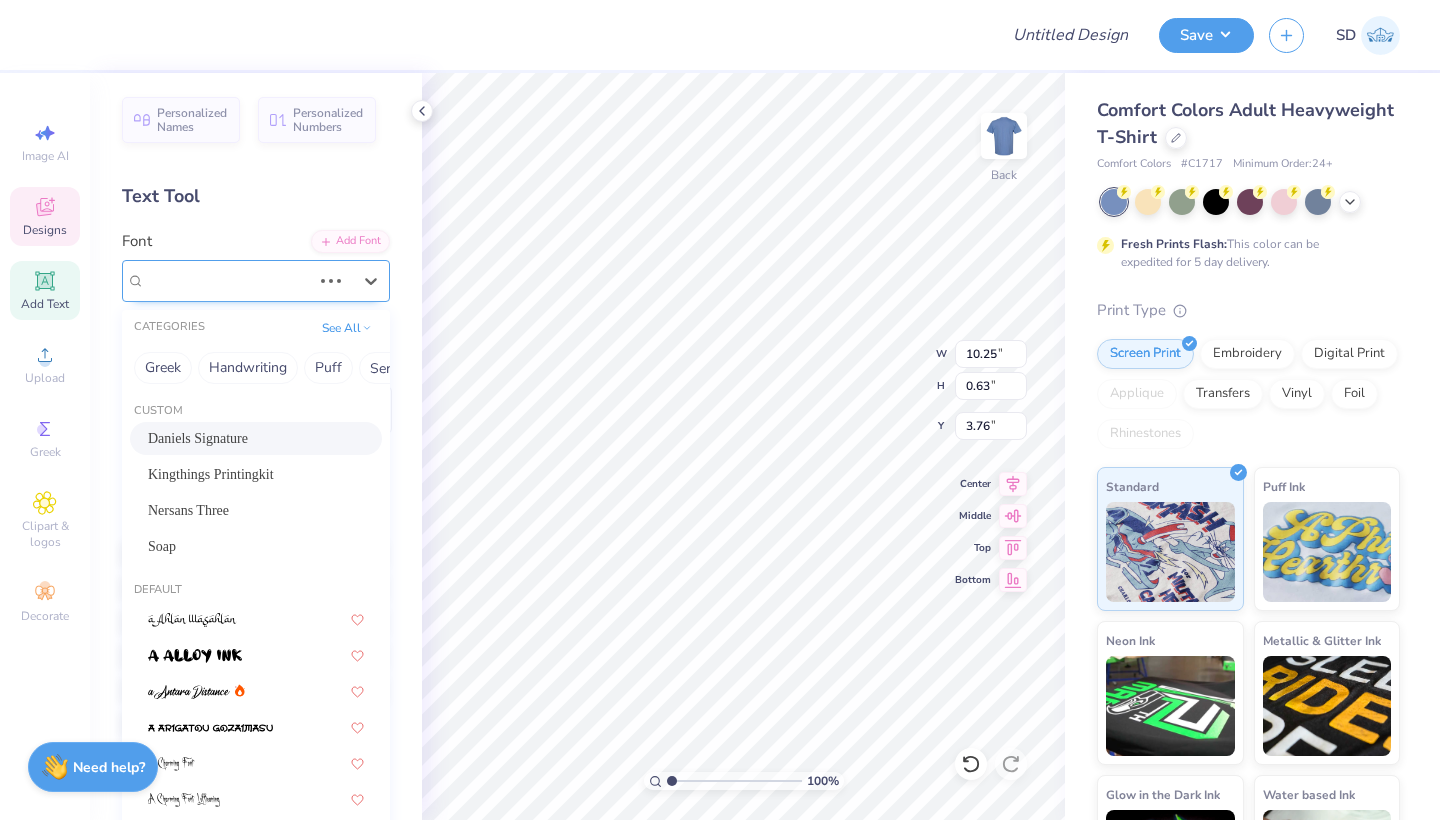 click on "Daniels Signature" at bounding box center (256, 281) 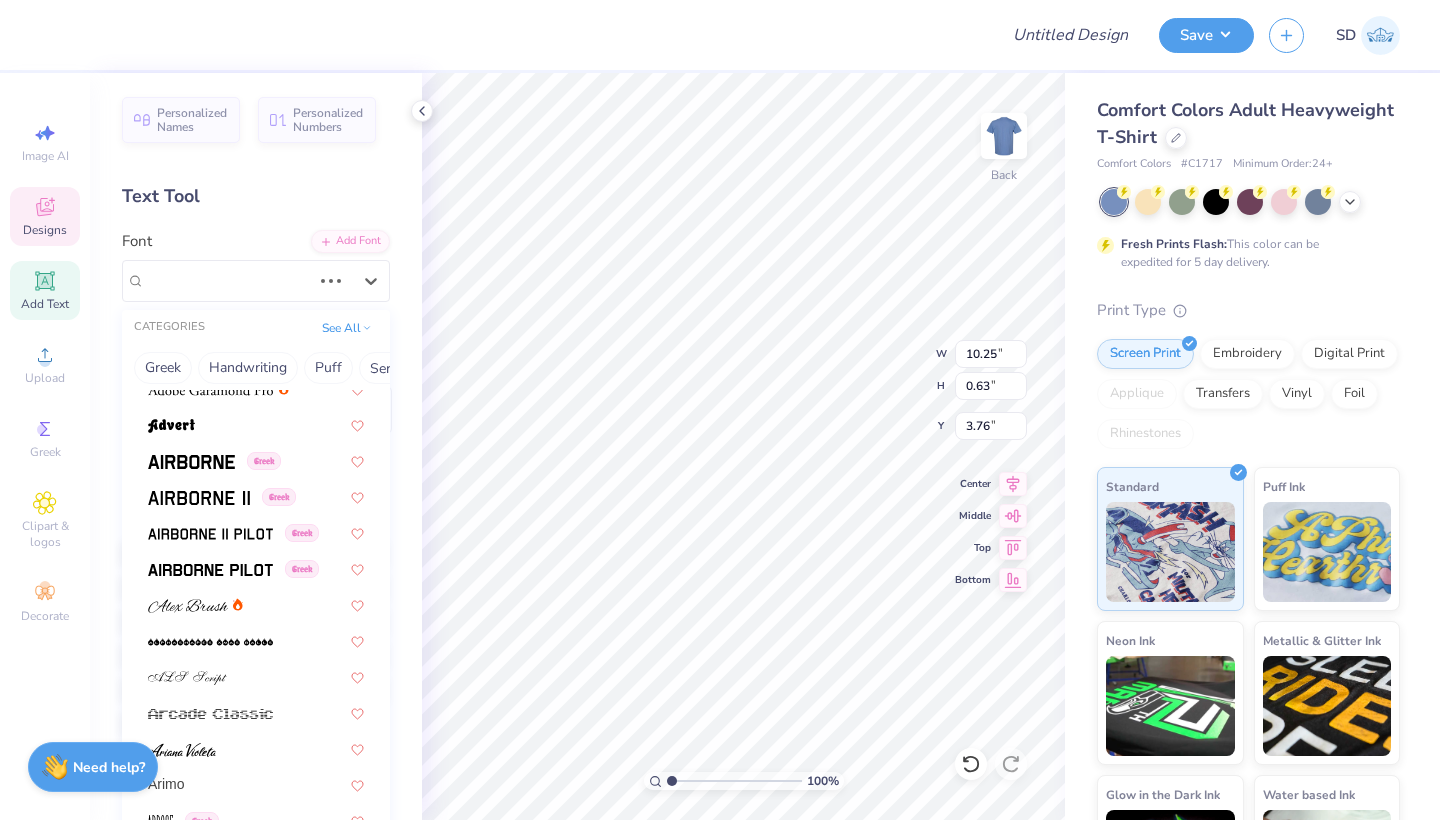 scroll, scrollTop: 930, scrollLeft: 0, axis: vertical 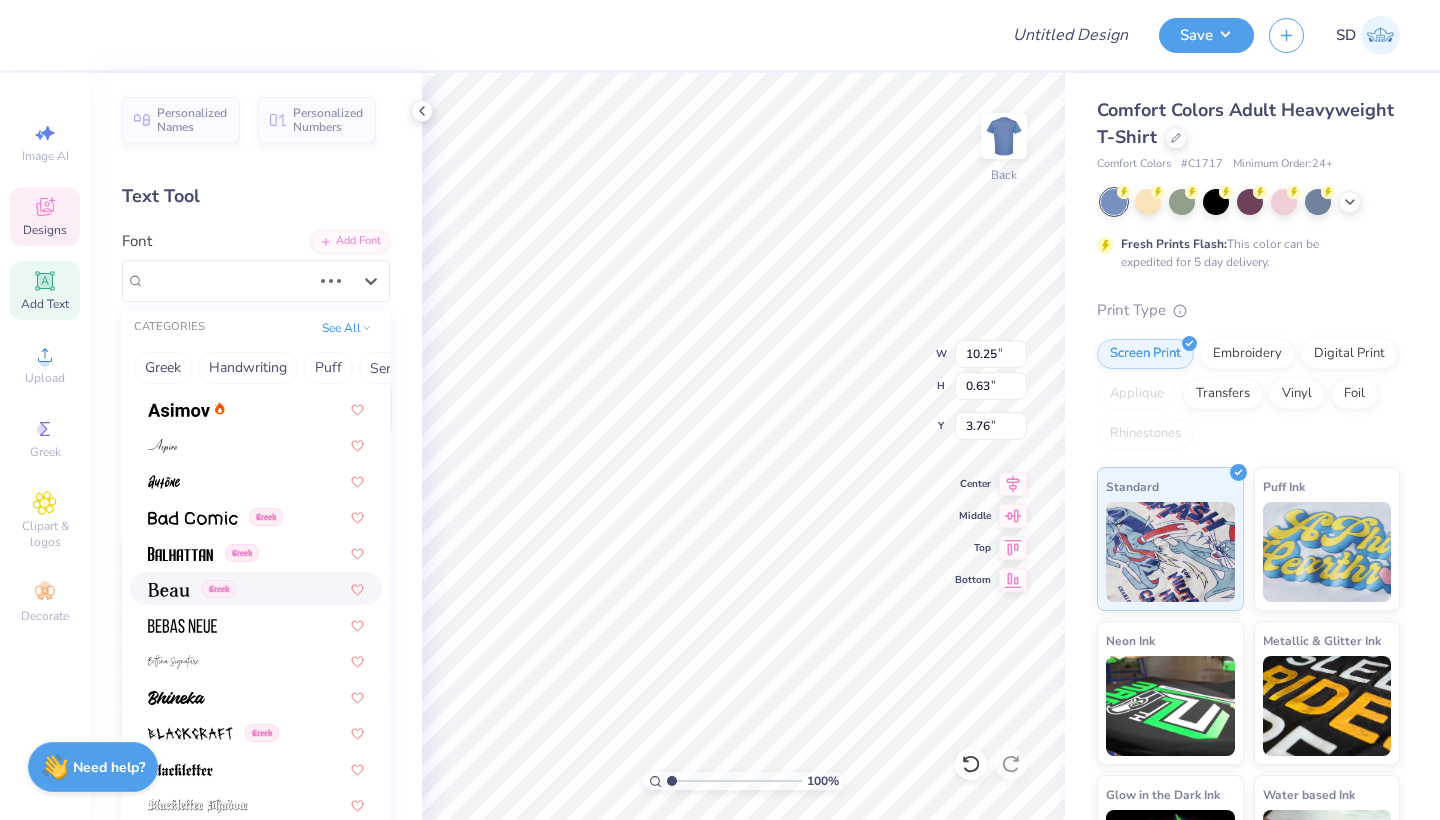 click on "Greek" at bounding box center (256, 588) 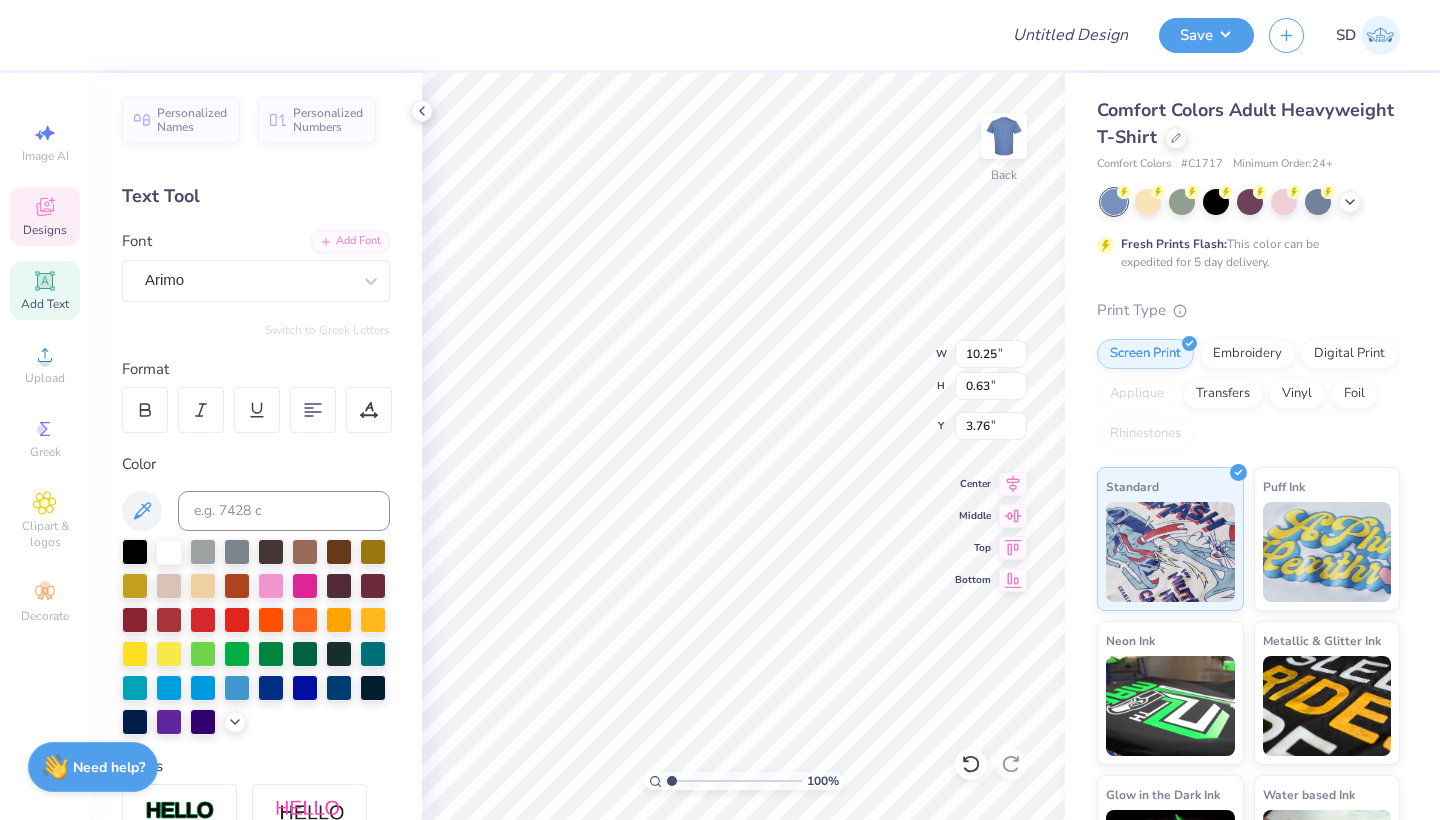 scroll, scrollTop: 0, scrollLeft: 0, axis: both 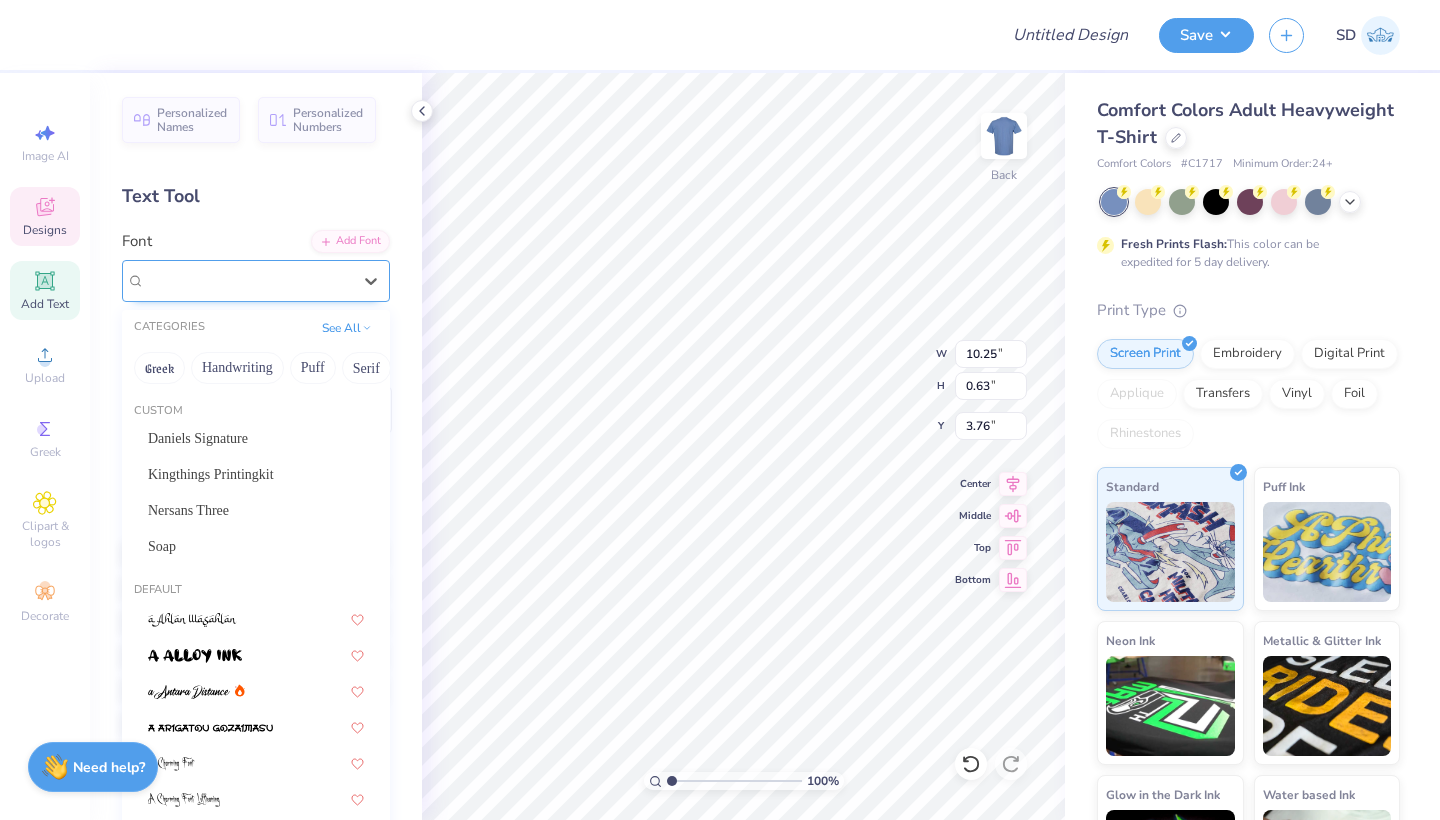 click on "Arimo" at bounding box center (248, 280) 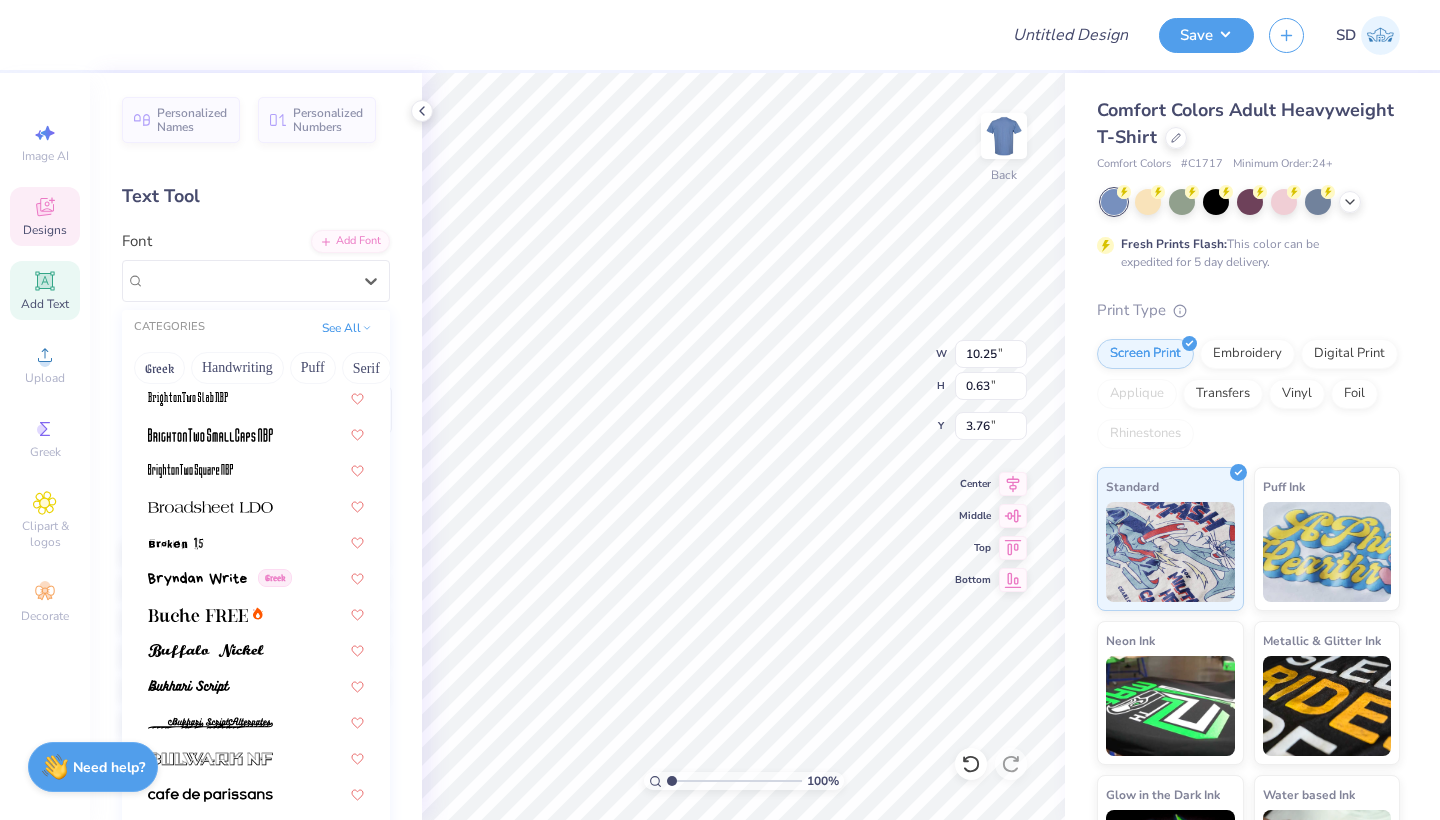 scroll, scrollTop: 2171, scrollLeft: 0, axis: vertical 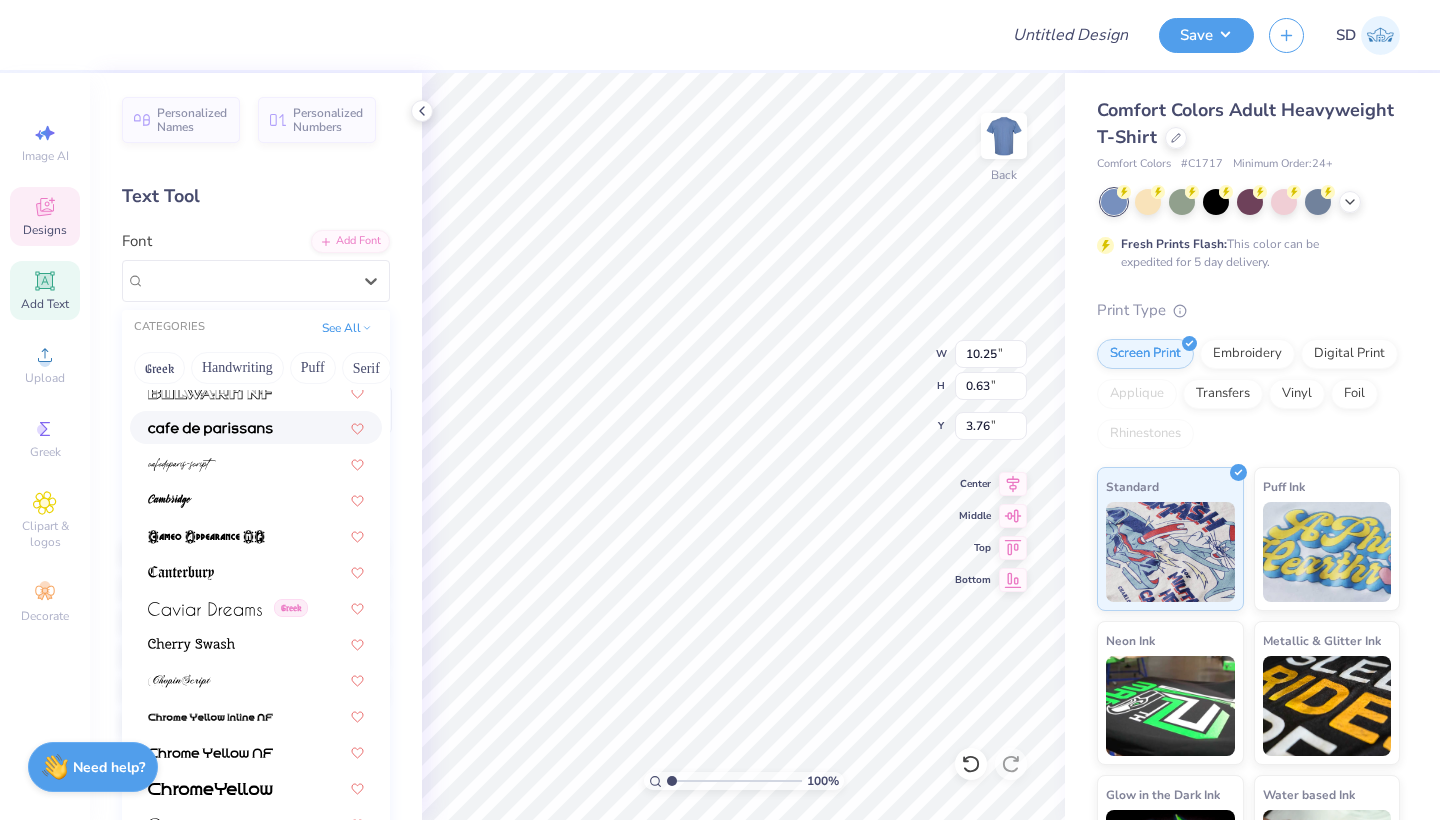 click at bounding box center [210, 429] 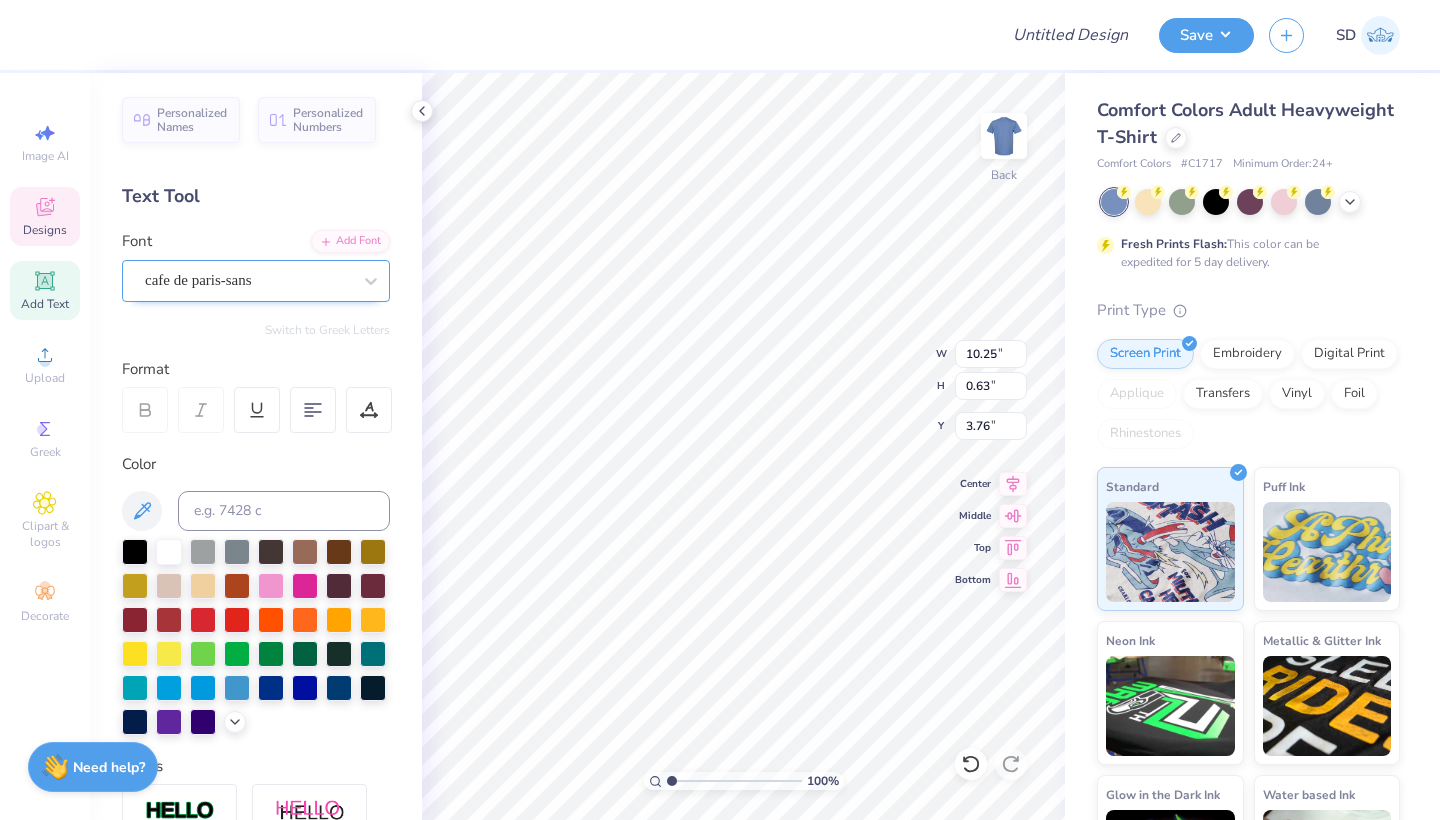 click on "cafe de paris-sans" at bounding box center [198, 280] 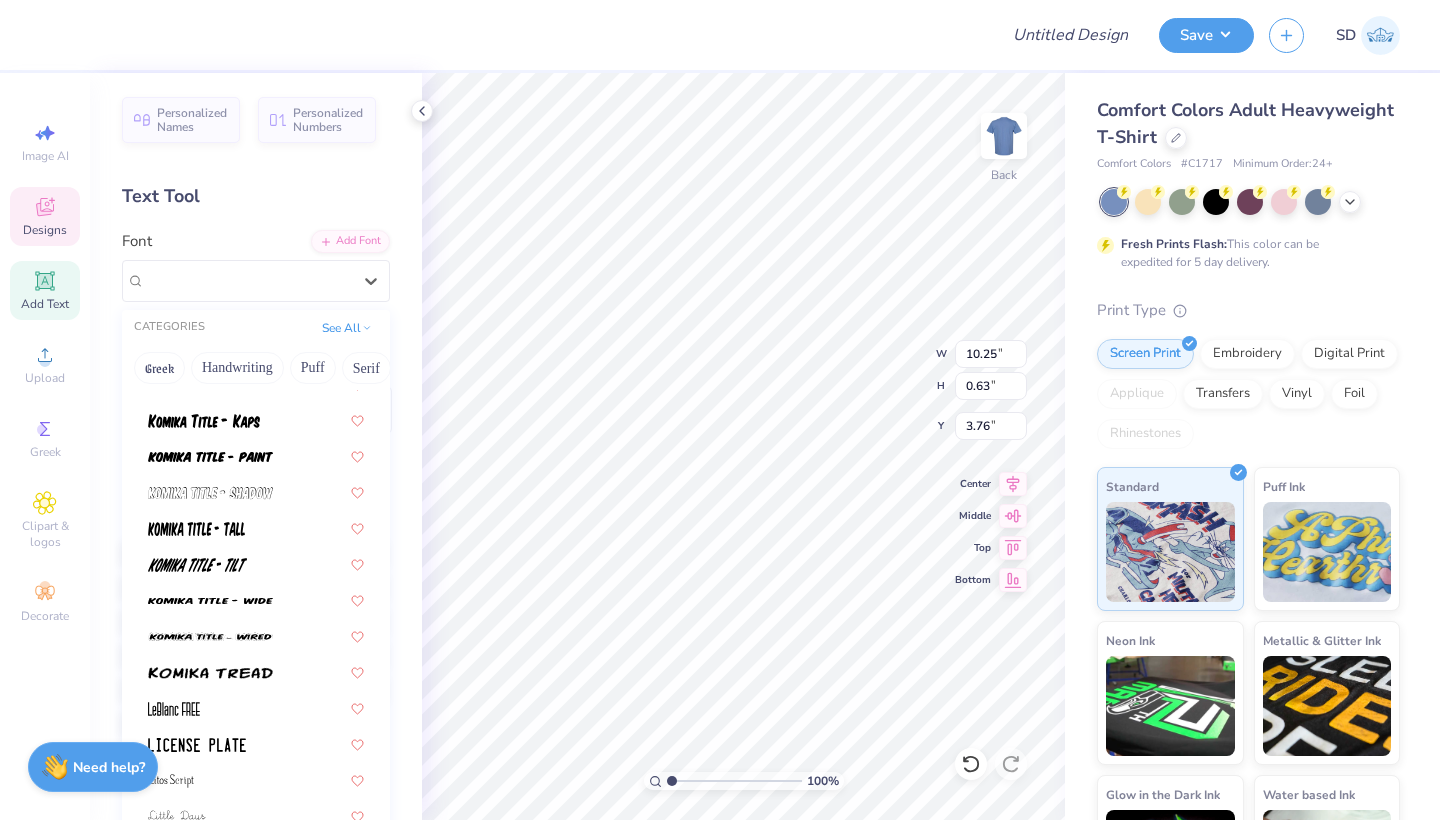 scroll, scrollTop: 6038, scrollLeft: 0, axis: vertical 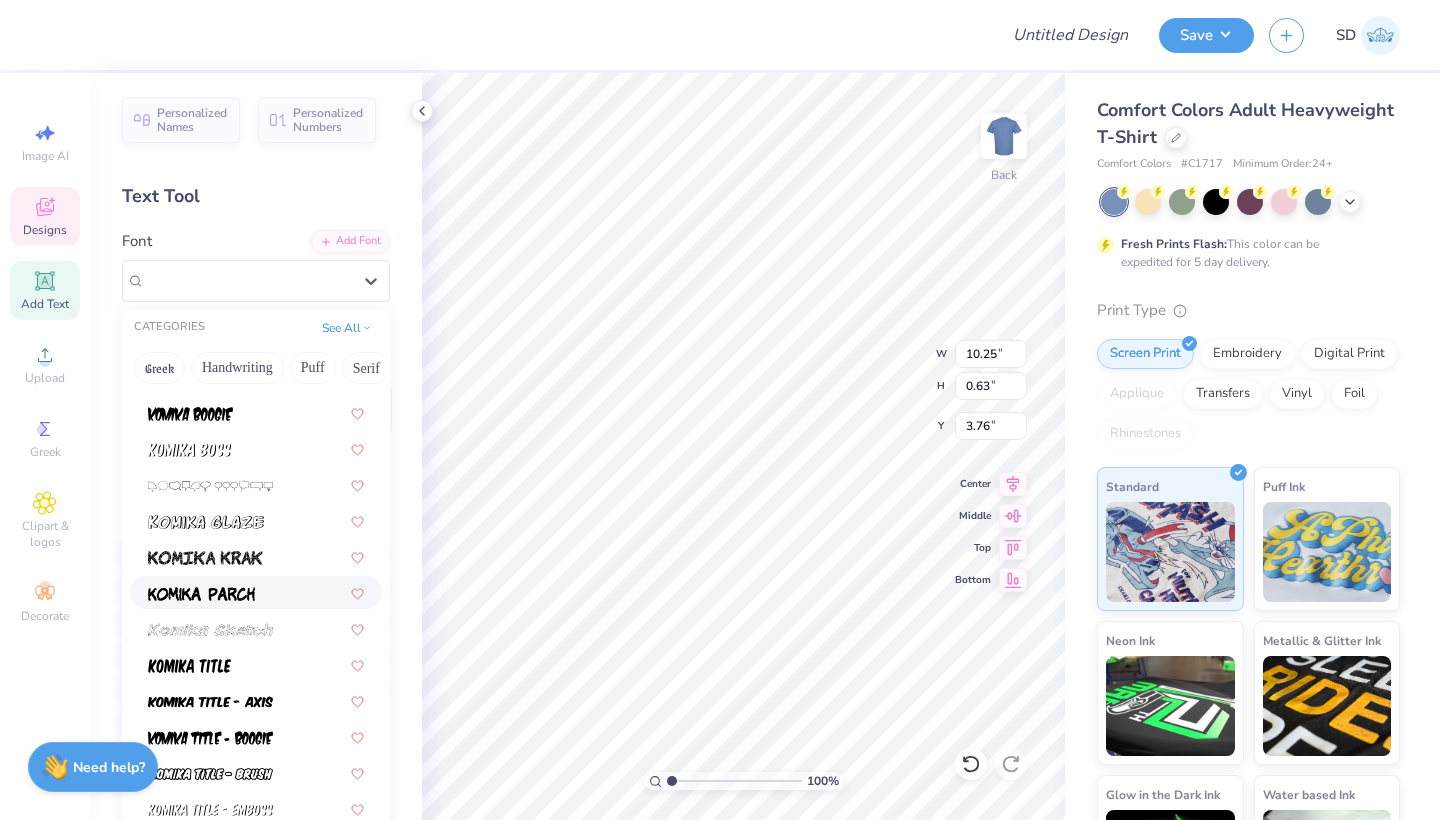 click at bounding box center [201, 592] 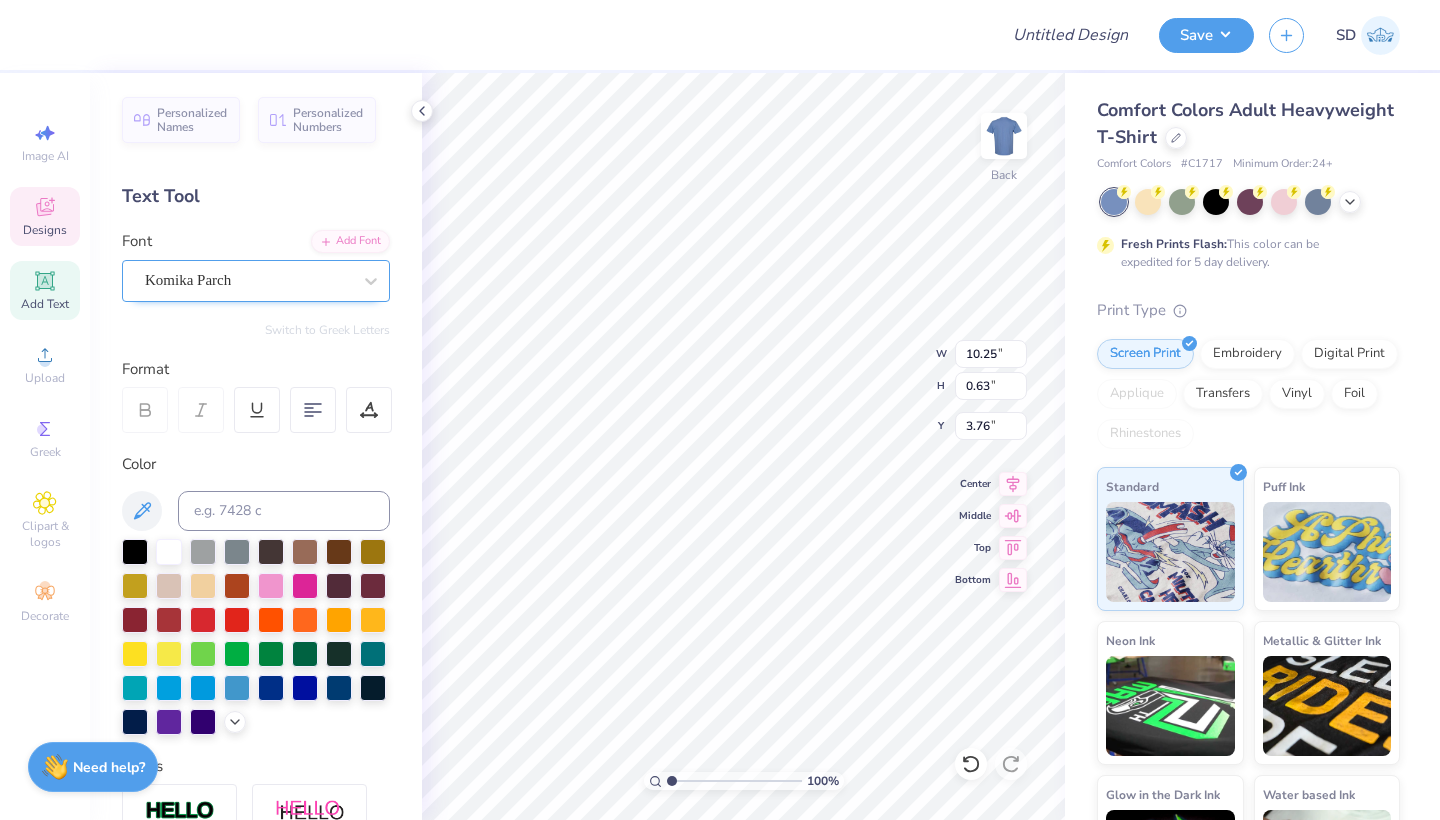 scroll, scrollTop: -1, scrollLeft: 0, axis: vertical 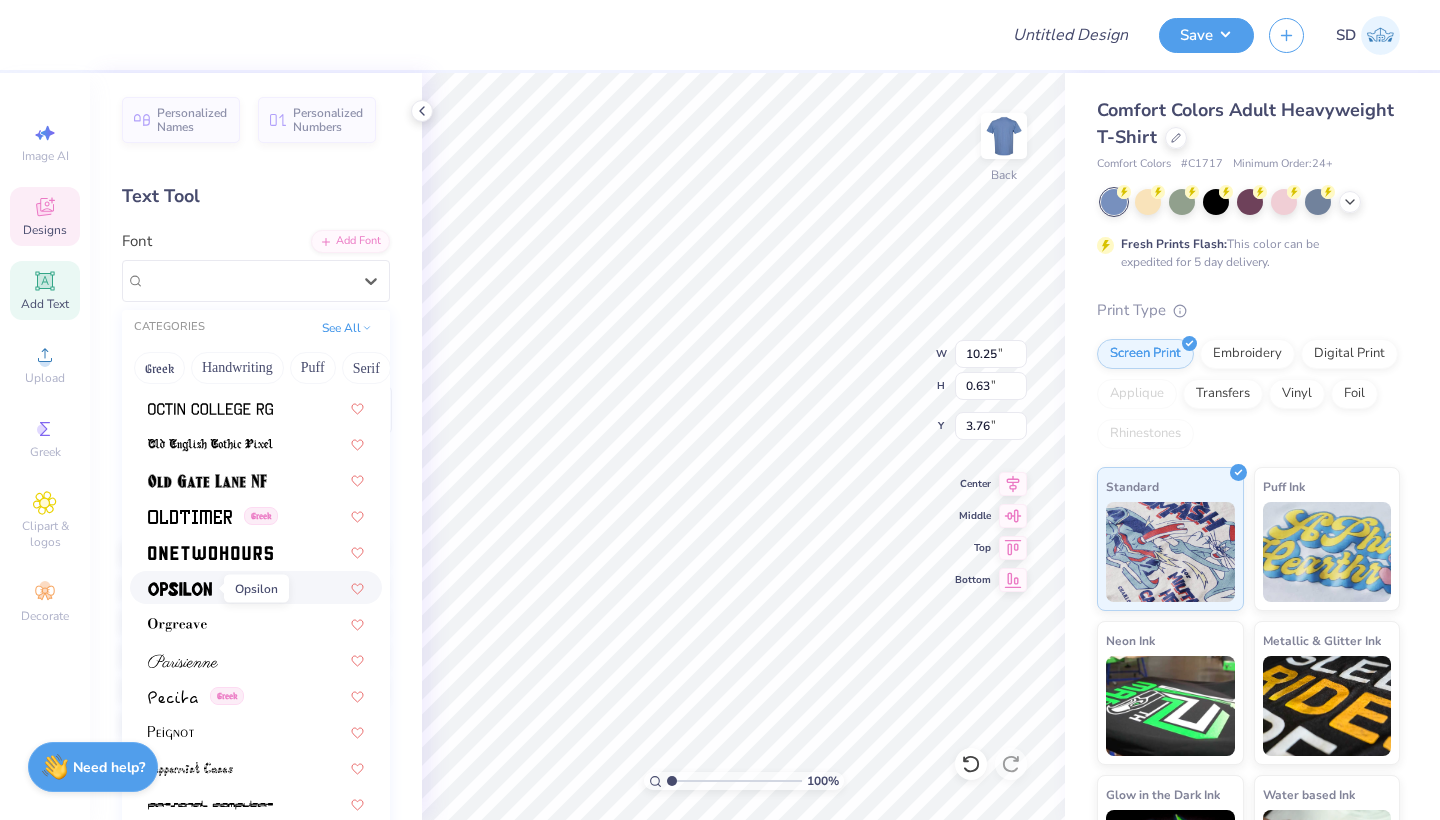 click at bounding box center [180, 589] 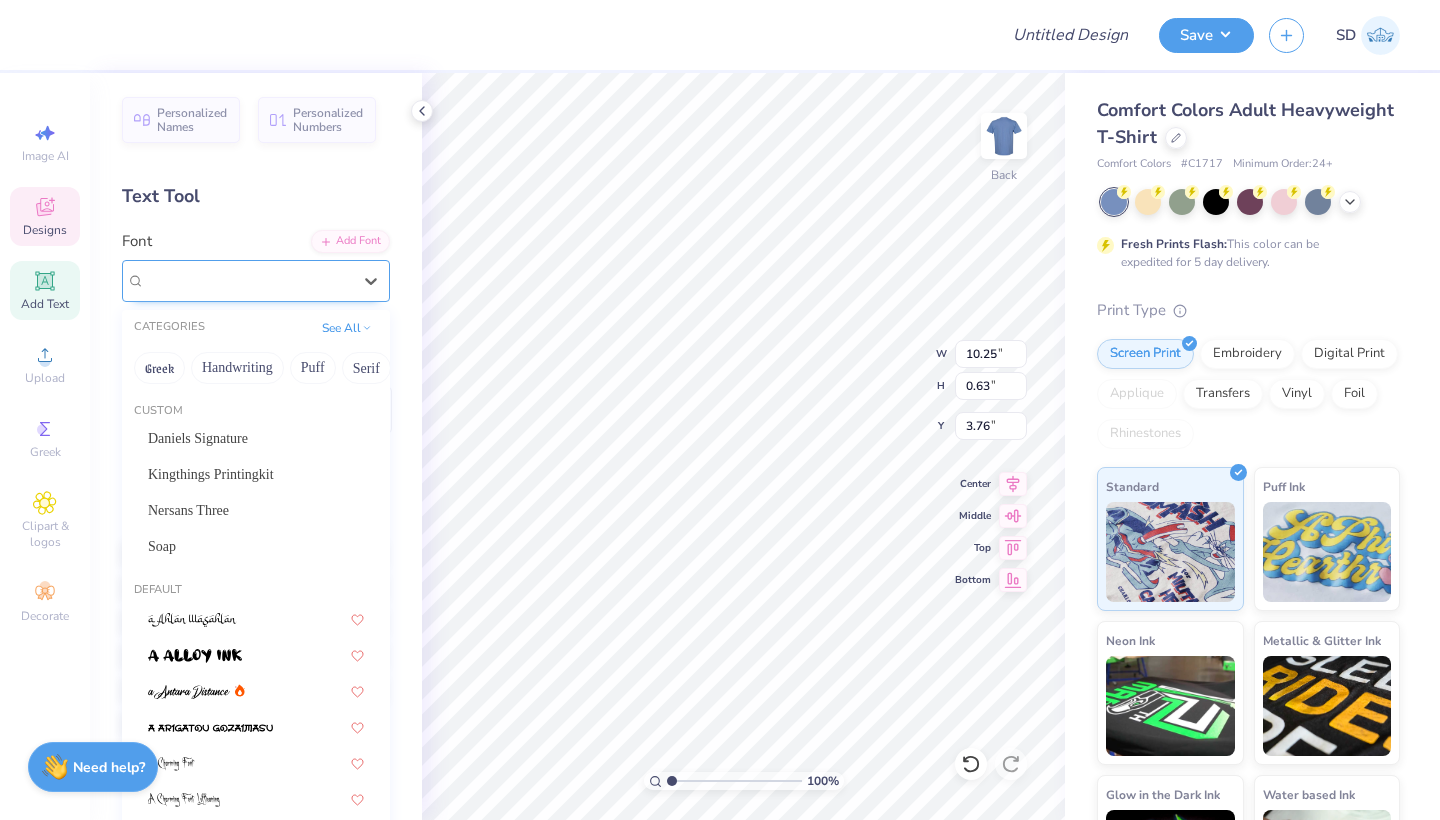 click on "Opsilon Greek" at bounding box center [248, 280] 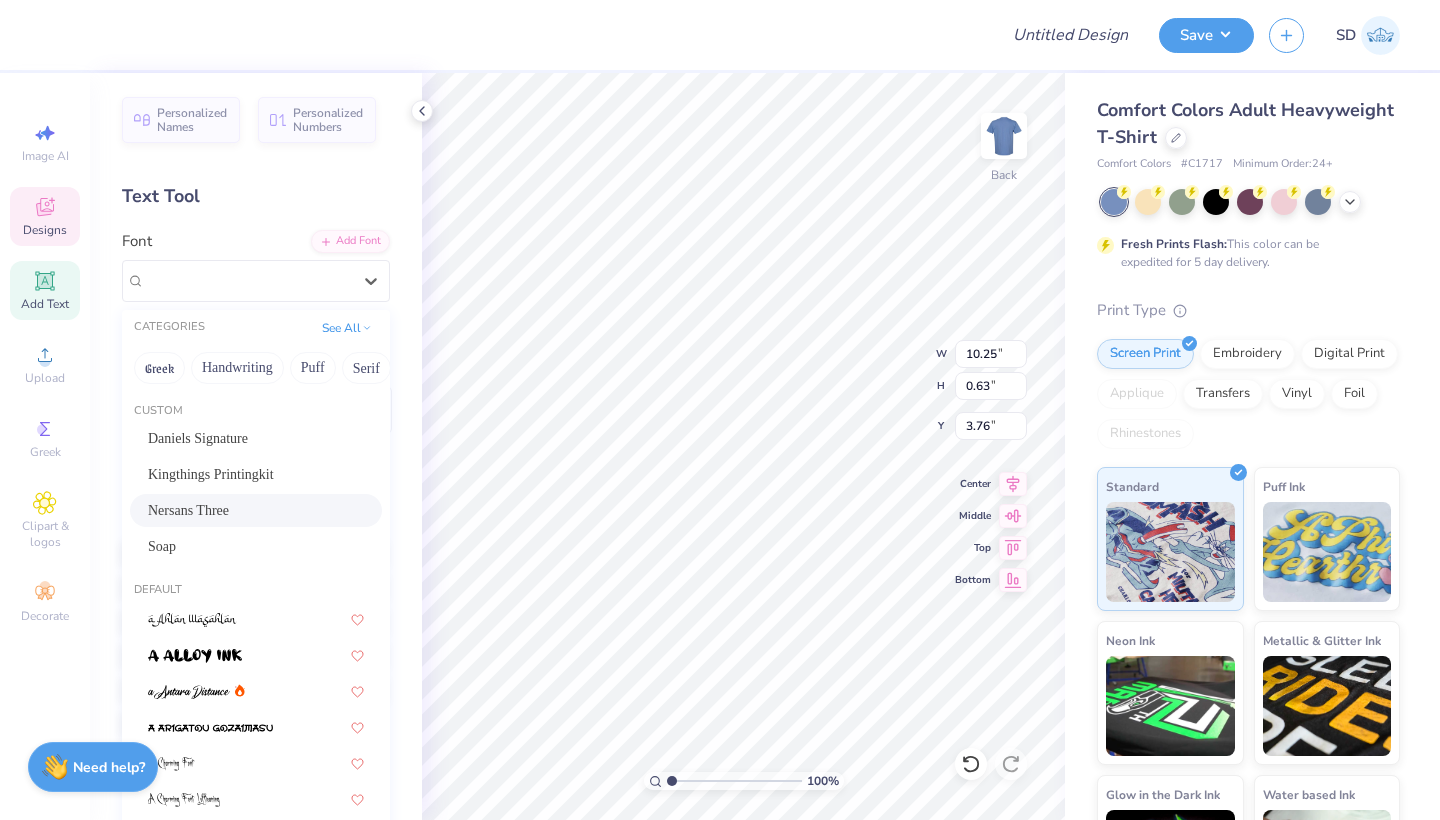 scroll, scrollTop: 0, scrollLeft: 0, axis: both 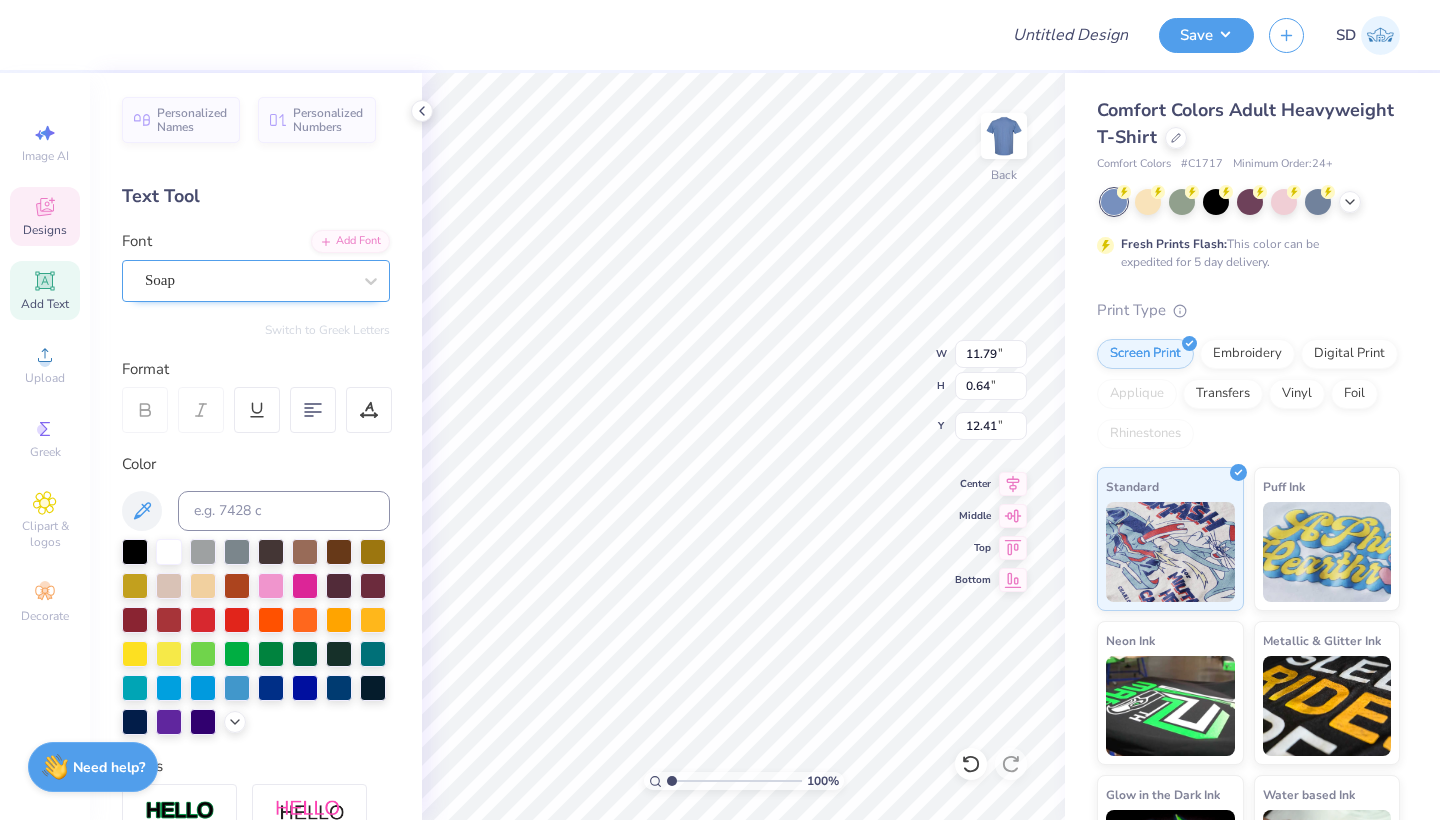 click on "Soap" at bounding box center [248, 280] 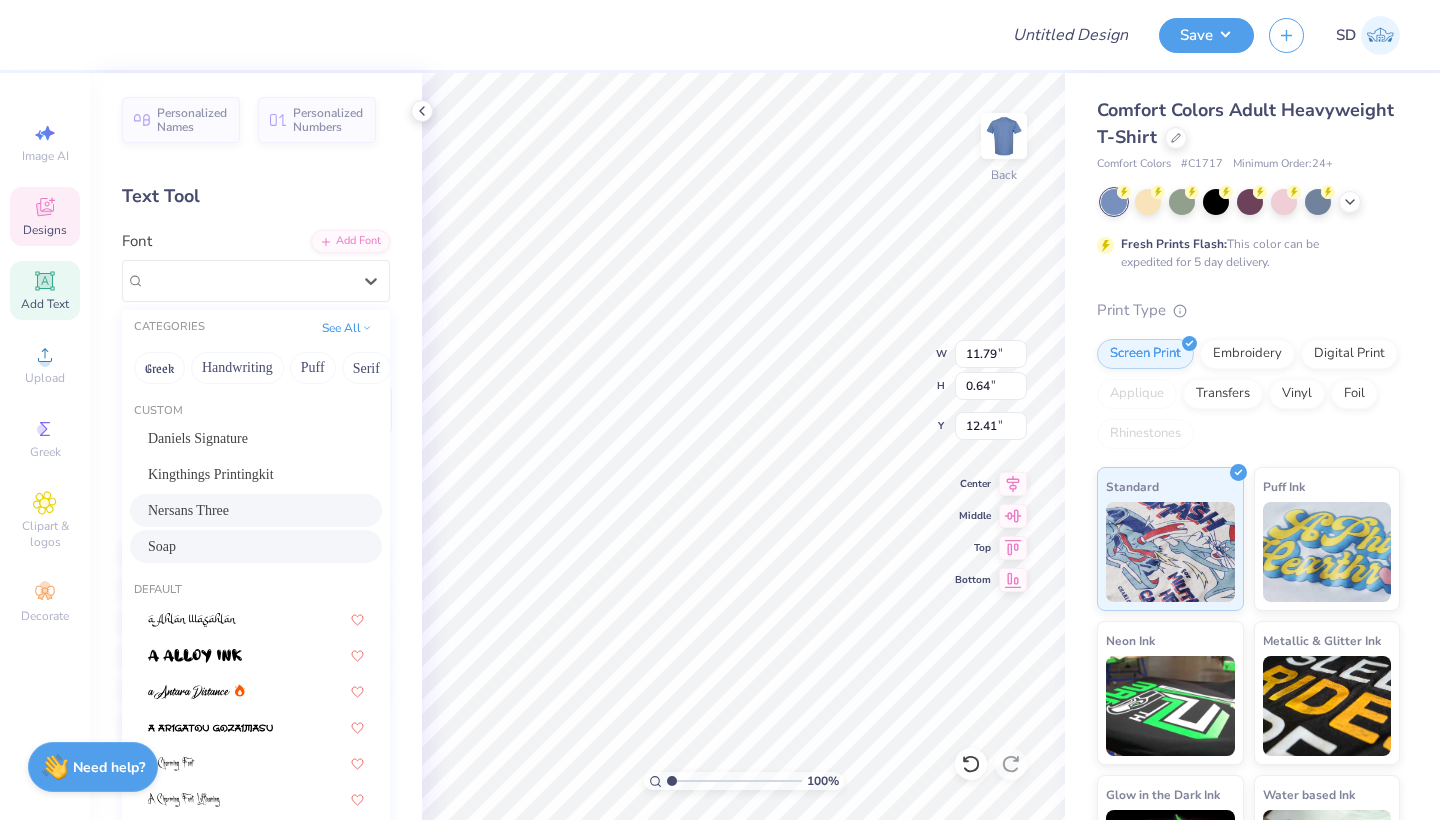 click on "Nersans Three" at bounding box center [188, 510] 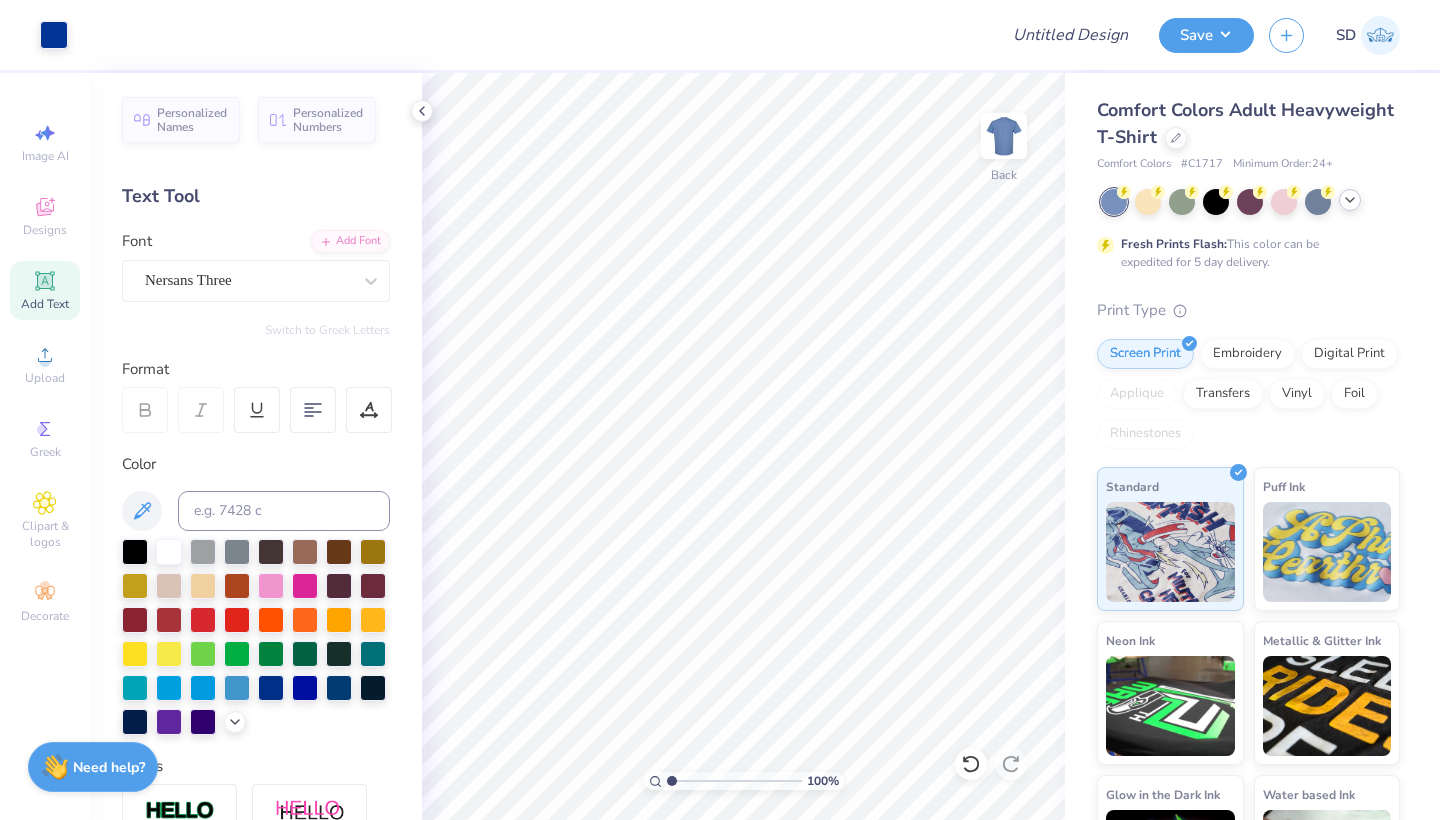 click 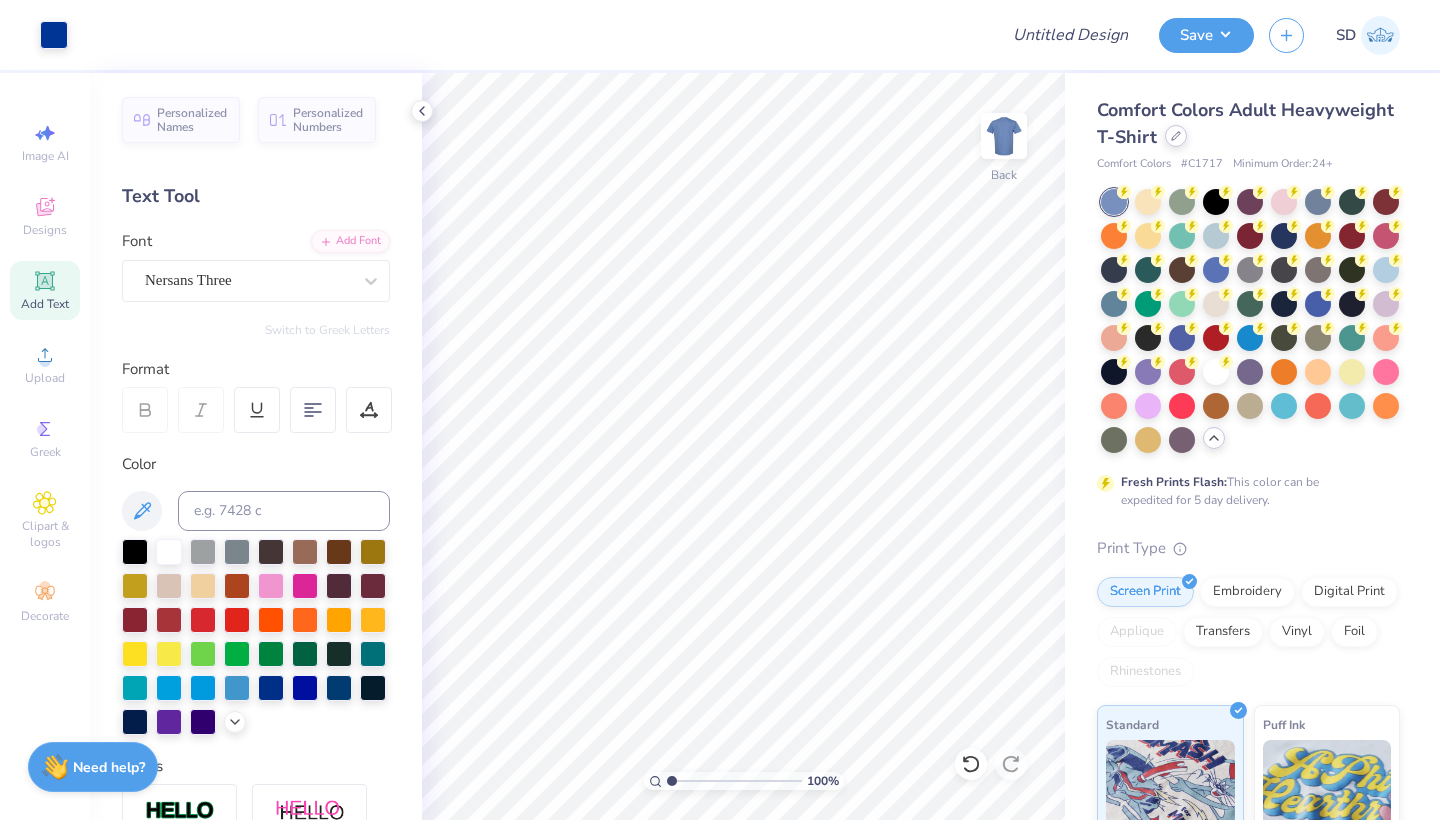 click at bounding box center [1176, 136] 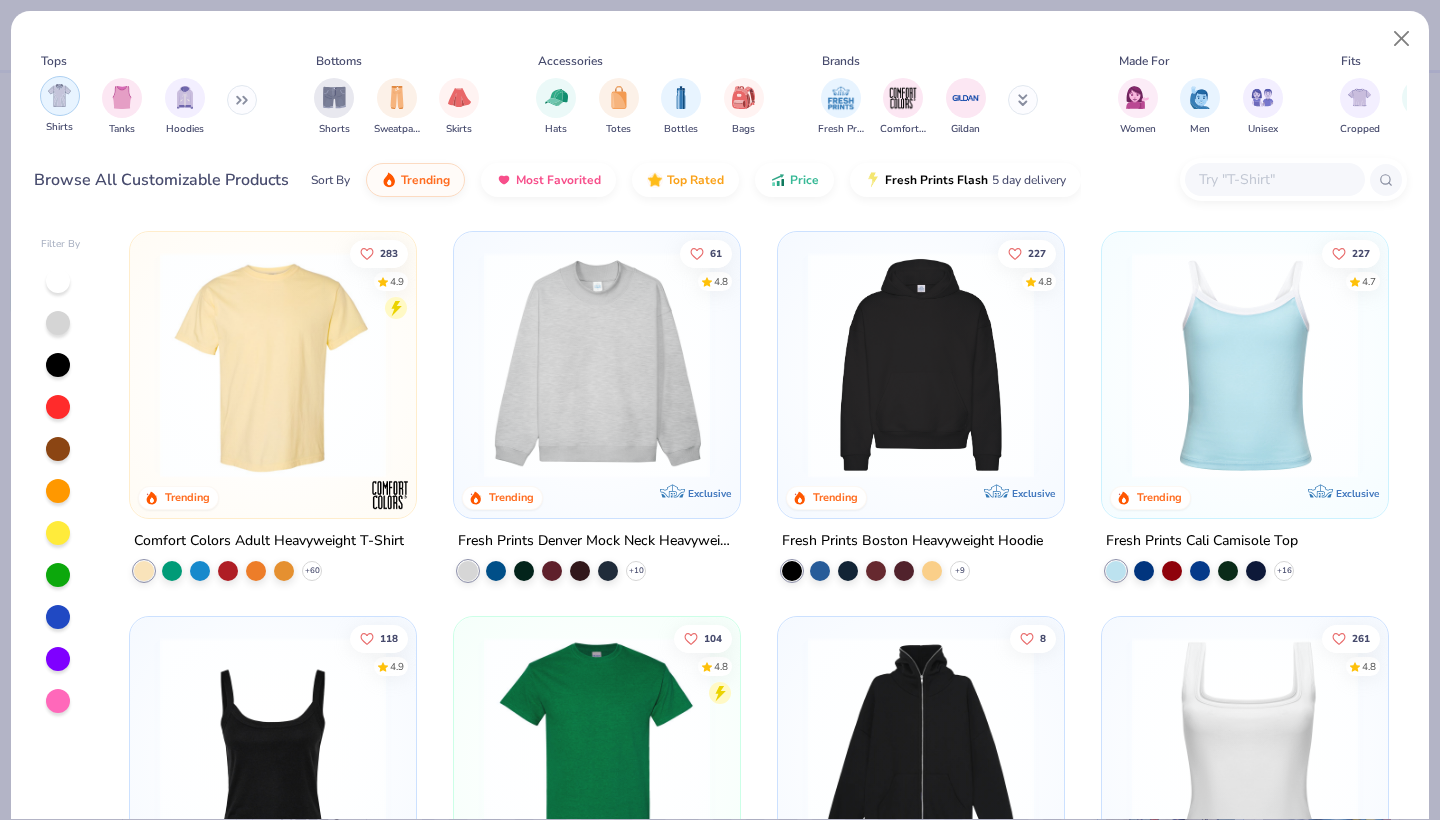 click at bounding box center (59, 95) 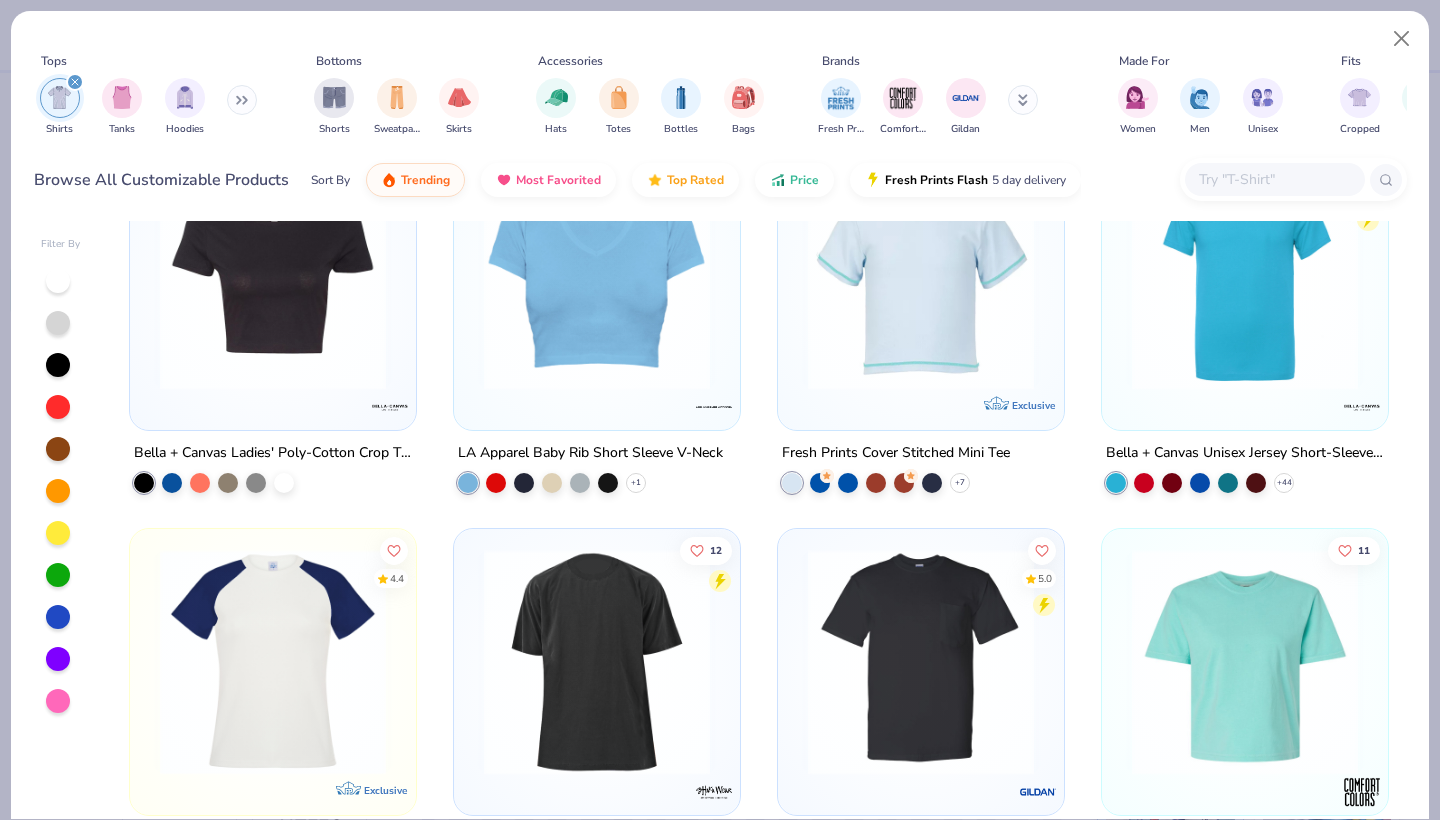 scroll, scrollTop: 2537, scrollLeft: 0, axis: vertical 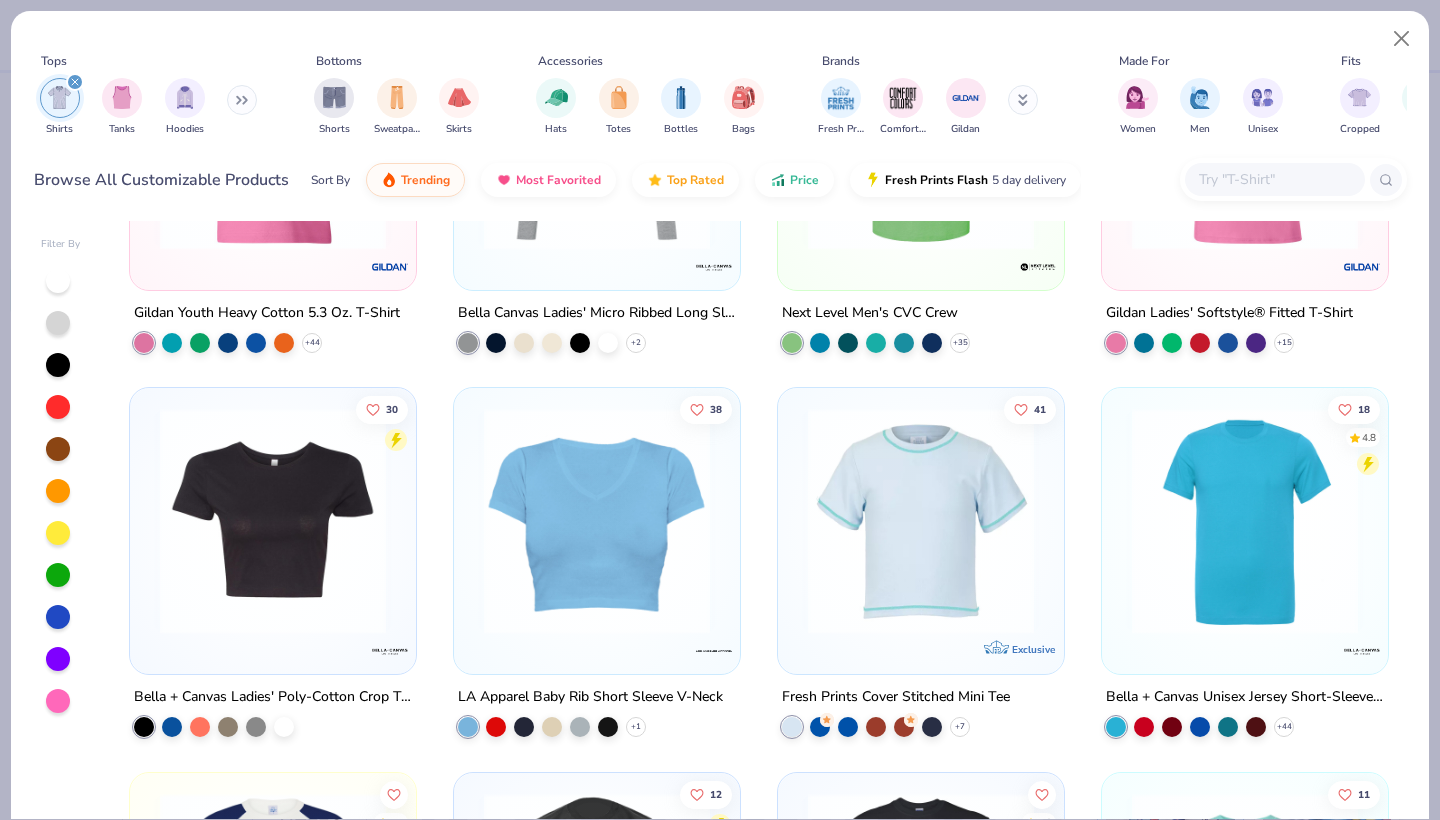 click at bounding box center [273, 521] 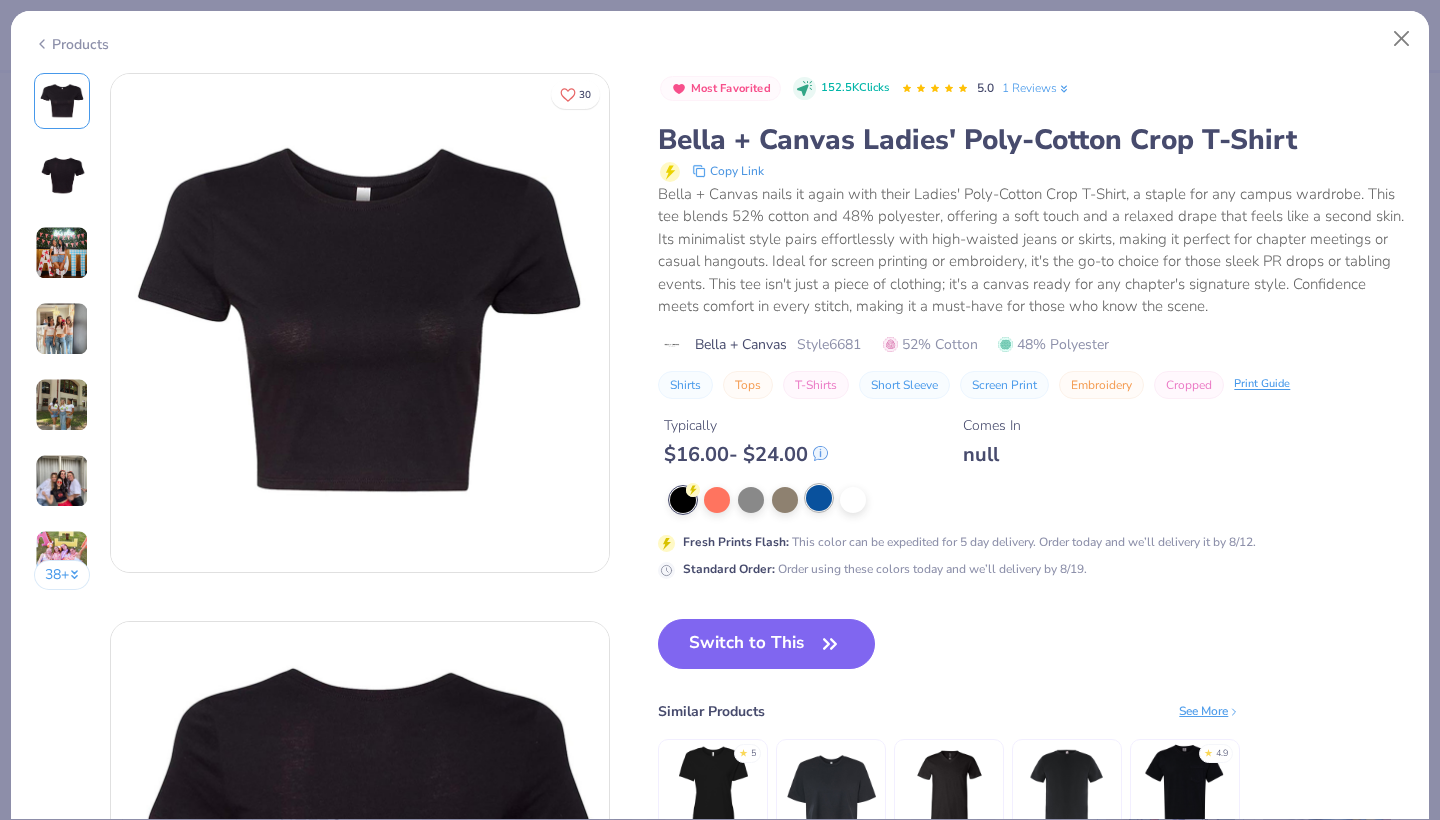click at bounding box center [819, 498] 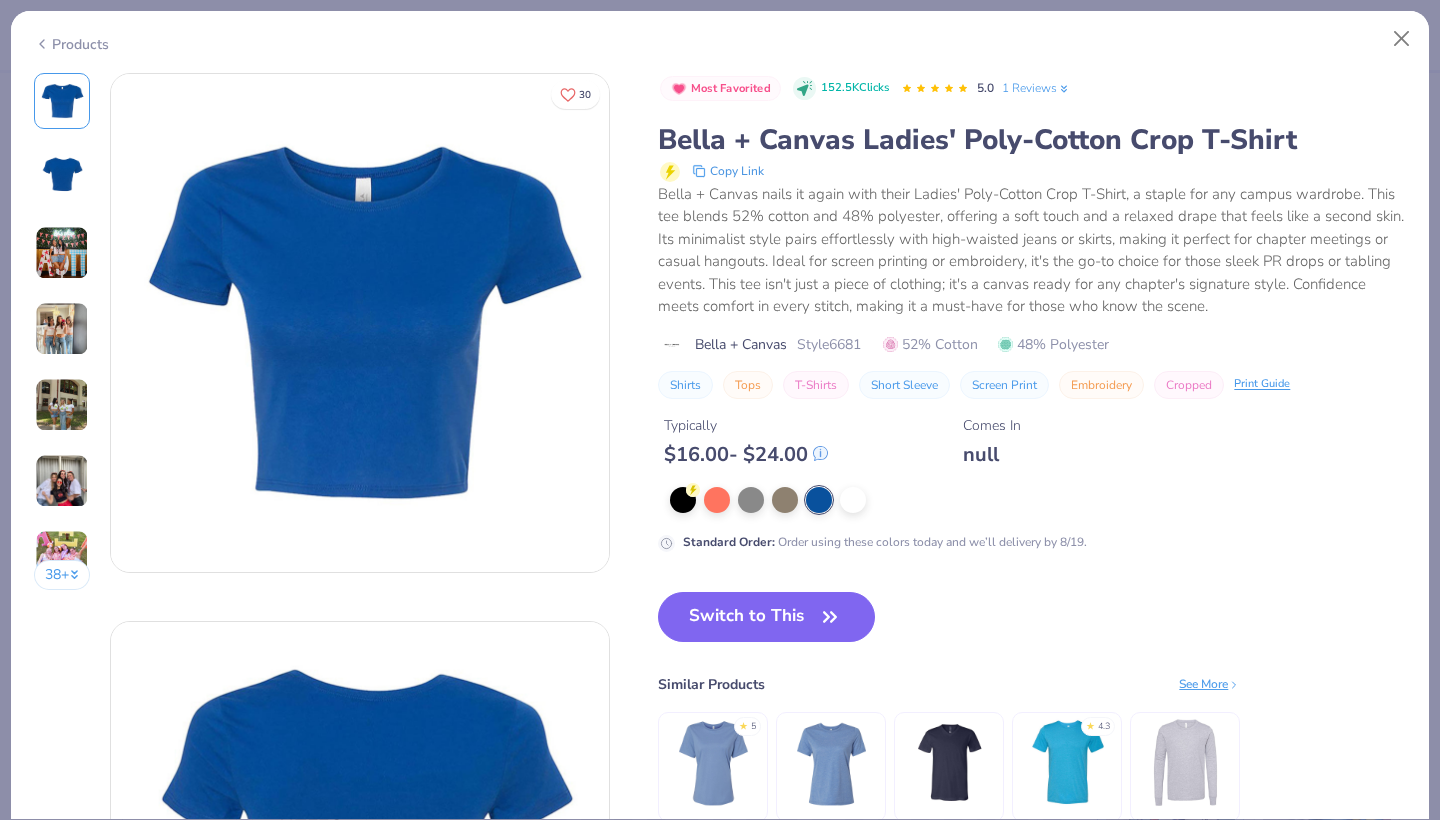 scroll, scrollTop: 86, scrollLeft: 0, axis: vertical 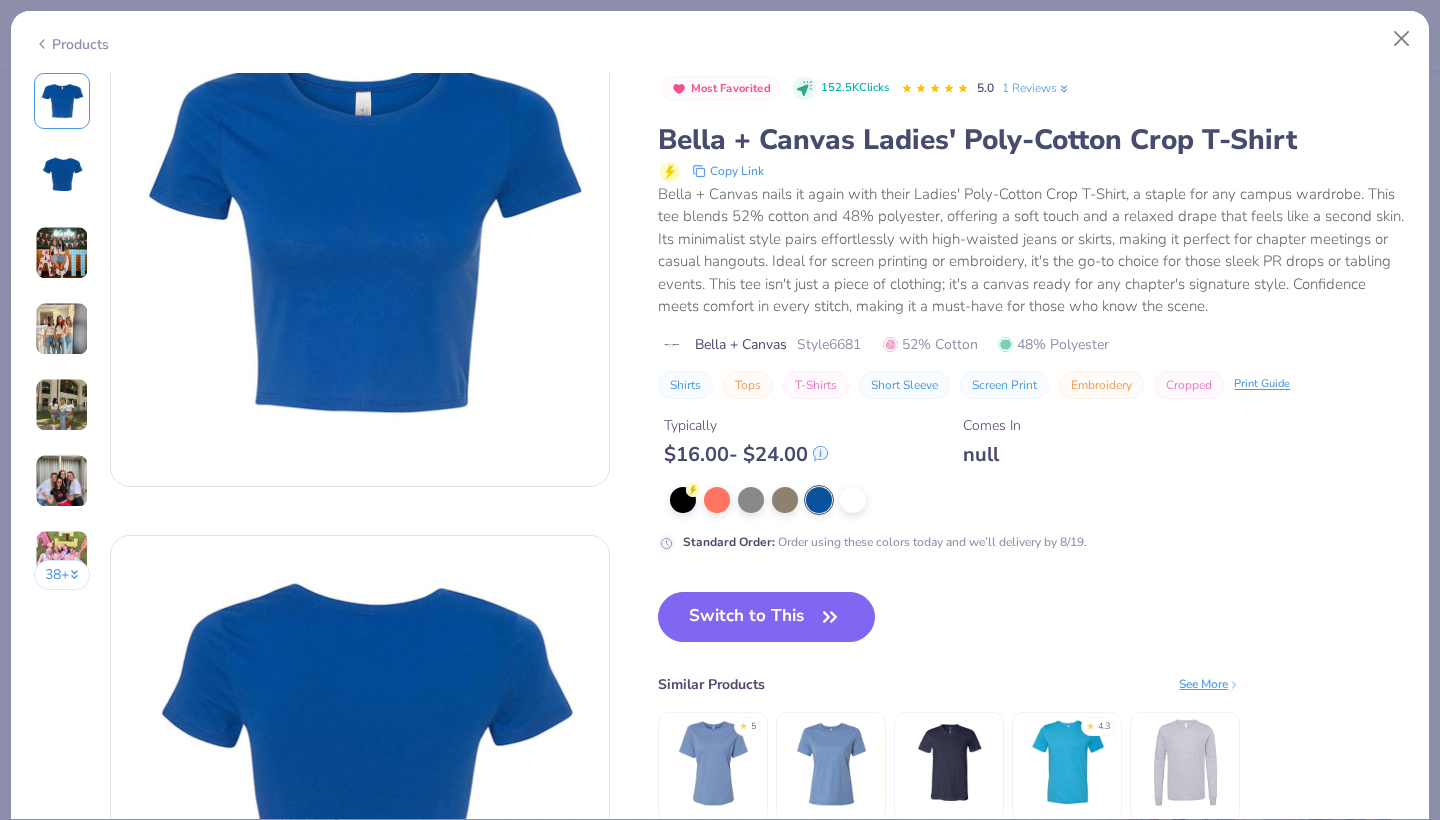 click at bounding box center [62, 253] 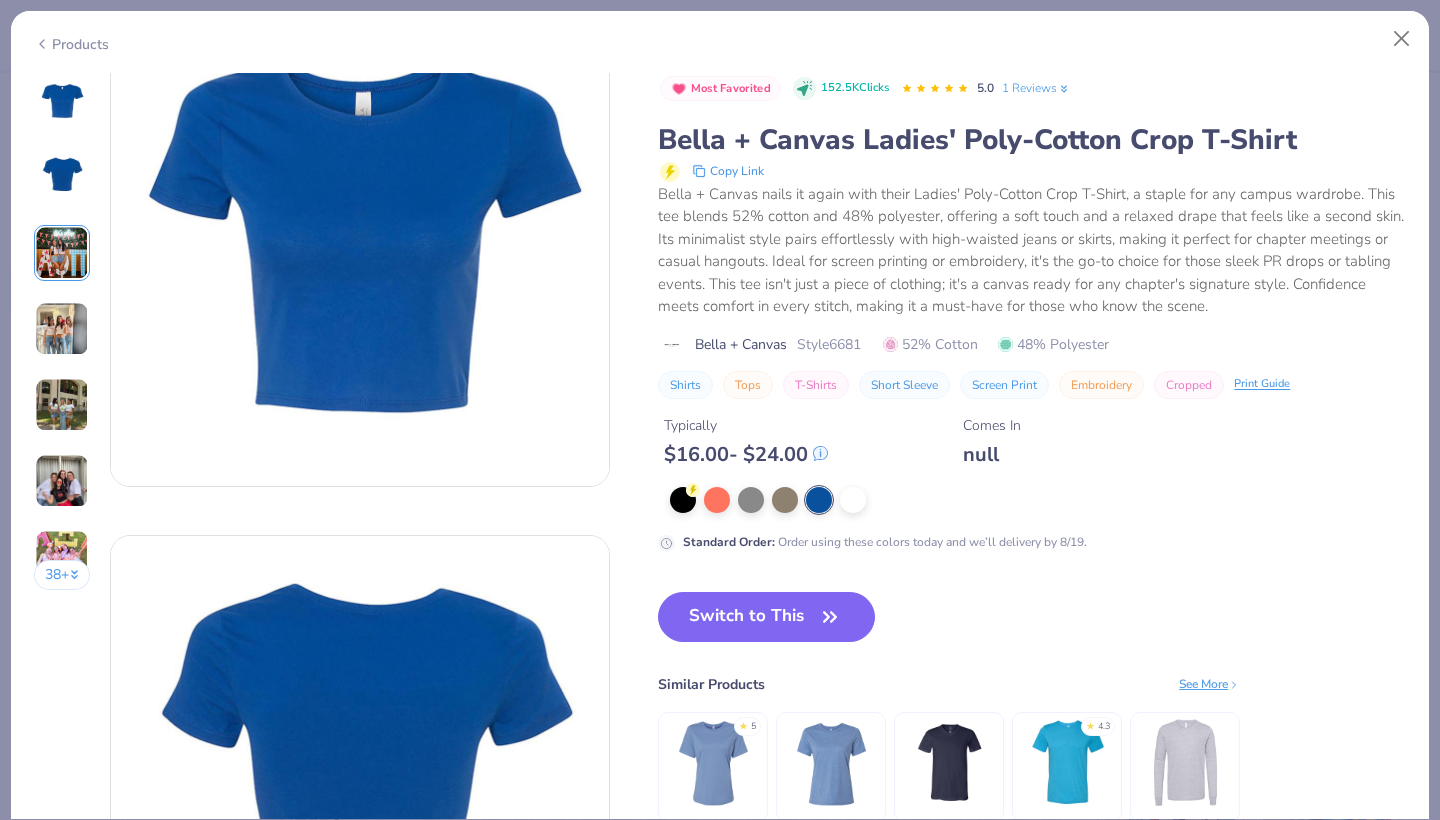 scroll, scrollTop: 1096, scrollLeft: 0, axis: vertical 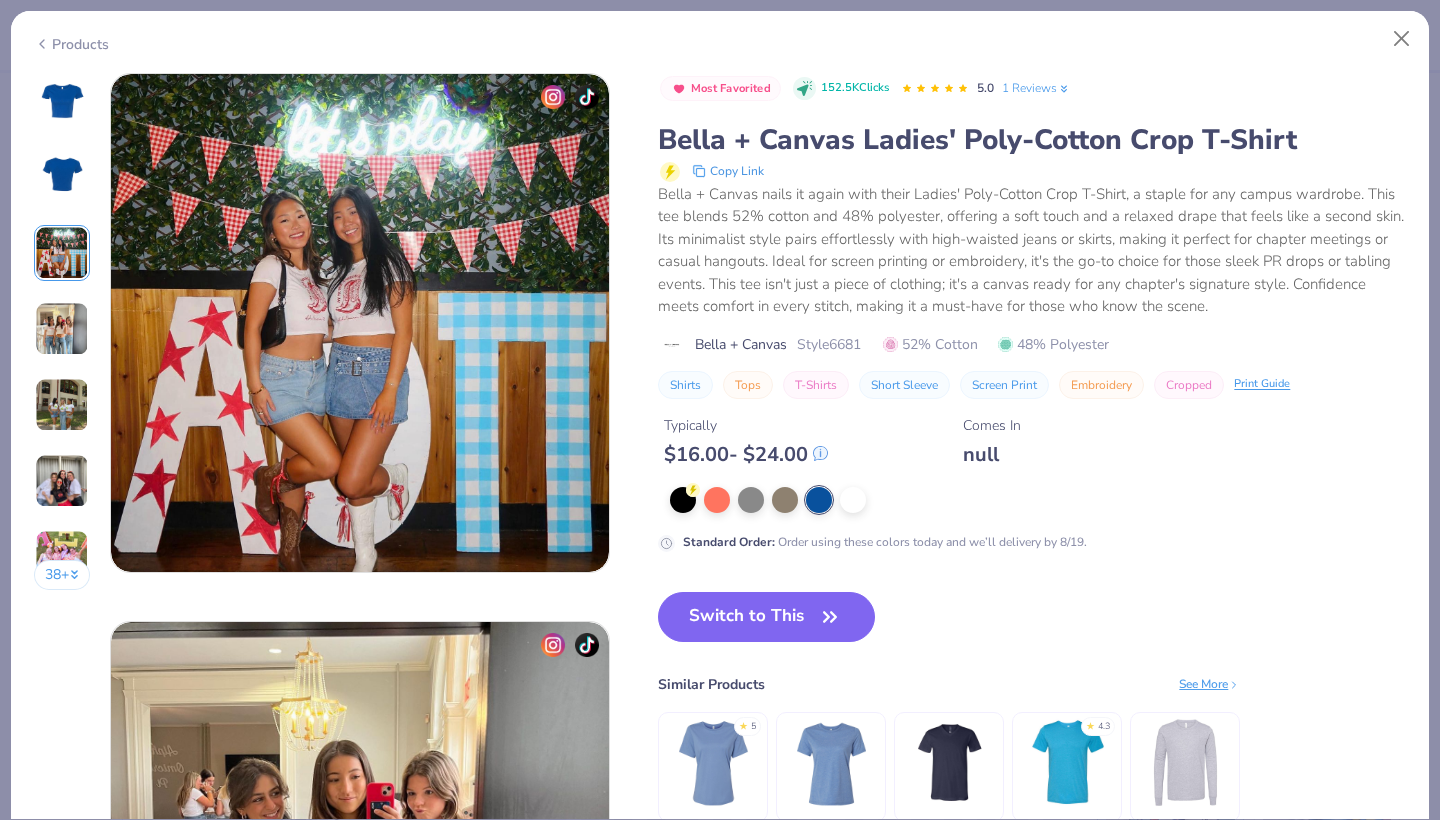 click at bounding box center (62, 329) 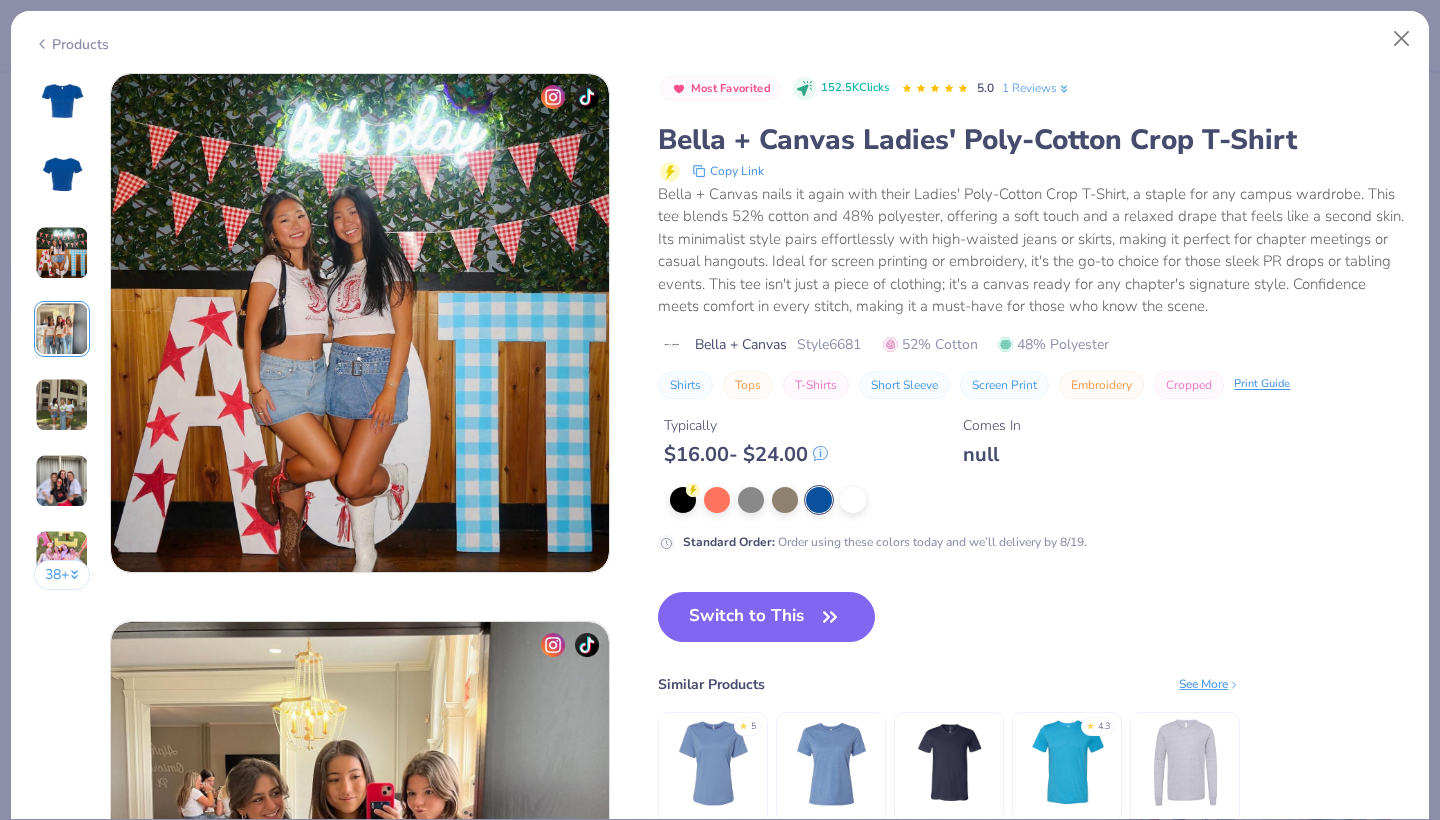 scroll, scrollTop: 1644, scrollLeft: 0, axis: vertical 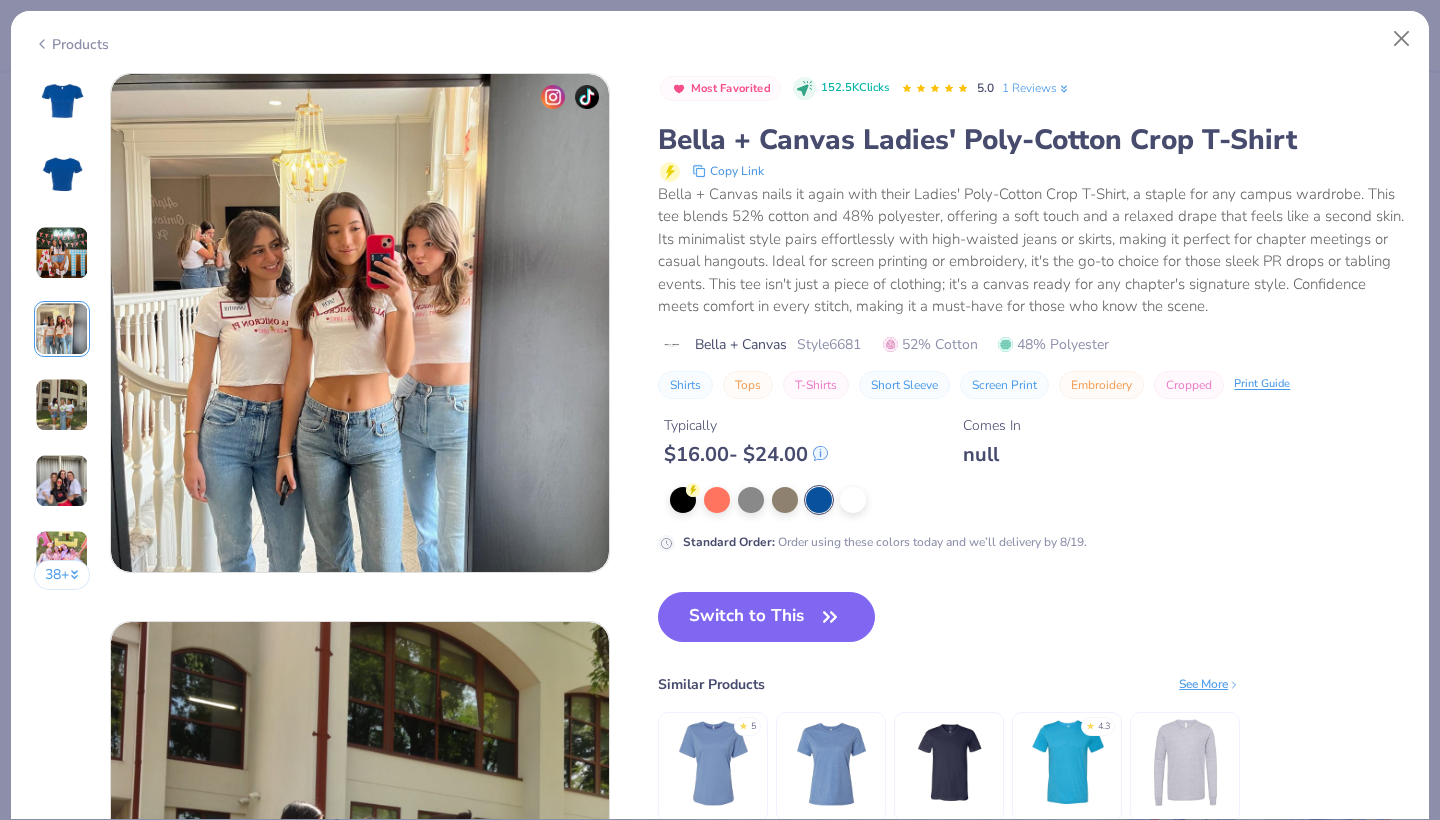click on "38 +" at bounding box center [62, 339] 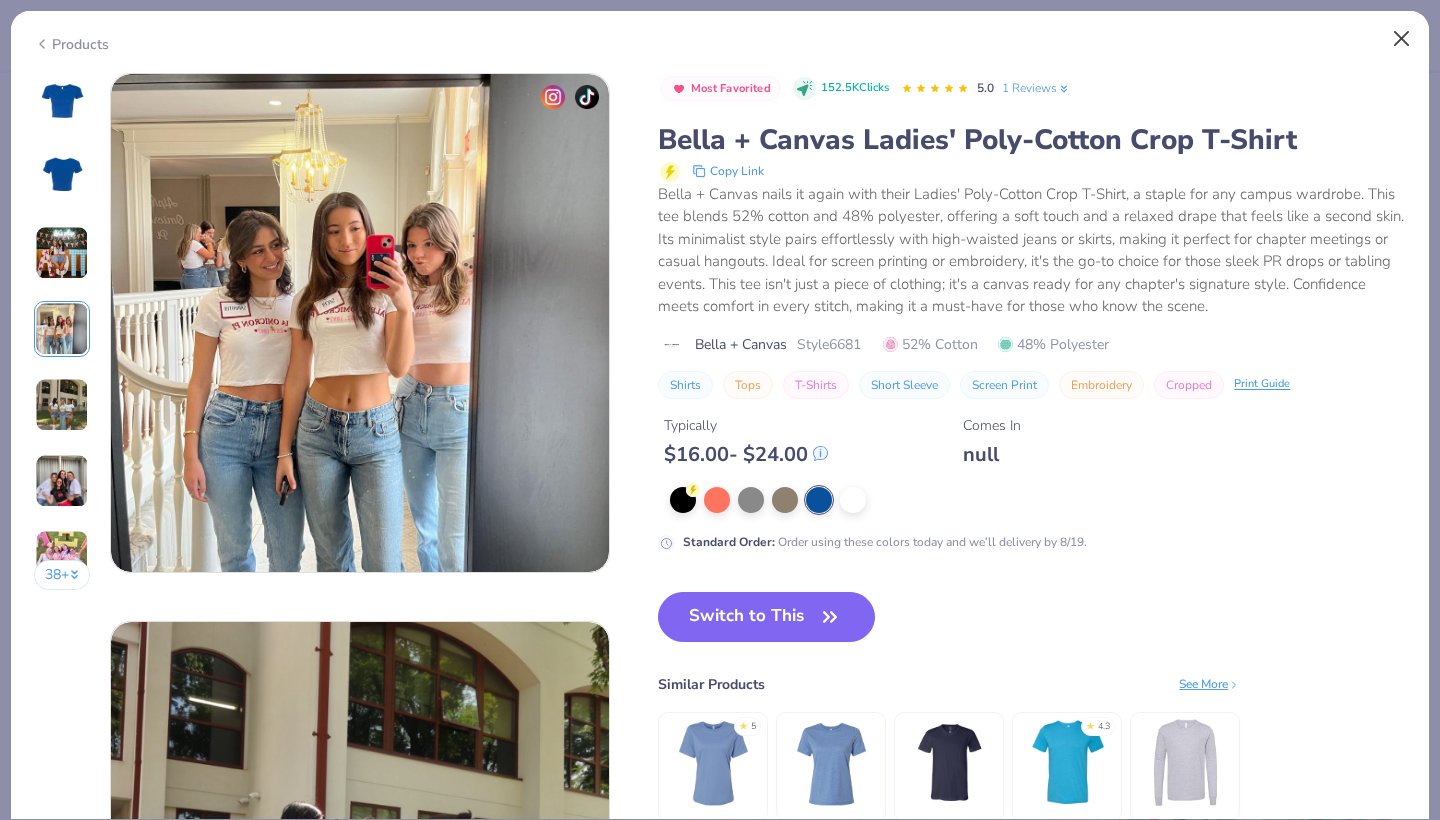 click at bounding box center (1402, 39) 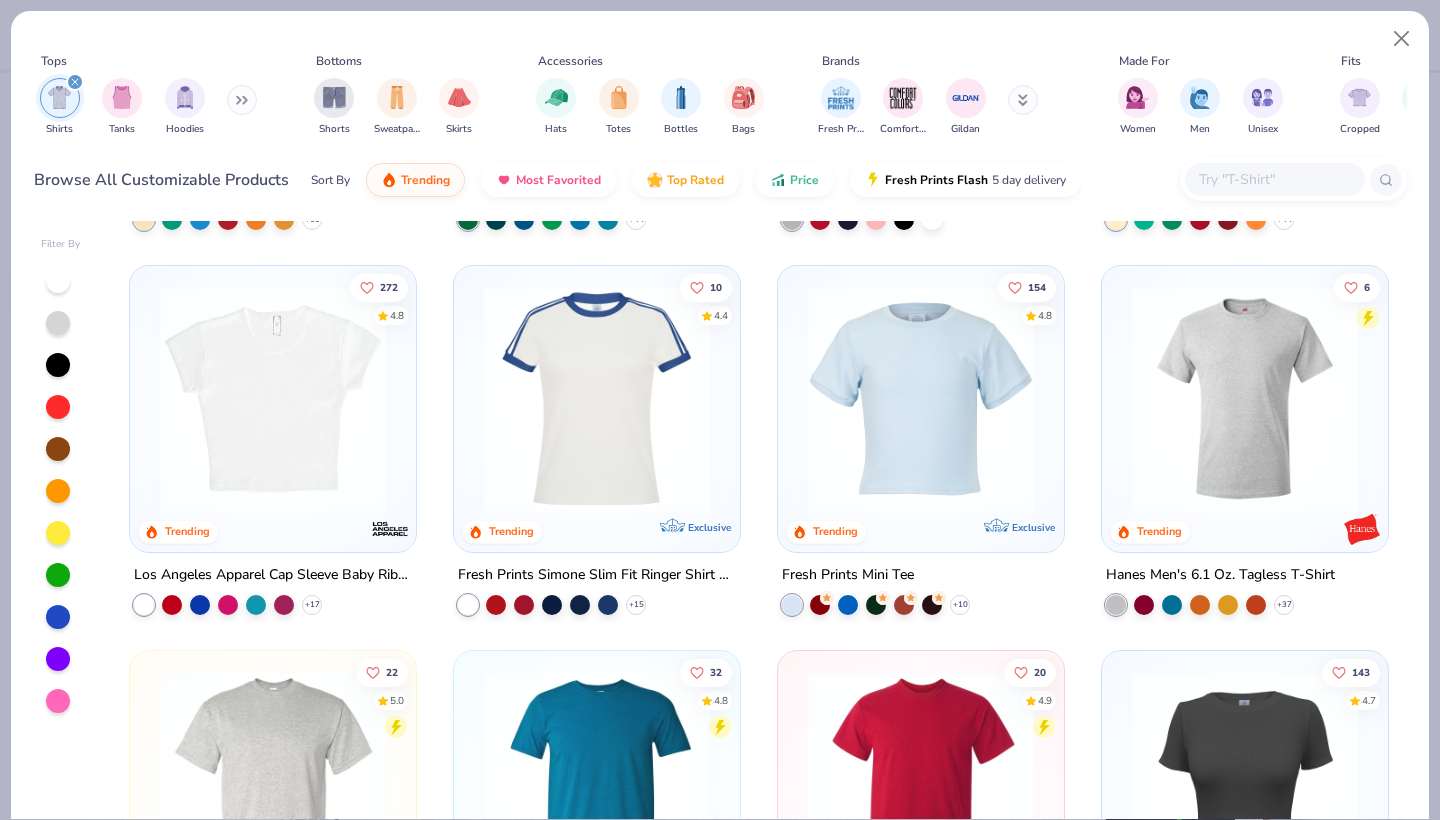 scroll, scrollTop: 349, scrollLeft: 0, axis: vertical 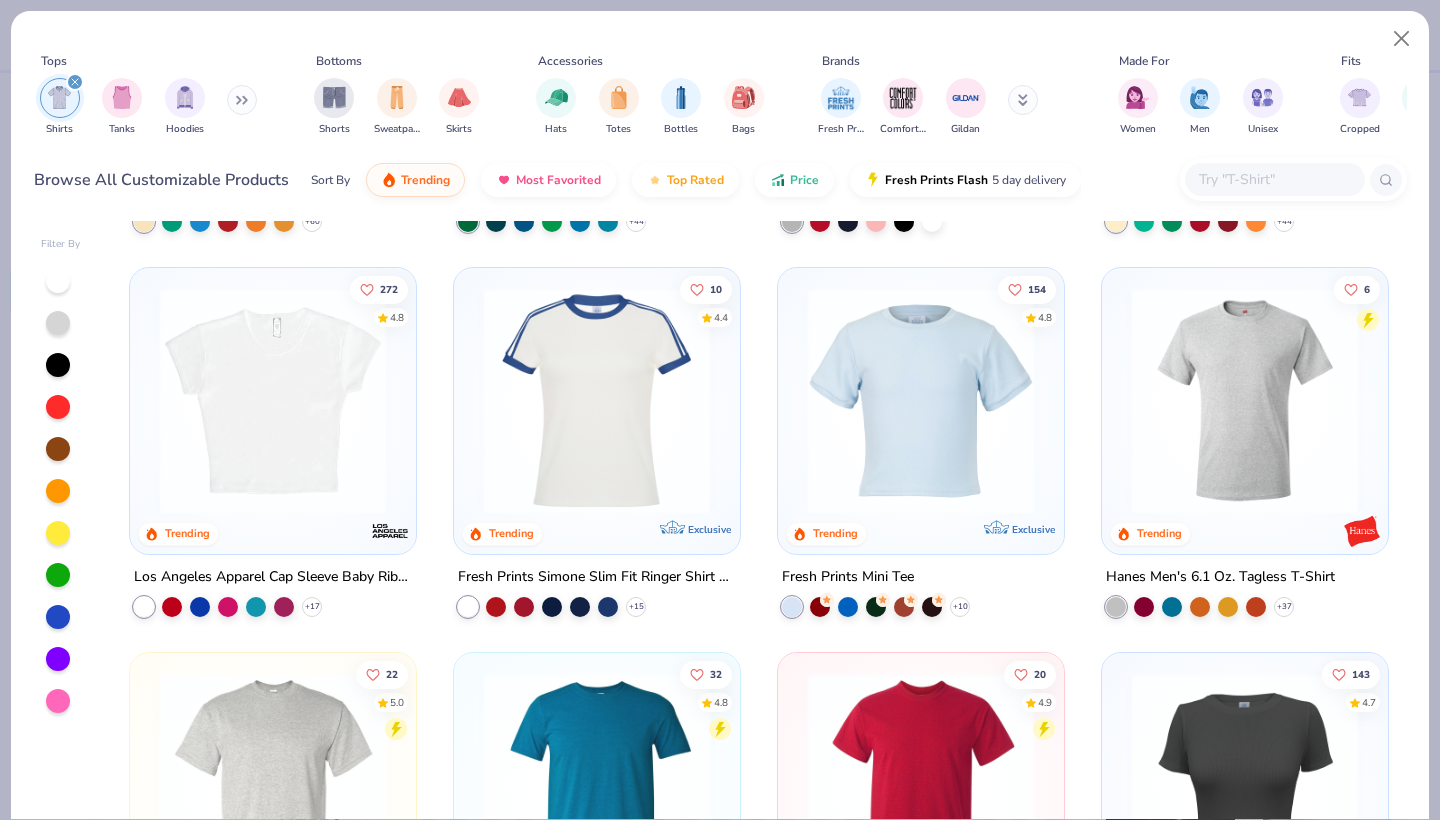 click at bounding box center (273, 401) 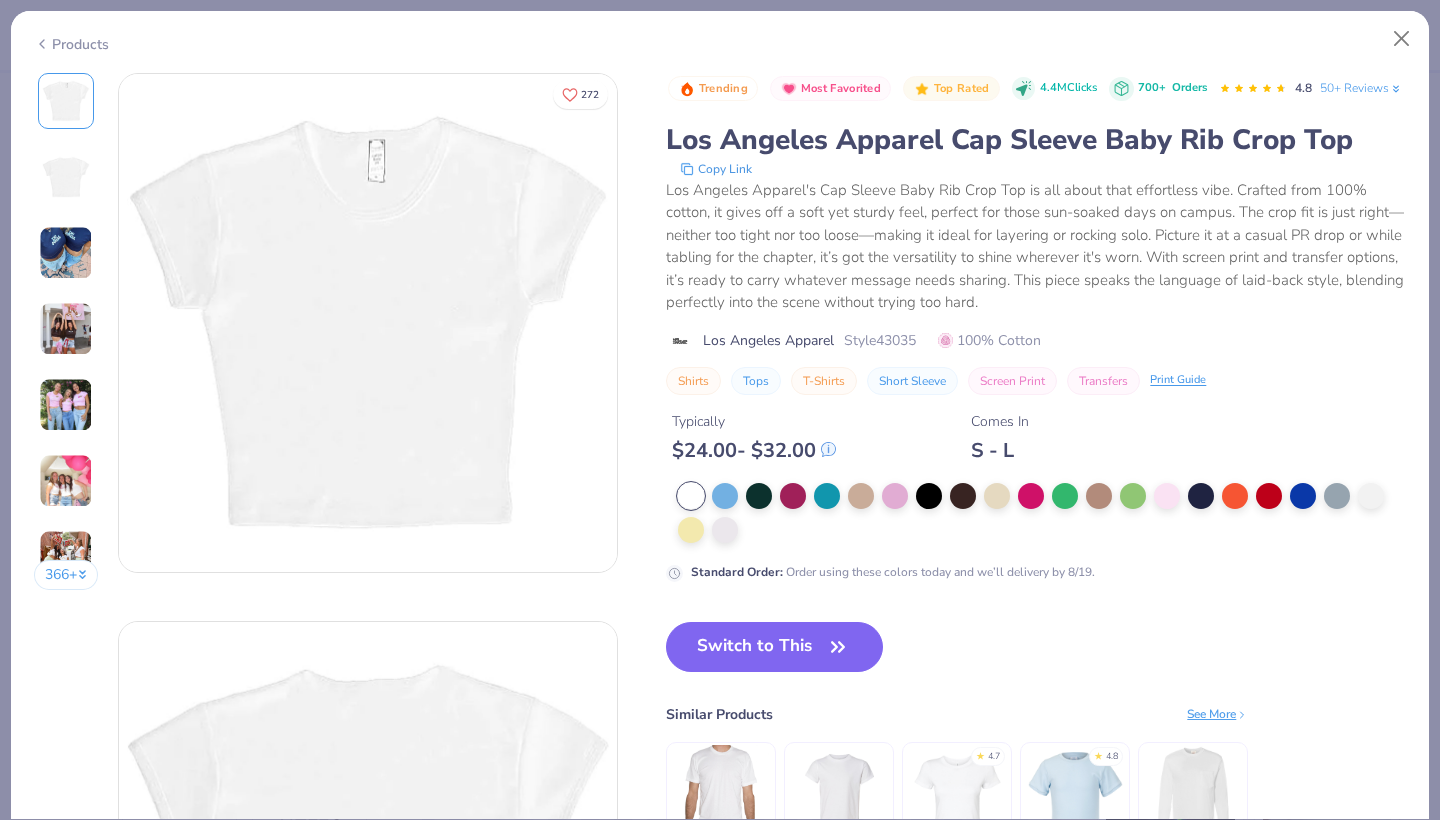 click on "366 +" at bounding box center [66, 339] 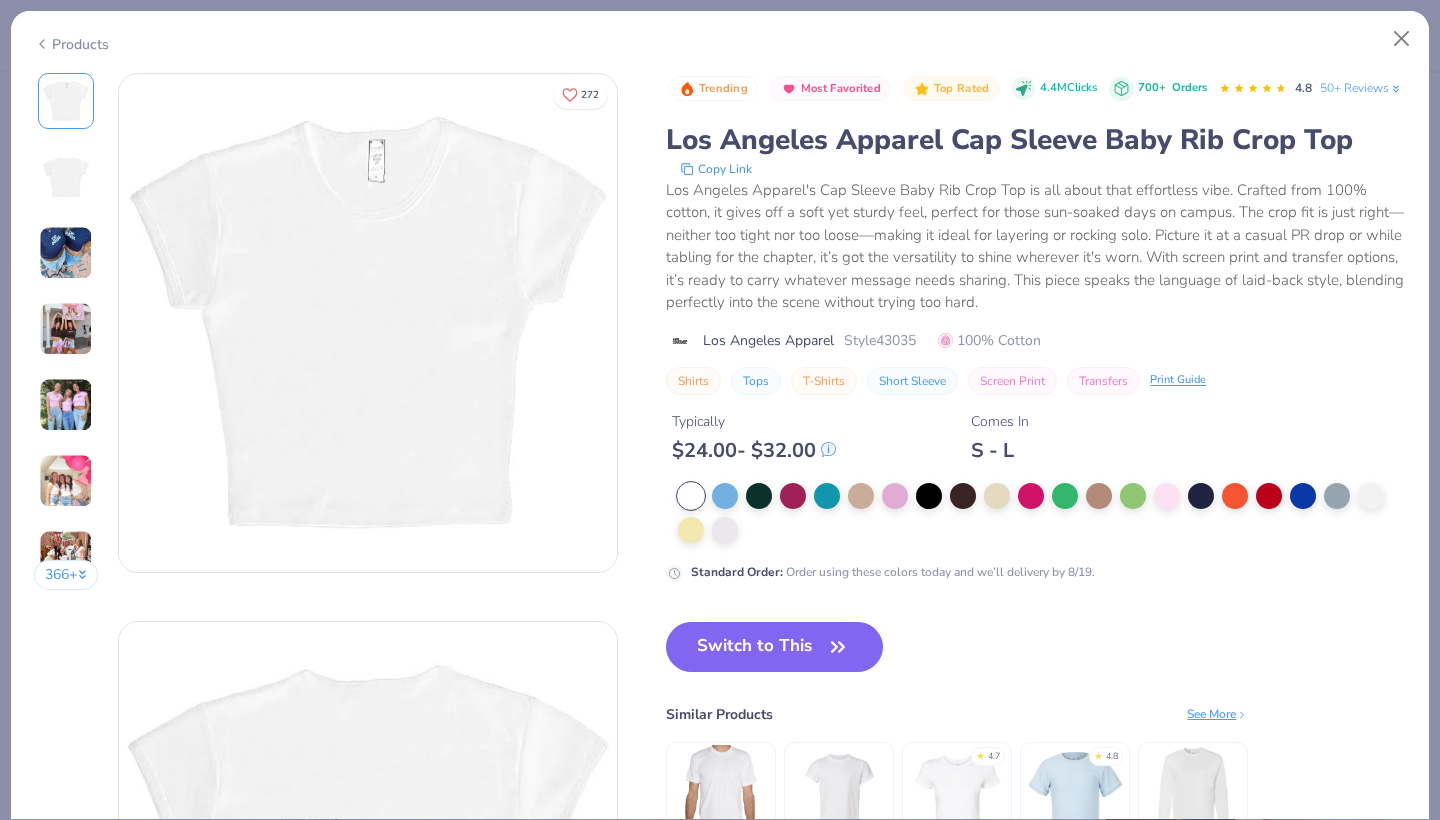 click at bounding box center [66, 253] 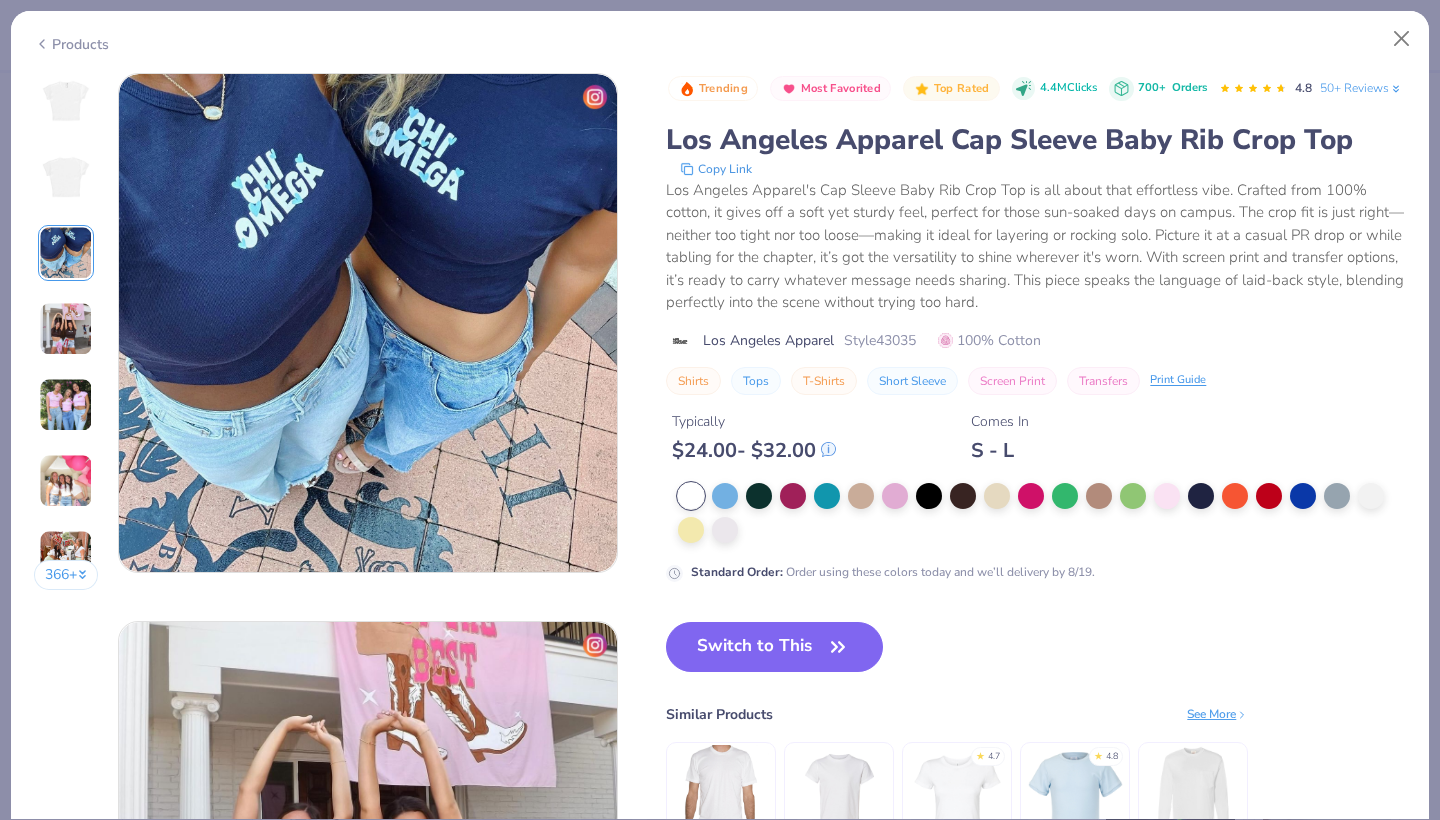 click at bounding box center (66, 329) 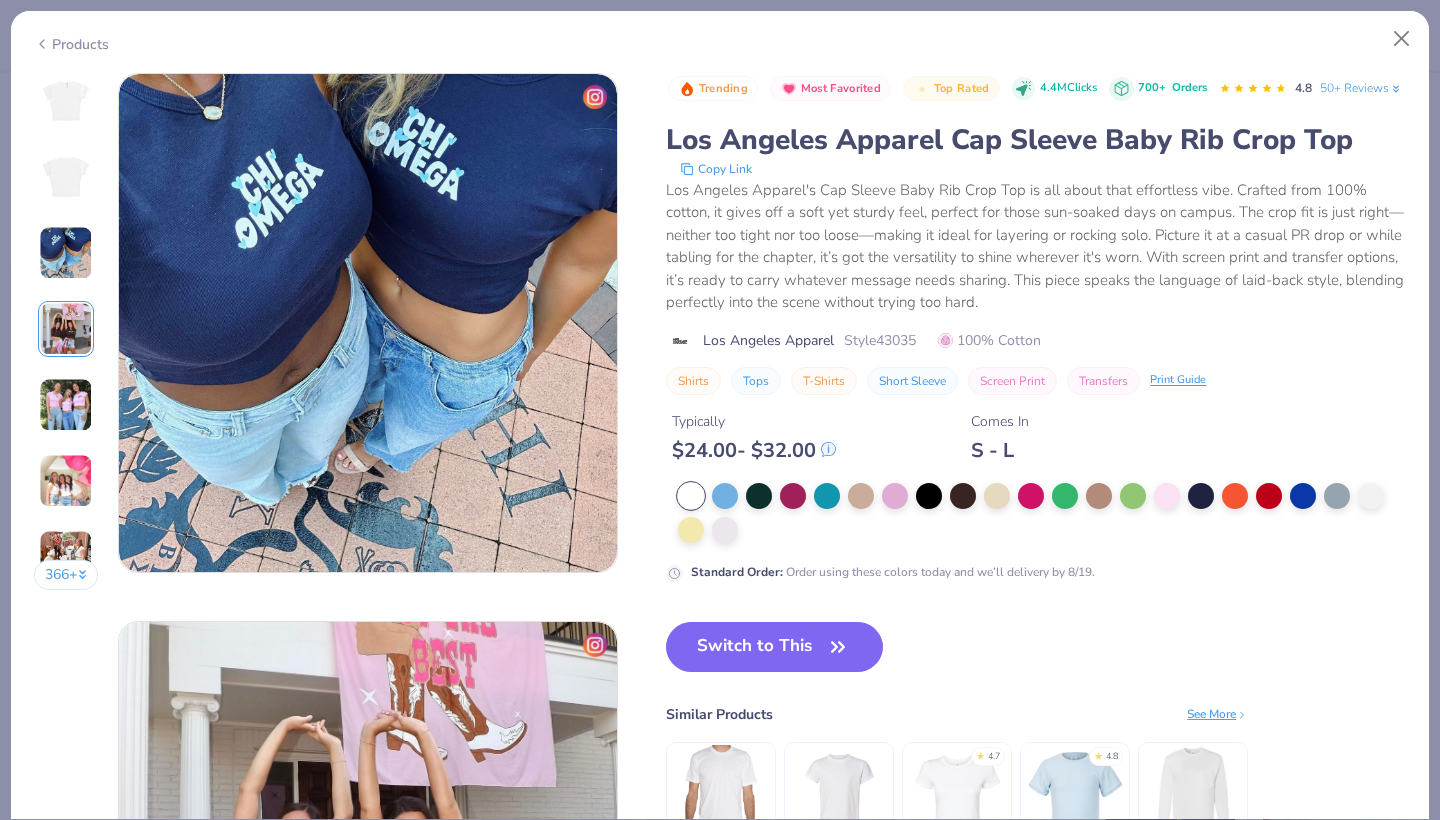 scroll, scrollTop: 1644, scrollLeft: 0, axis: vertical 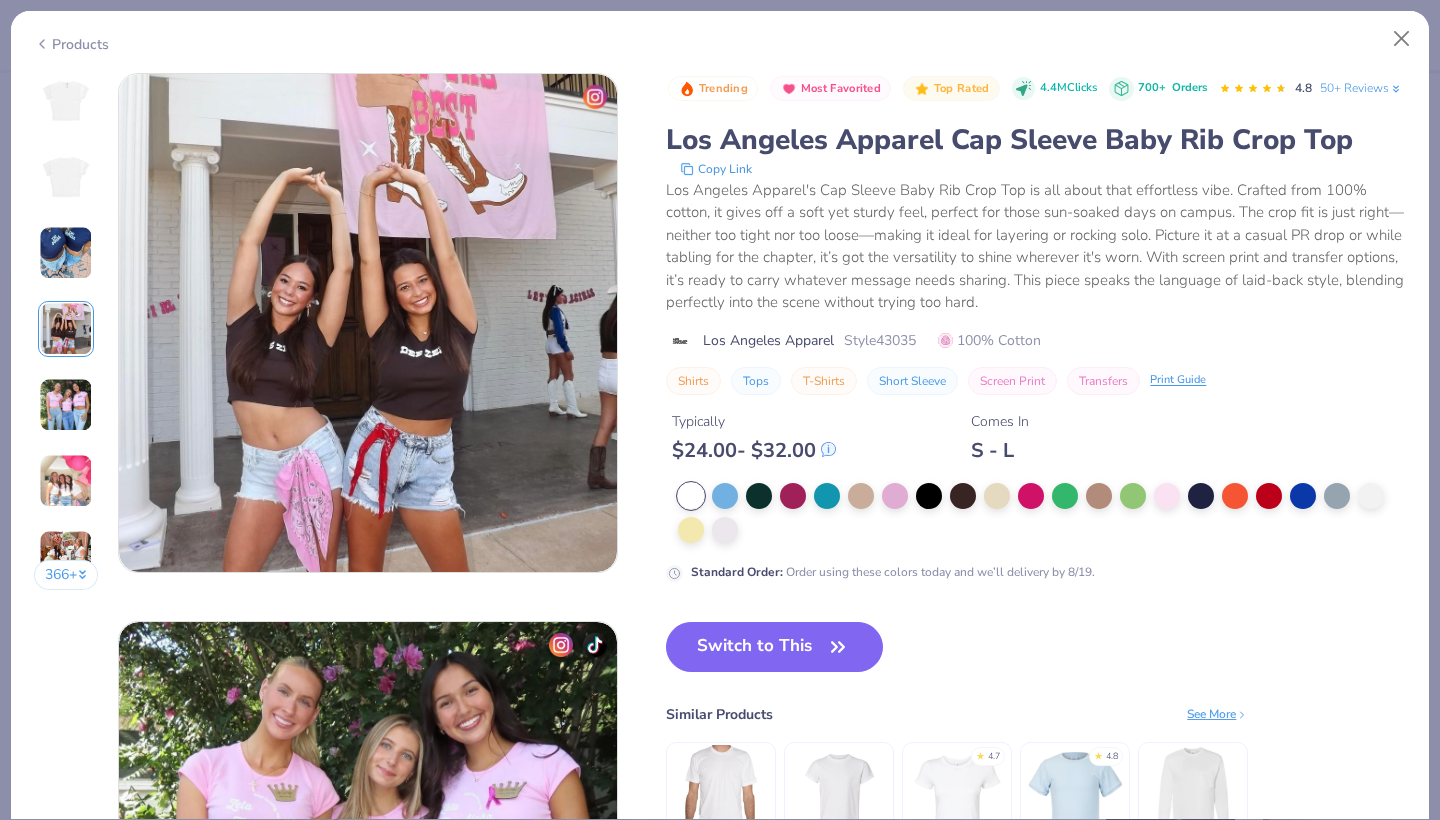 click on "366 +" at bounding box center [66, 339] 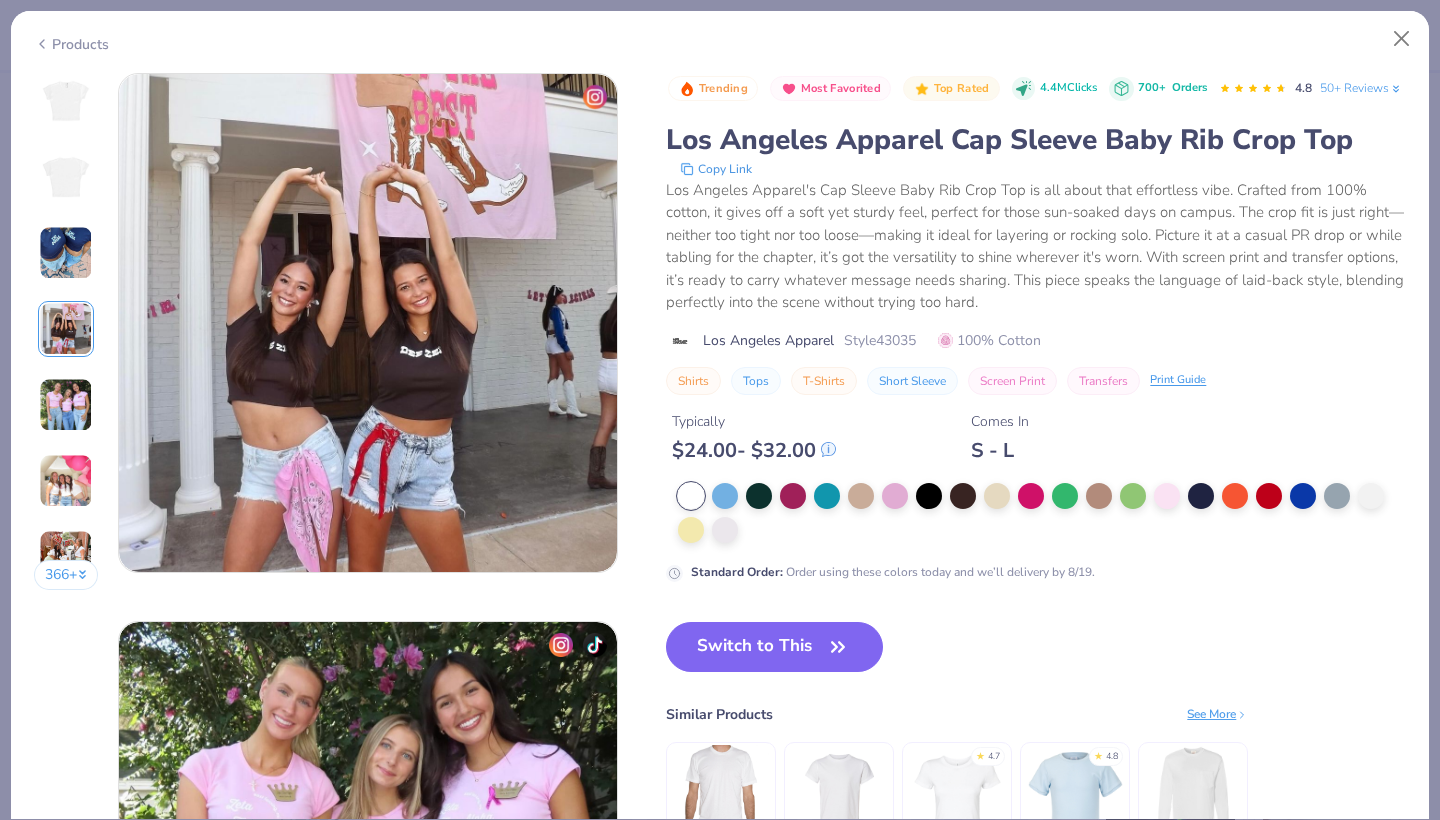 click at bounding box center (66, 405) 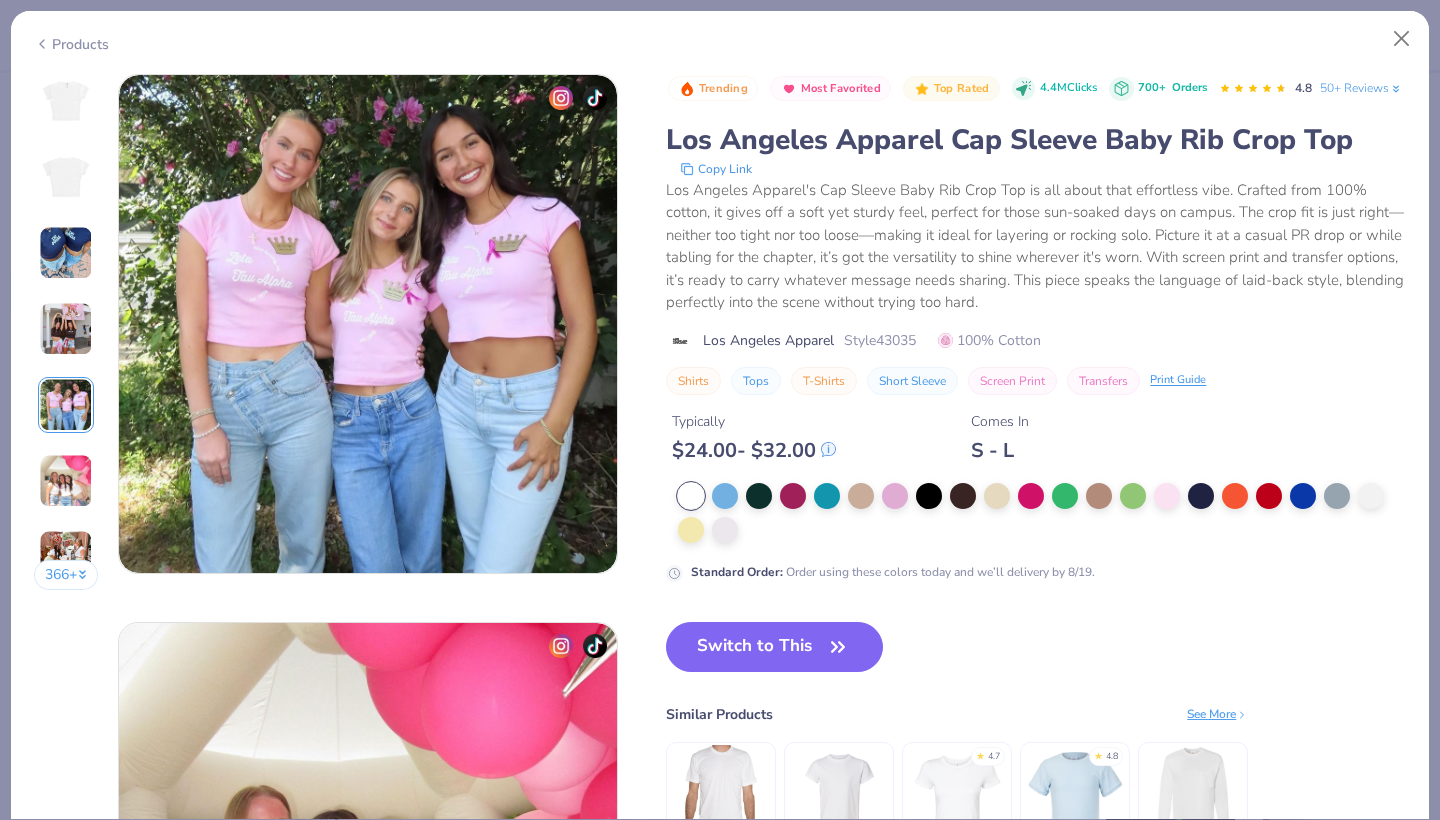 scroll, scrollTop: 2192, scrollLeft: 0, axis: vertical 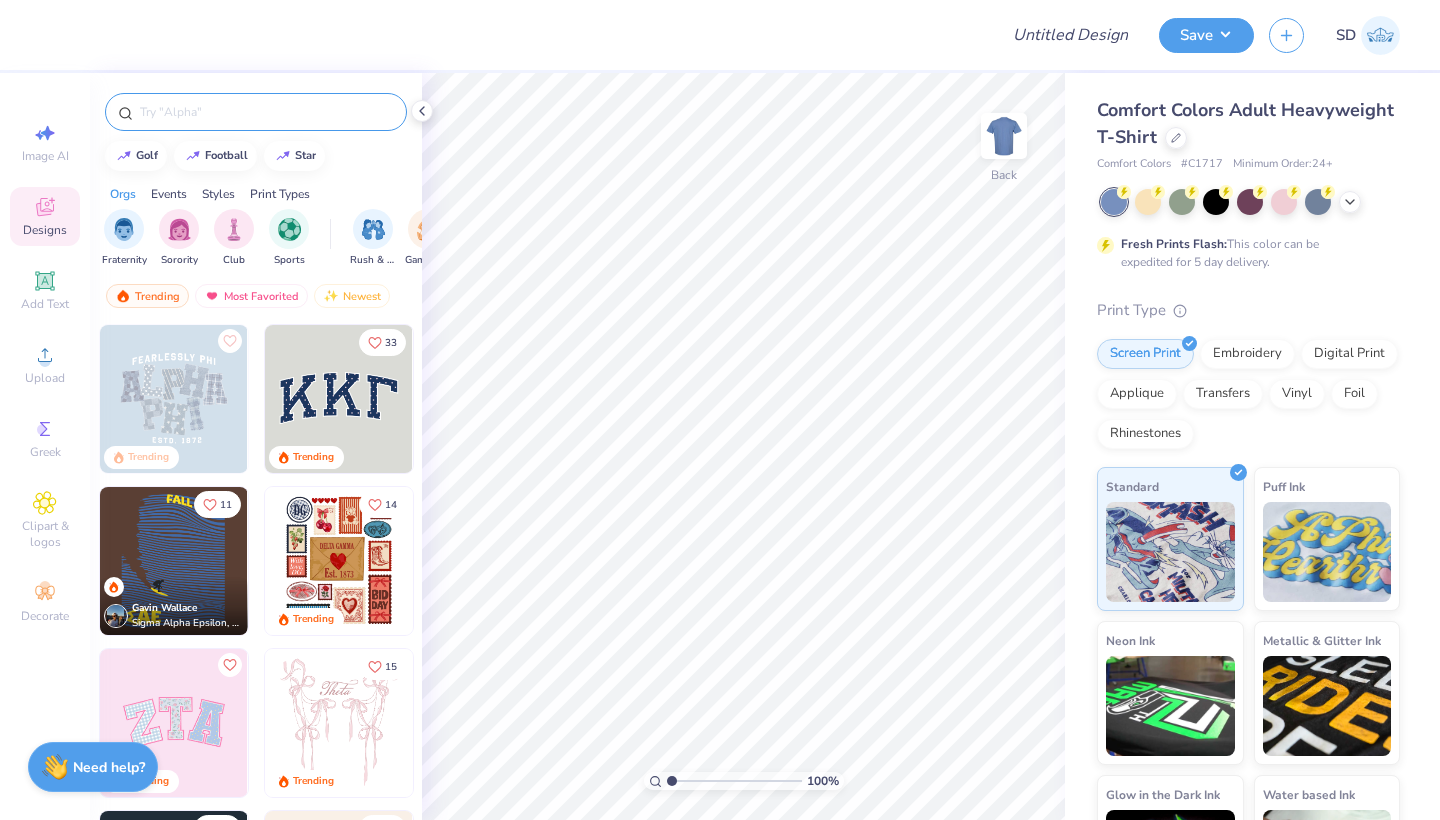 click at bounding box center [266, 112] 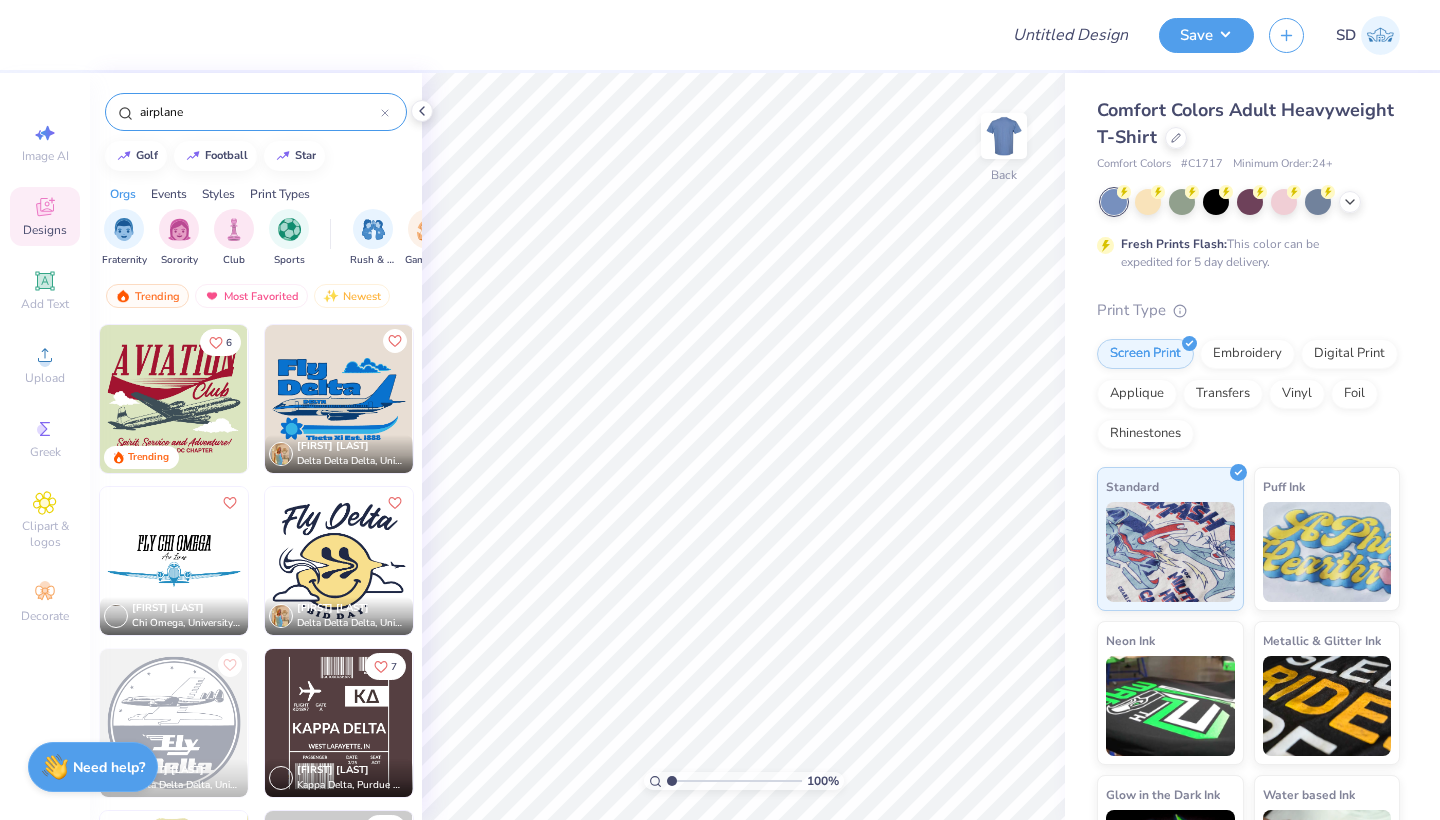 scroll, scrollTop: 0, scrollLeft: 0, axis: both 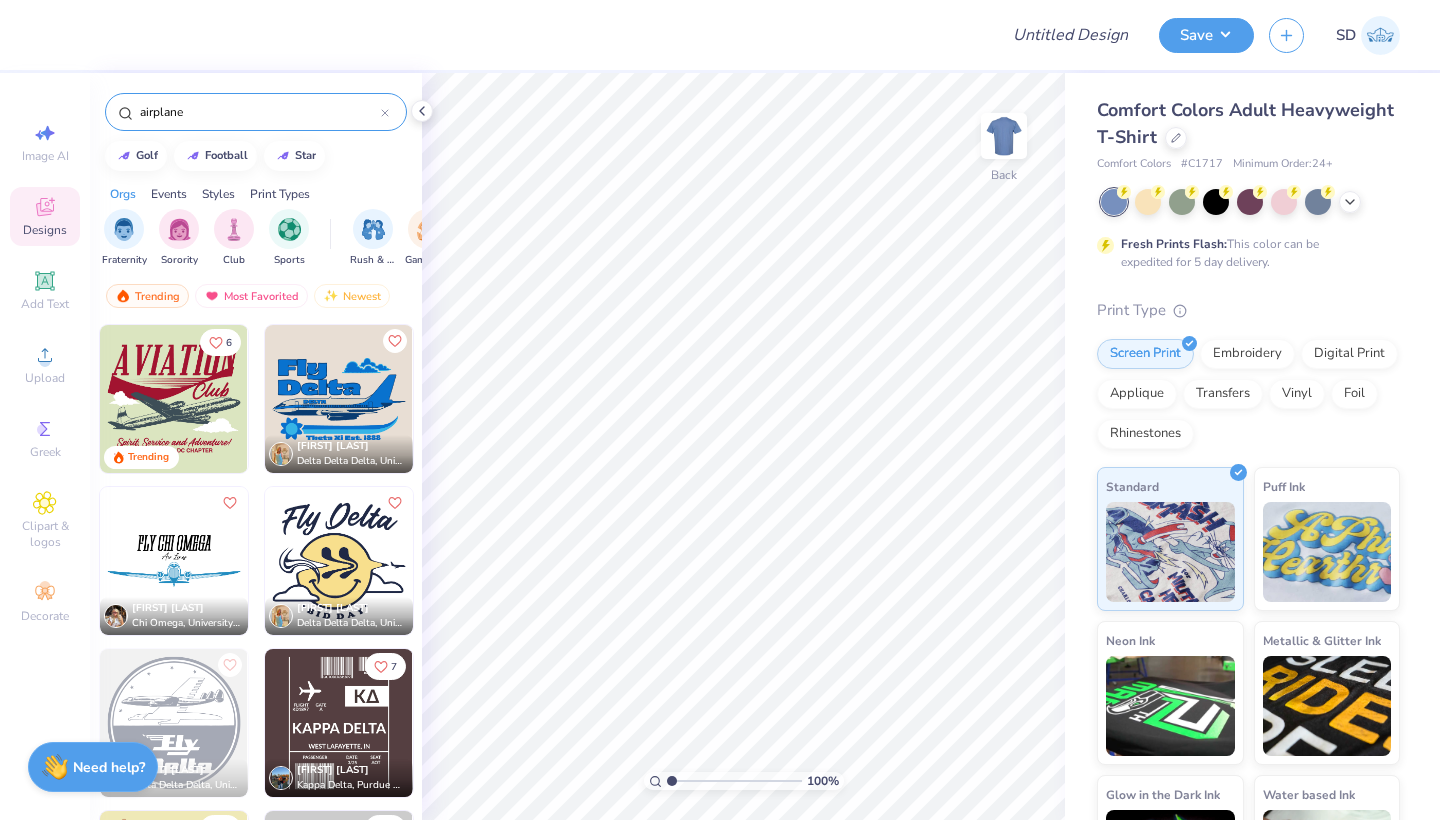 type on "airplane" 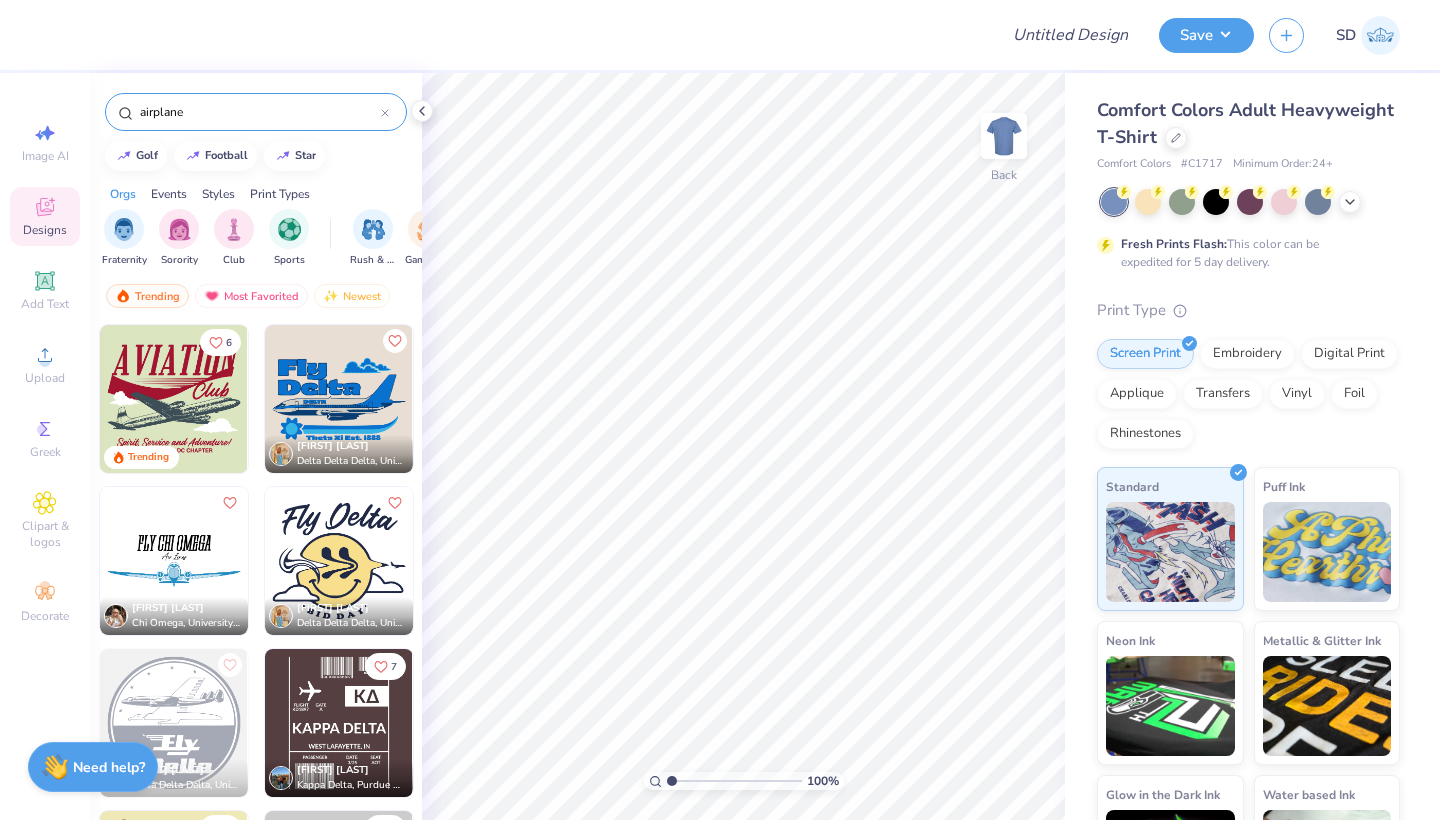 click at bounding box center (339, 399) 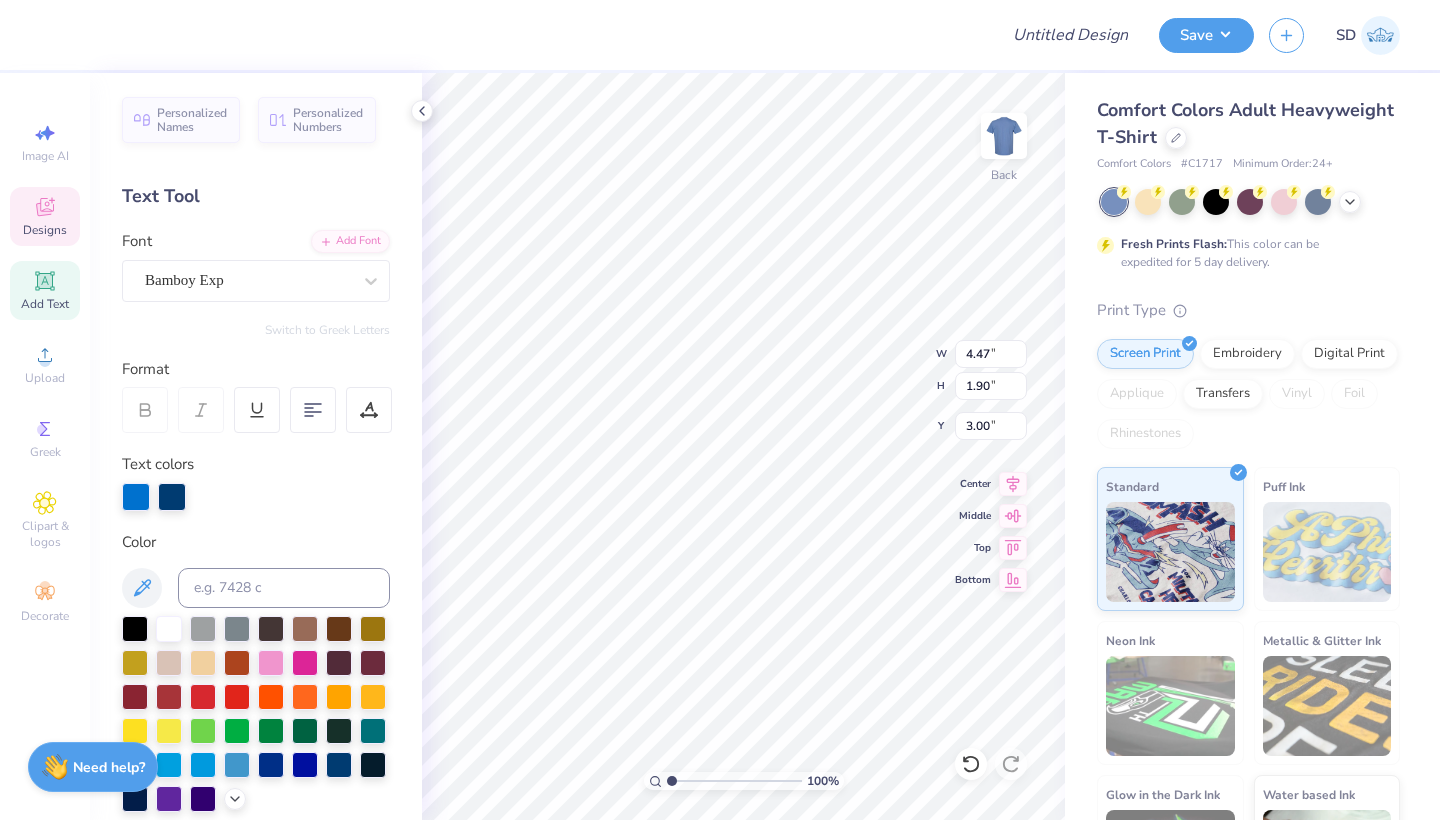 type on "Flying" 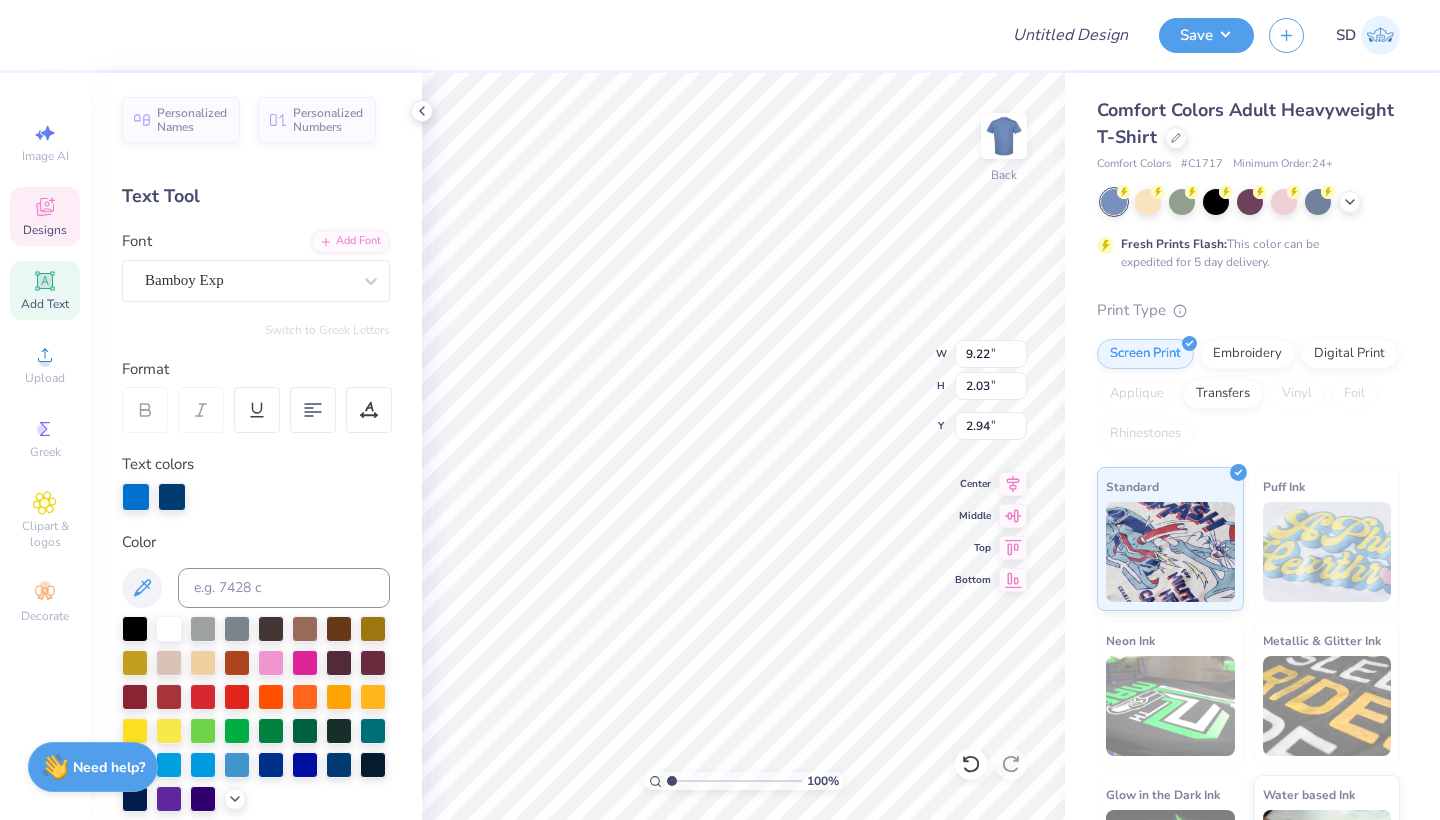 type on "7.42" 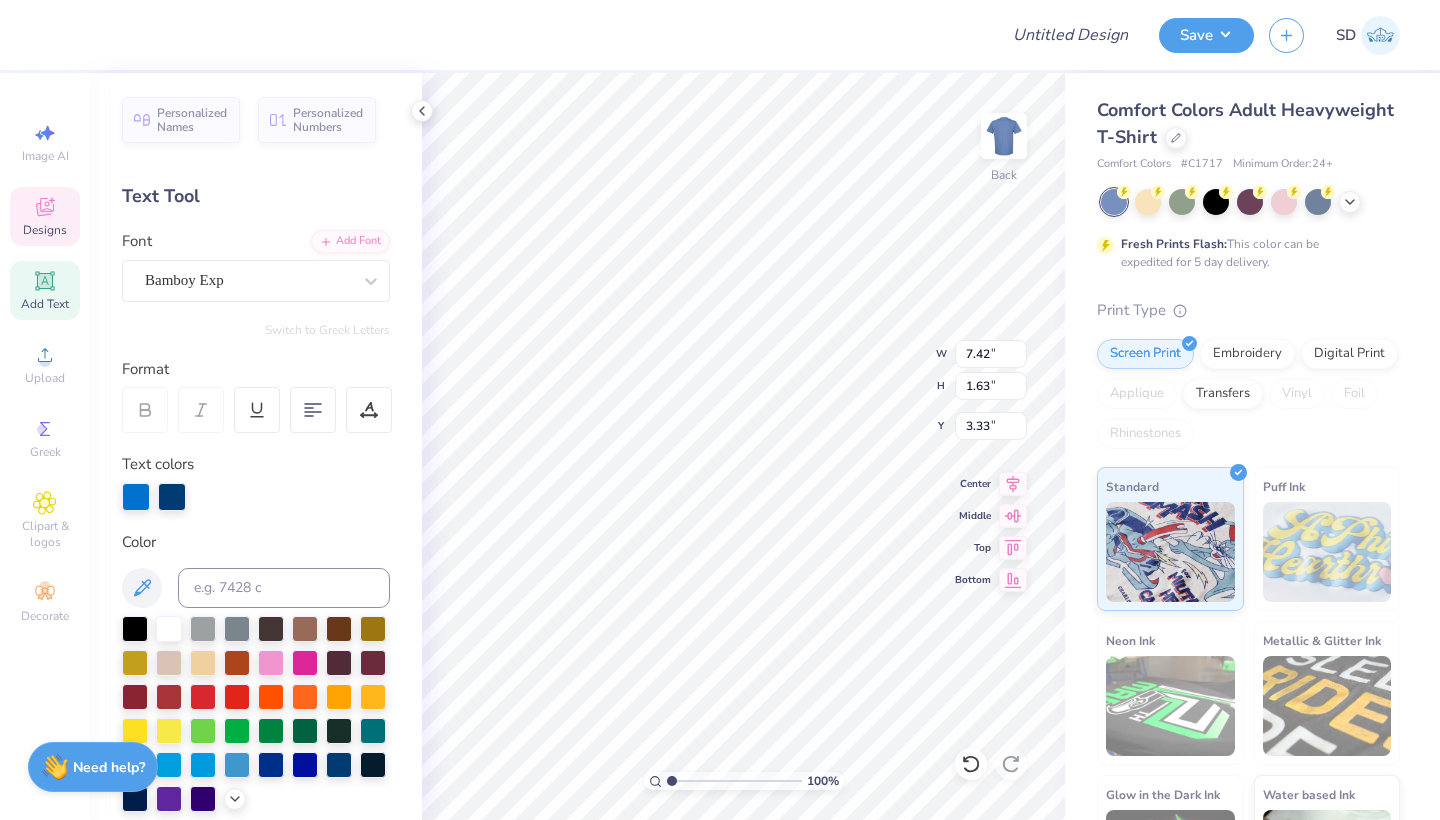 type on "3.00" 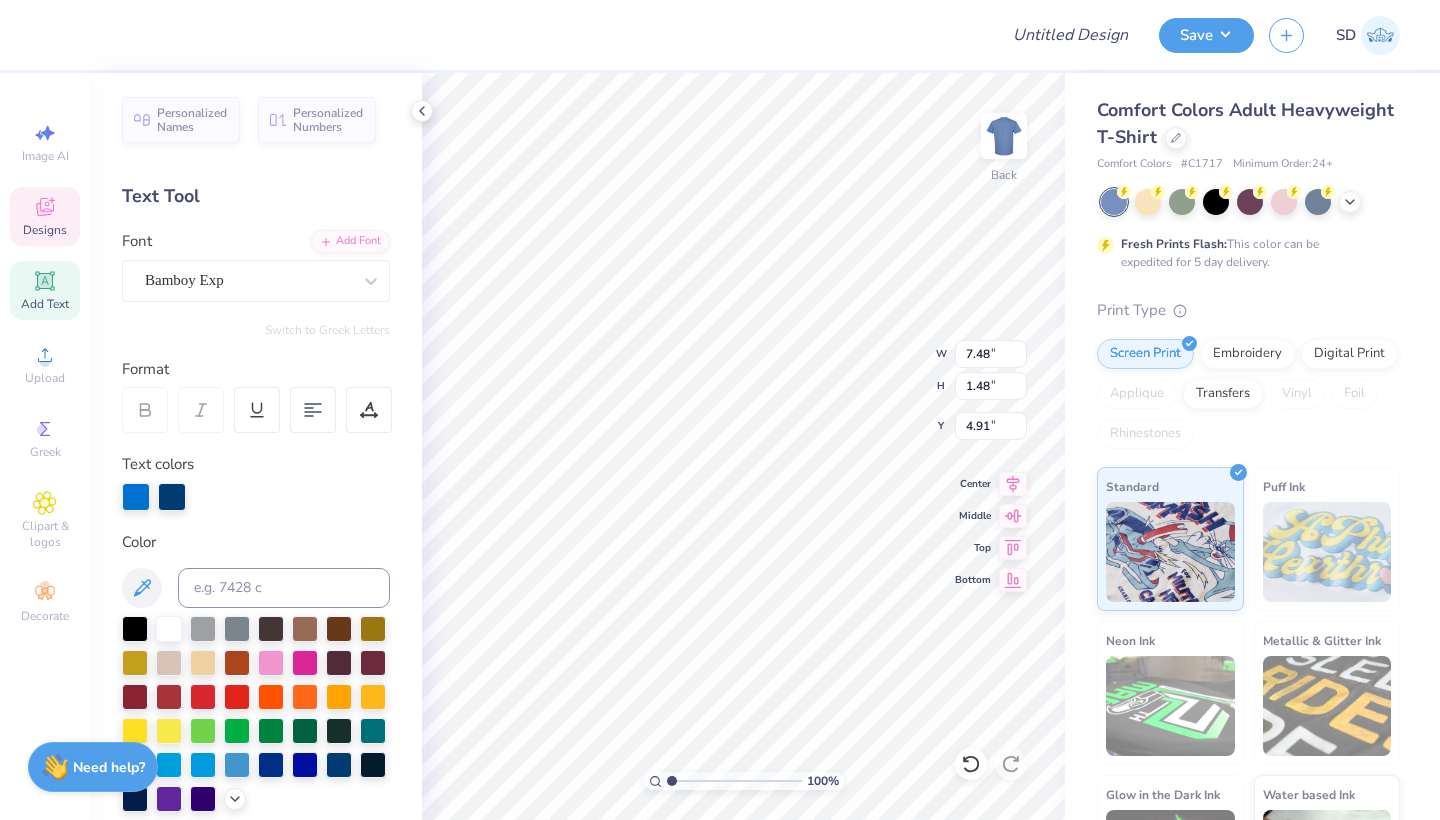 scroll, scrollTop: 0, scrollLeft: 3, axis: horizontal 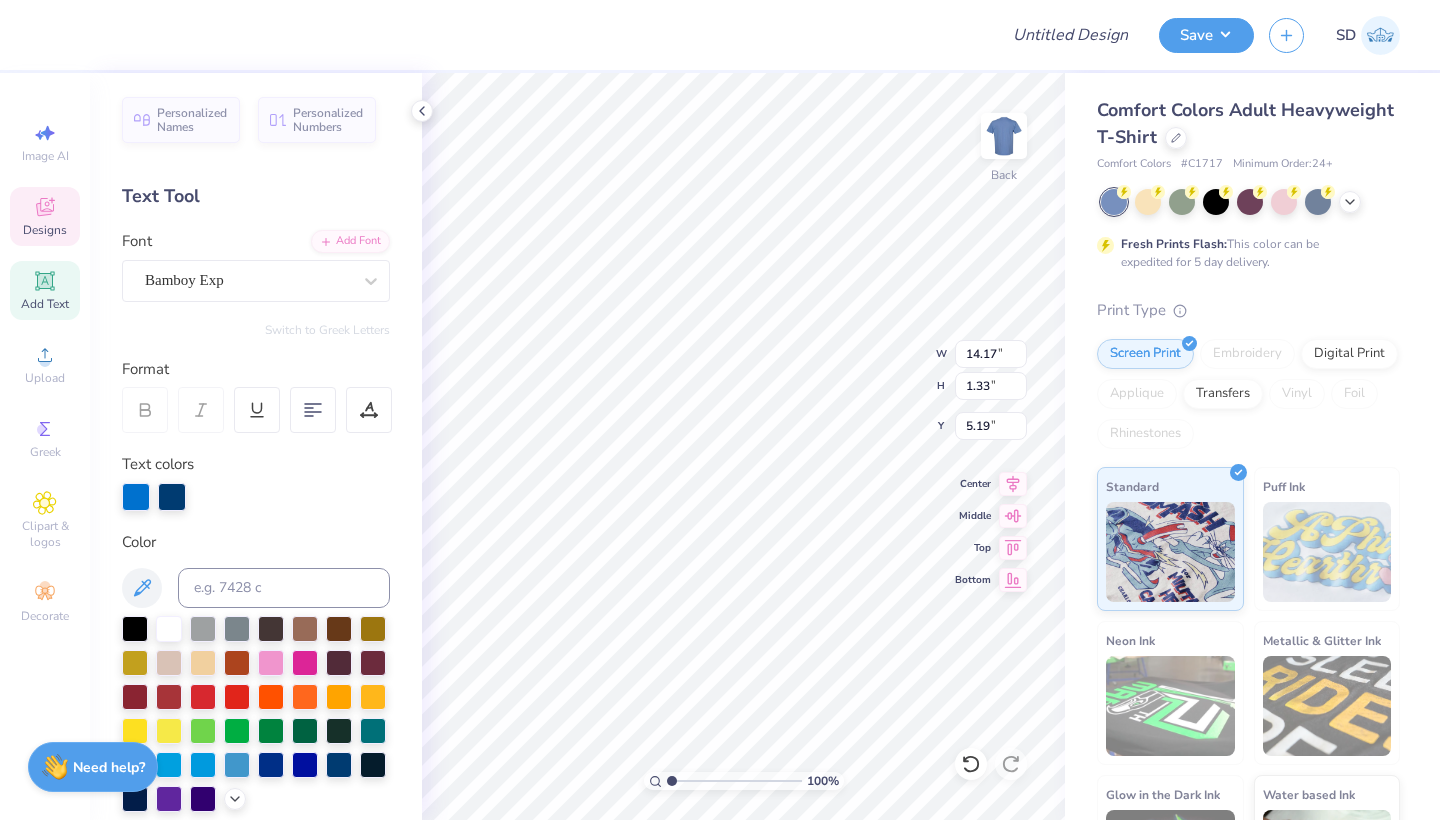 type on "[FIRST] [LAST]" 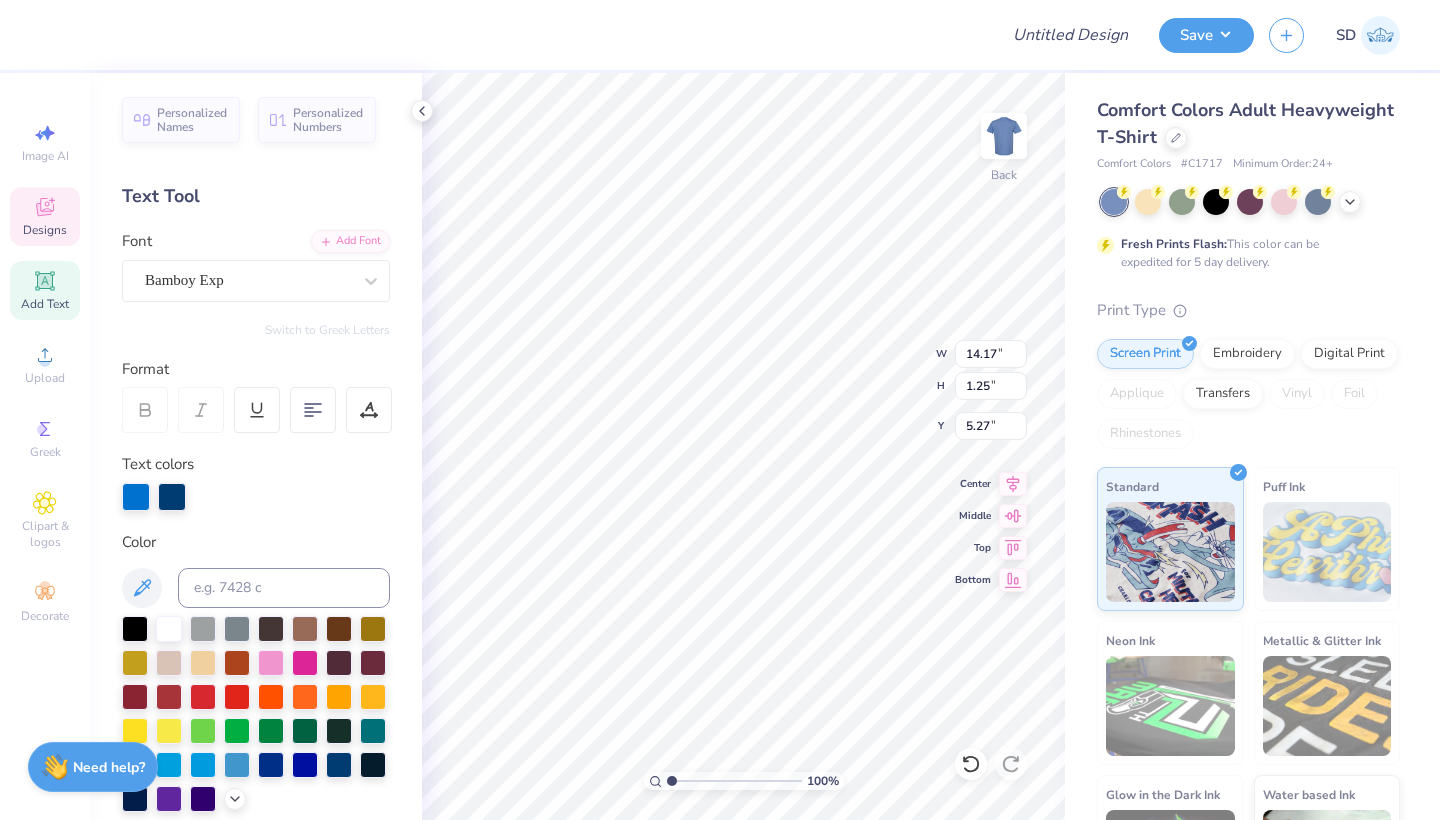 type on "9.57" 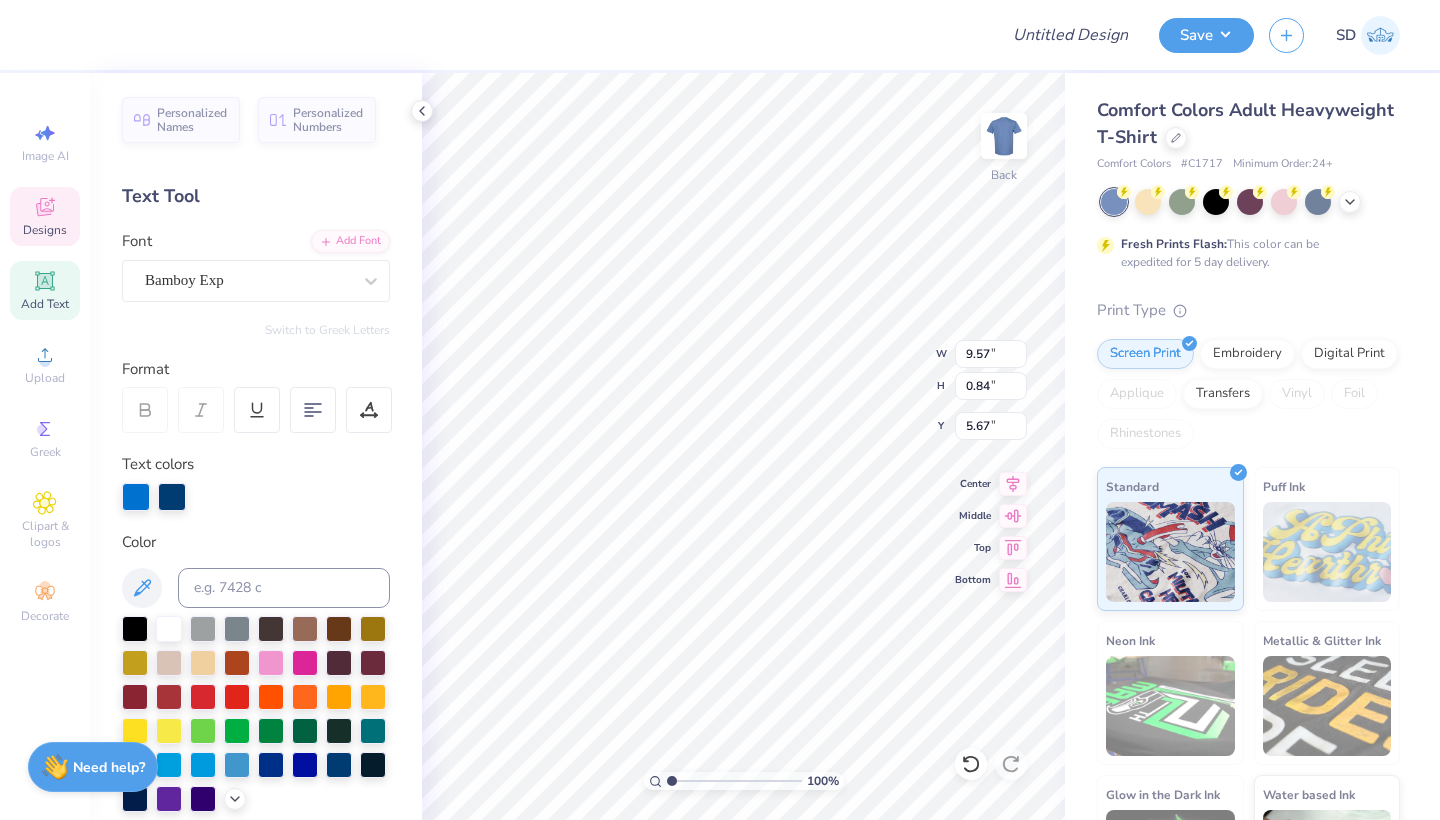 type on "5.23" 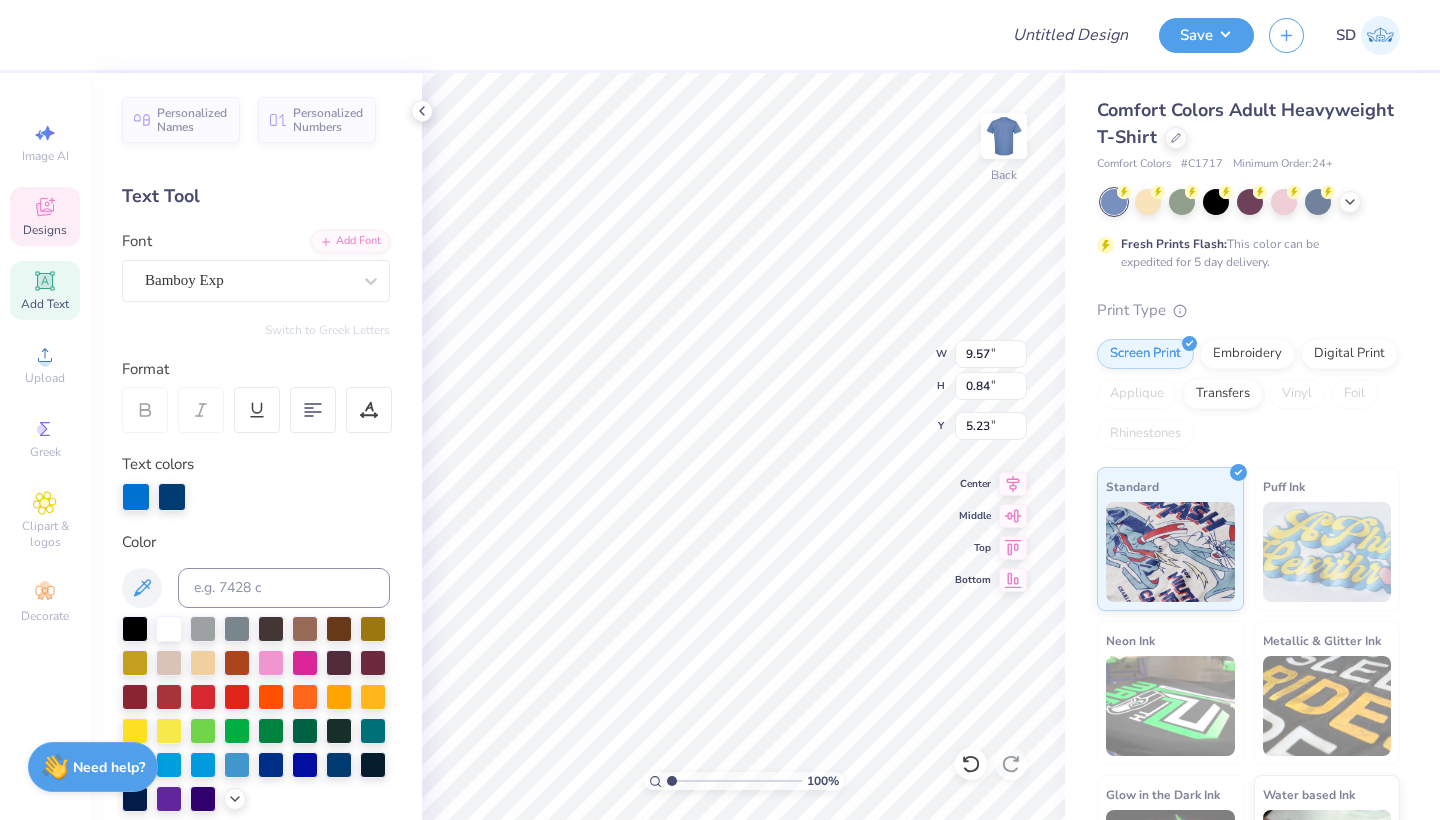 type on "10.27" 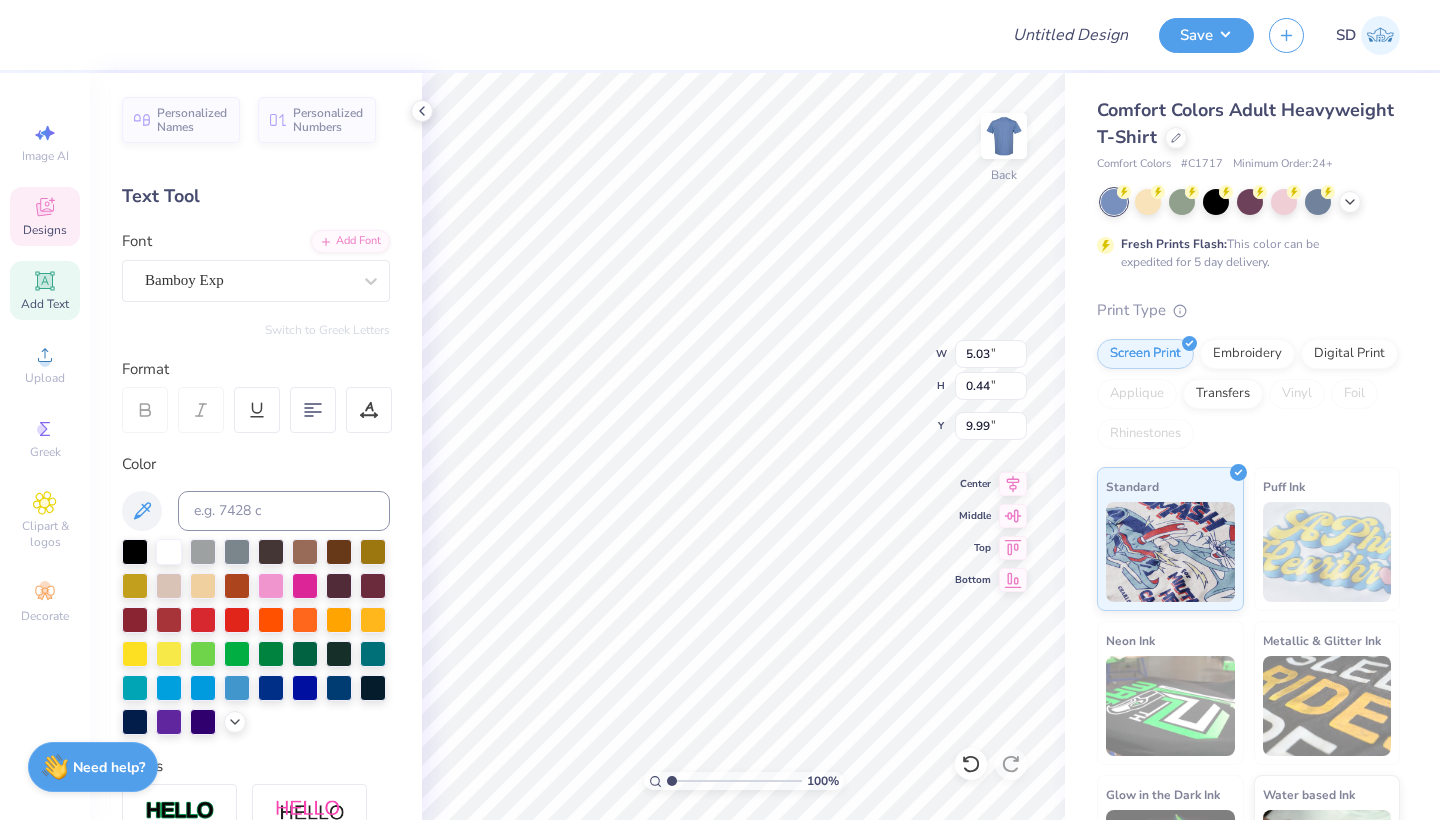 type on "1.52" 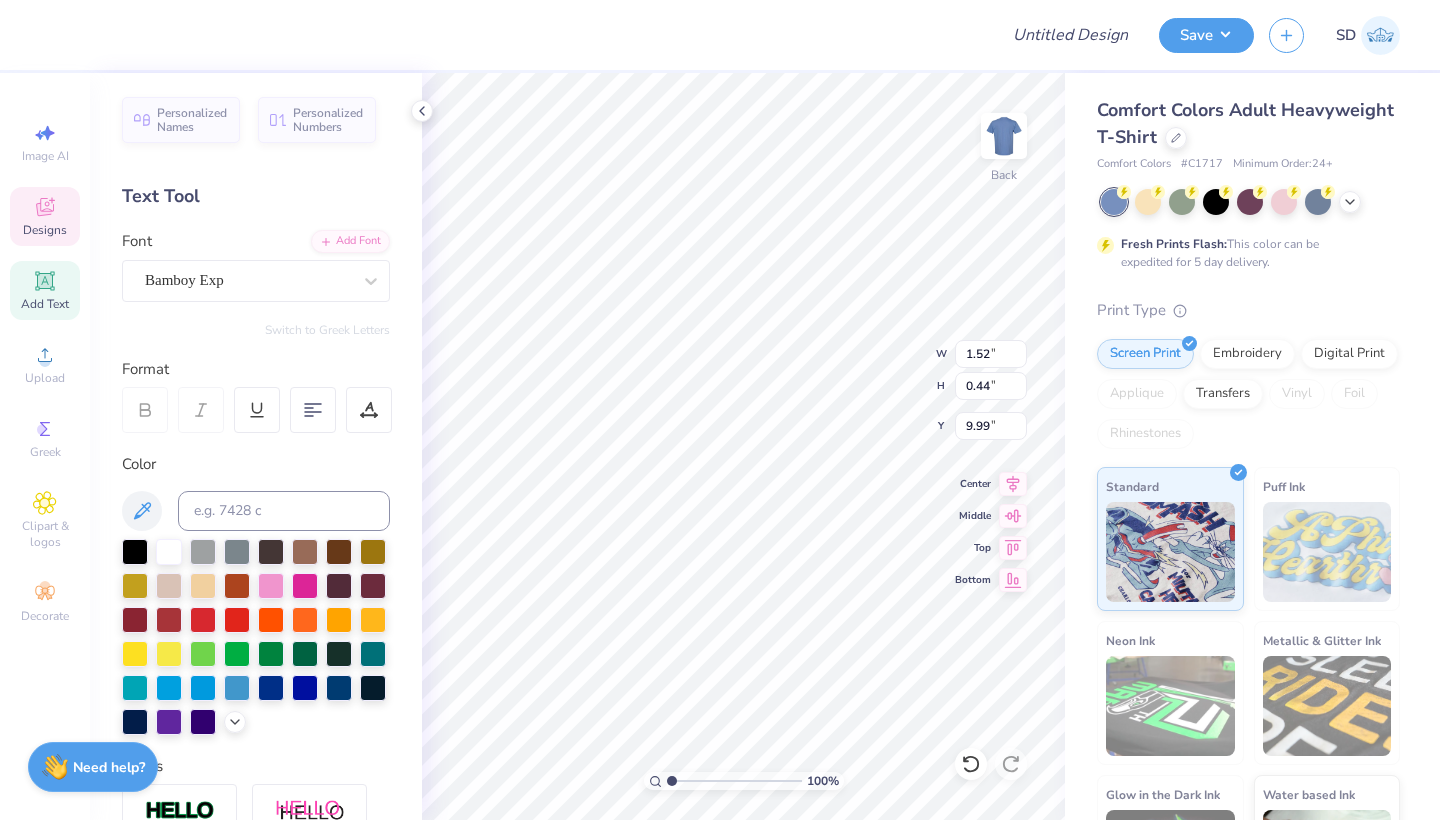 type on "0.45" 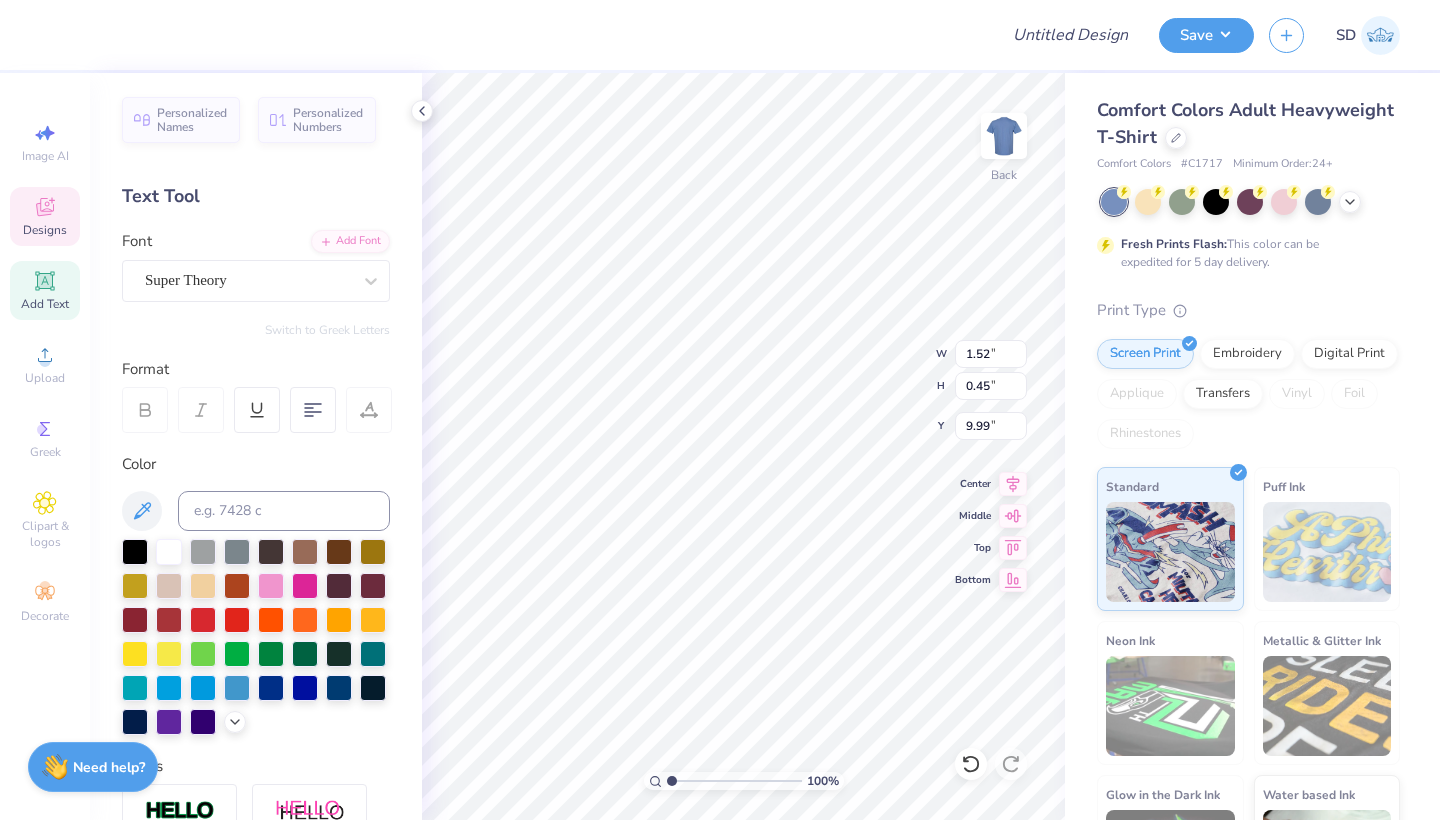 type on "5.03" 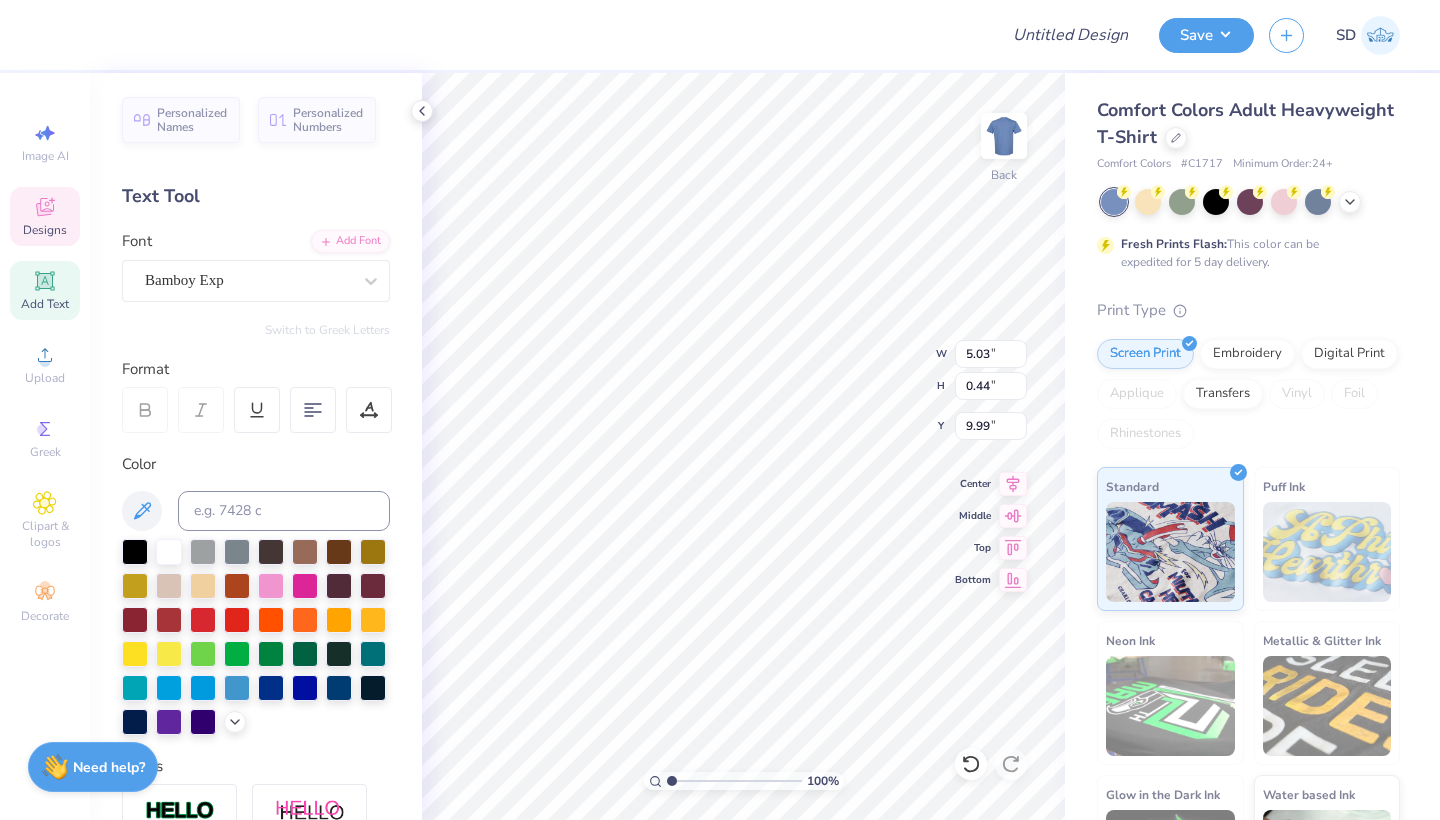scroll, scrollTop: 0, scrollLeft: 0, axis: both 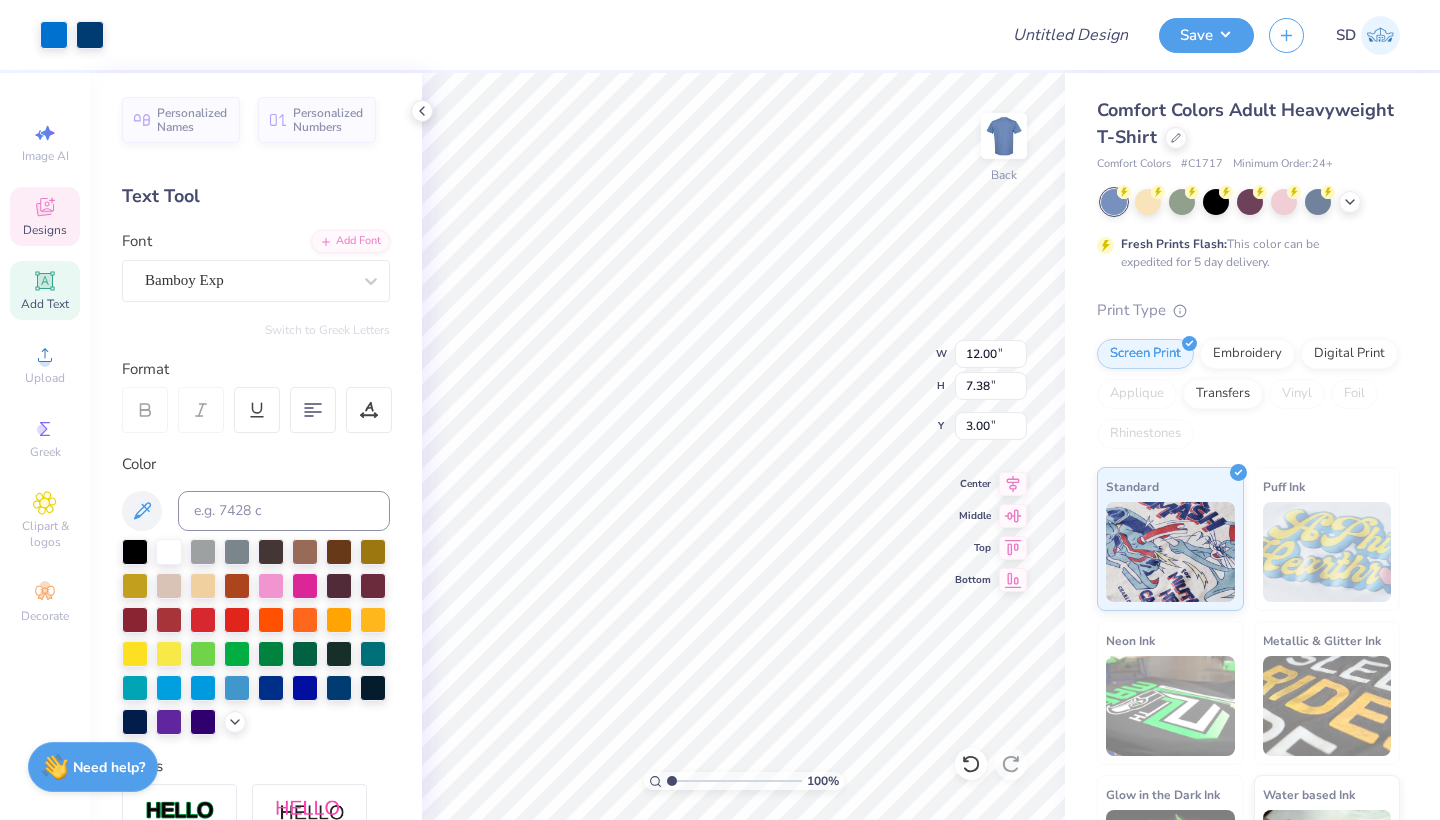 type on "2.09" 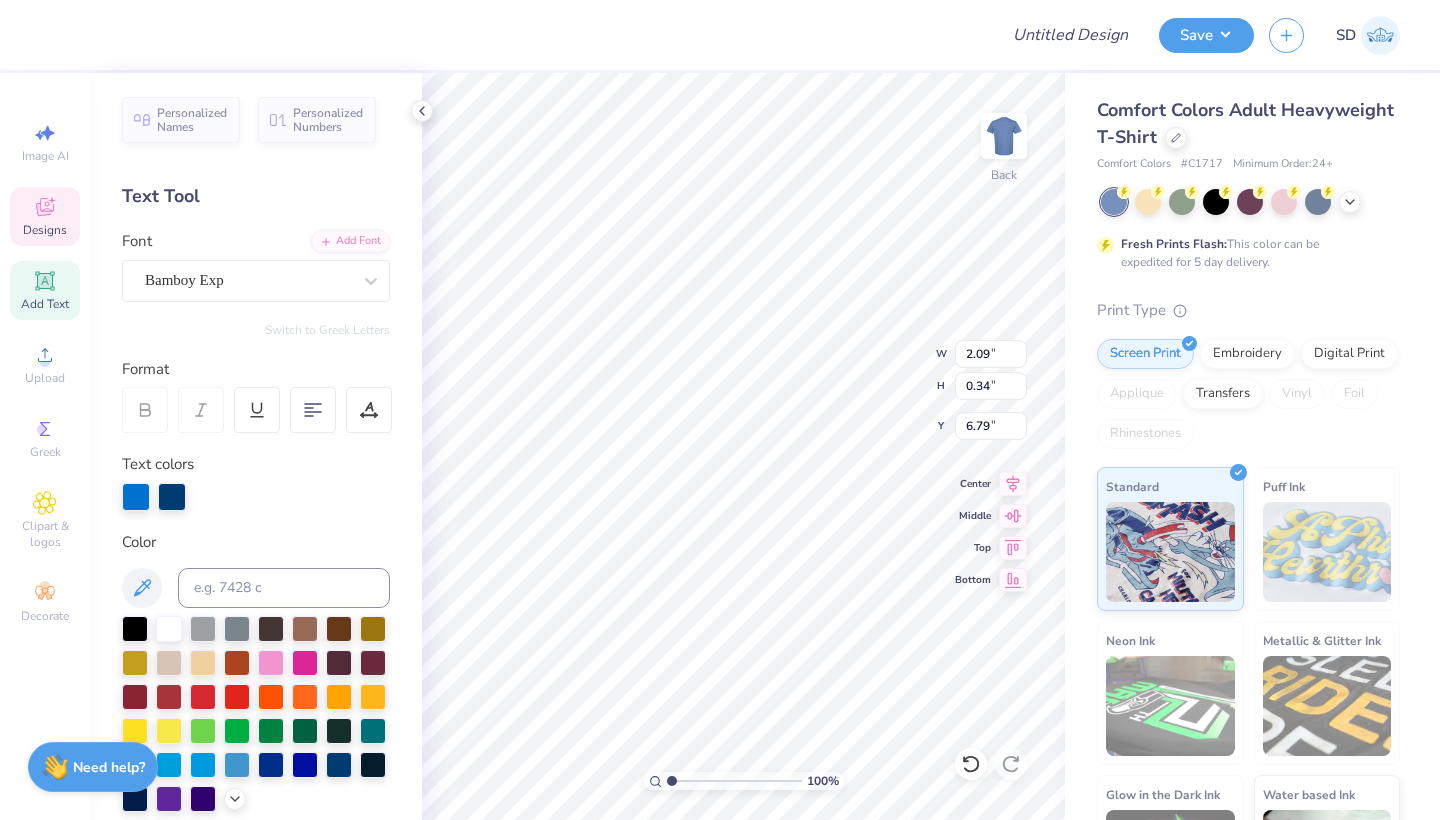 scroll, scrollTop: 0, scrollLeft: 1, axis: horizontal 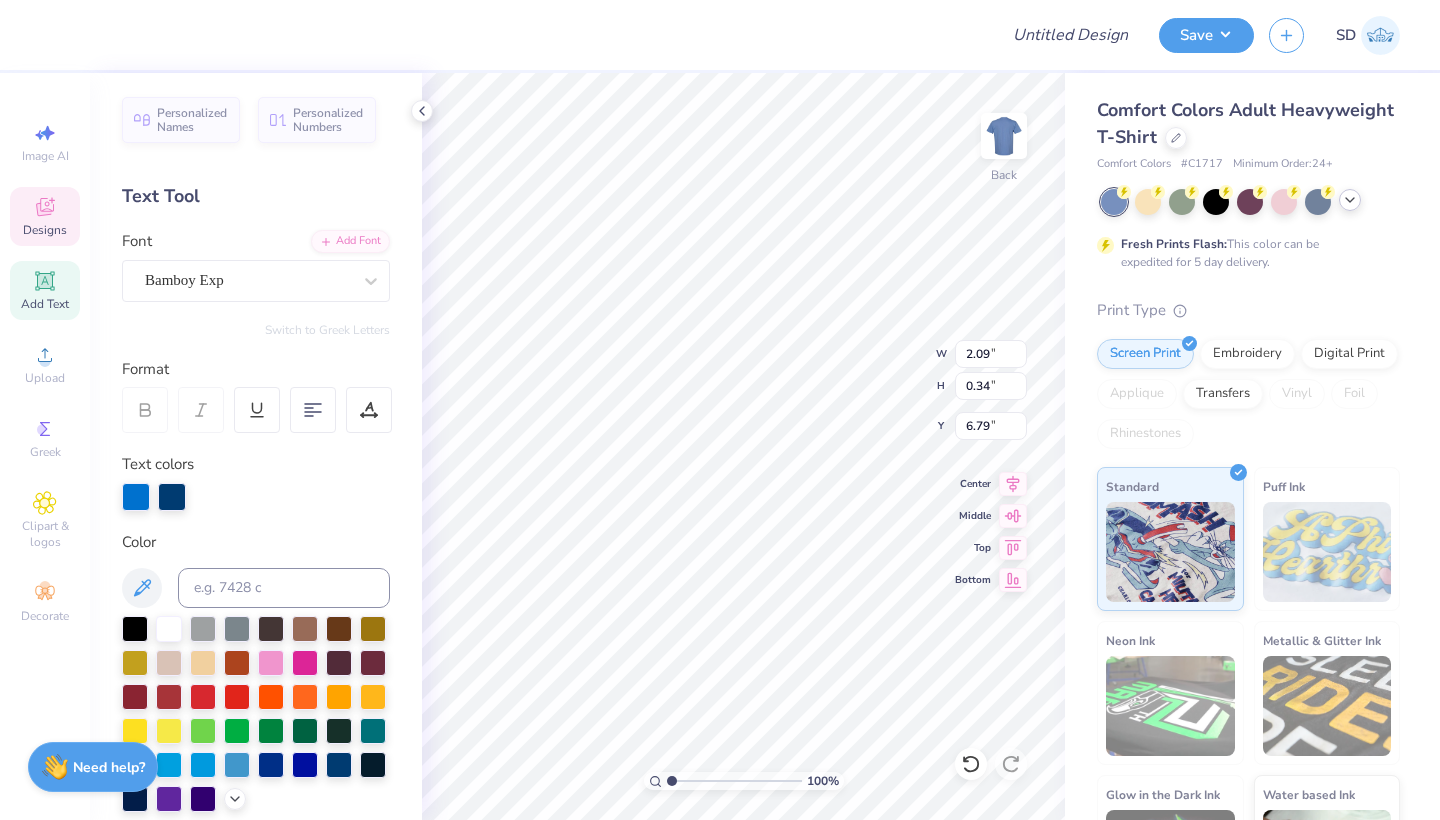 click at bounding box center (1250, 202) 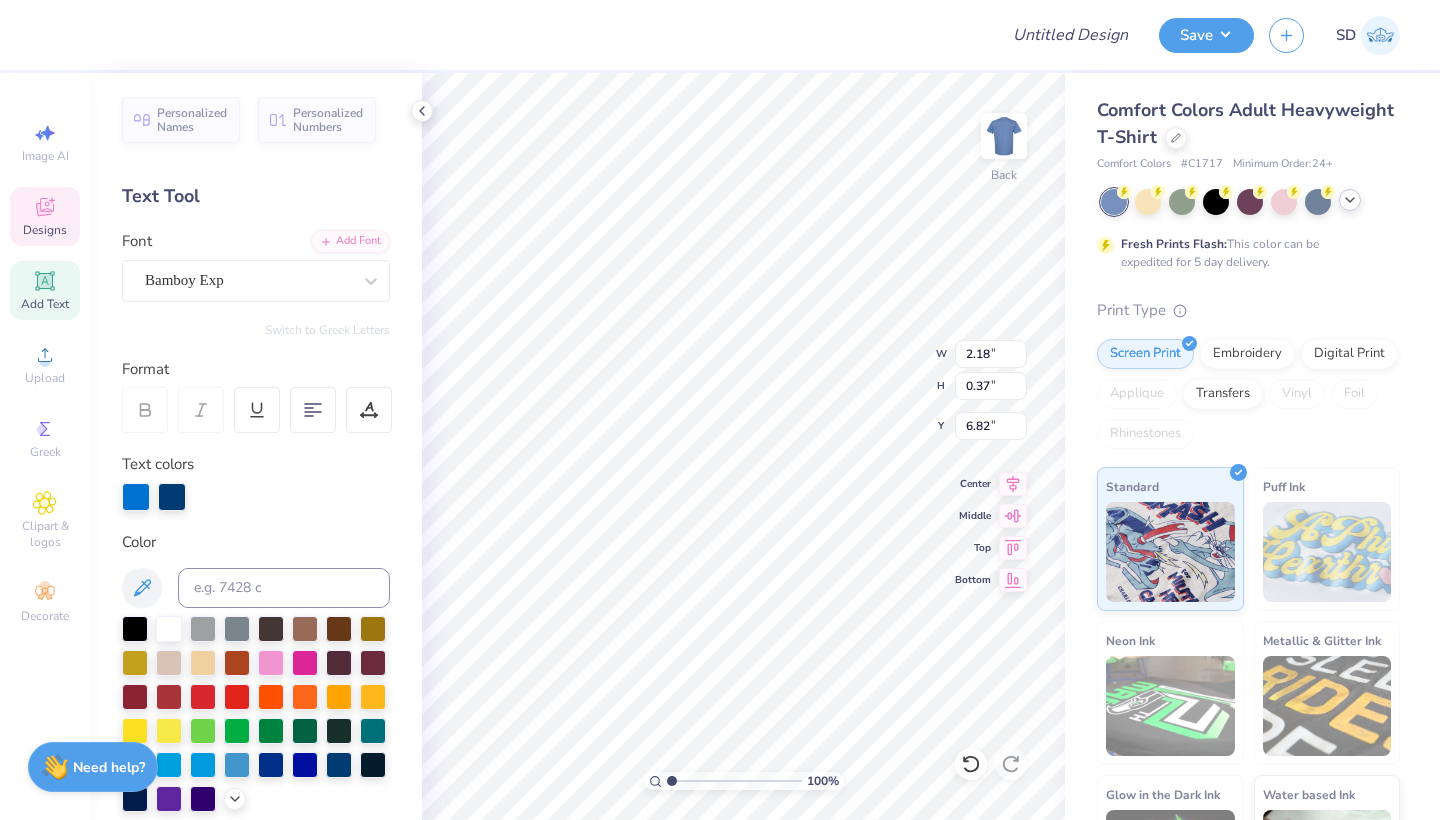 click 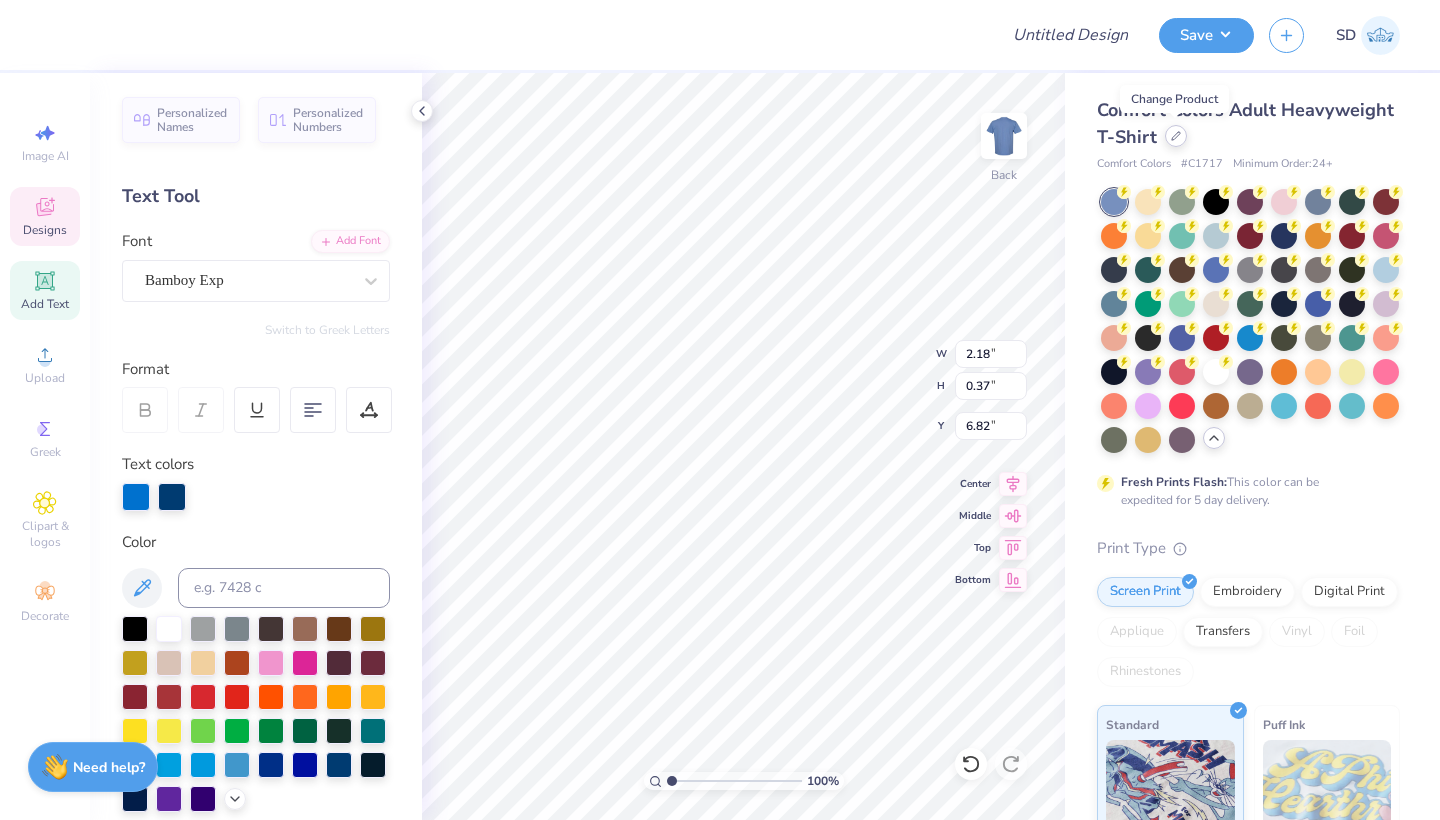 click at bounding box center (1176, 136) 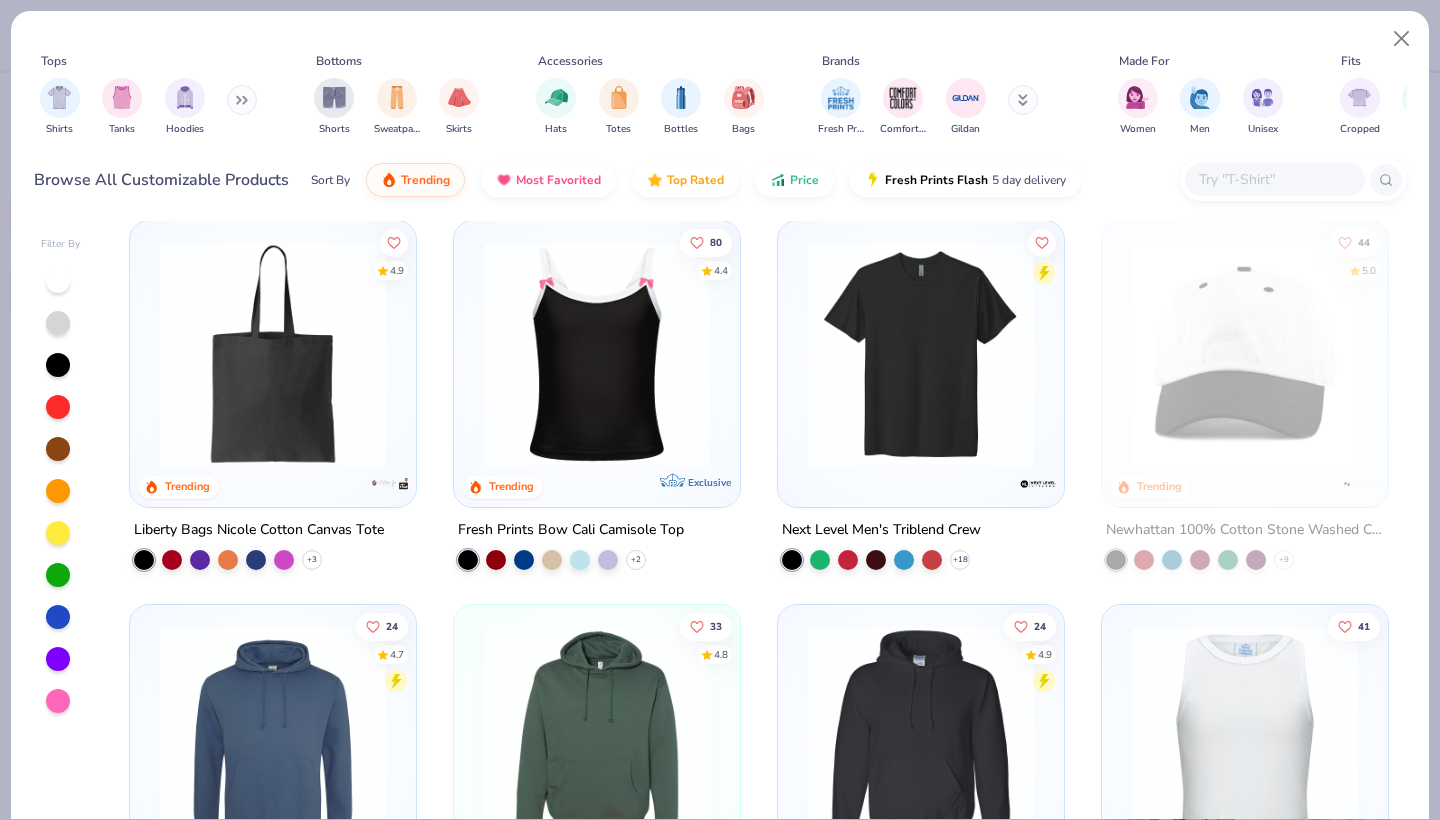 scroll, scrollTop: 7342, scrollLeft: 0, axis: vertical 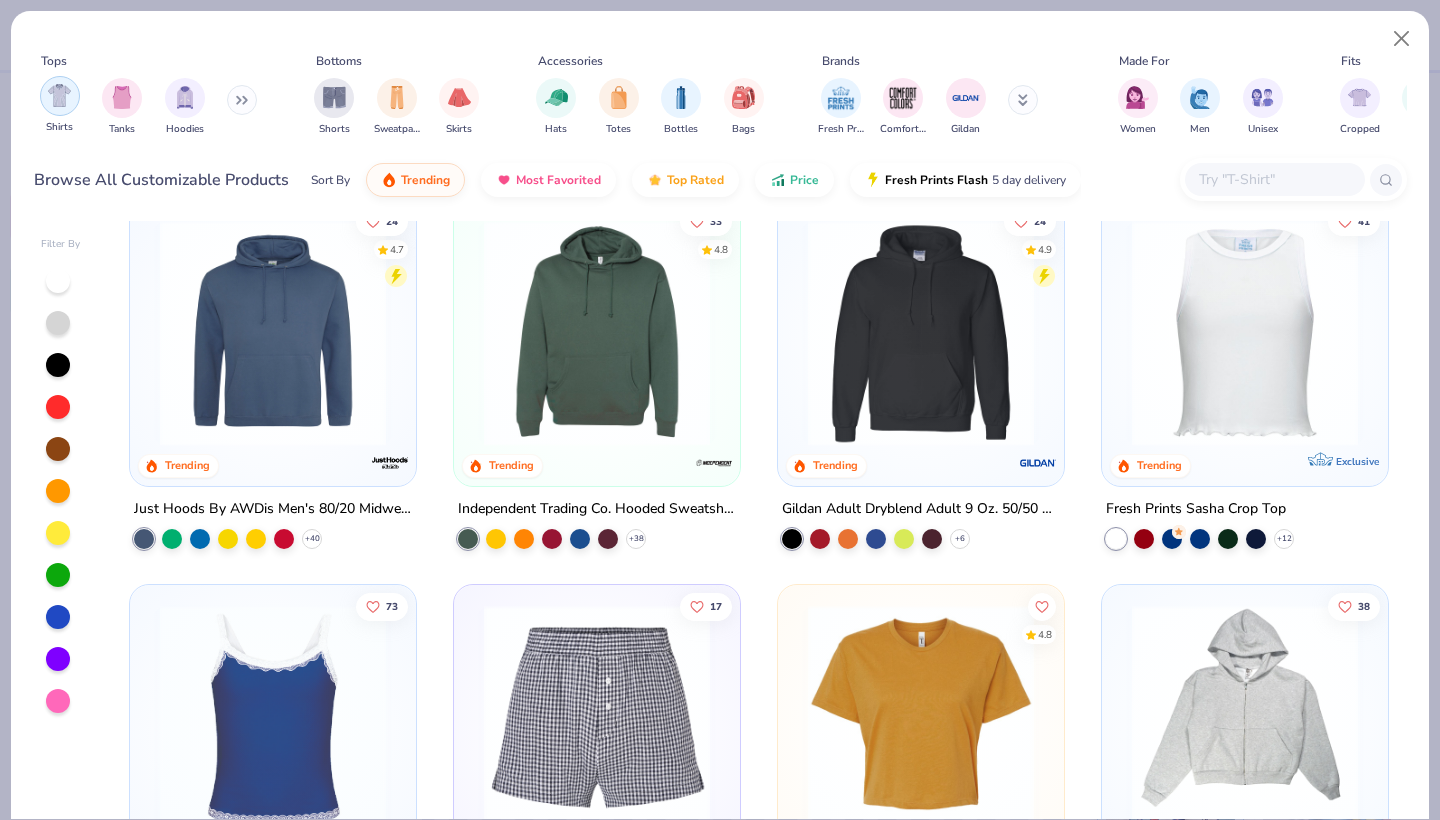 click at bounding box center (59, 95) 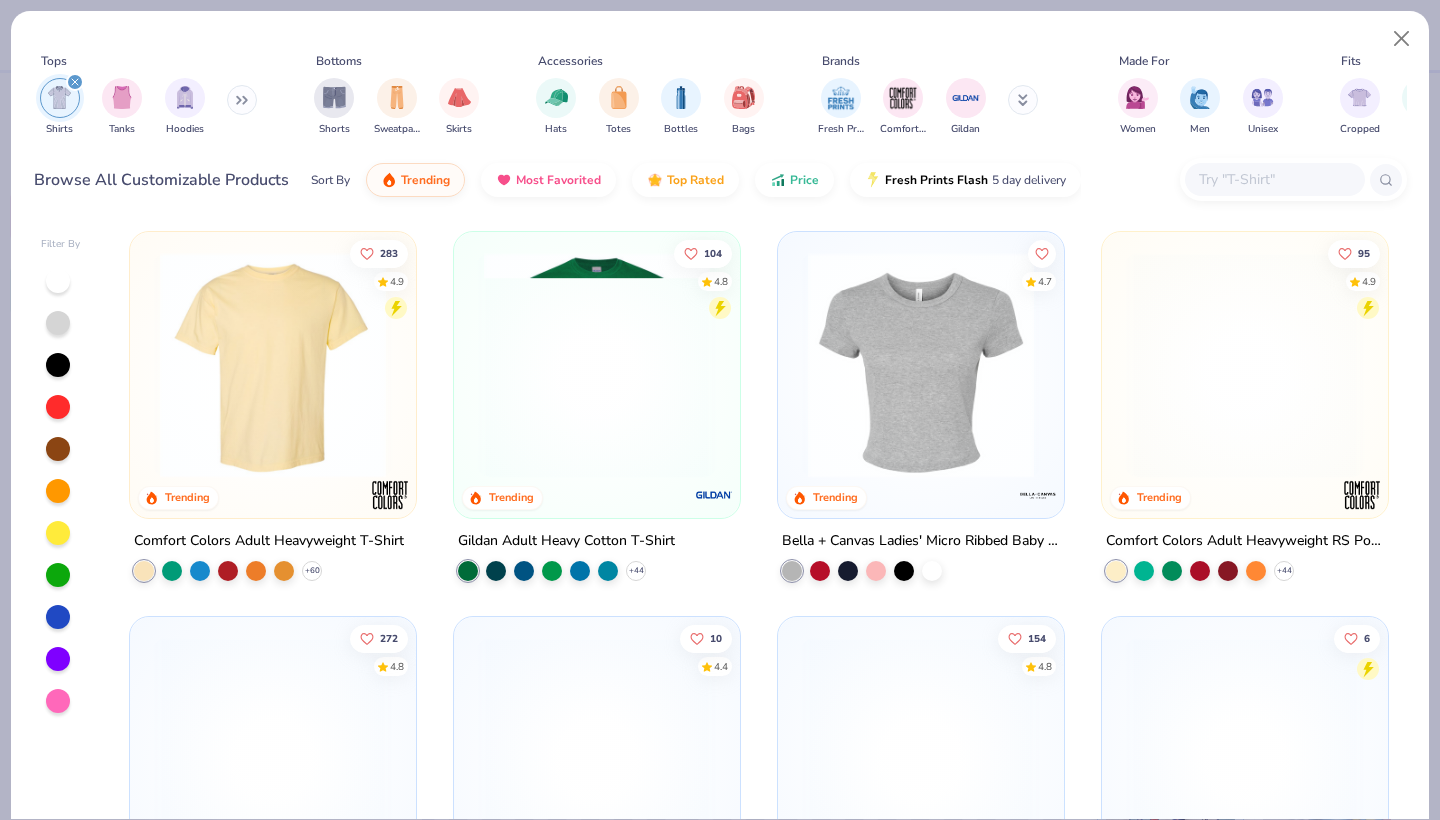 scroll, scrollTop: 282, scrollLeft: 0, axis: vertical 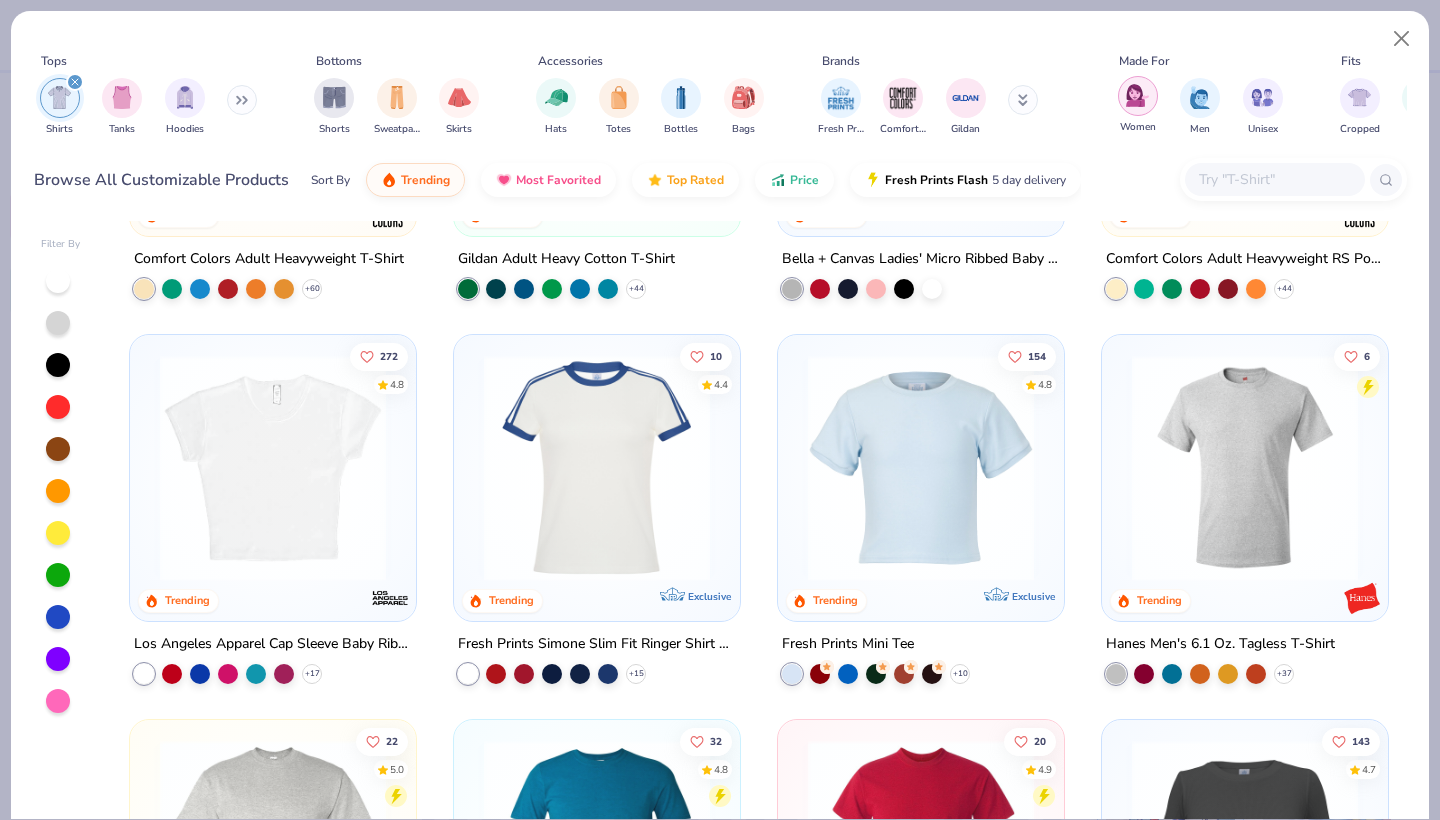 click at bounding box center [1137, 95] 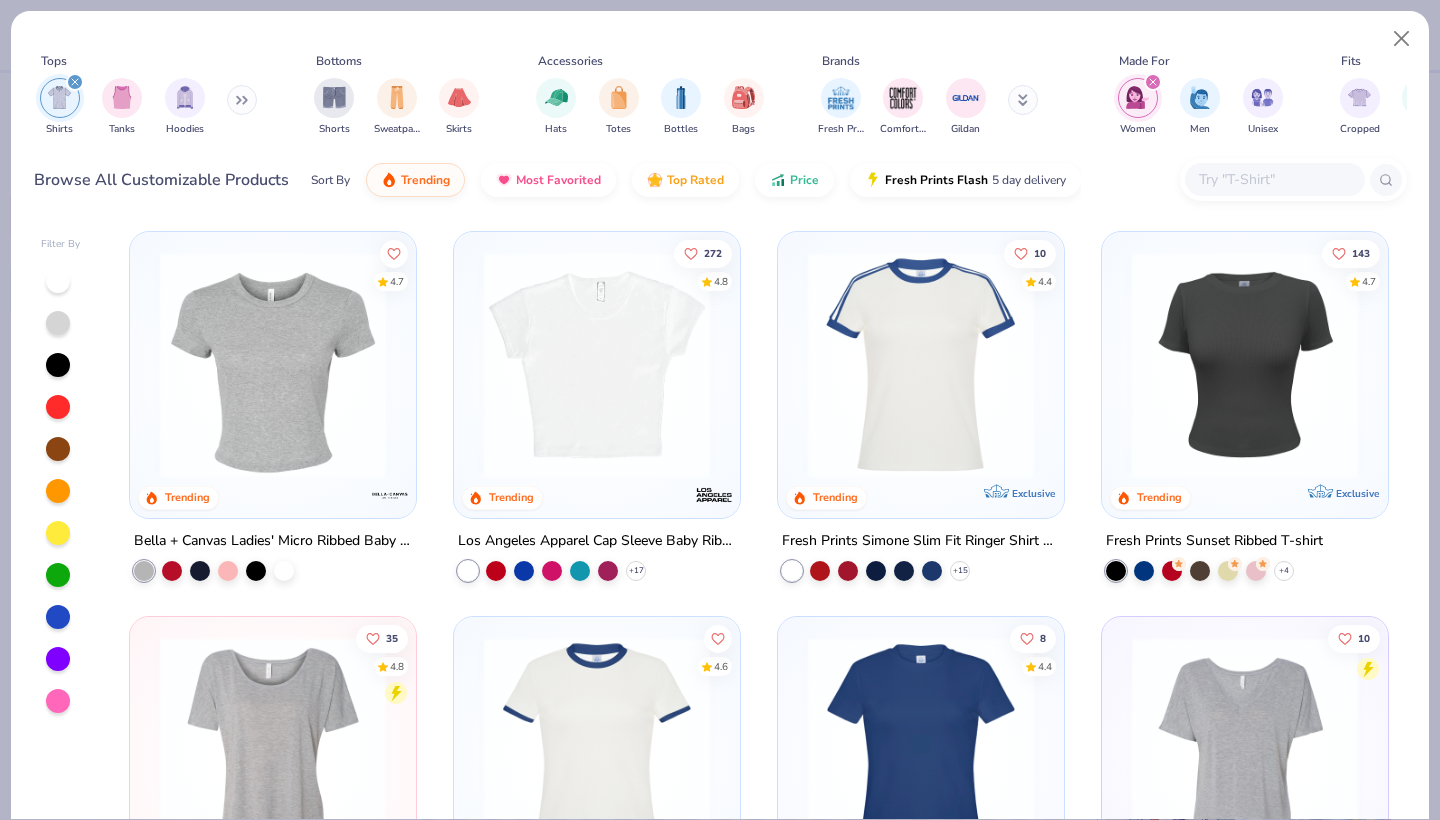 scroll, scrollTop: 0, scrollLeft: 0, axis: both 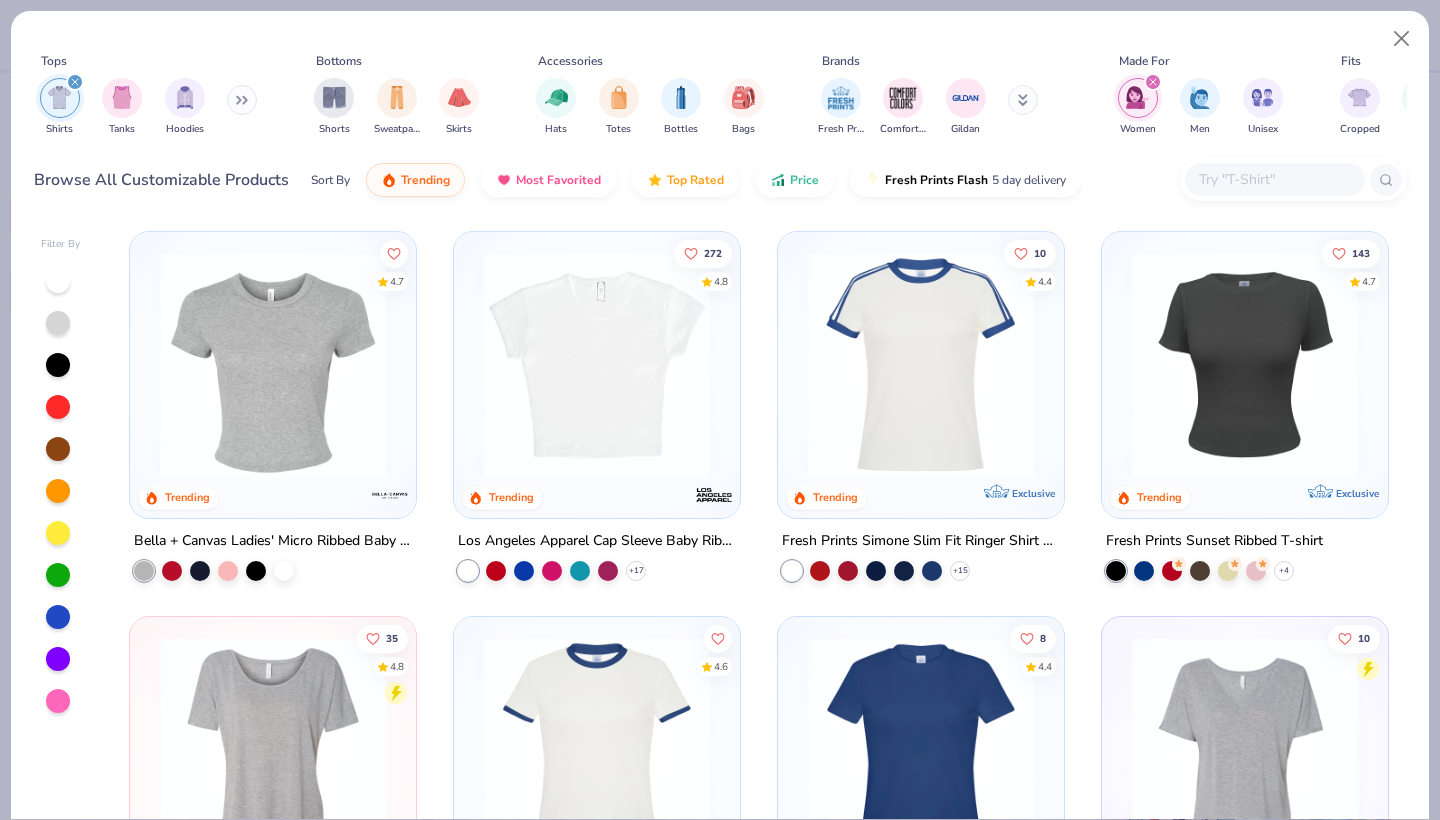 click at bounding box center [597, 365] 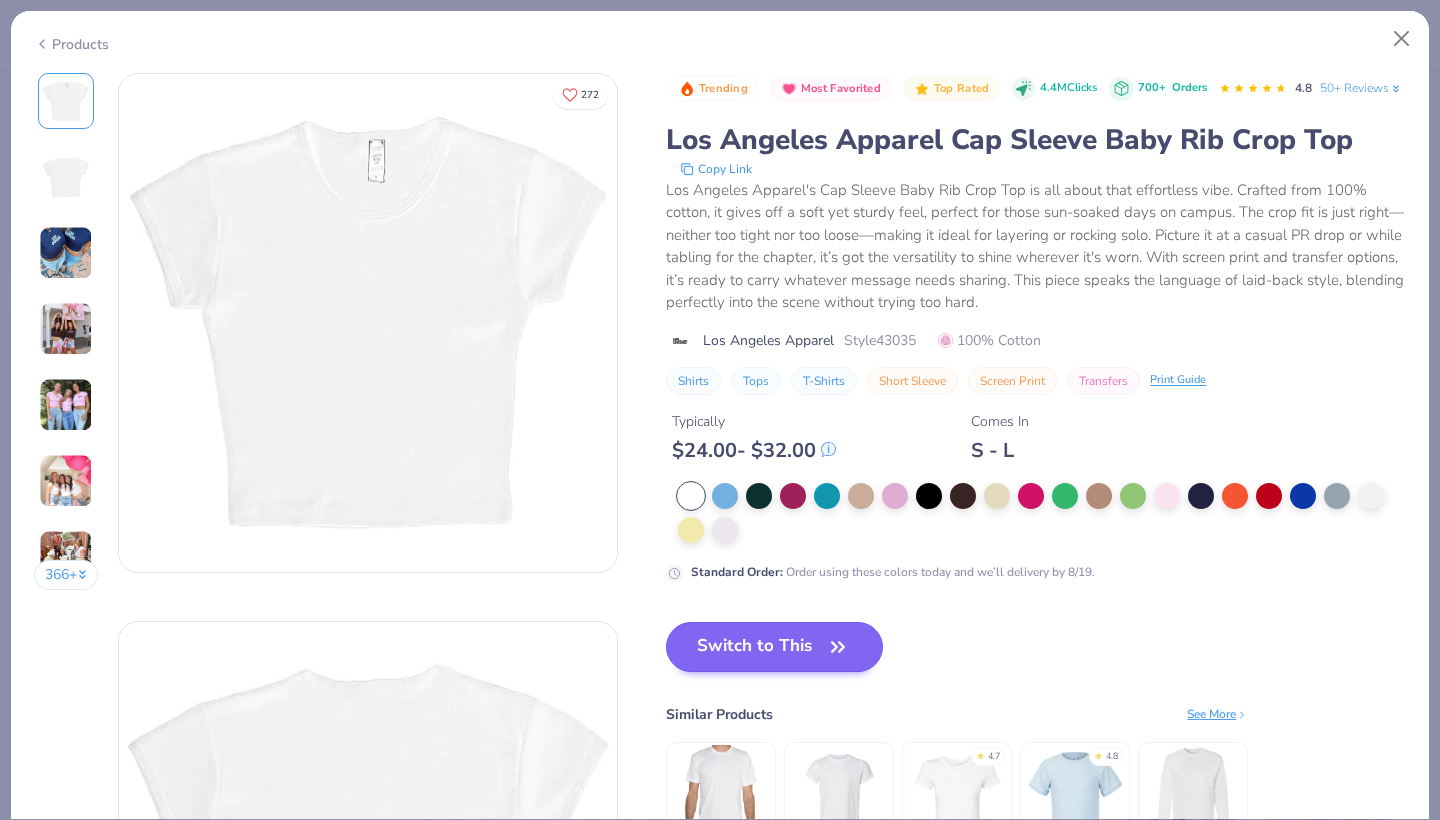 click on "Switch to This" at bounding box center [774, 647] 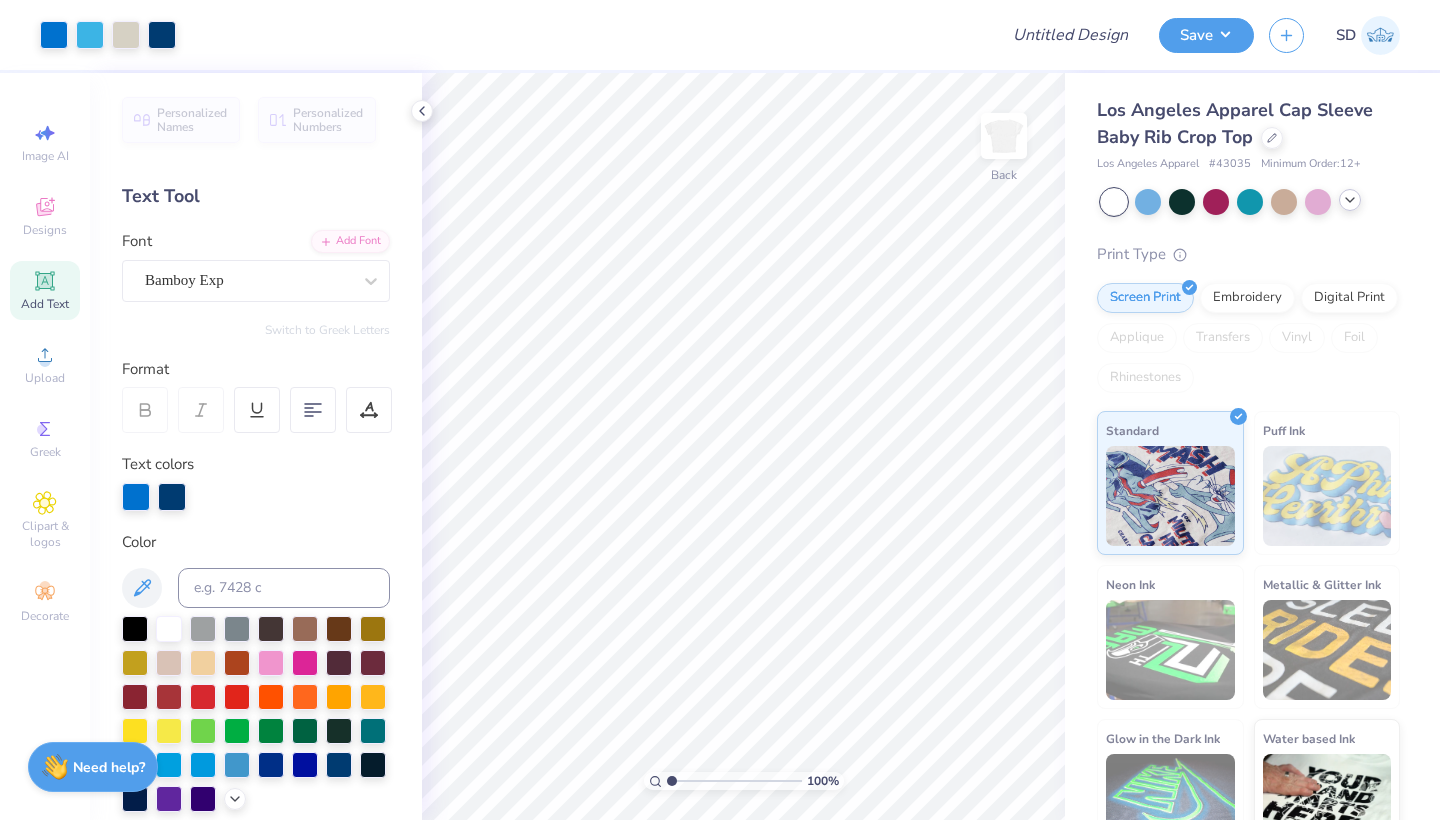 click 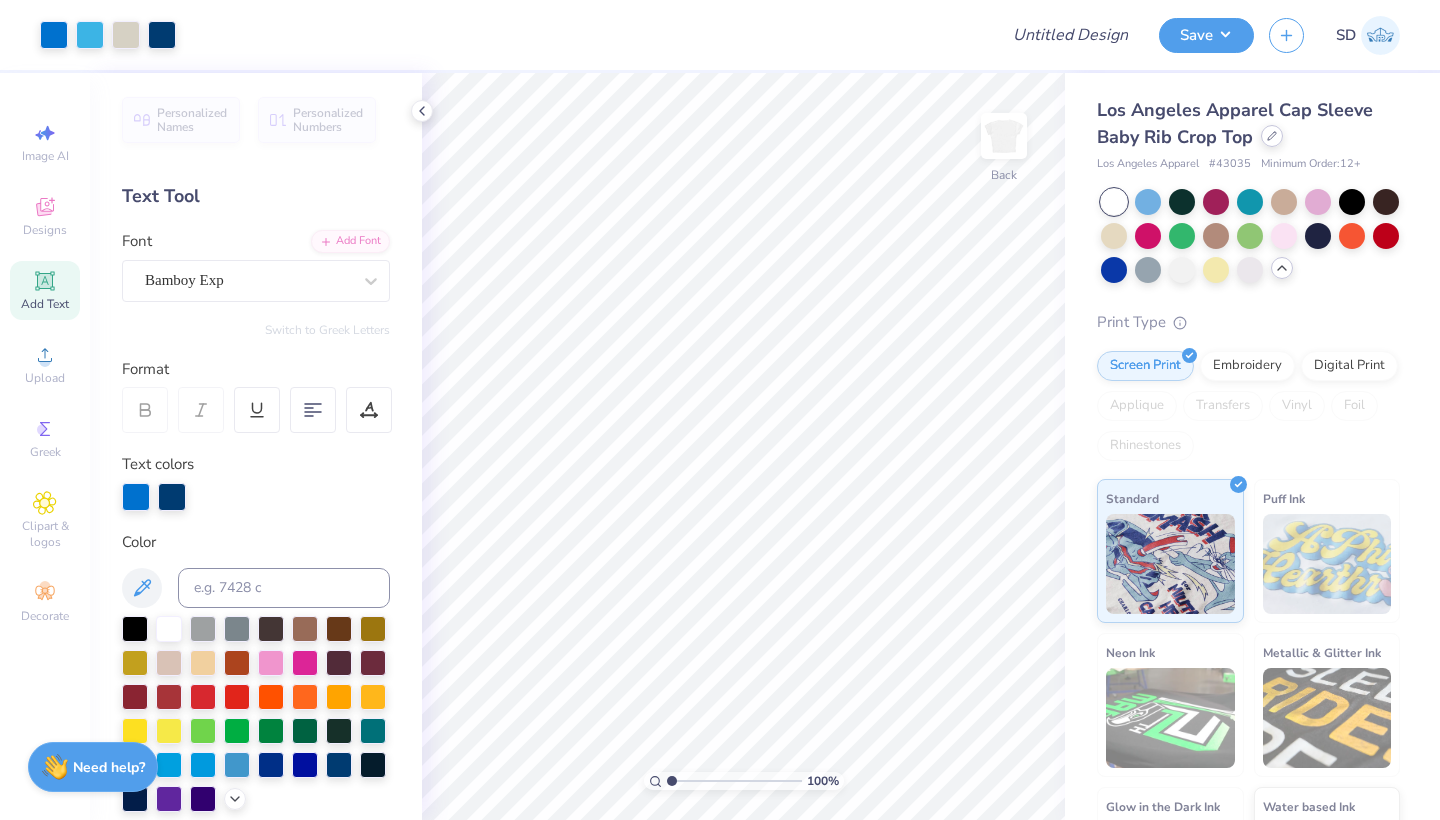 click 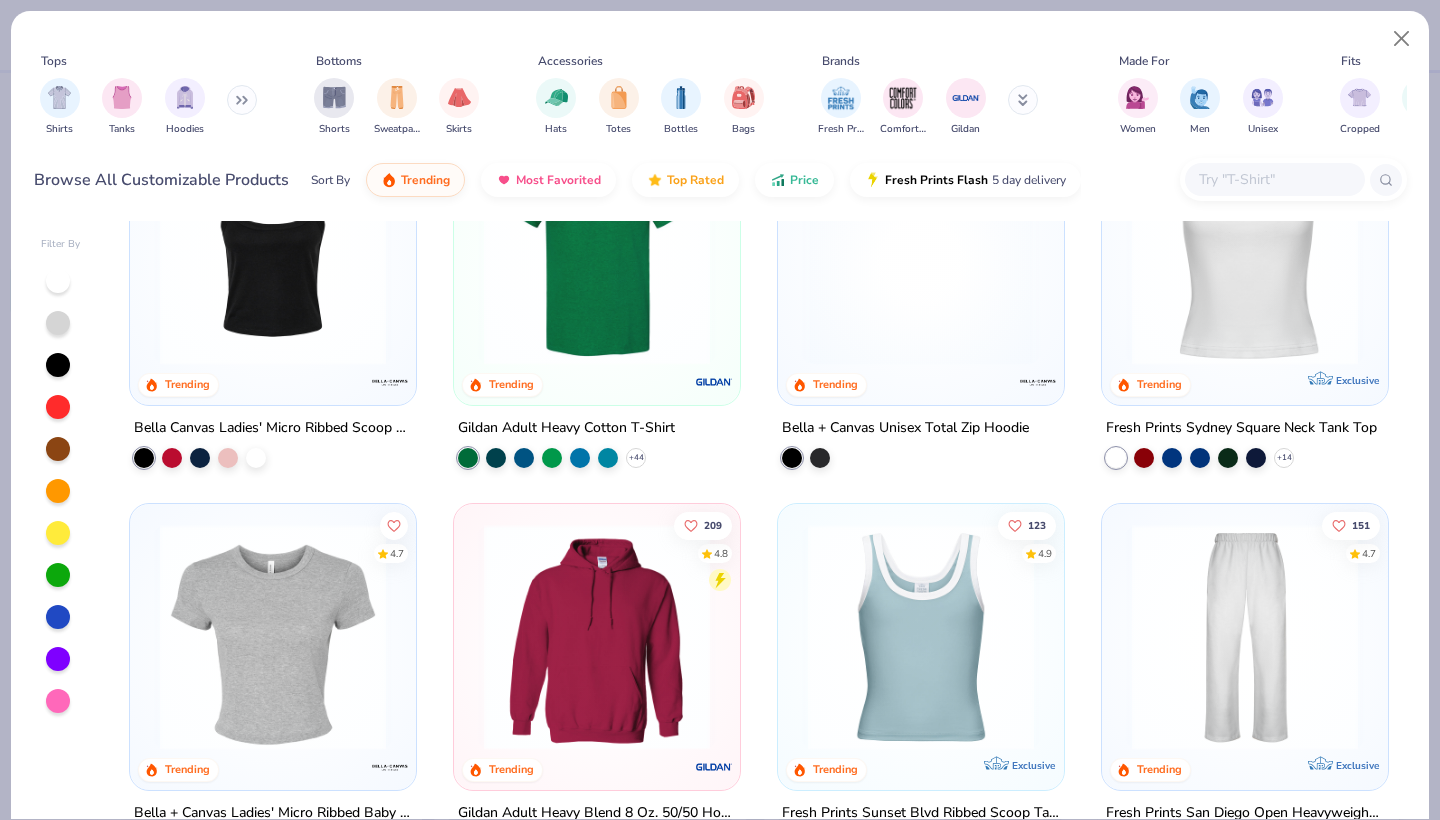 scroll, scrollTop: 530, scrollLeft: 0, axis: vertical 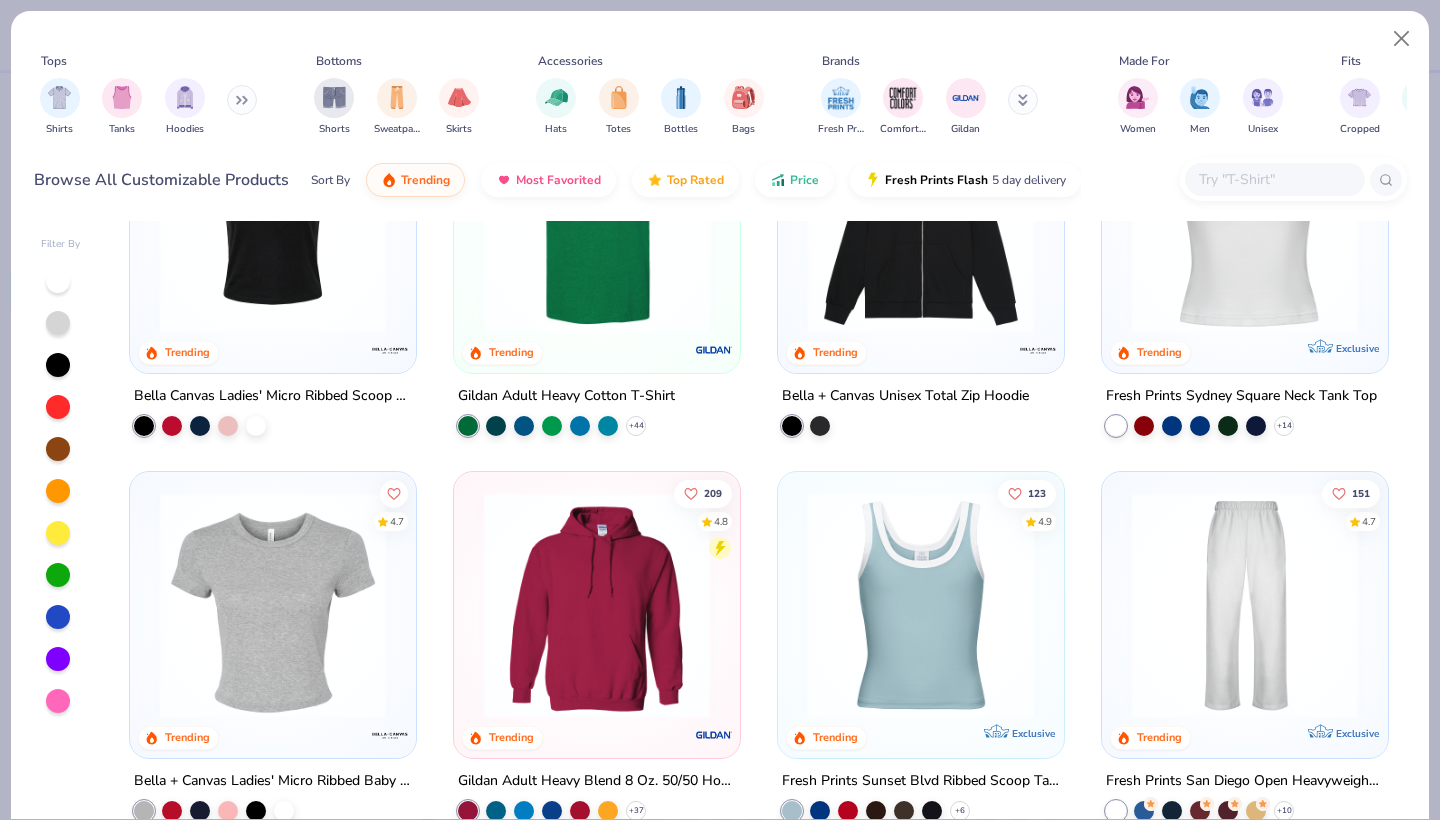 click at bounding box center [273, 604] 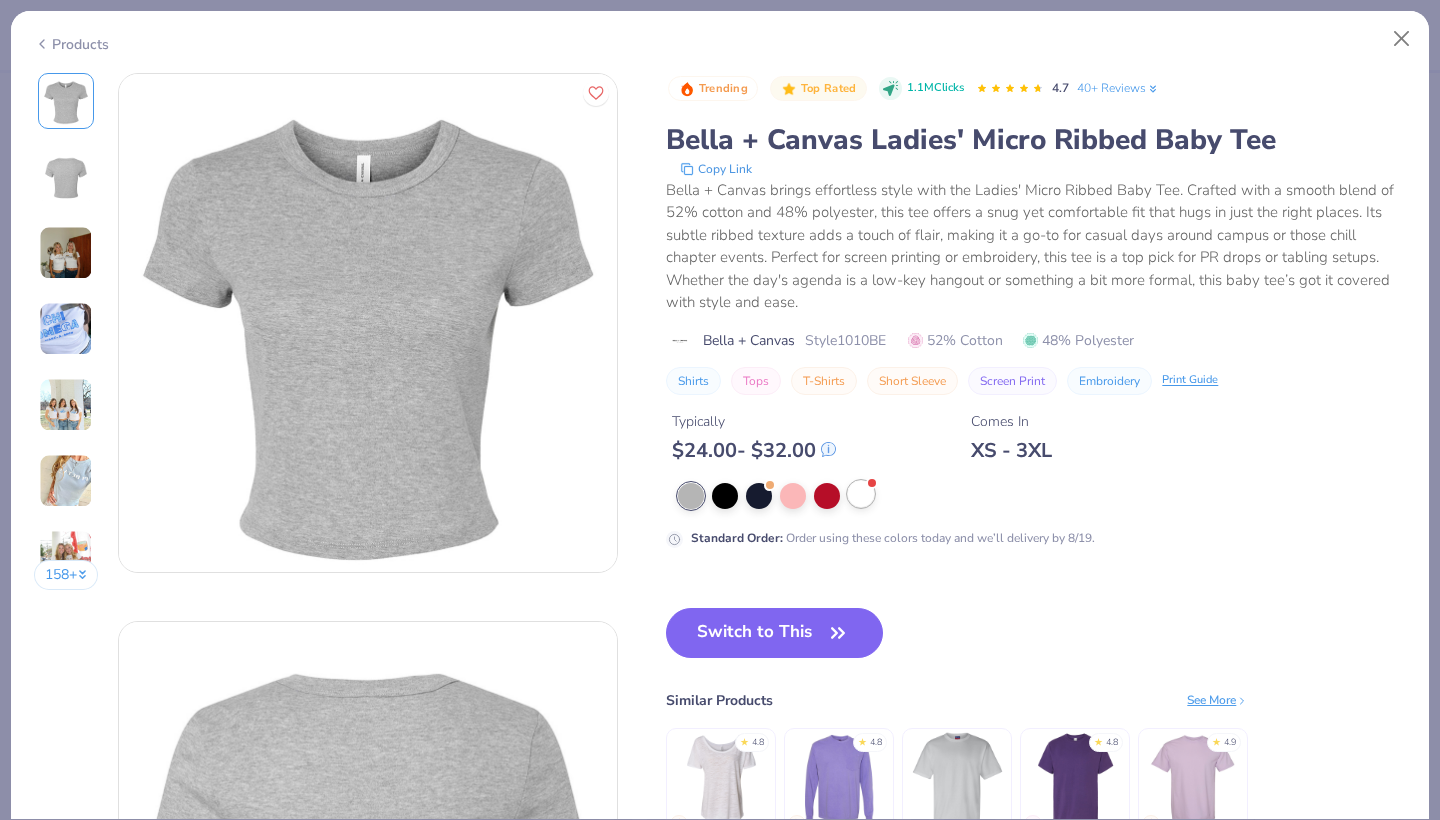 click at bounding box center (861, 494) 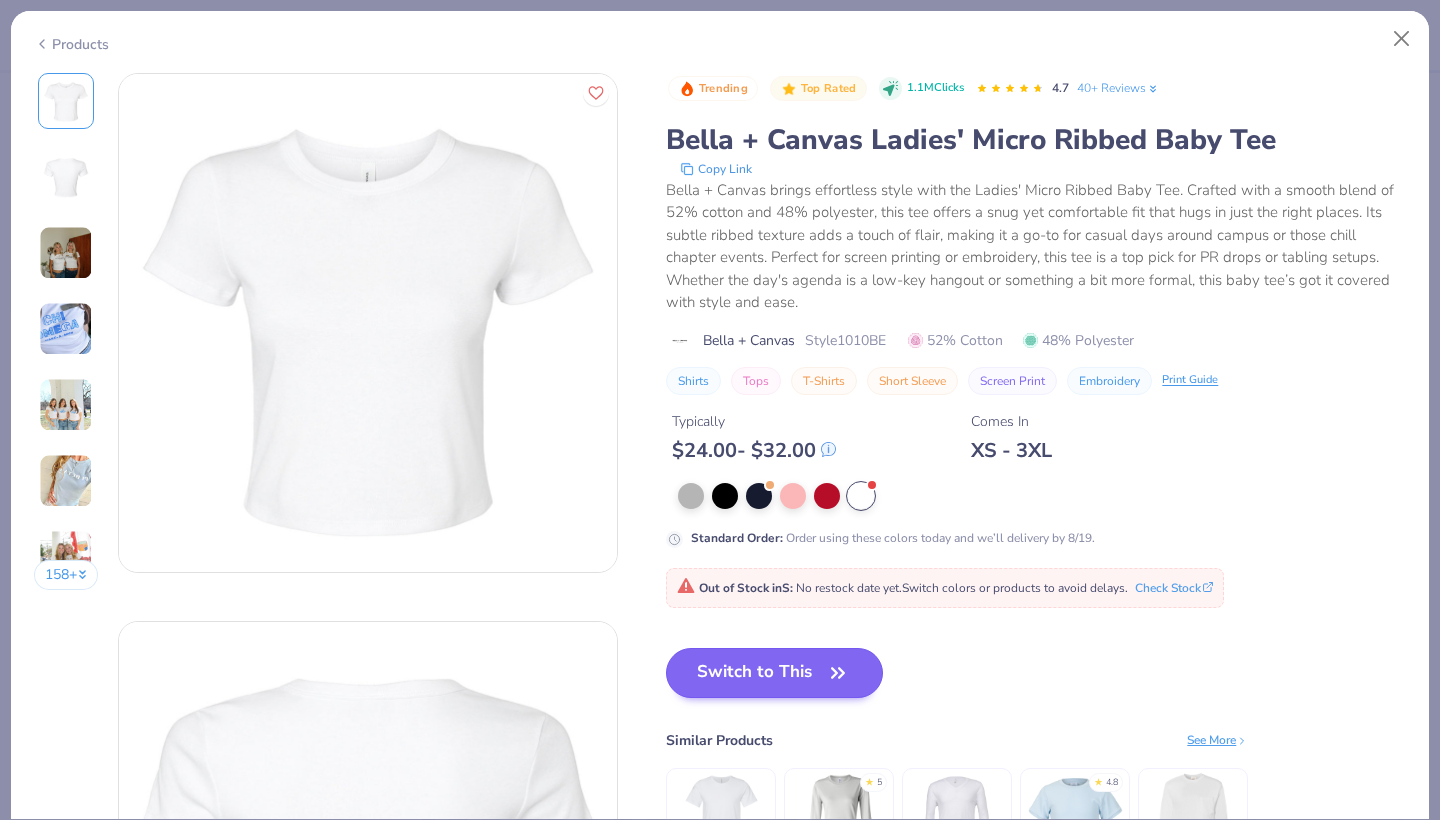 click on "Switch to This" at bounding box center (774, 673) 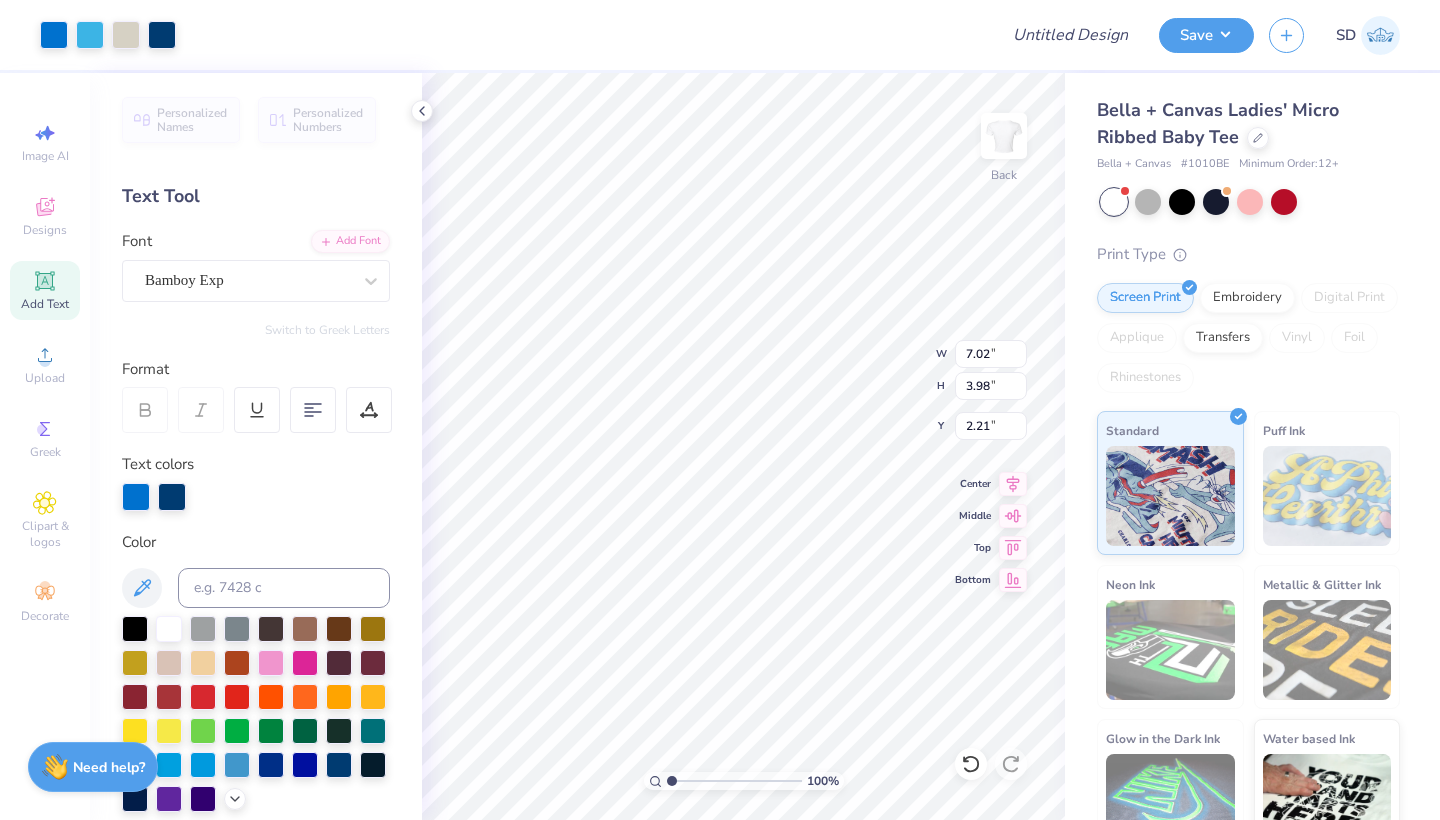type on "7.62" 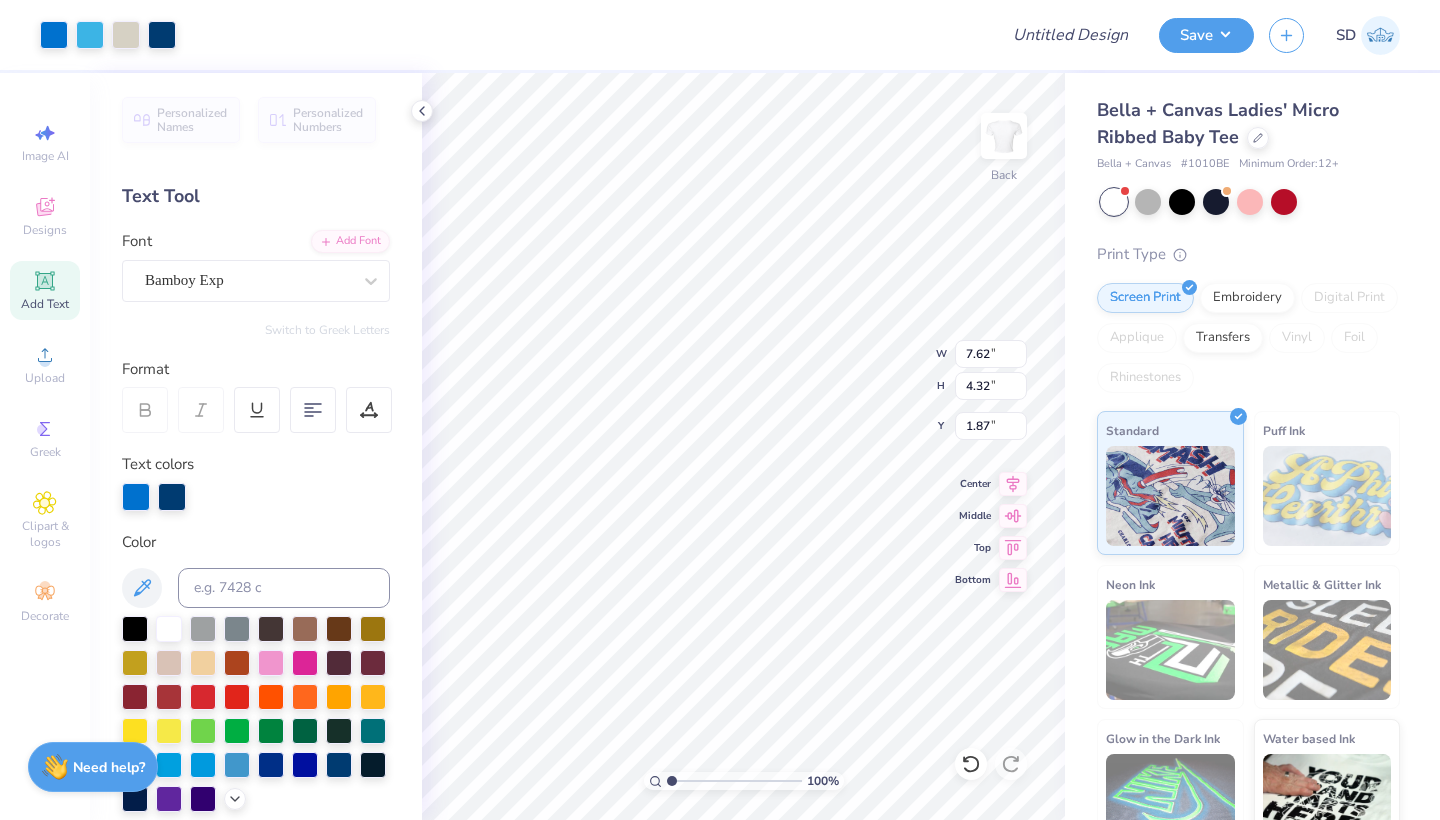 type on "8.58" 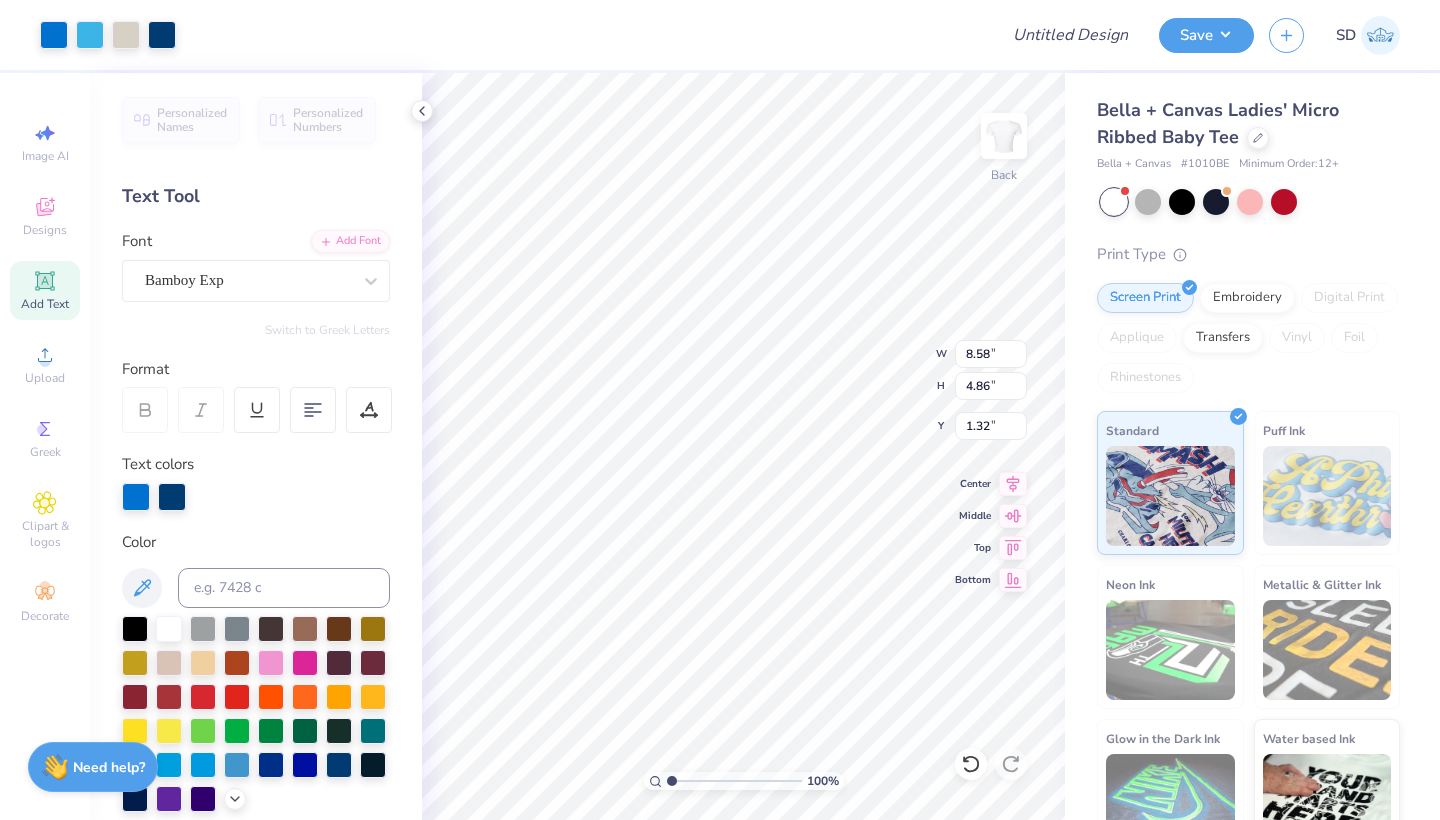 type on "1.84" 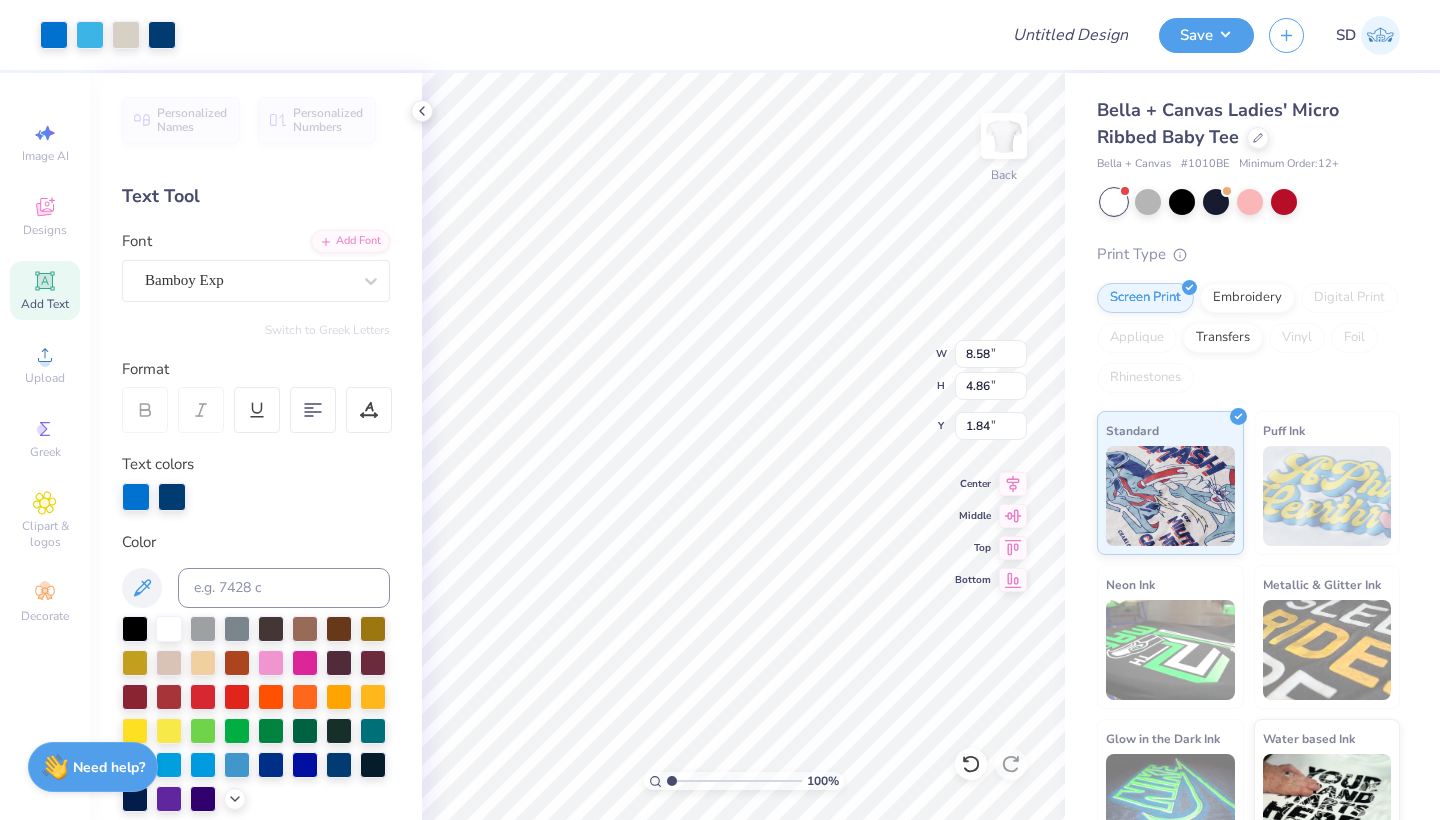 type on "9.53" 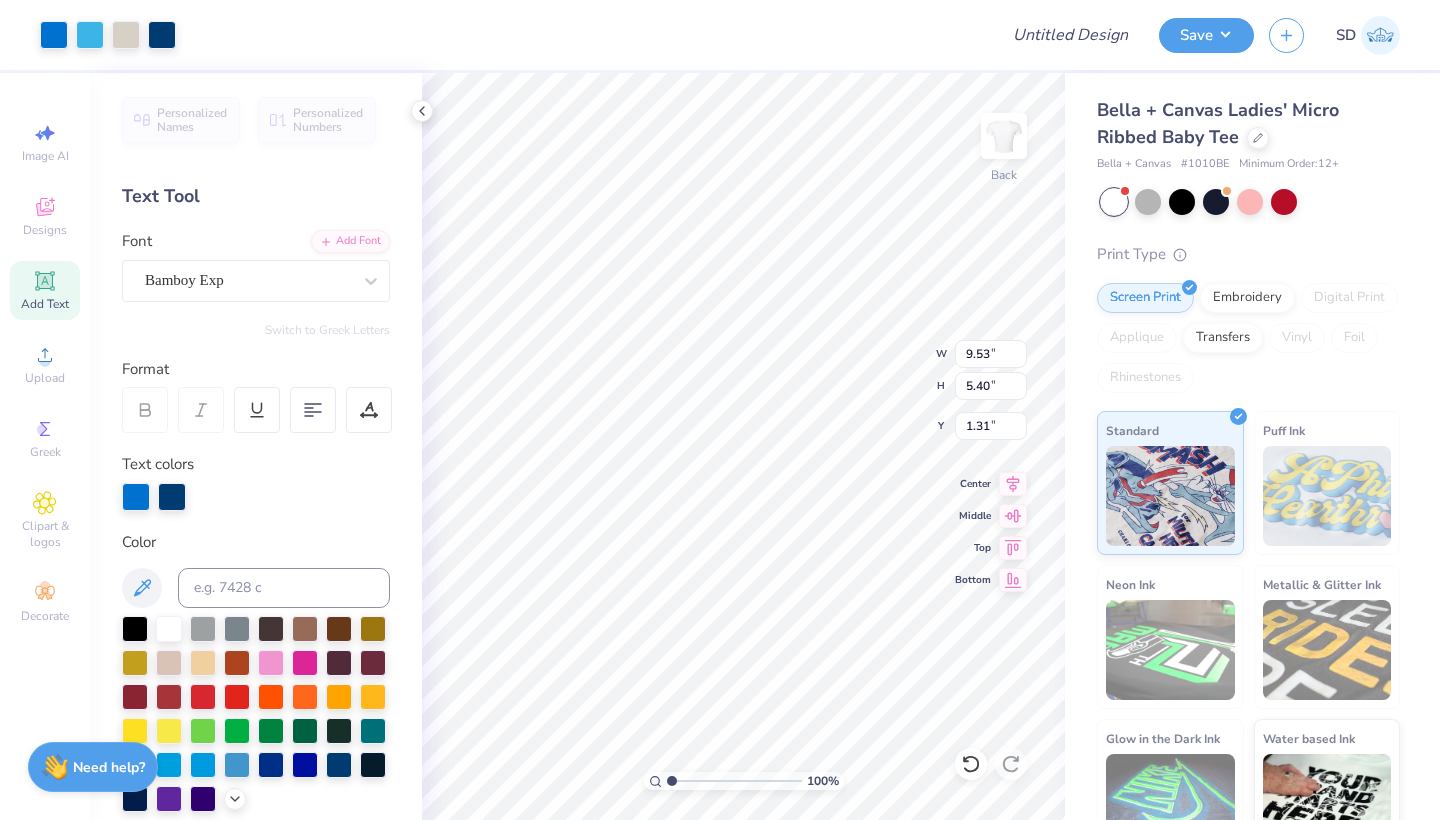 type on "1.44" 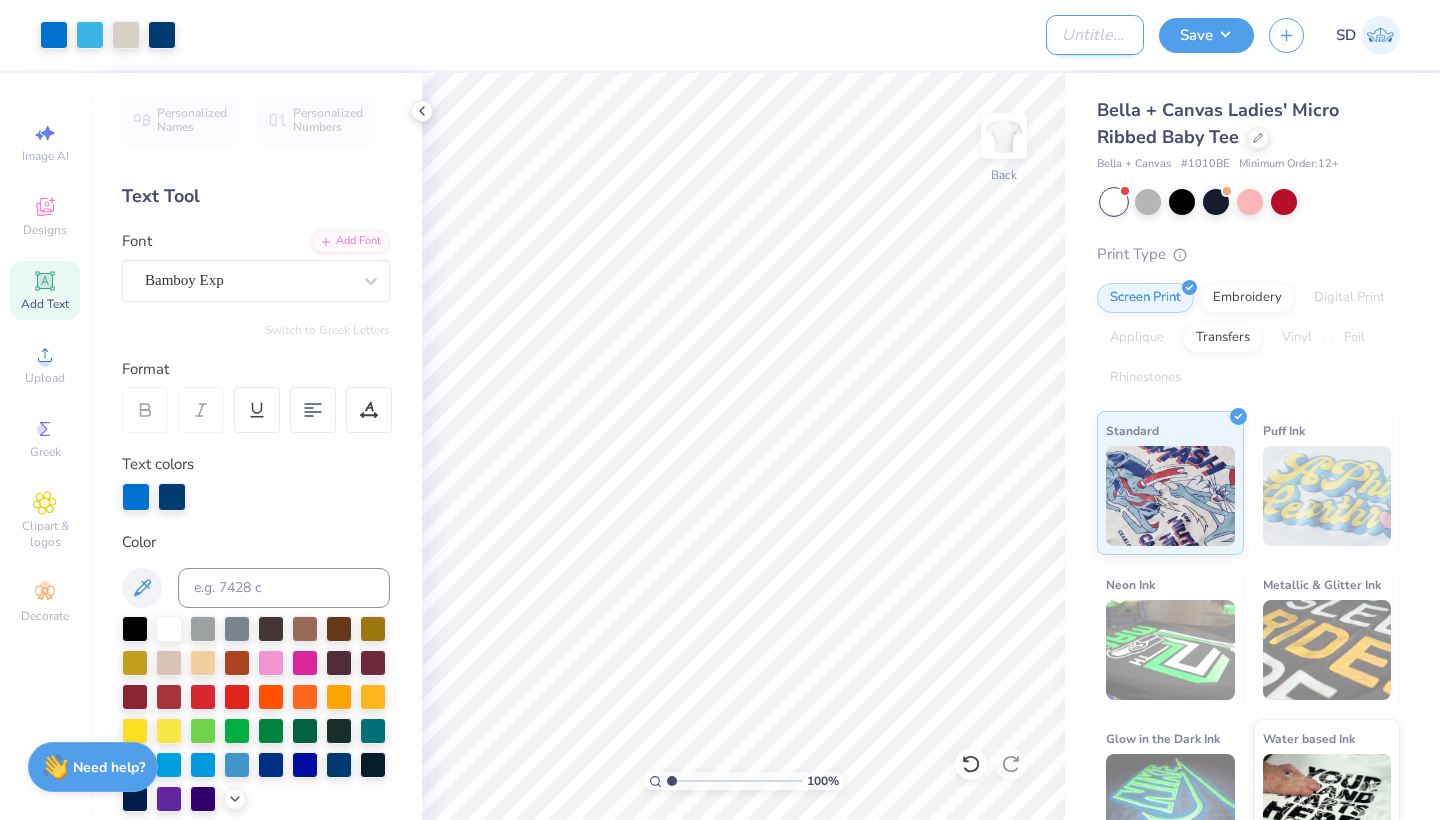 click on "Design Title" at bounding box center (1095, 35) 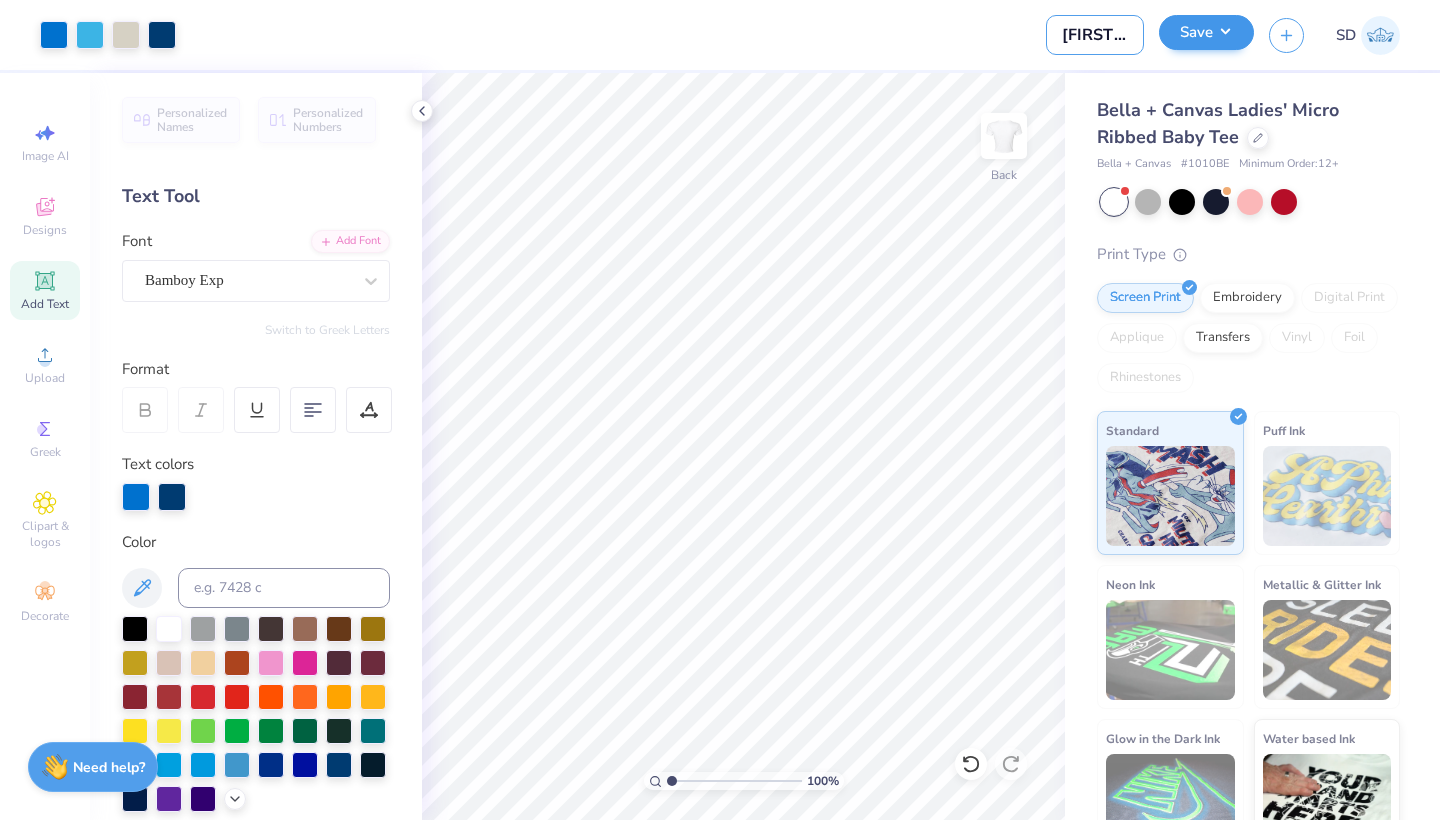 type on "[FIRST] [LAST] themed" 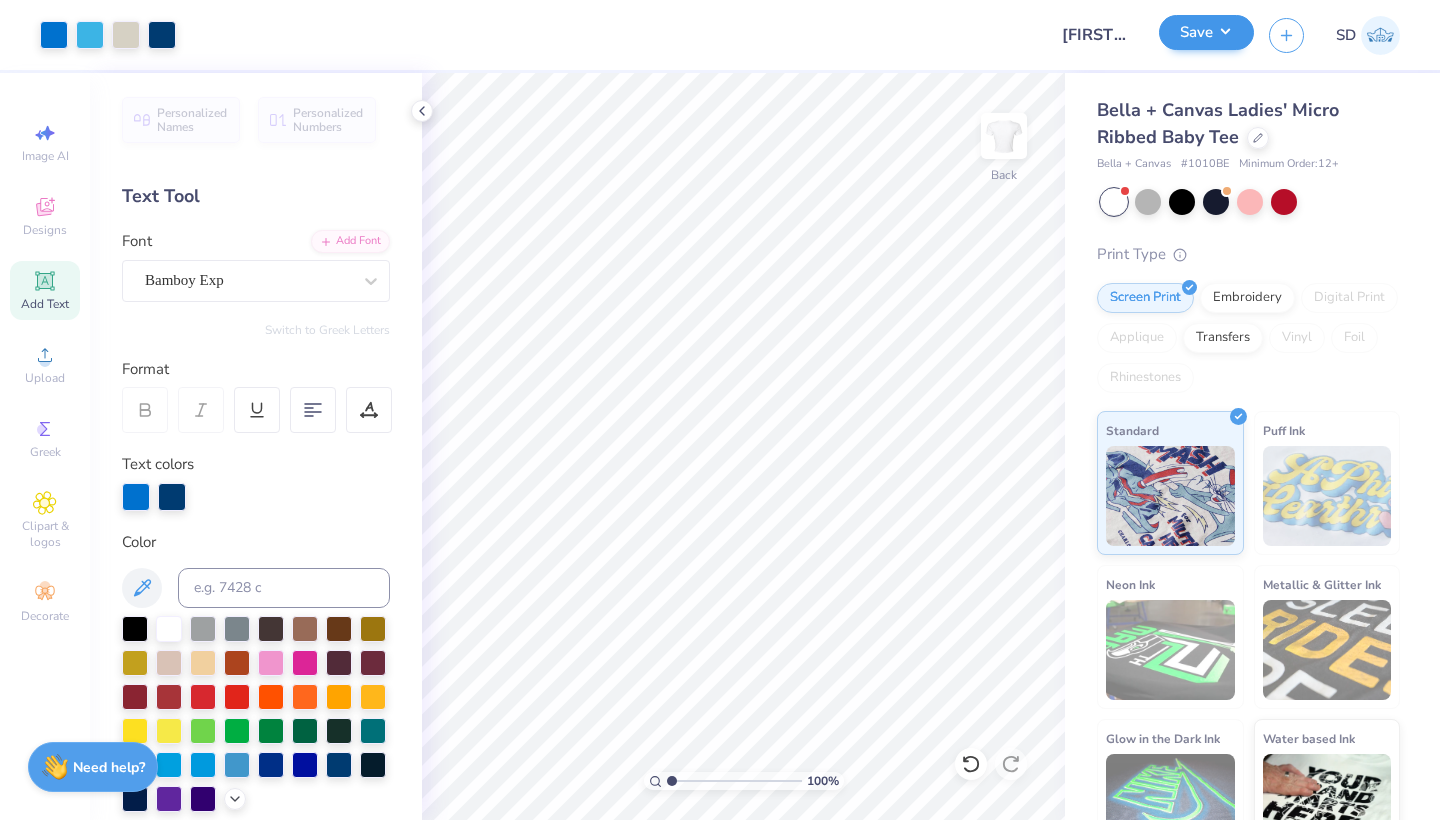 click on "Save" at bounding box center (1206, 32) 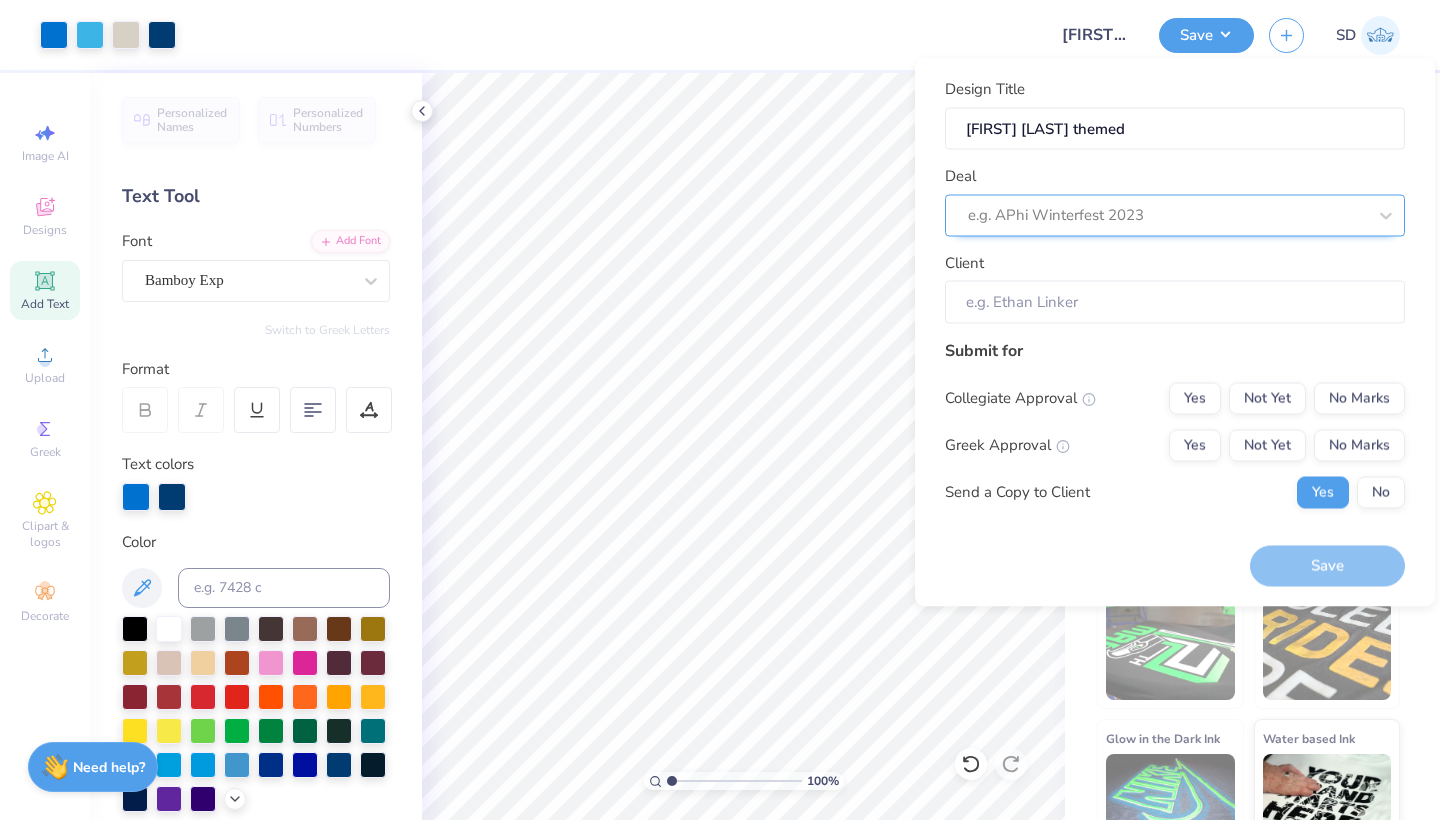 click on "e.g. APhi Winterfest 2023" at bounding box center (1167, 215) 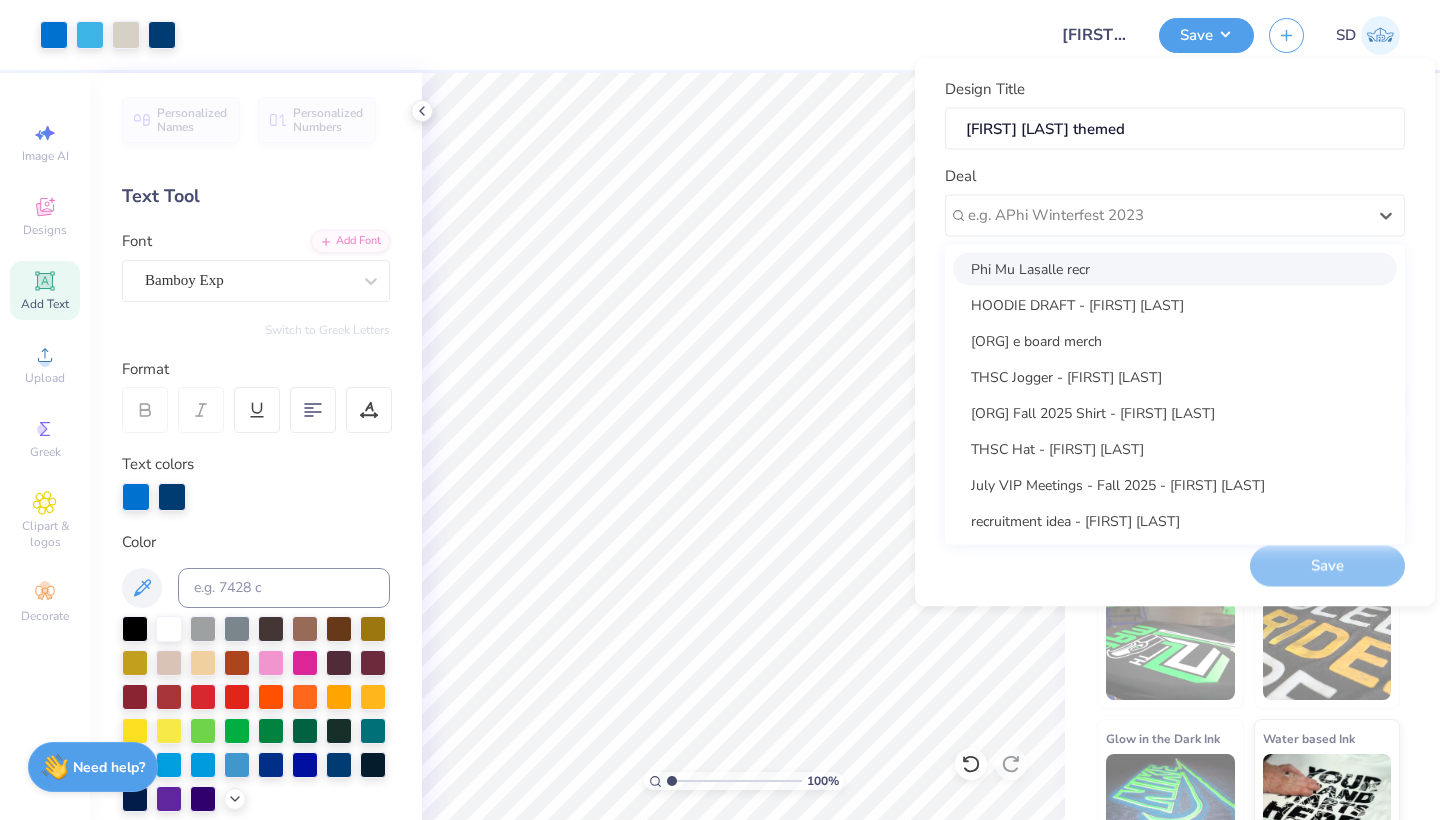 click on "Phi Mu Lasalle recr" at bounding box center (1175, 268) 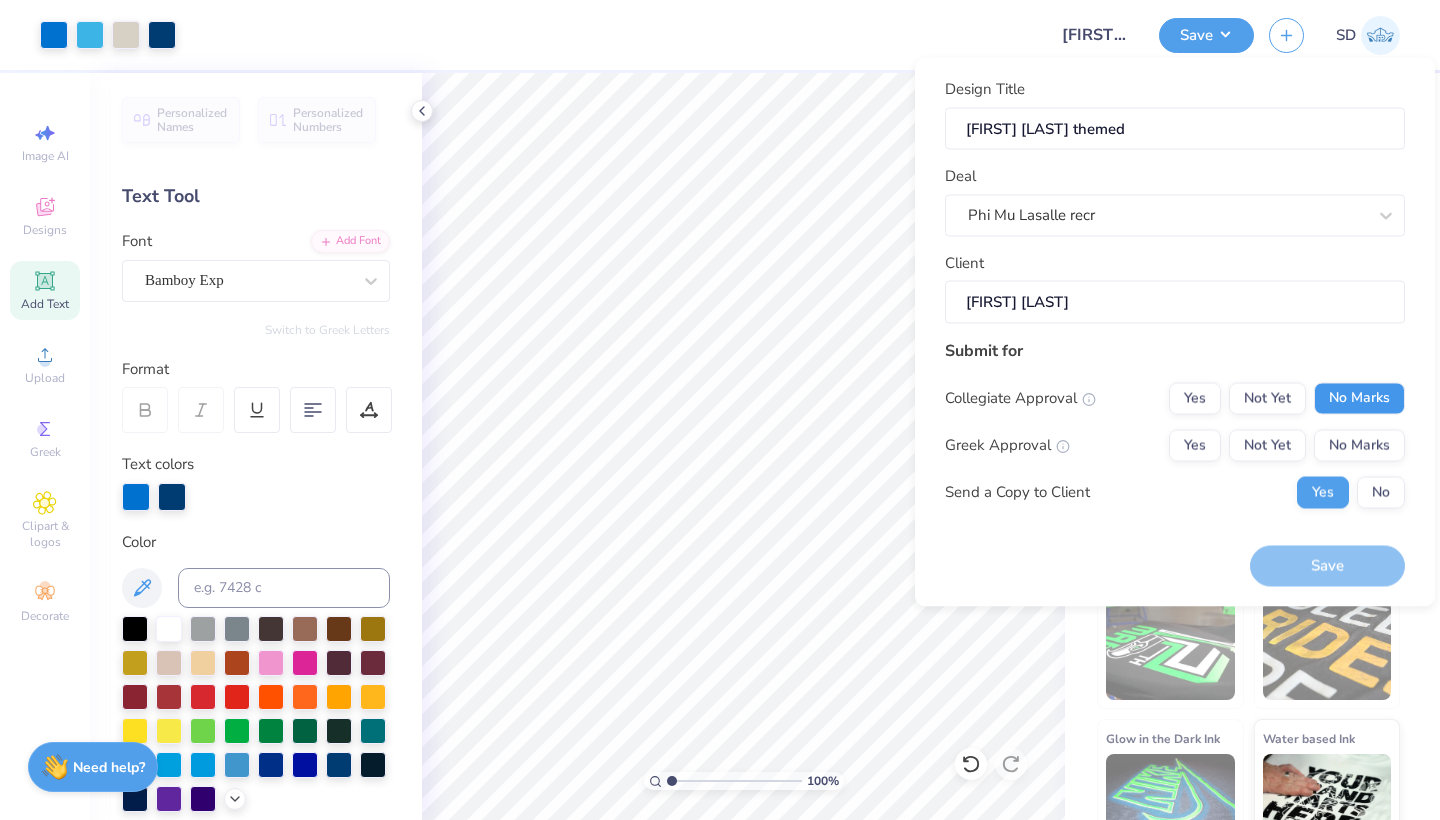 click on "No Marks" at bounding box center (1359, 398) 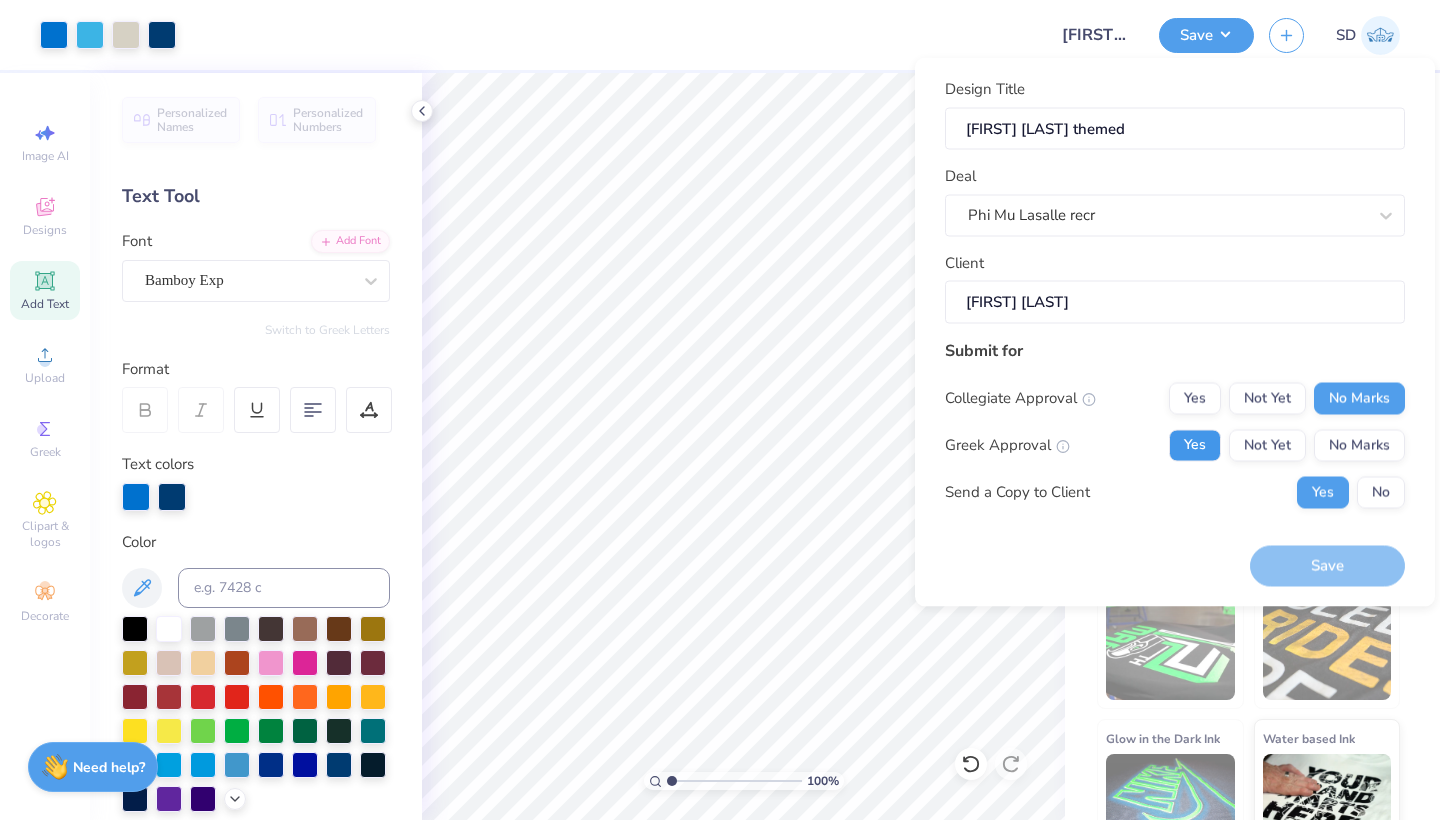 click on "Yes" at bounding box center [1195, 445] 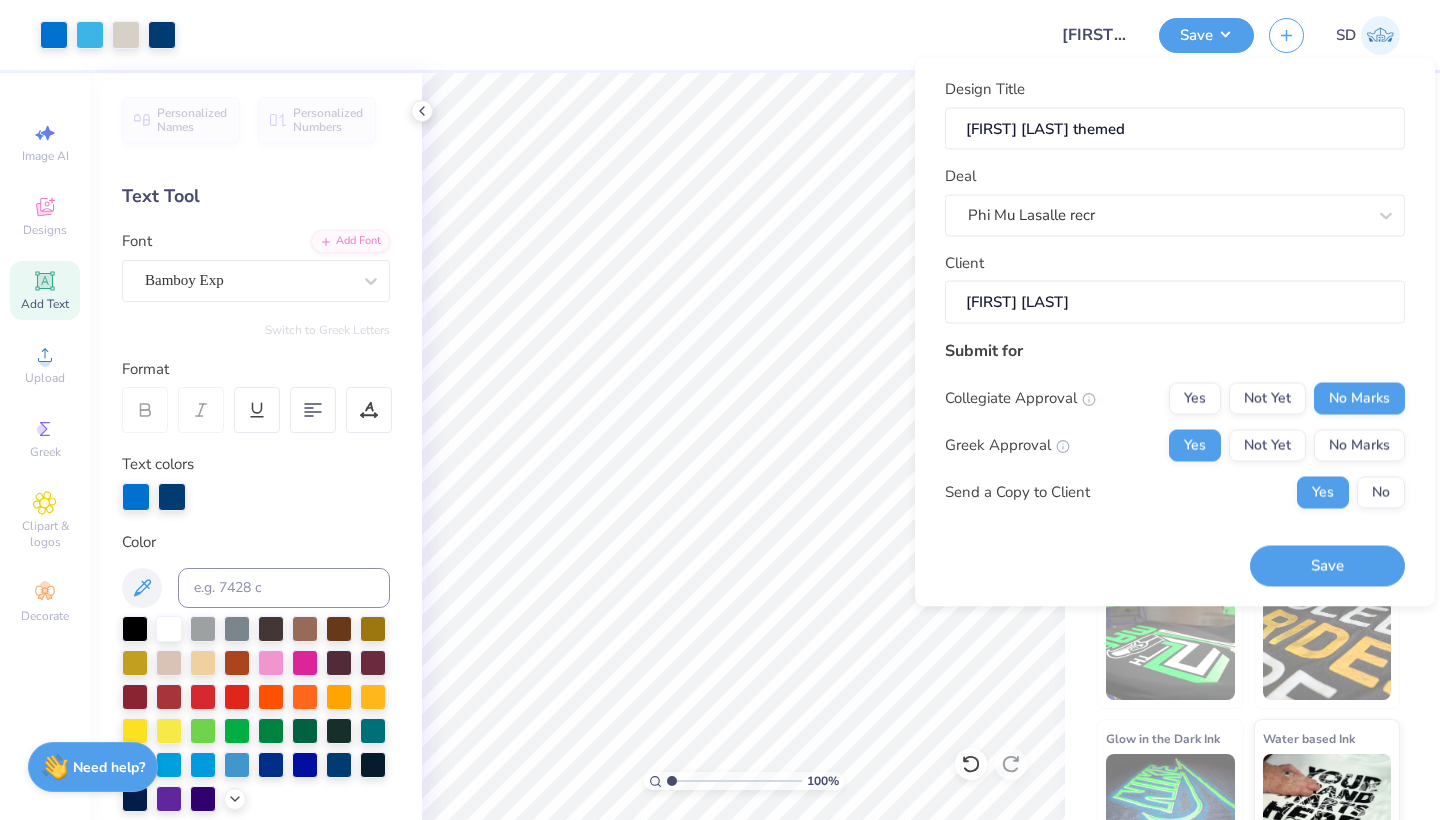 click on "Design Title [NAME] themed Deal Phi Mu Lasalle recr Client [NAME] Phi Mu Submit for Collegiate Approval Yes Not Yet No Marks Greek Approval Yes Not Yet No Marks Send a Copy to Client Yes No Save" at bounding box center (1175, 332) 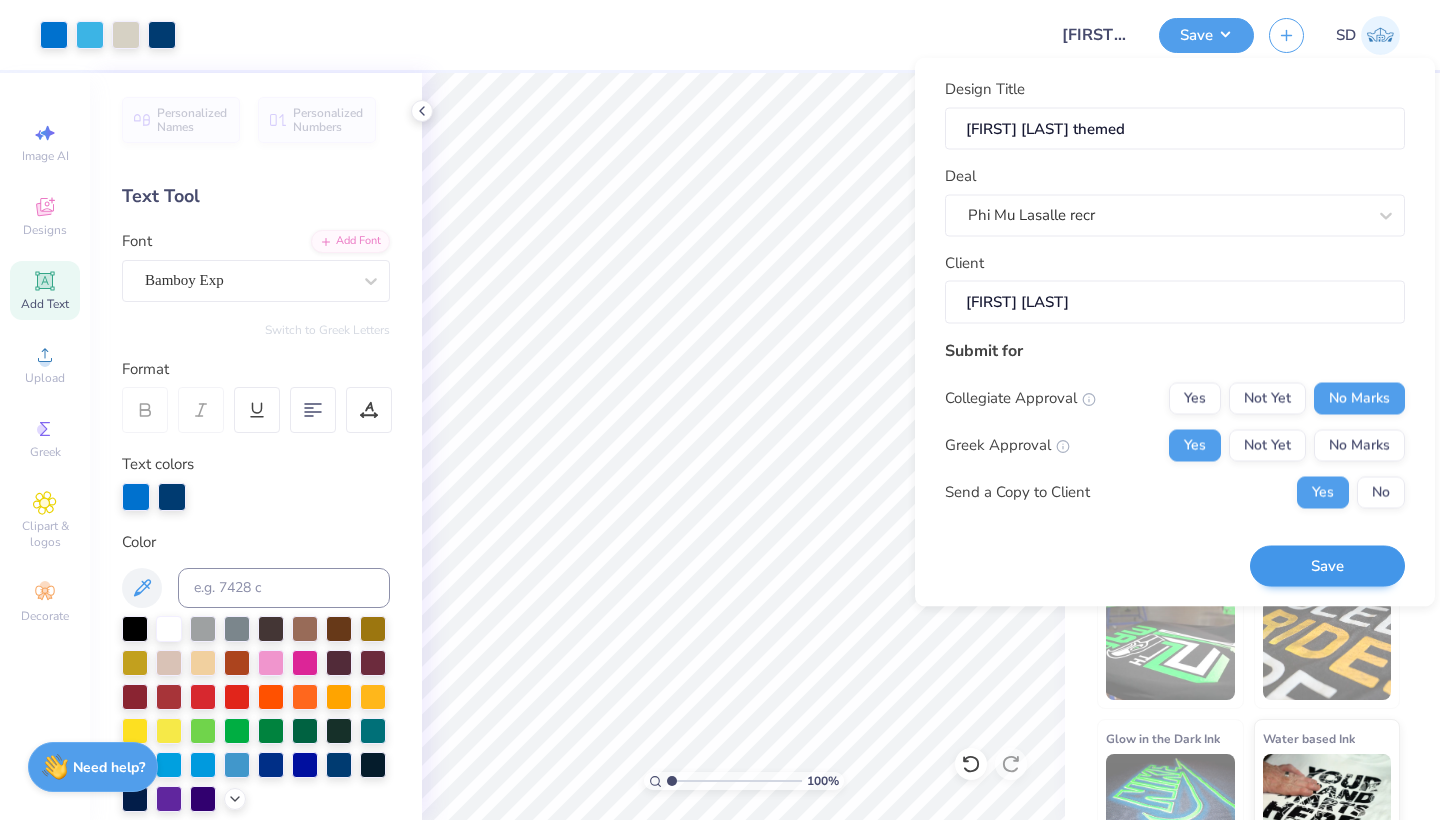 click on "Save" at bounding box center (1327, 566) 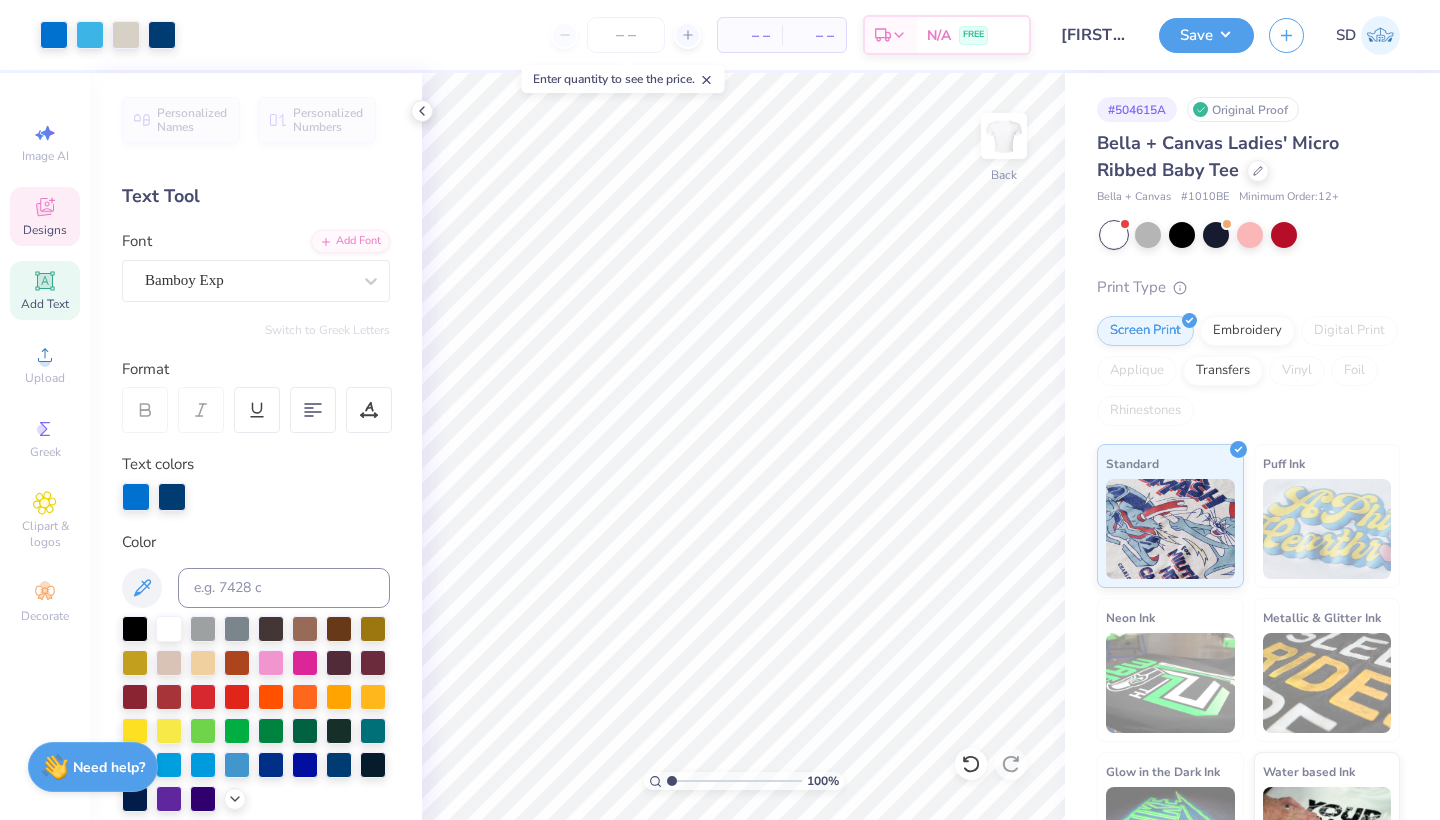 click 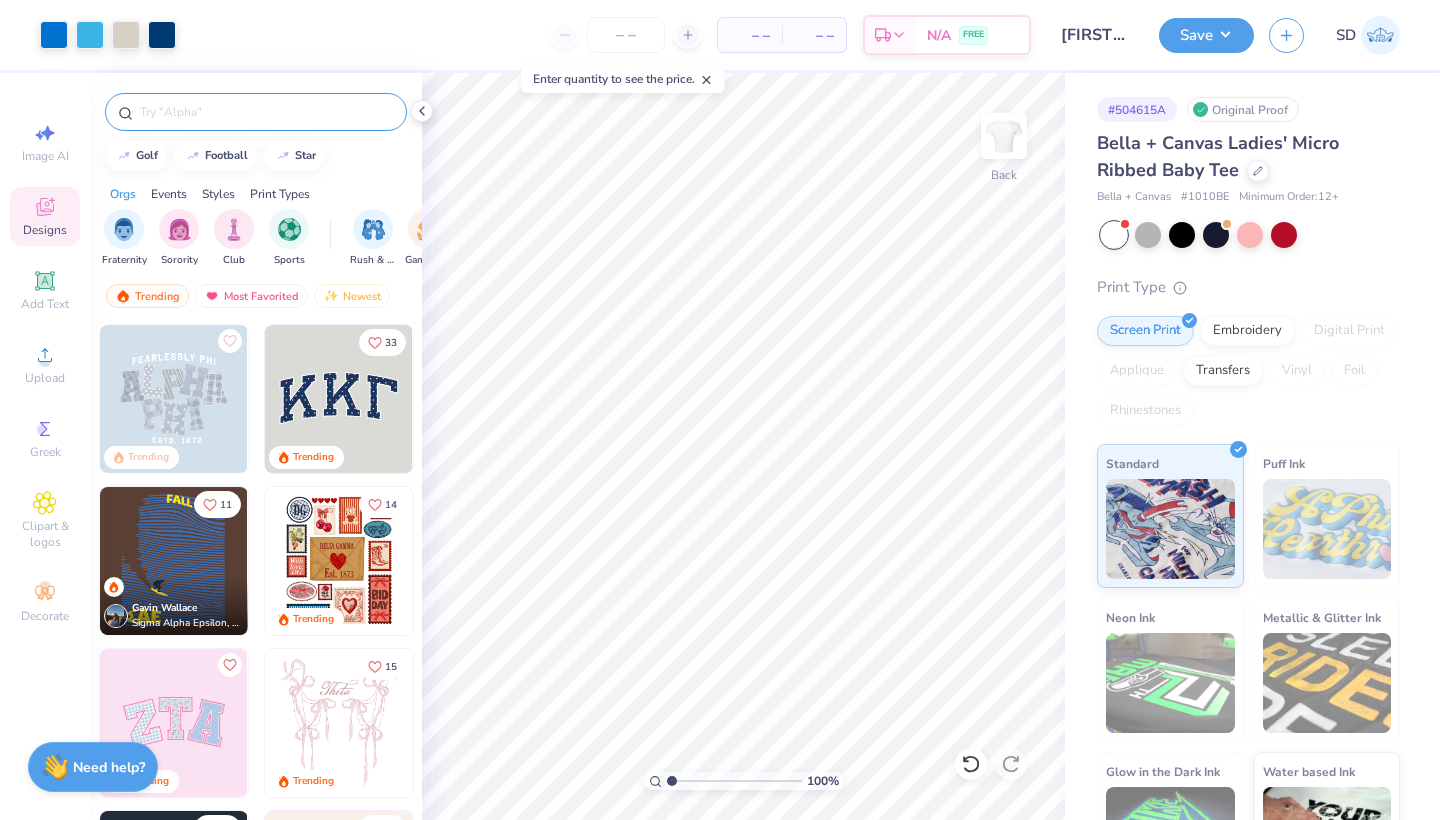 click at bounding box center (256, 112) 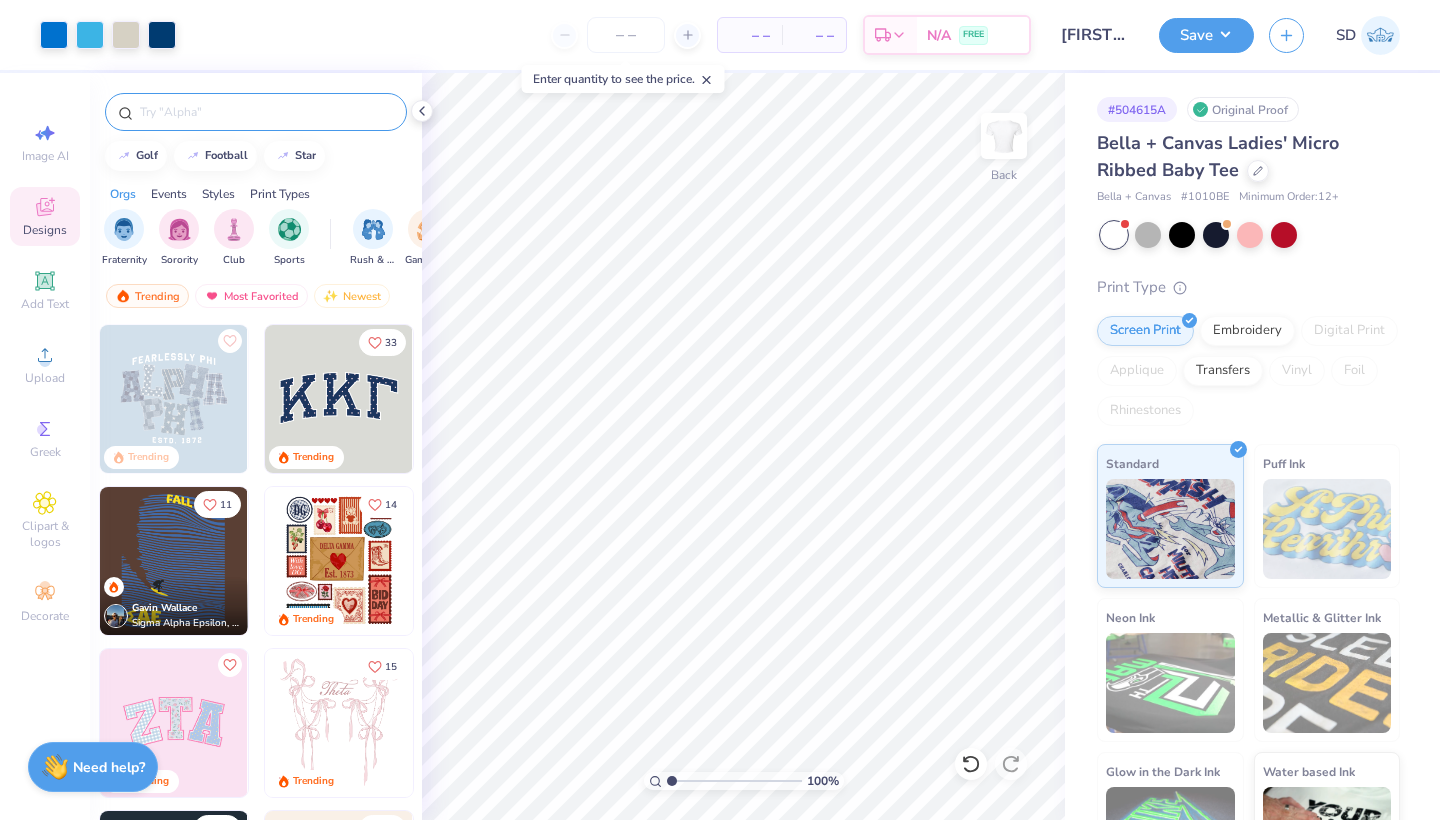click at bounding box center (266, 112) 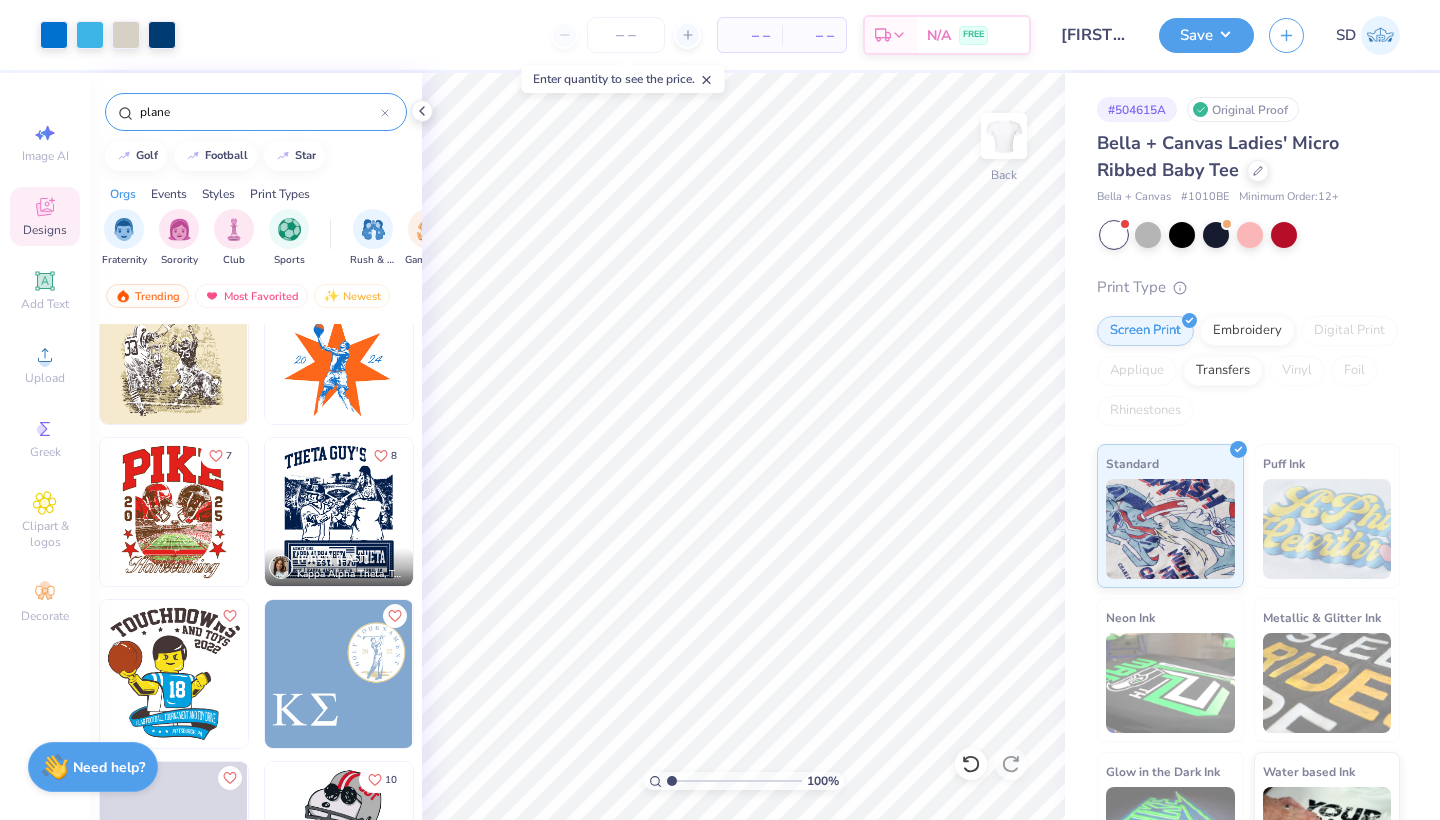 scroll, scrollTop: 4950, scrollLeft: 0, axis: vertical 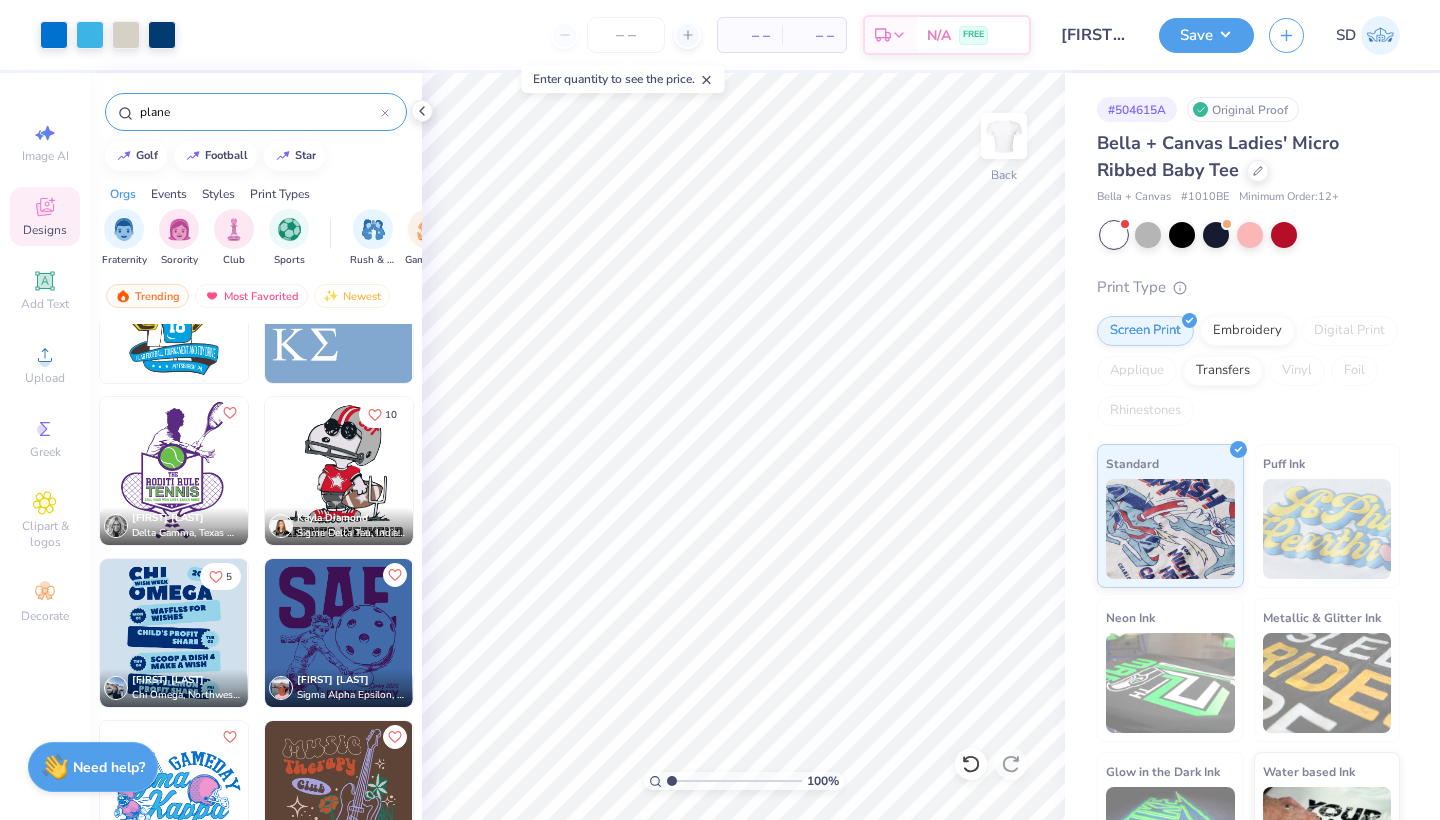 click on "plane" at bounding box center [259, 112] 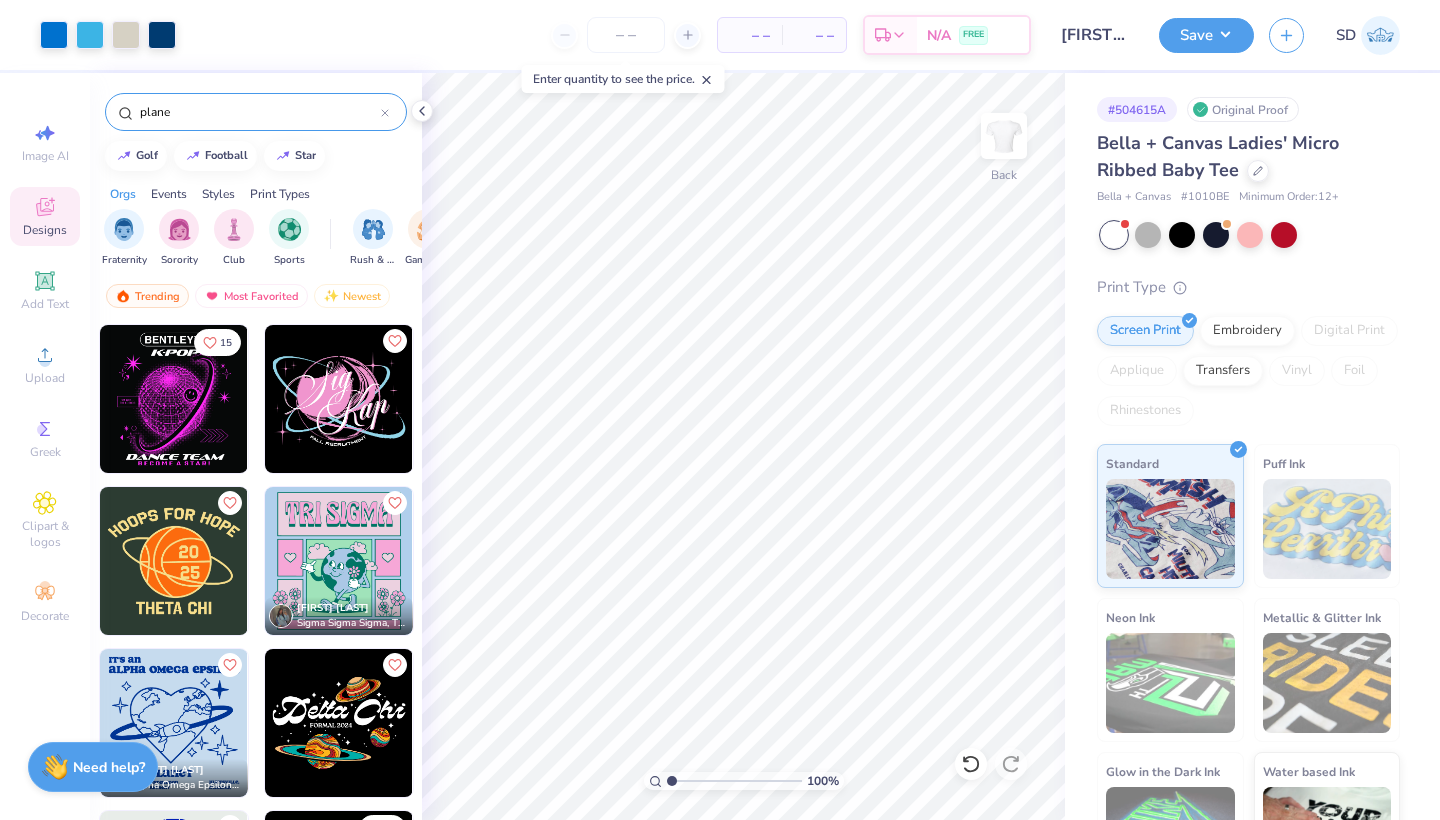 click on "plane" at bounding box center (259, 112) 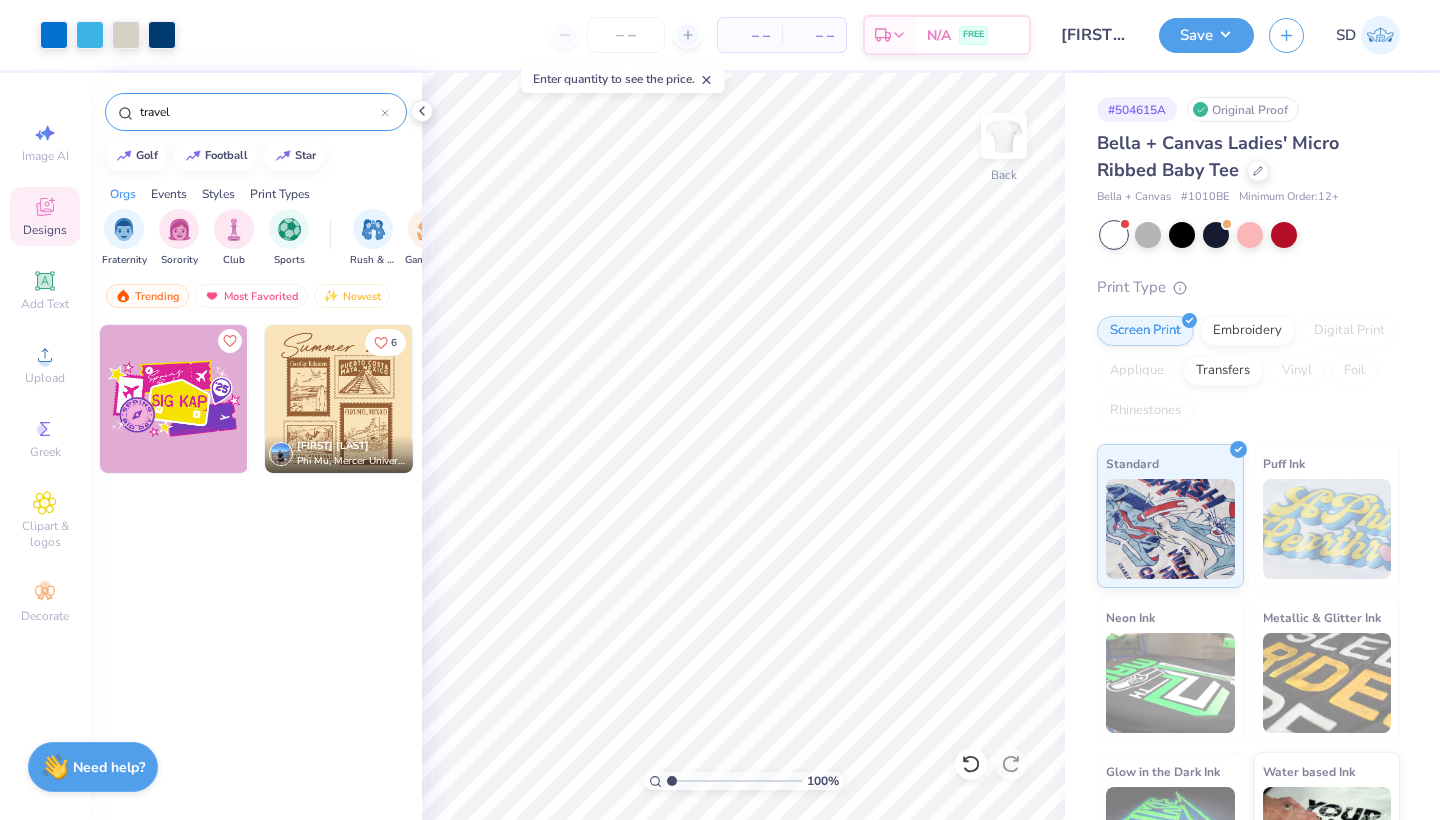 type on "travel" 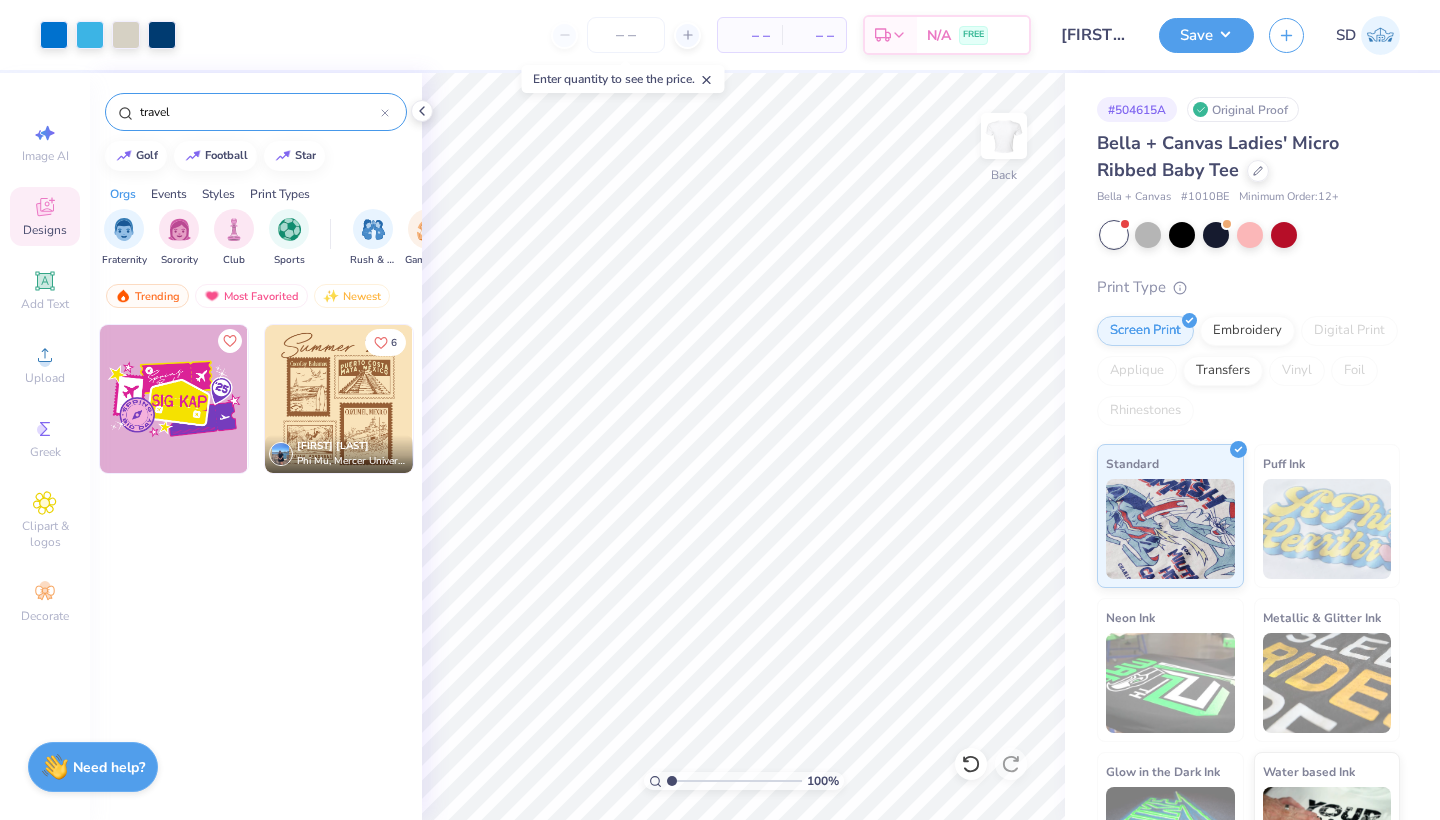 click at bounding box center [174, 399] 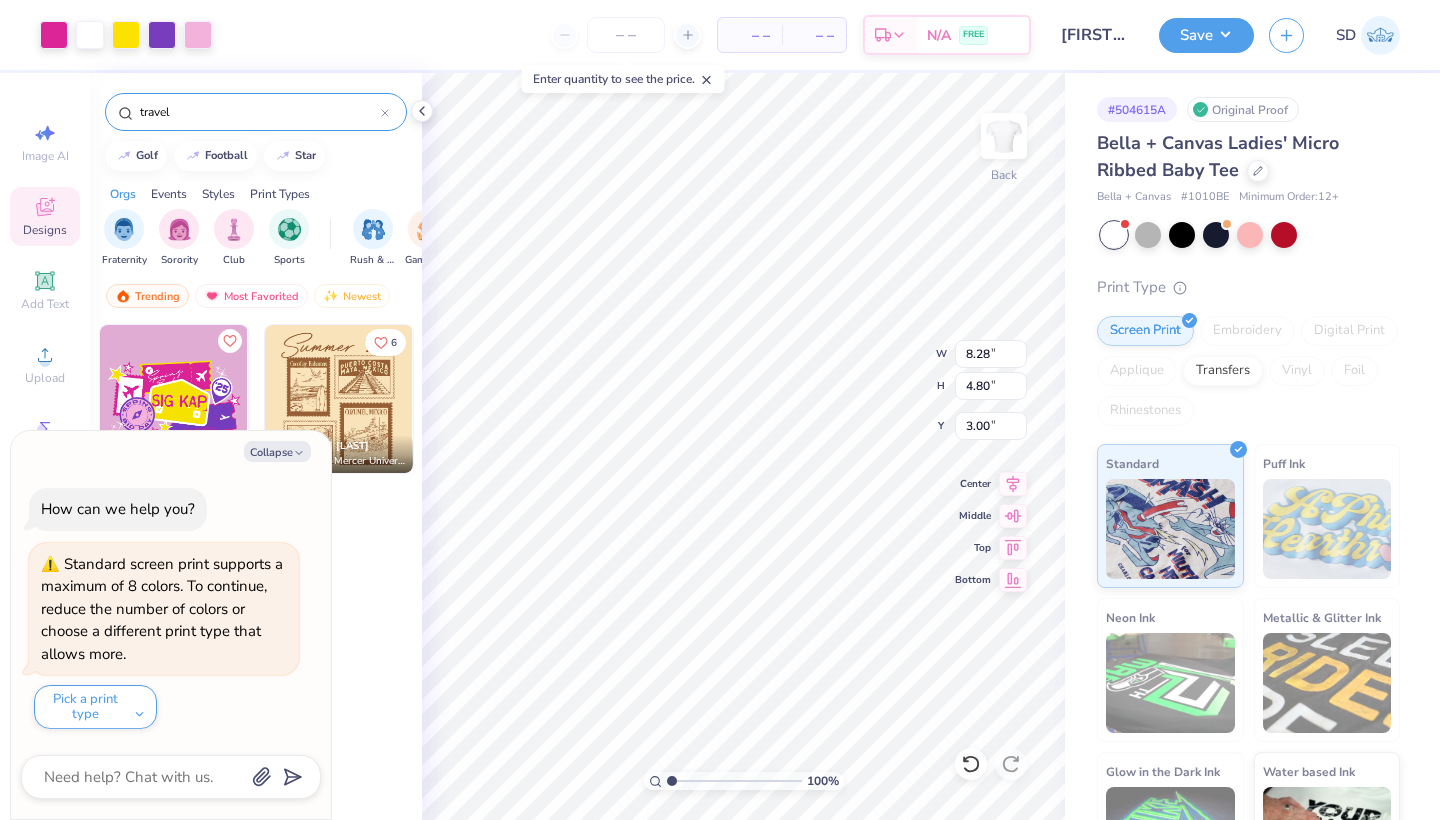 type on "x" 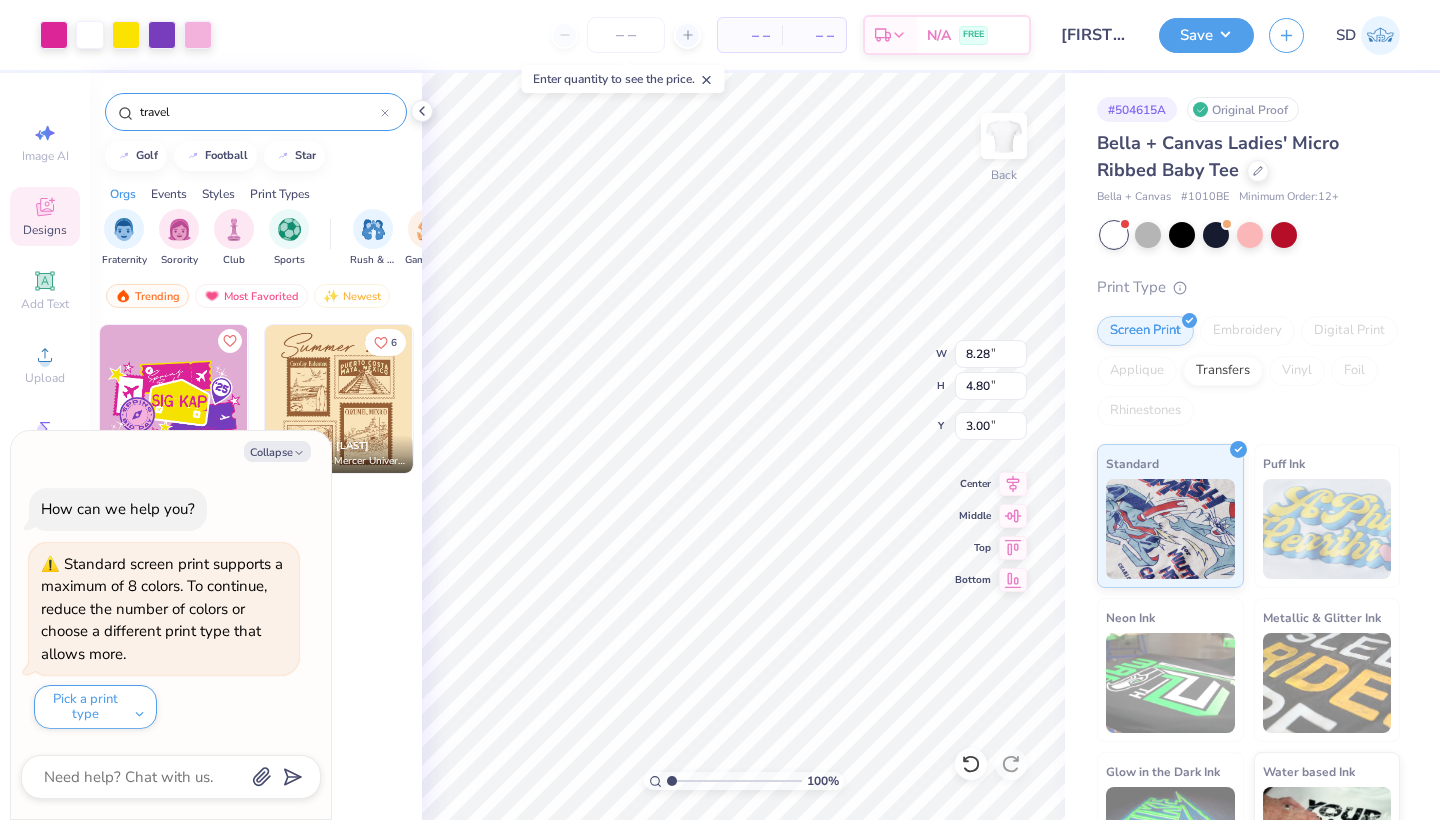 type on "5.39" 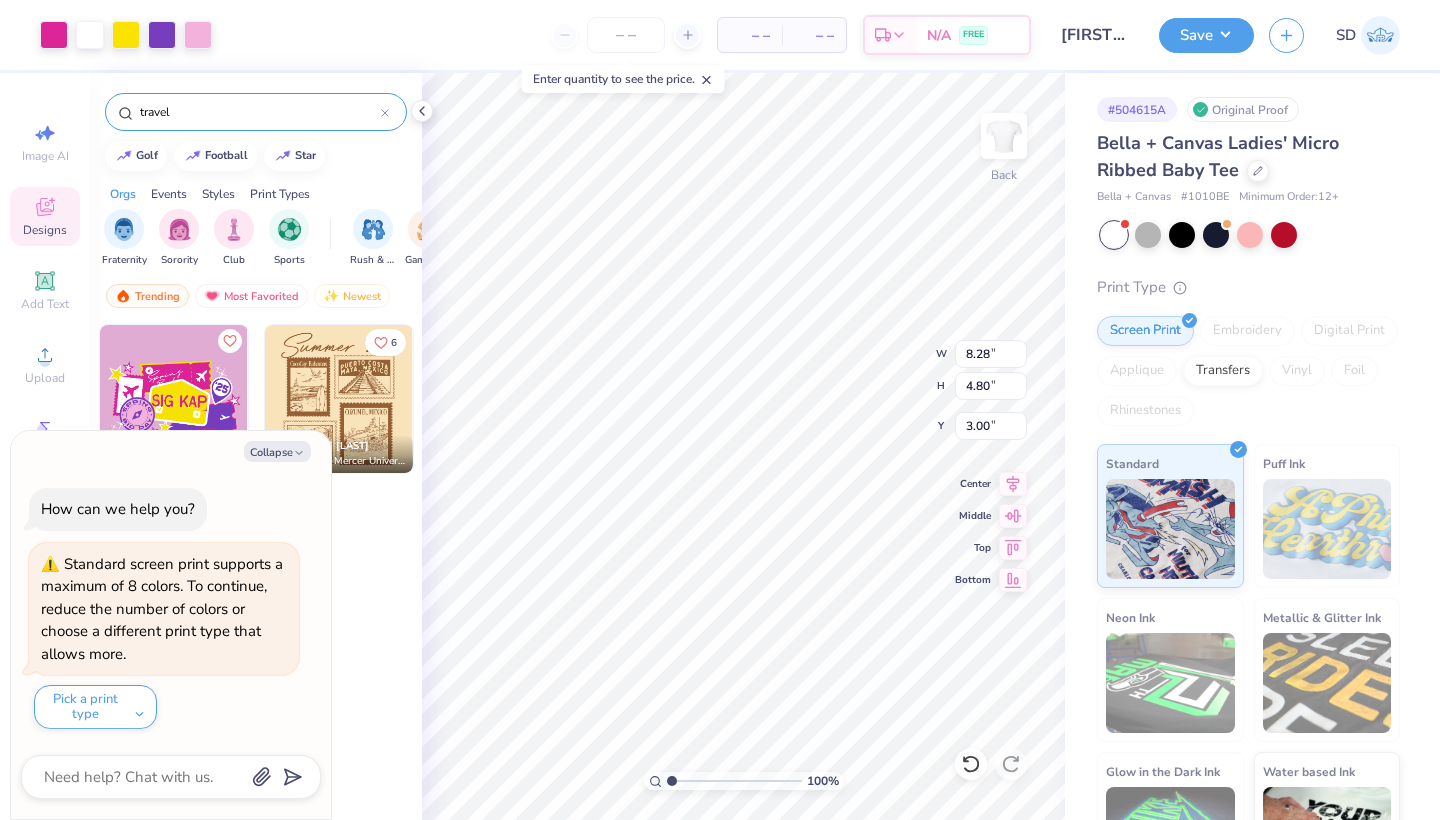 type on "1.18" 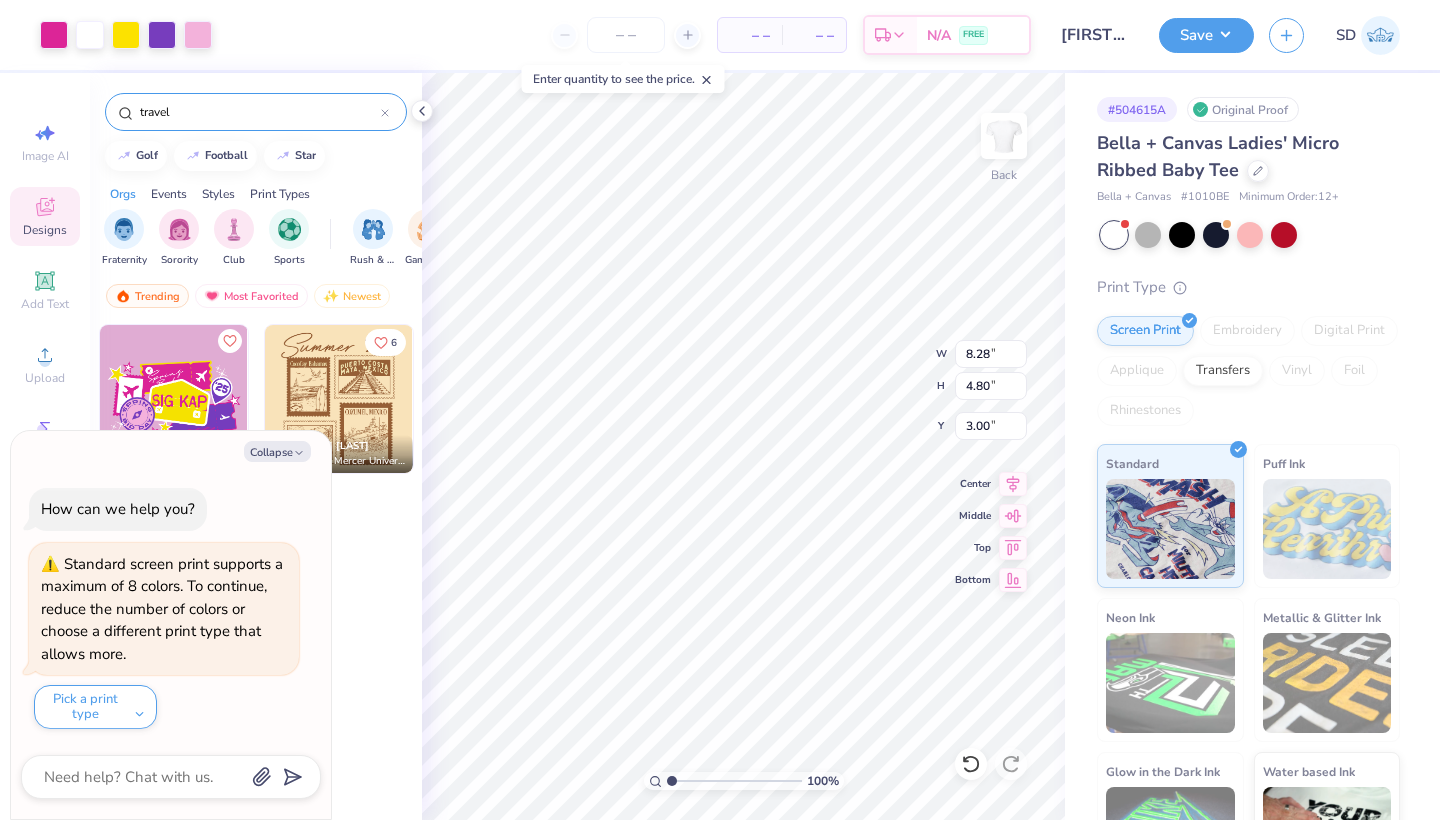 type on "1.44" 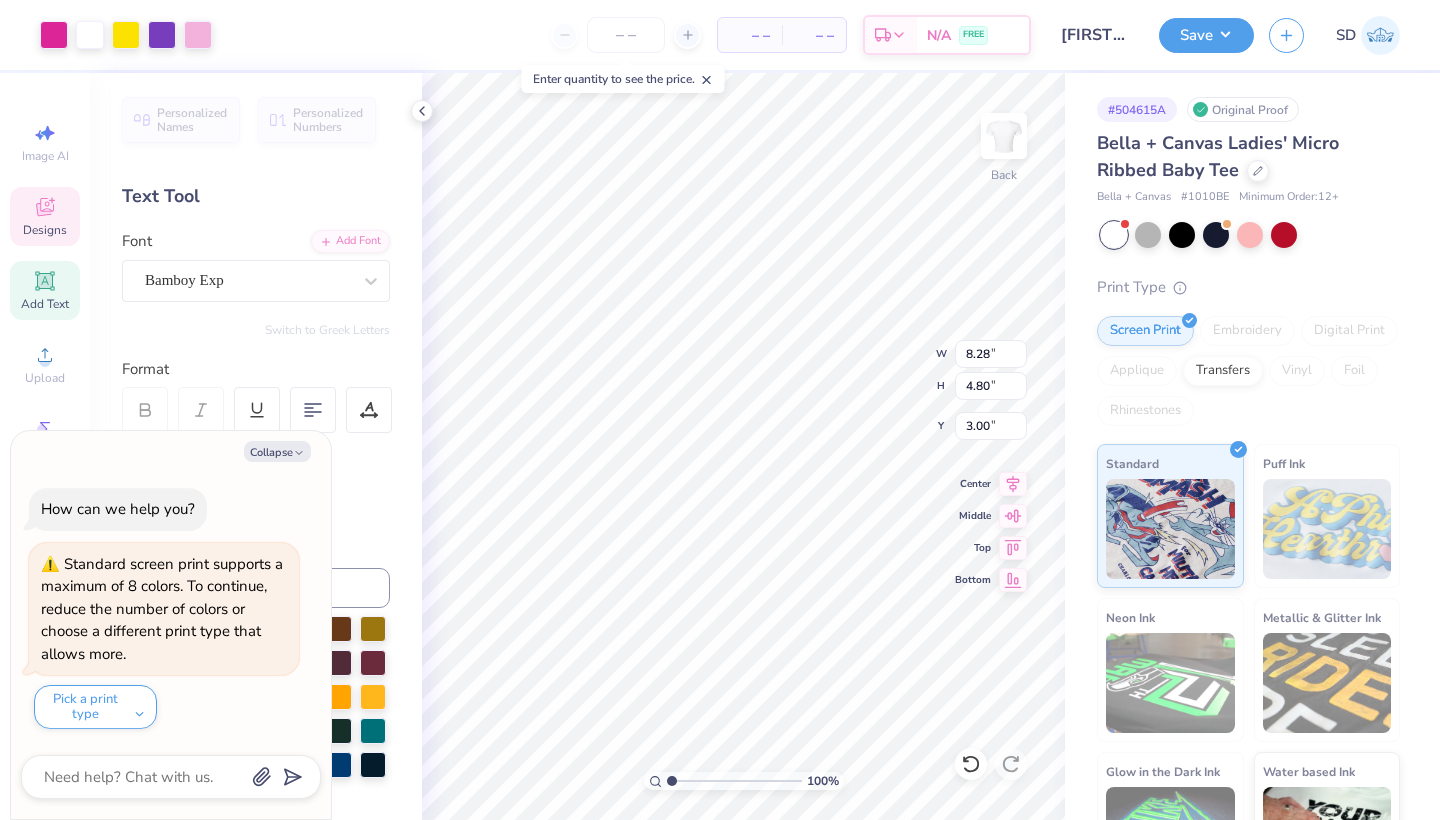 type on "x" 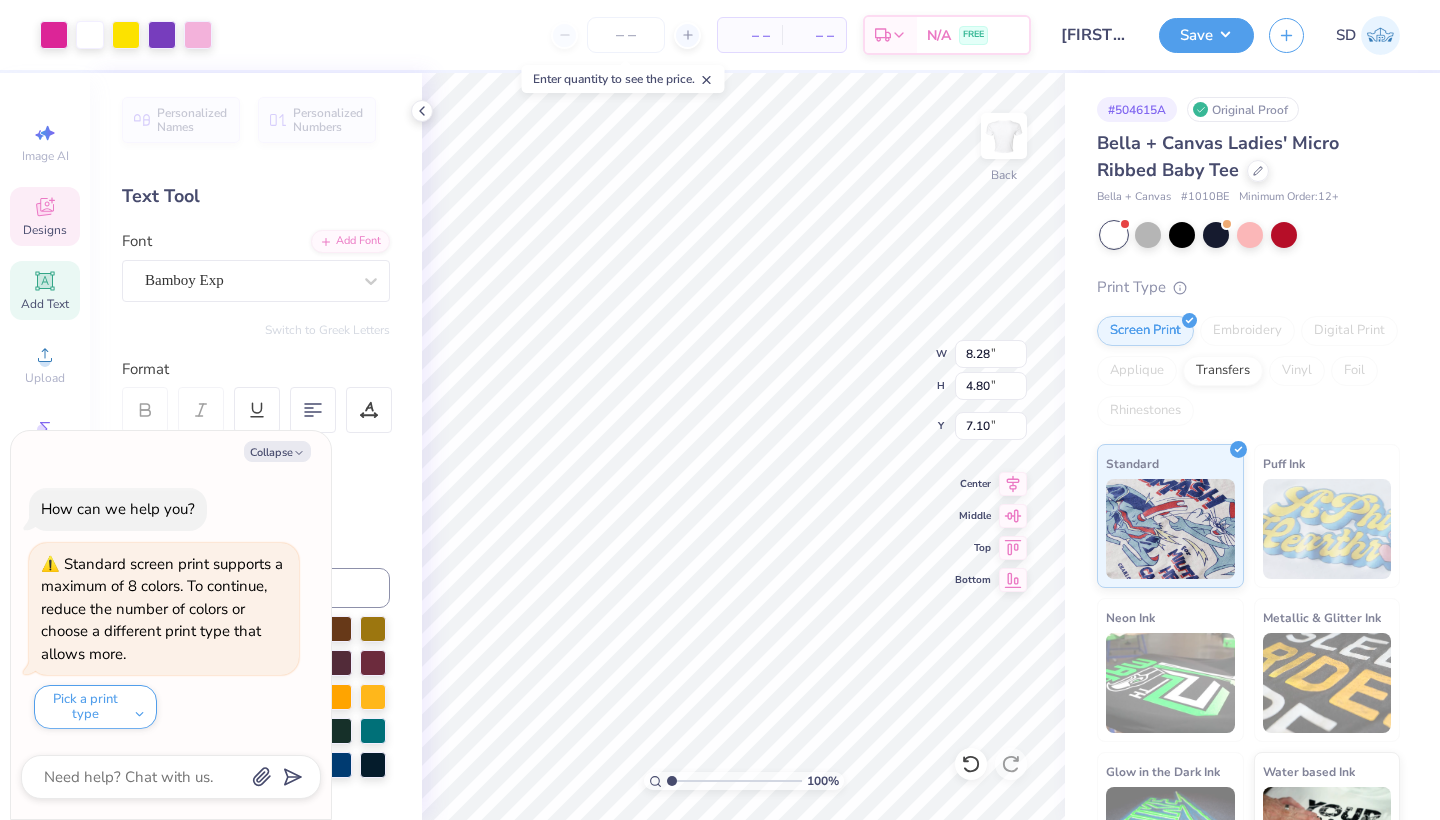 type on "x" 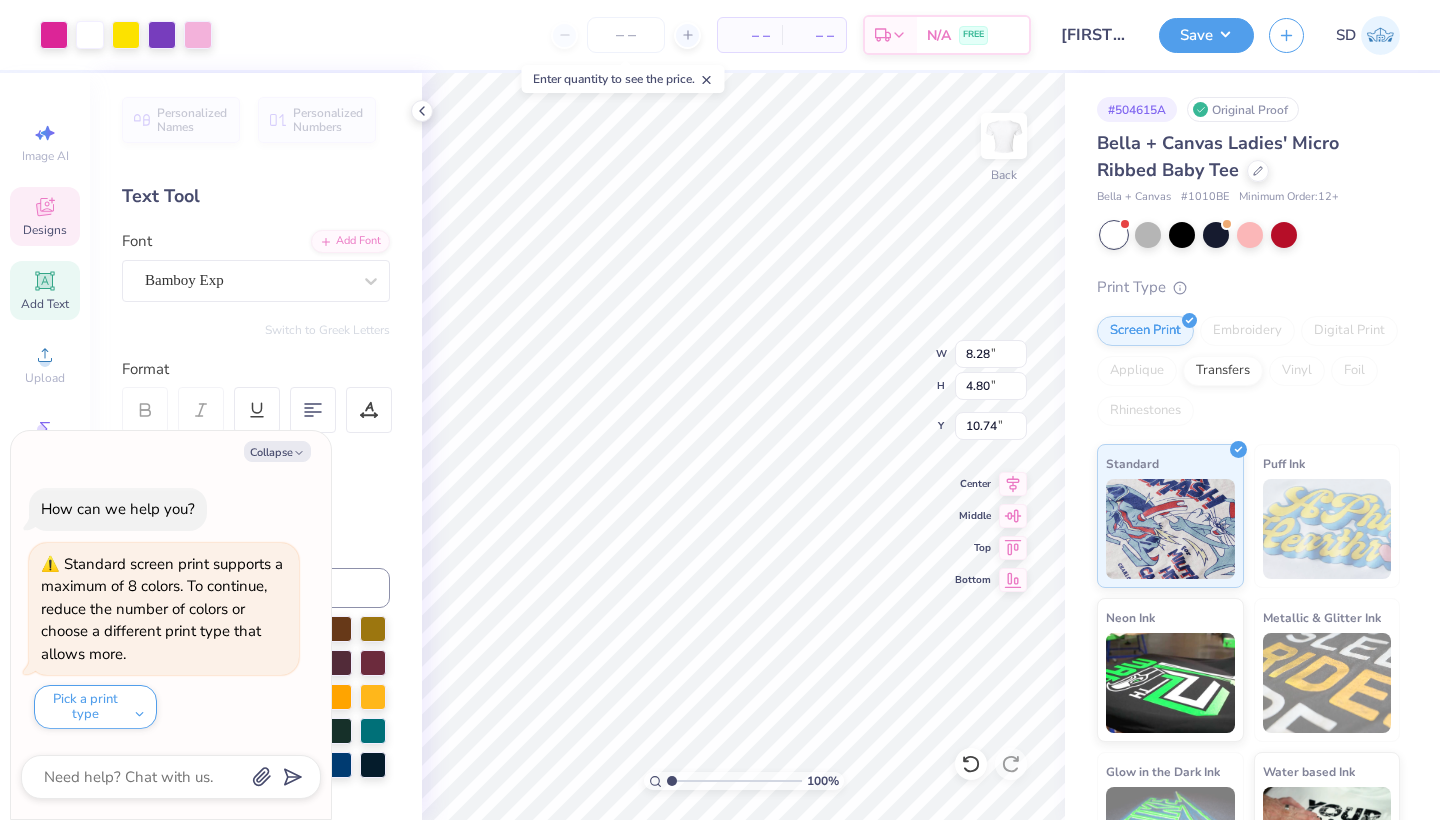 type on "x" 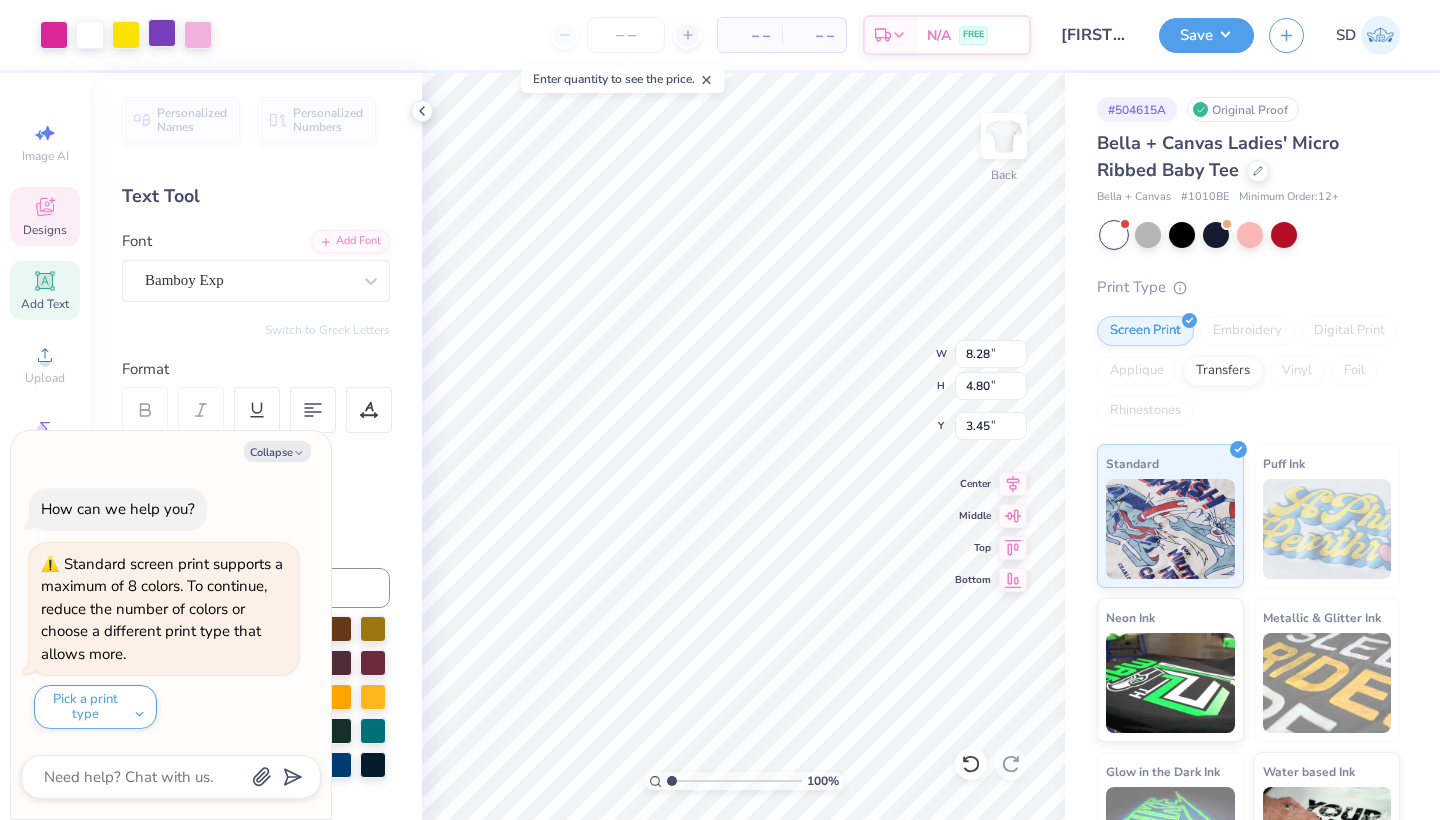 click at bounding box center (162, 33) 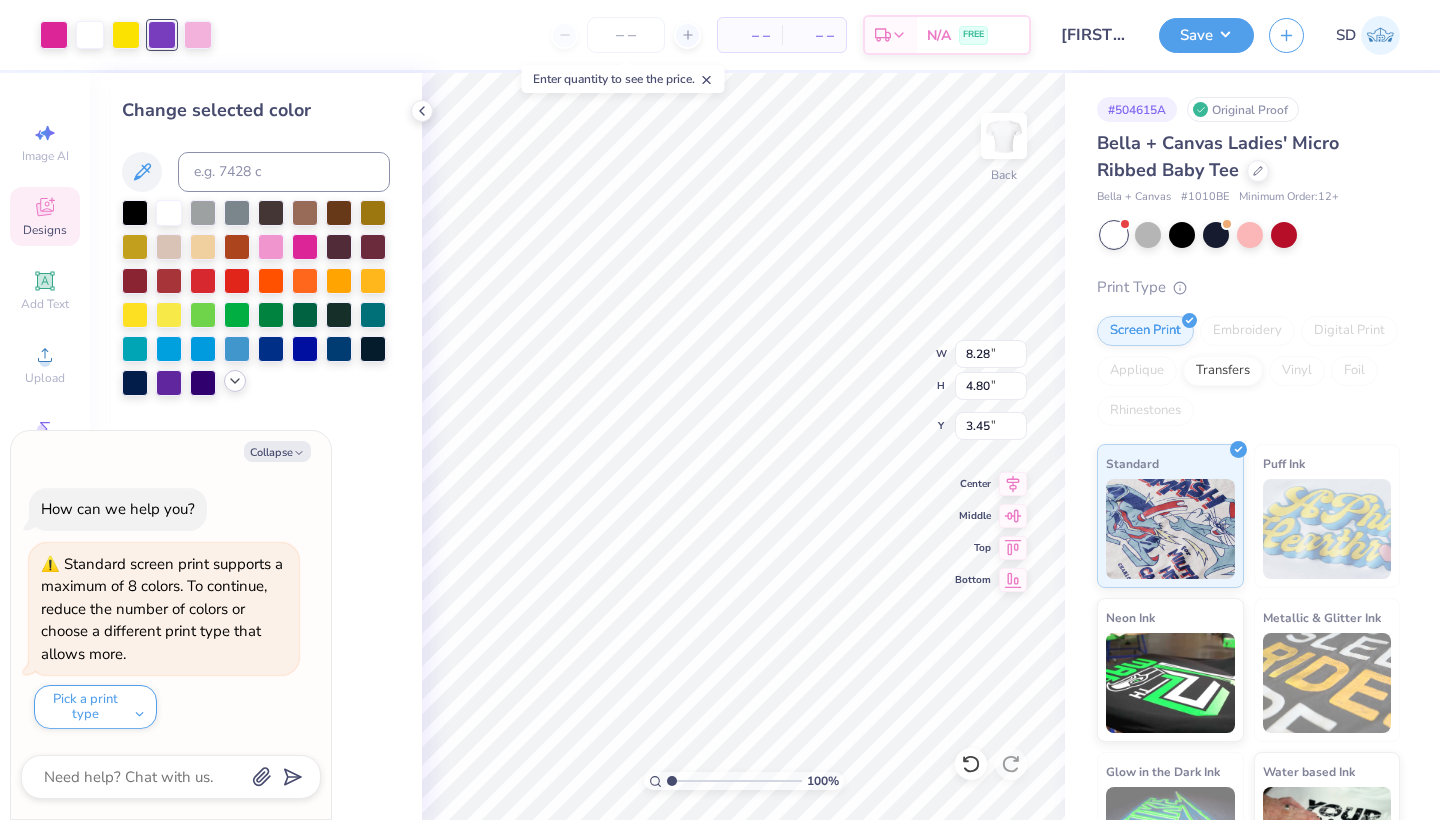 click at bounding box center [235, 381] 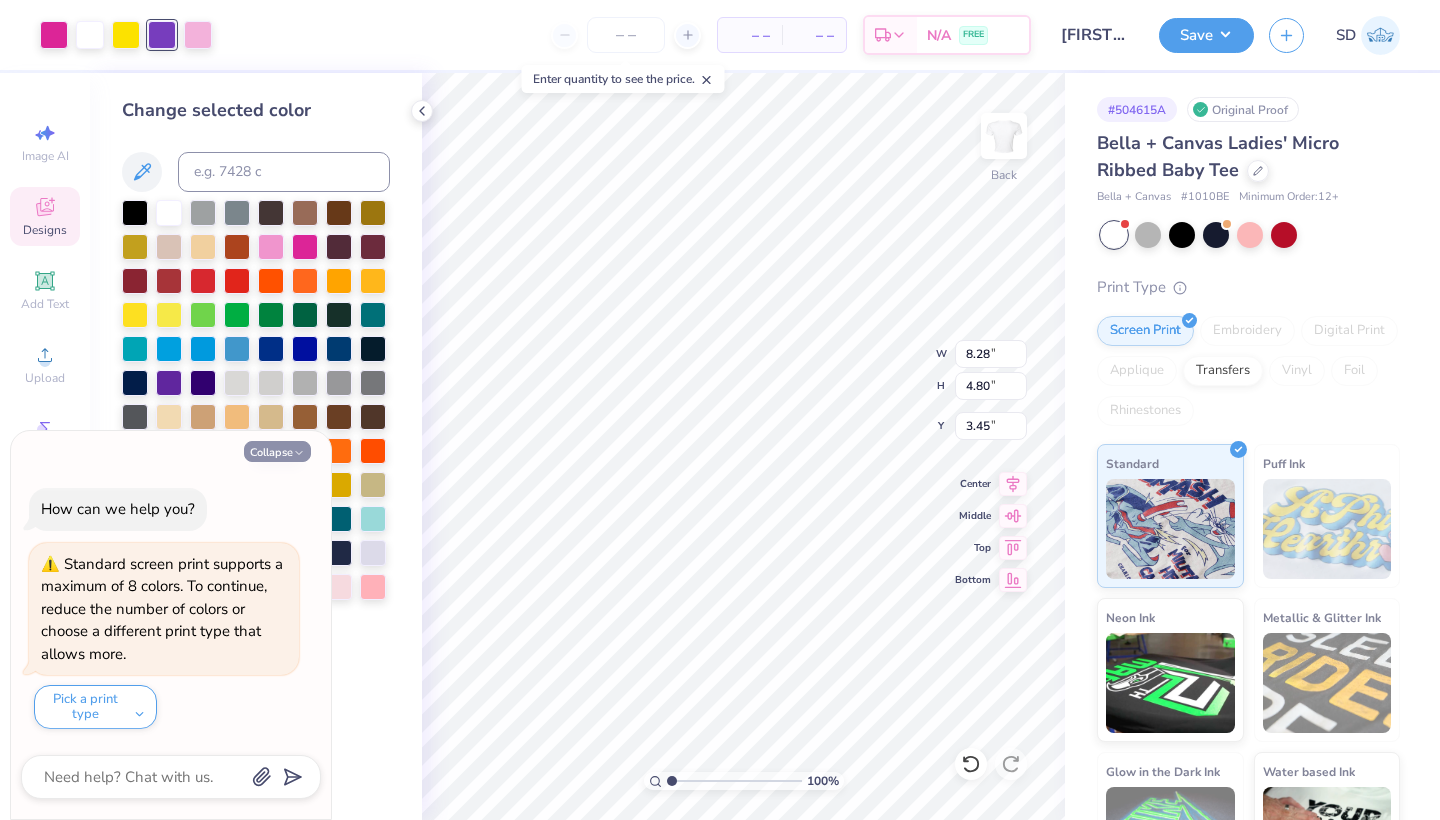 click on "Collapse" at bounding box center [277, 451] 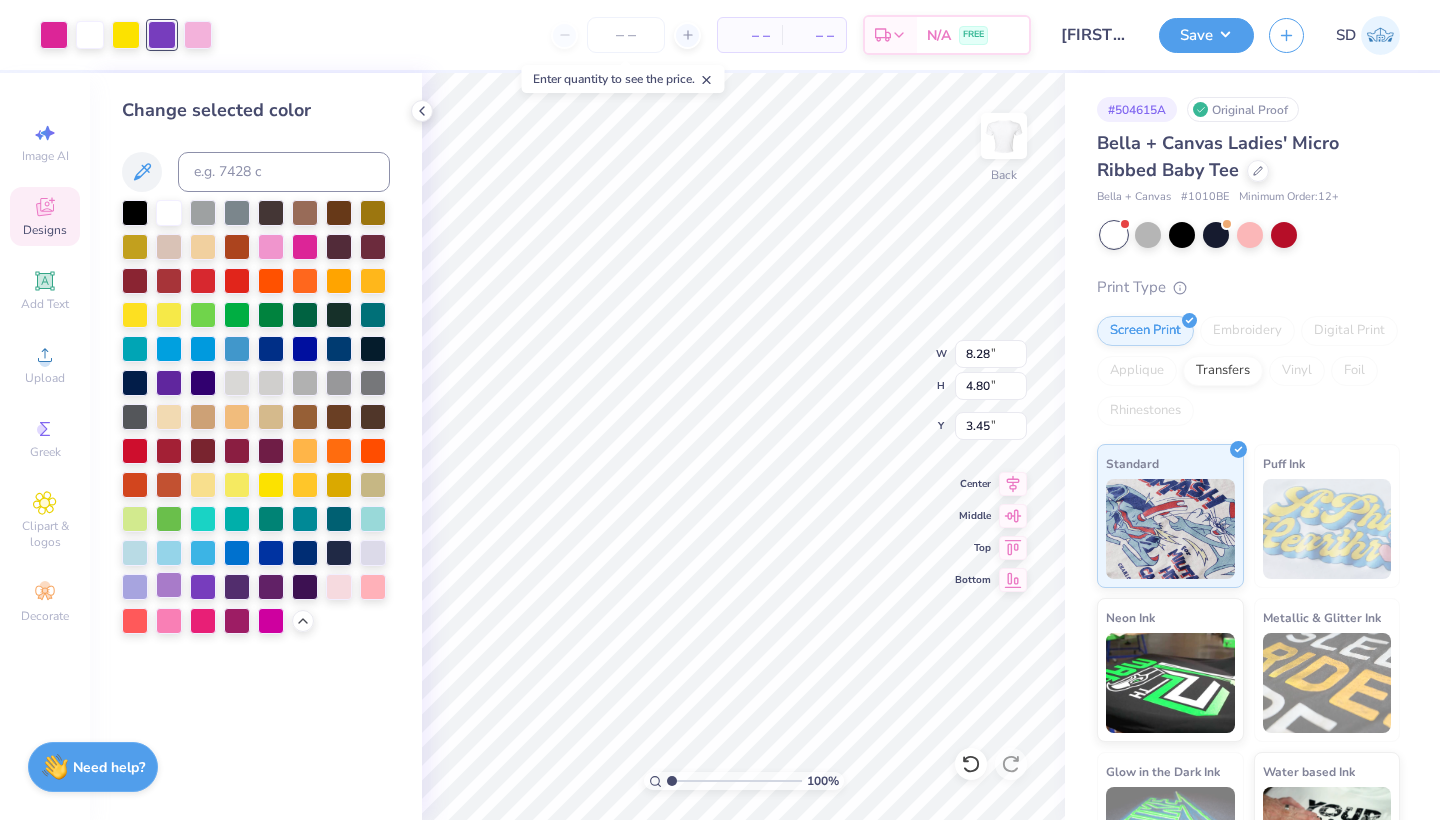 click at bounding box center [169, 585] 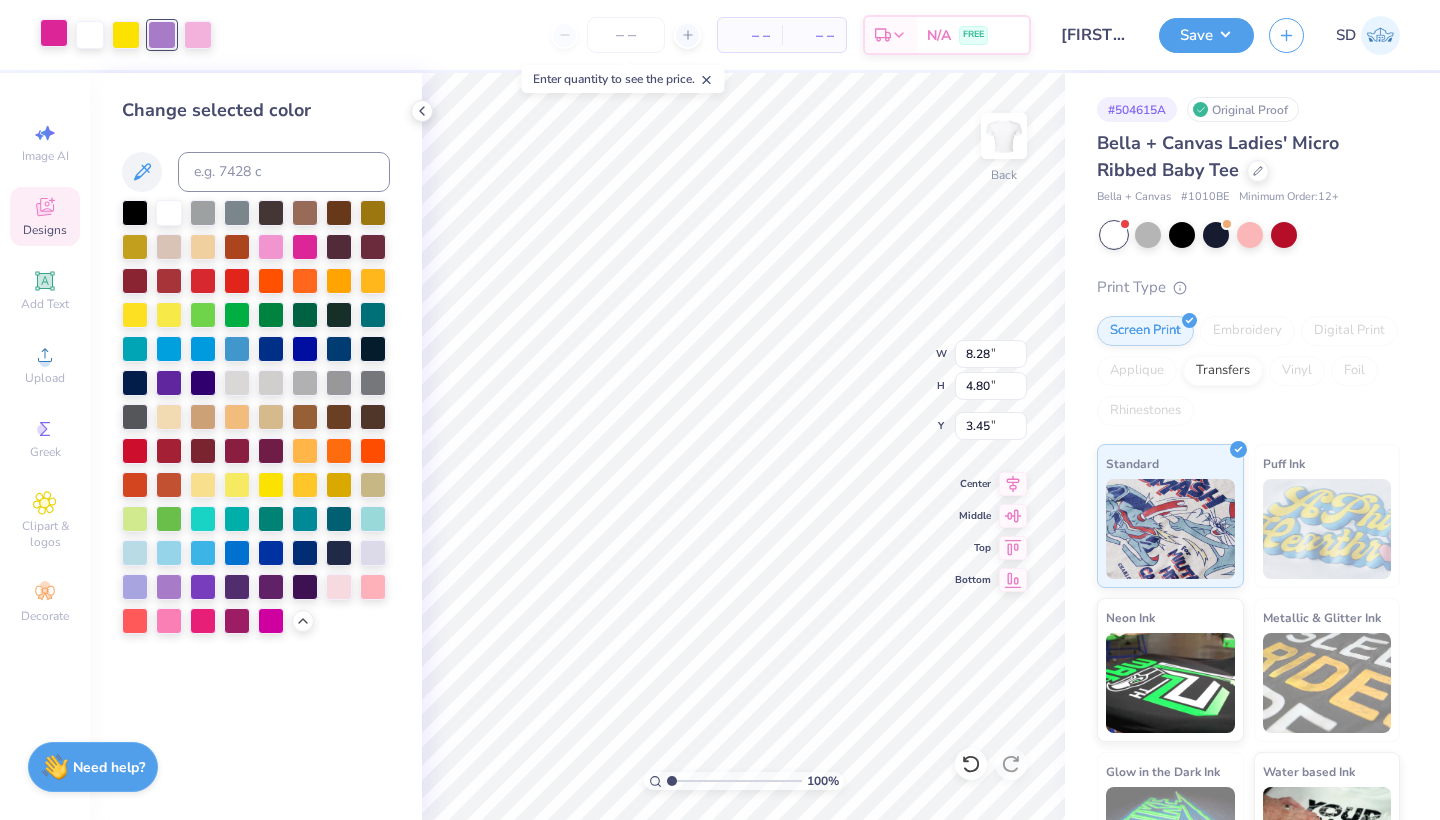 click at bounding box center (54, 33) 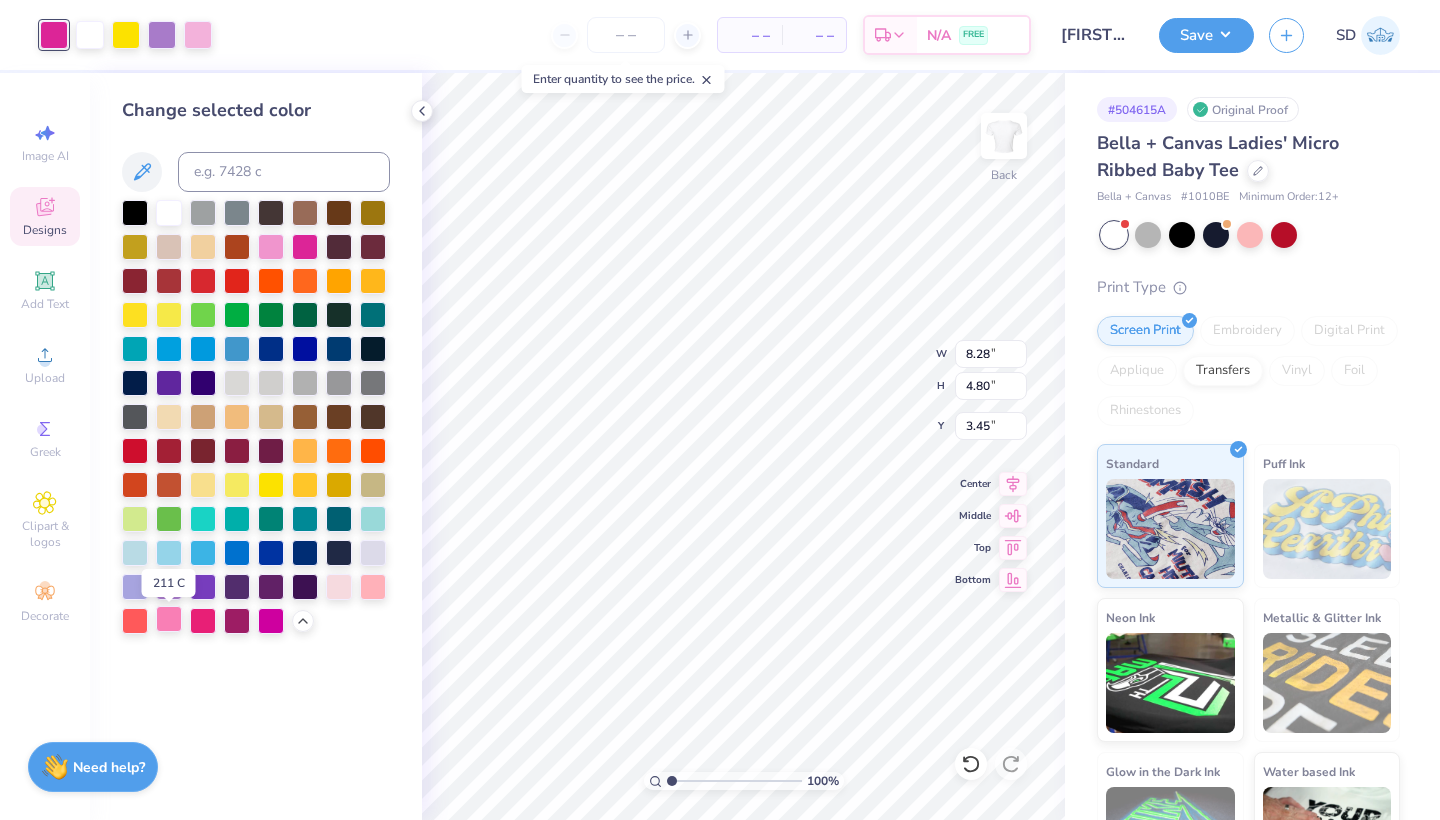 click at bounding box center (169, 619) 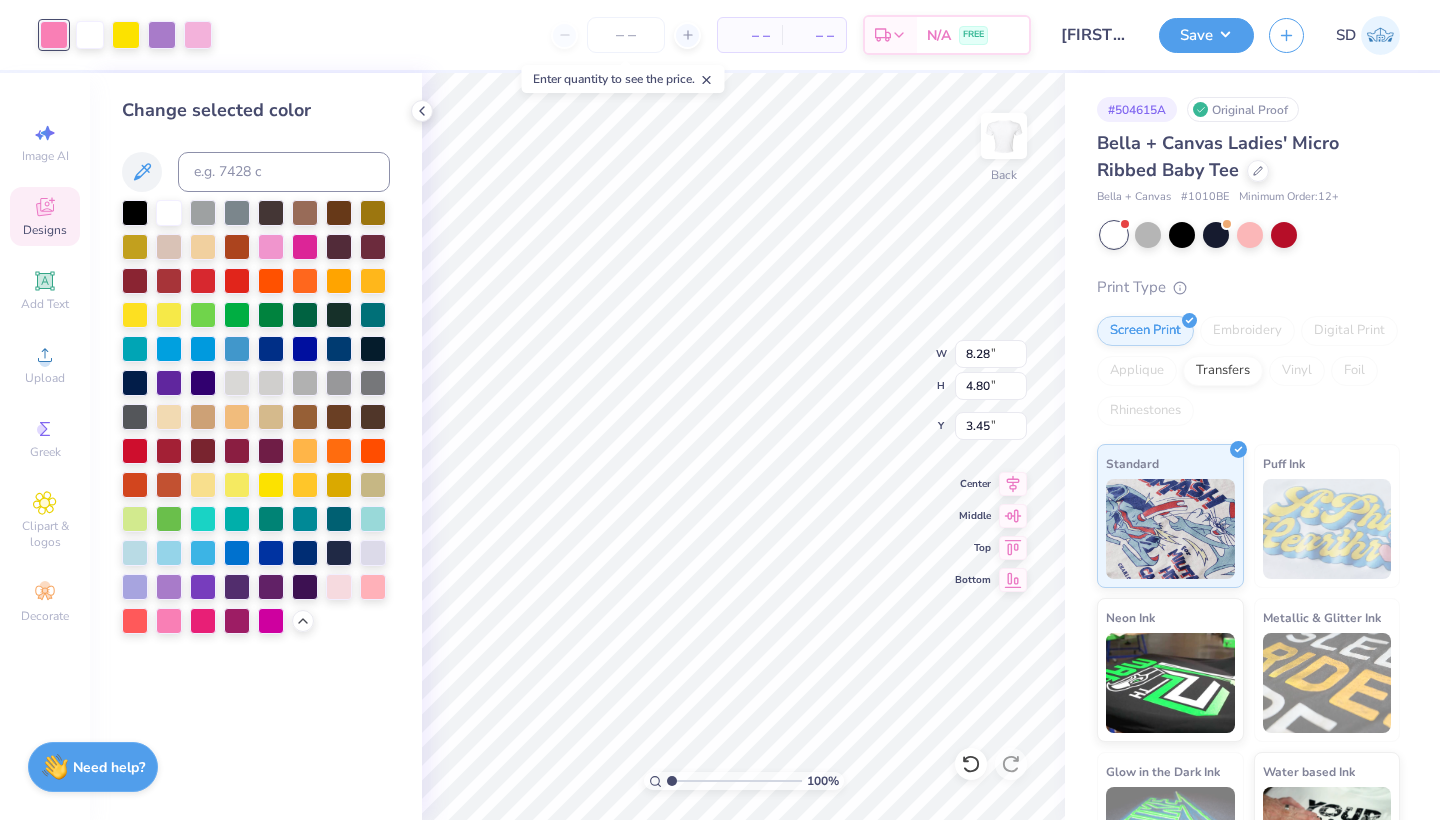 click on "– – Per Item – – Total Est.  Delivery N/A FREE" at bounding box center [629, 35] 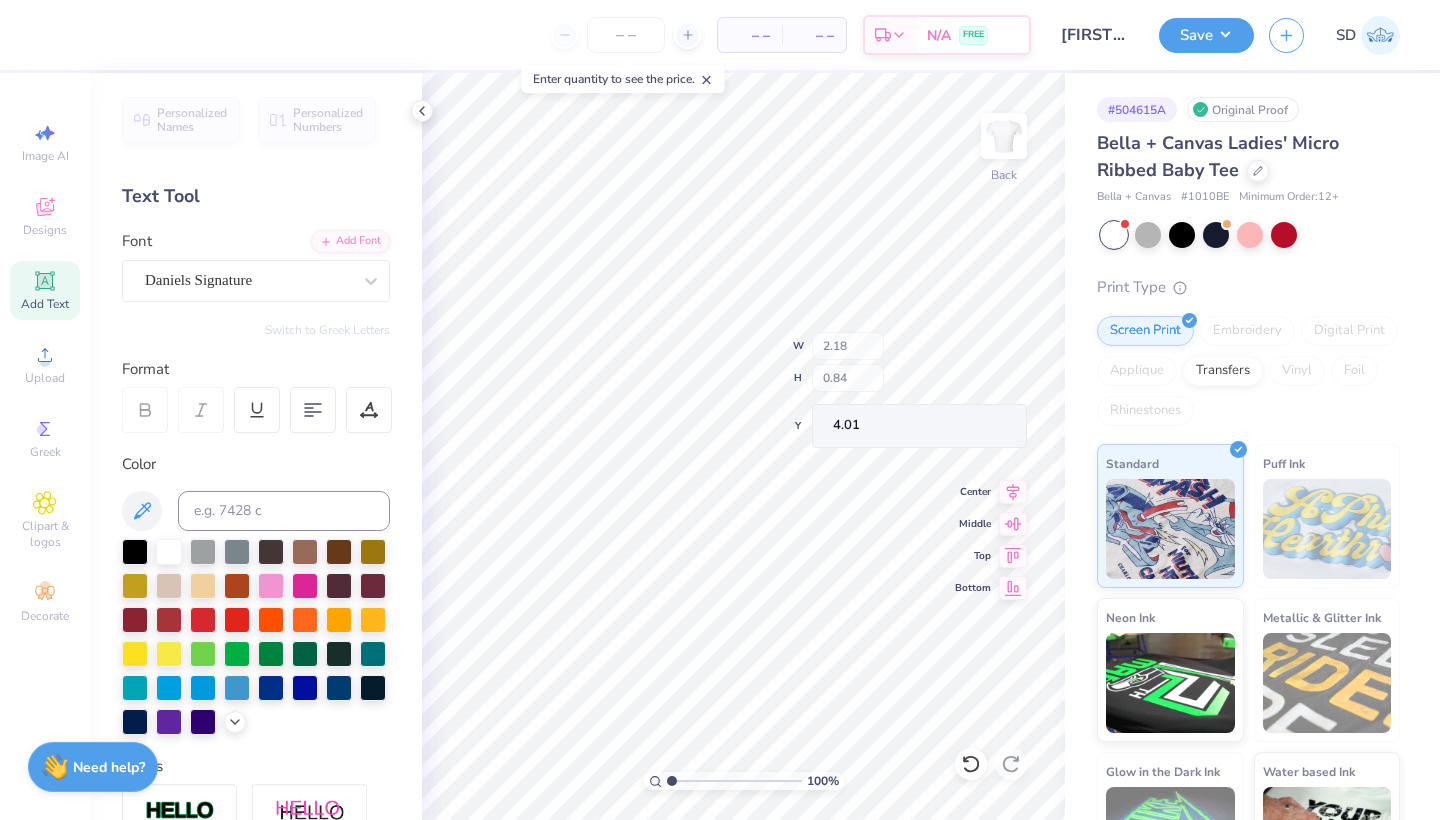 type on "4.38" 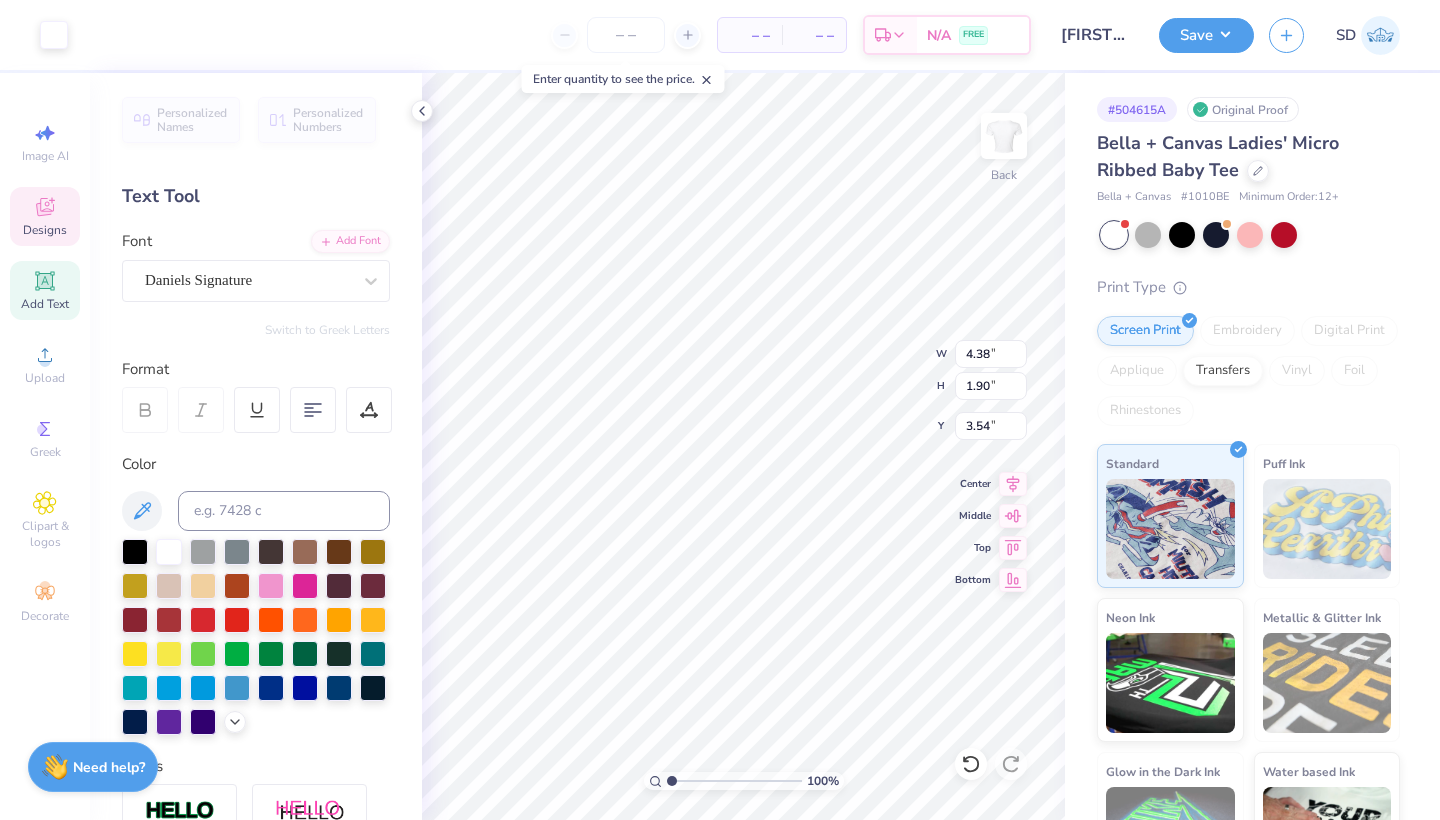 type on "2.18" 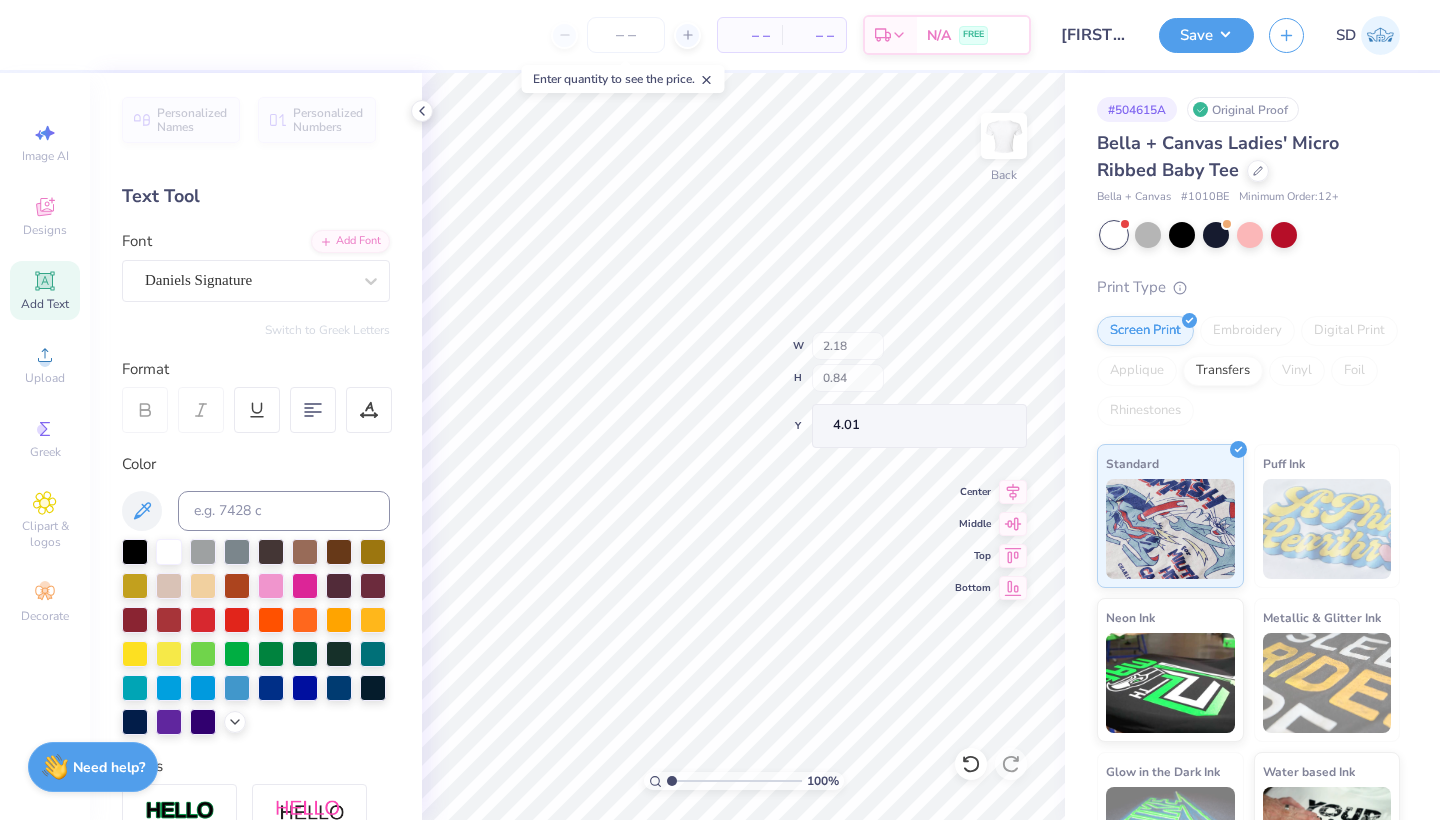 type on "4.38" 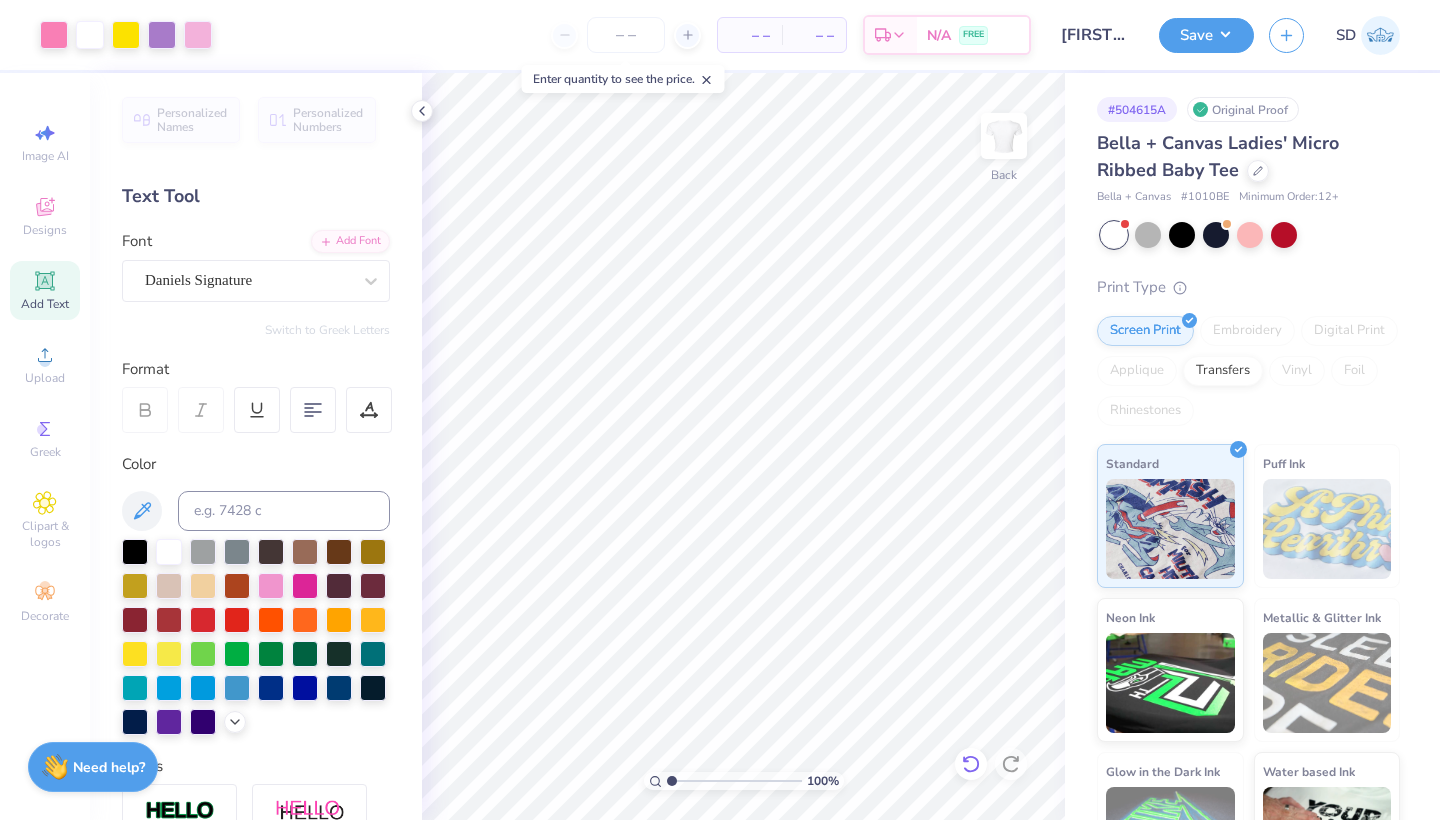 click 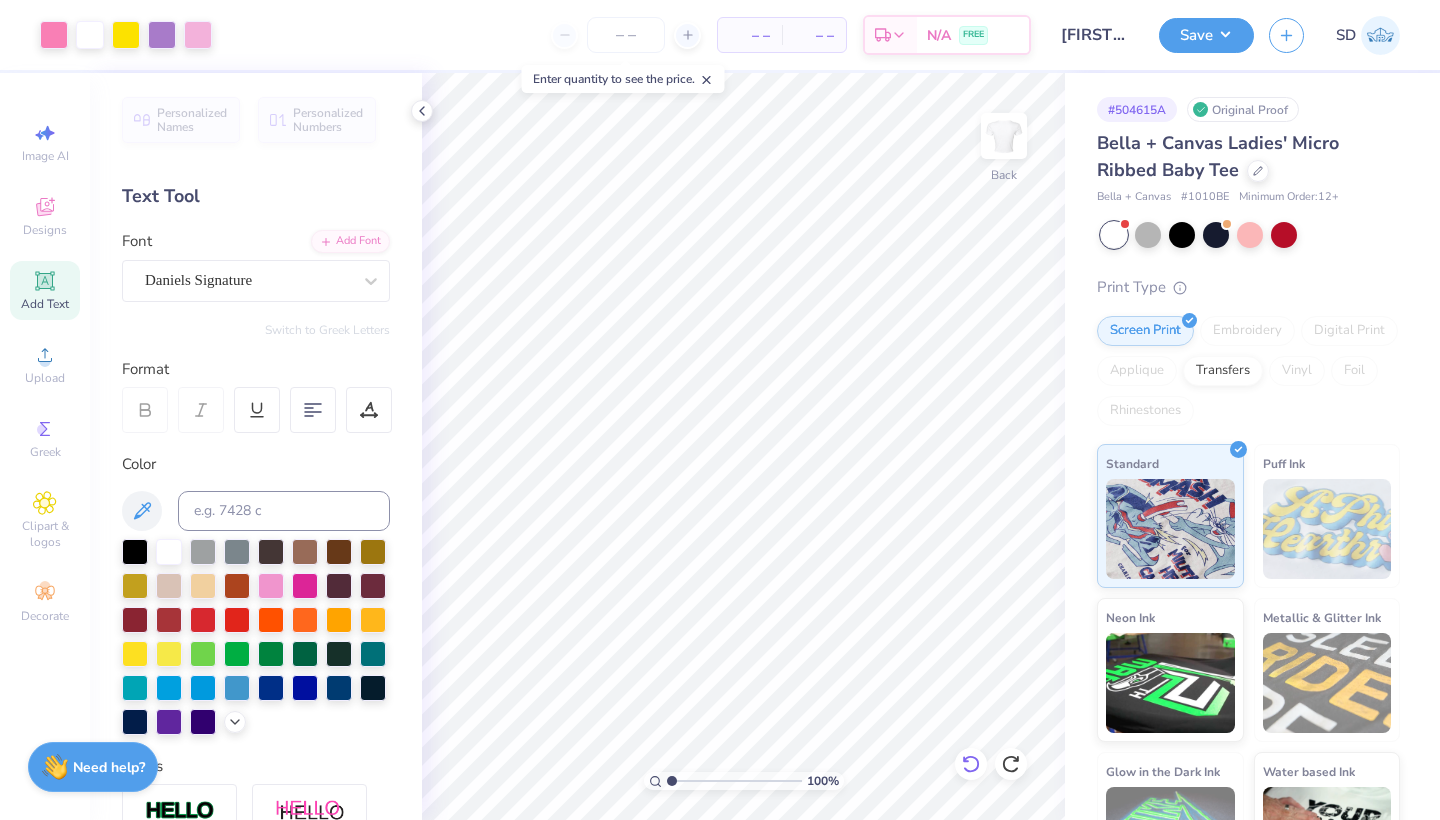 click 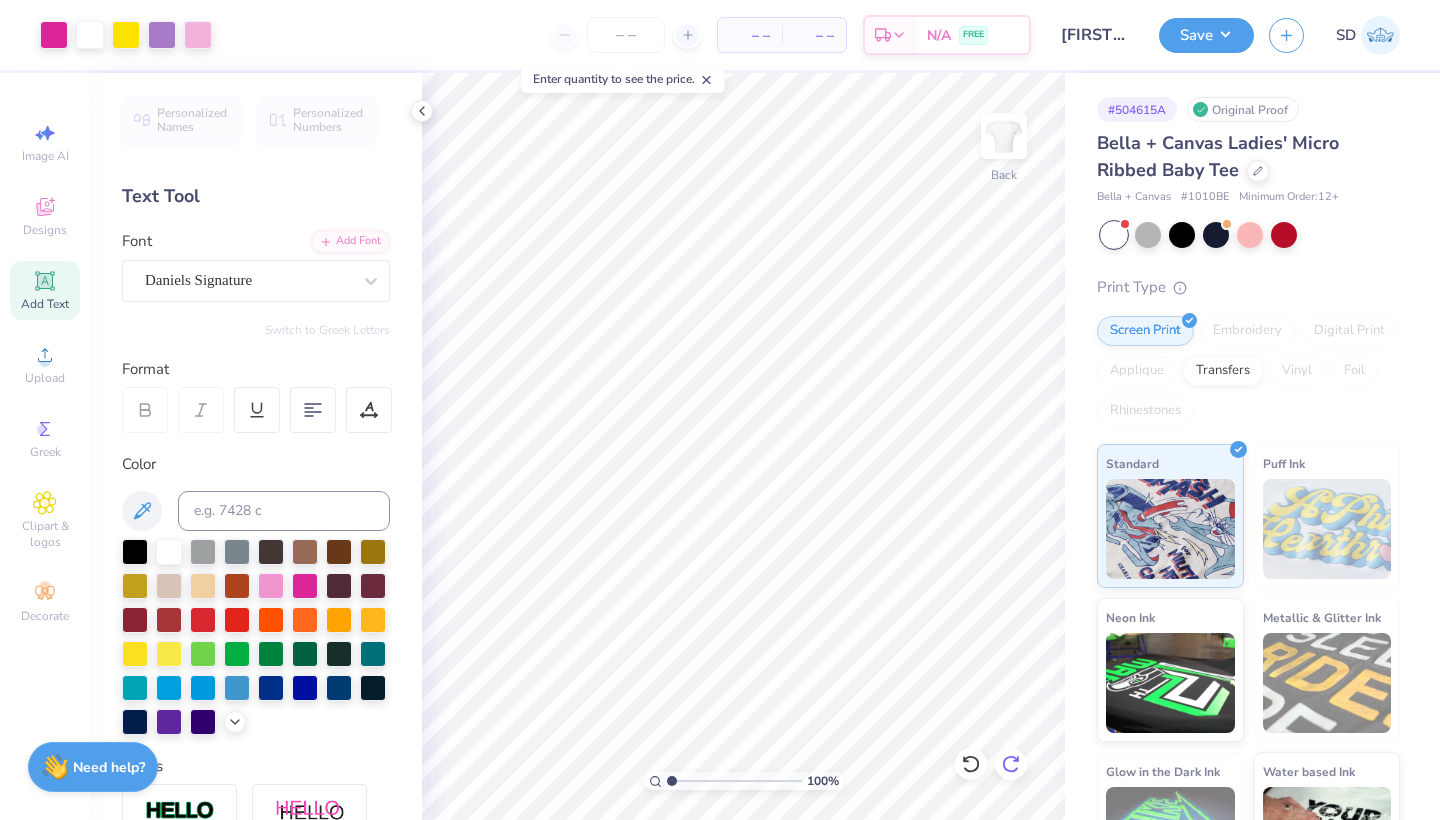 click 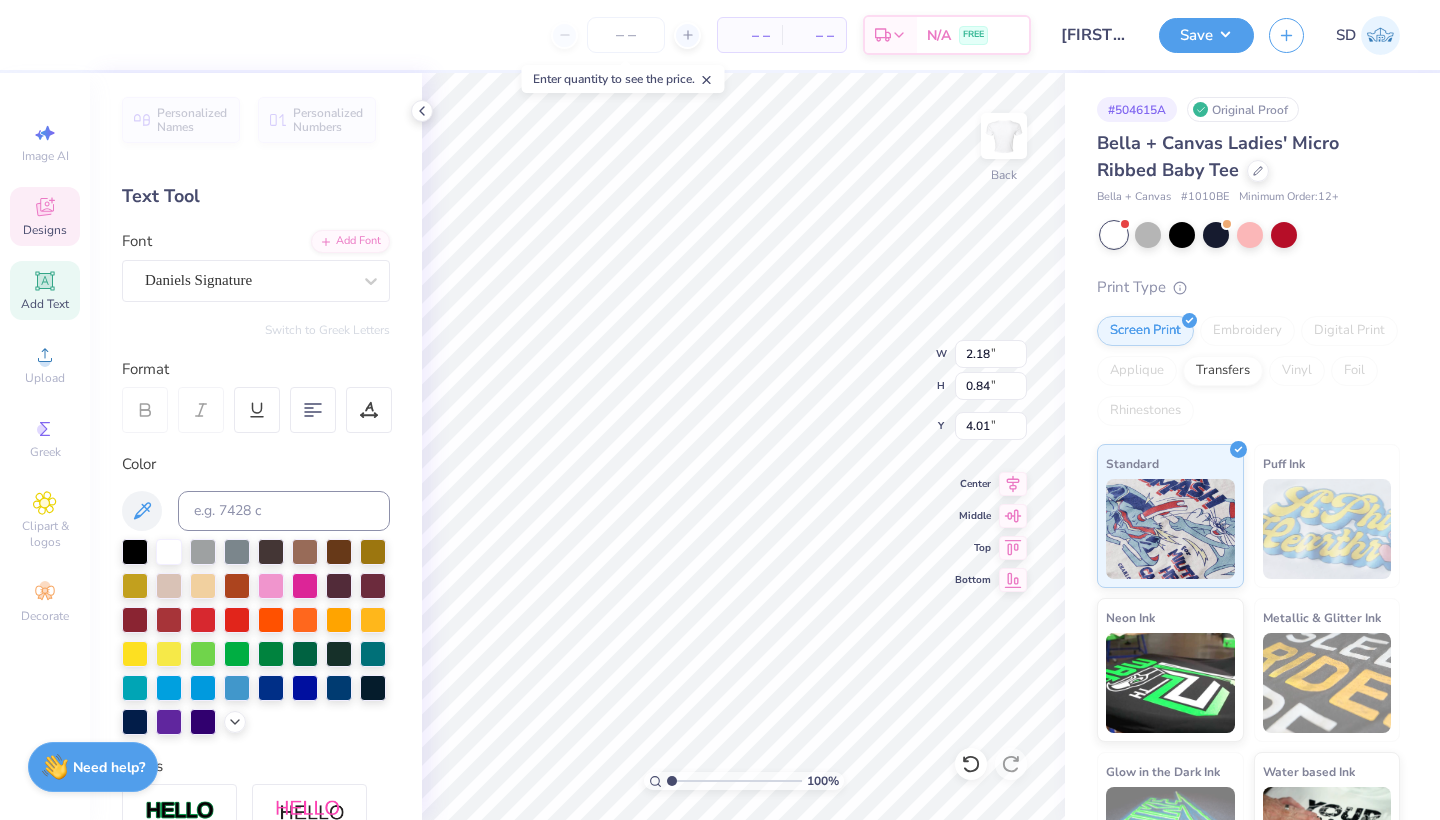 type on "Fall" 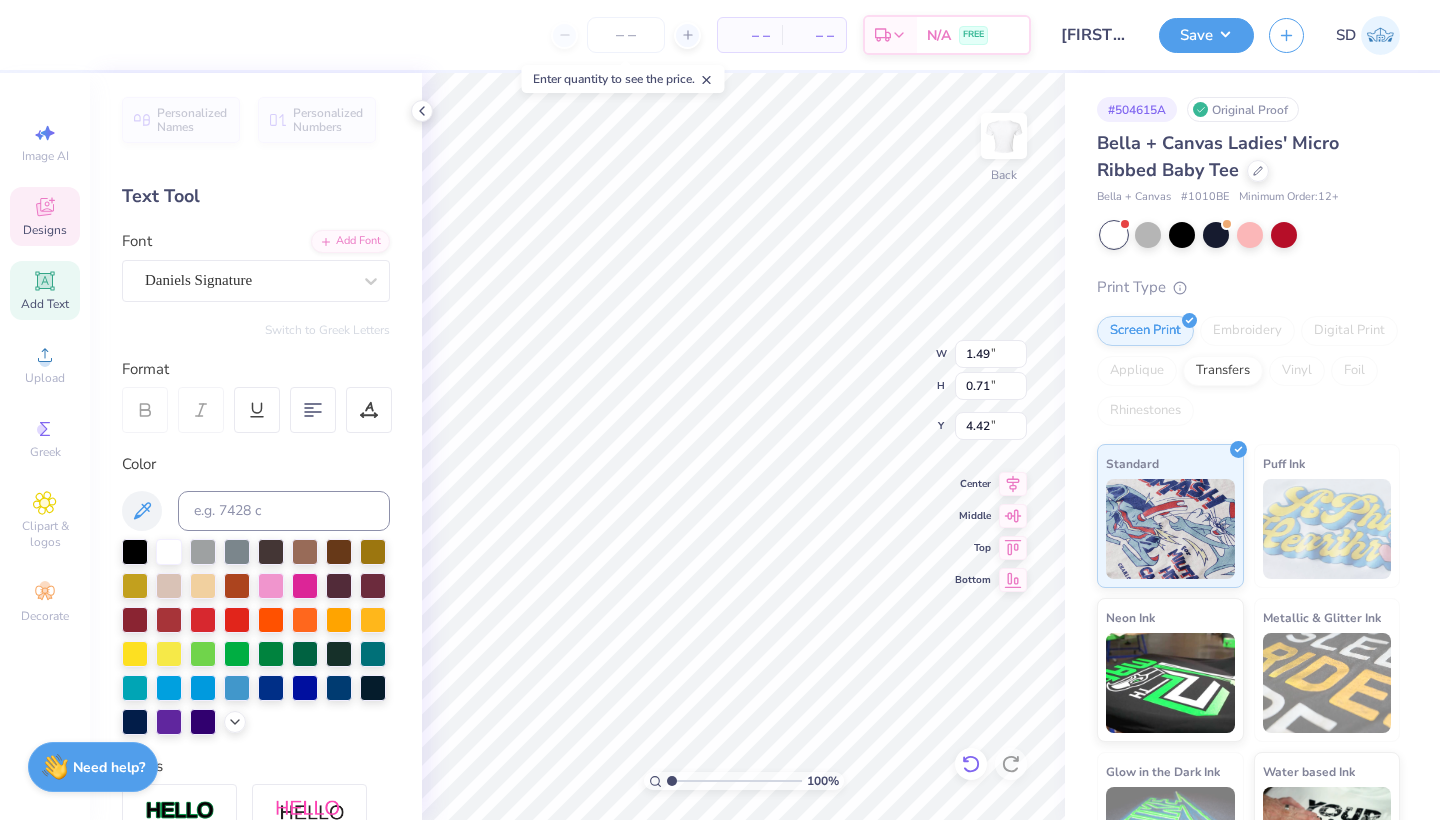 click 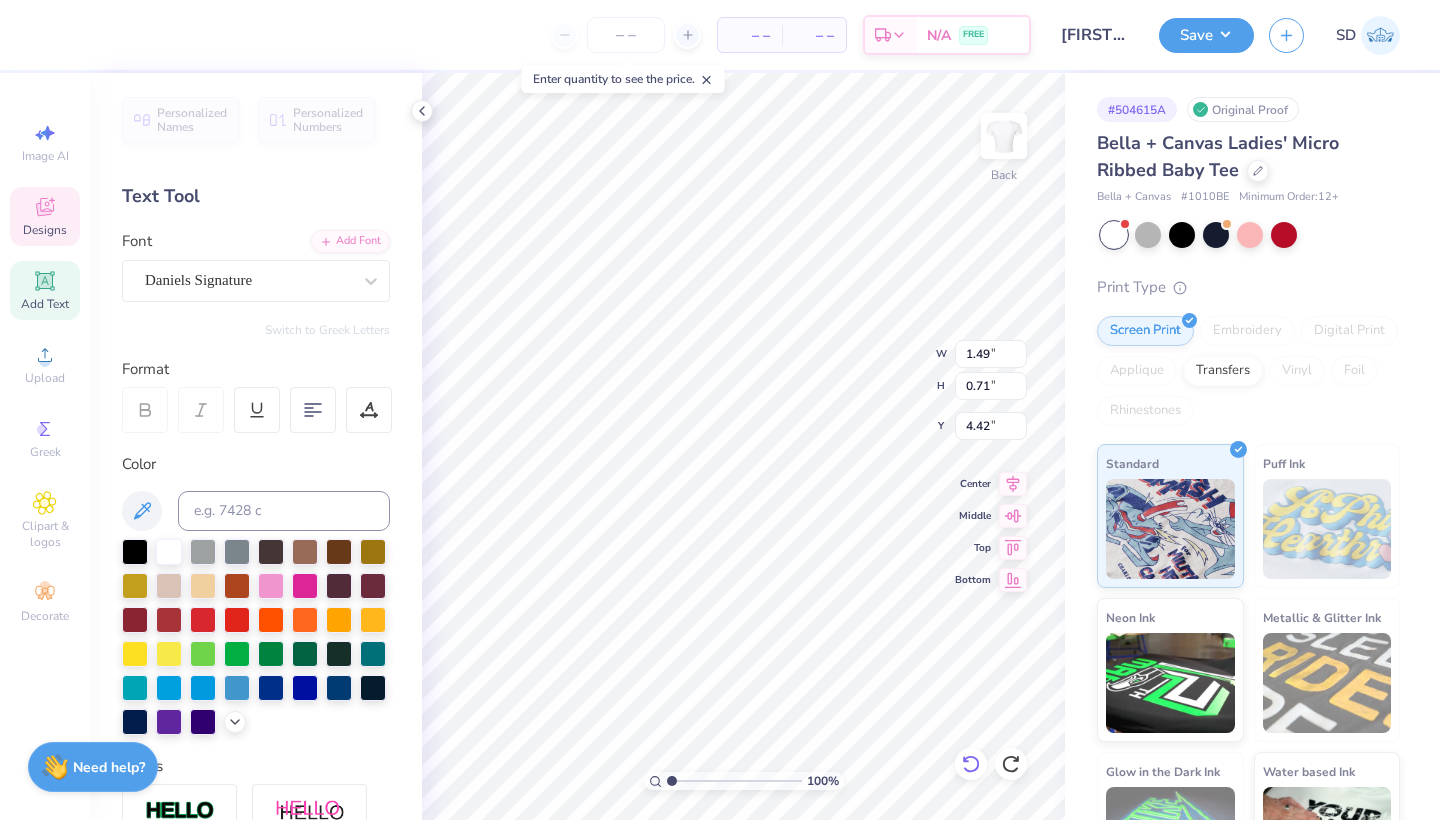 type on "4.50" 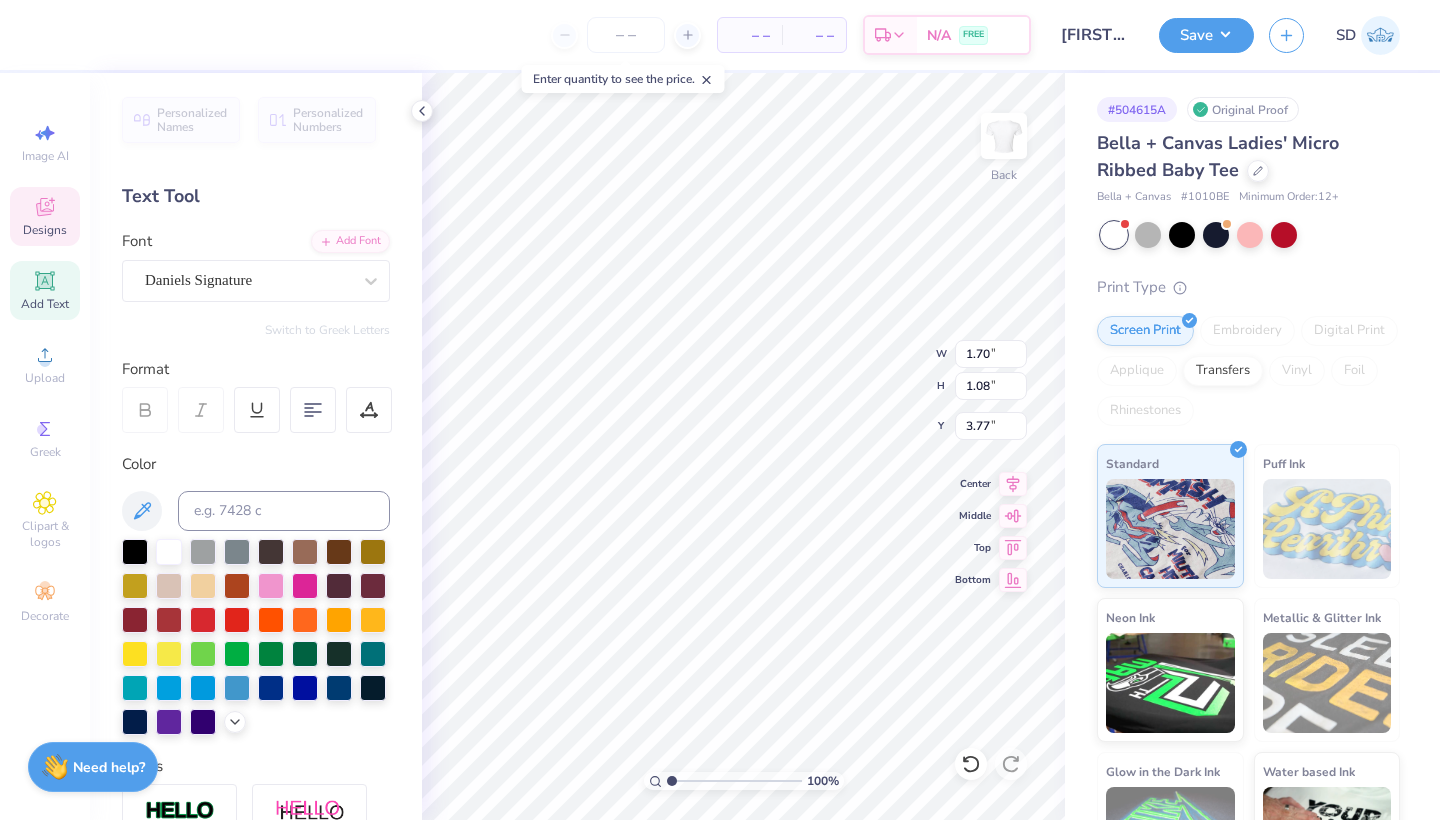 type on "3.00" 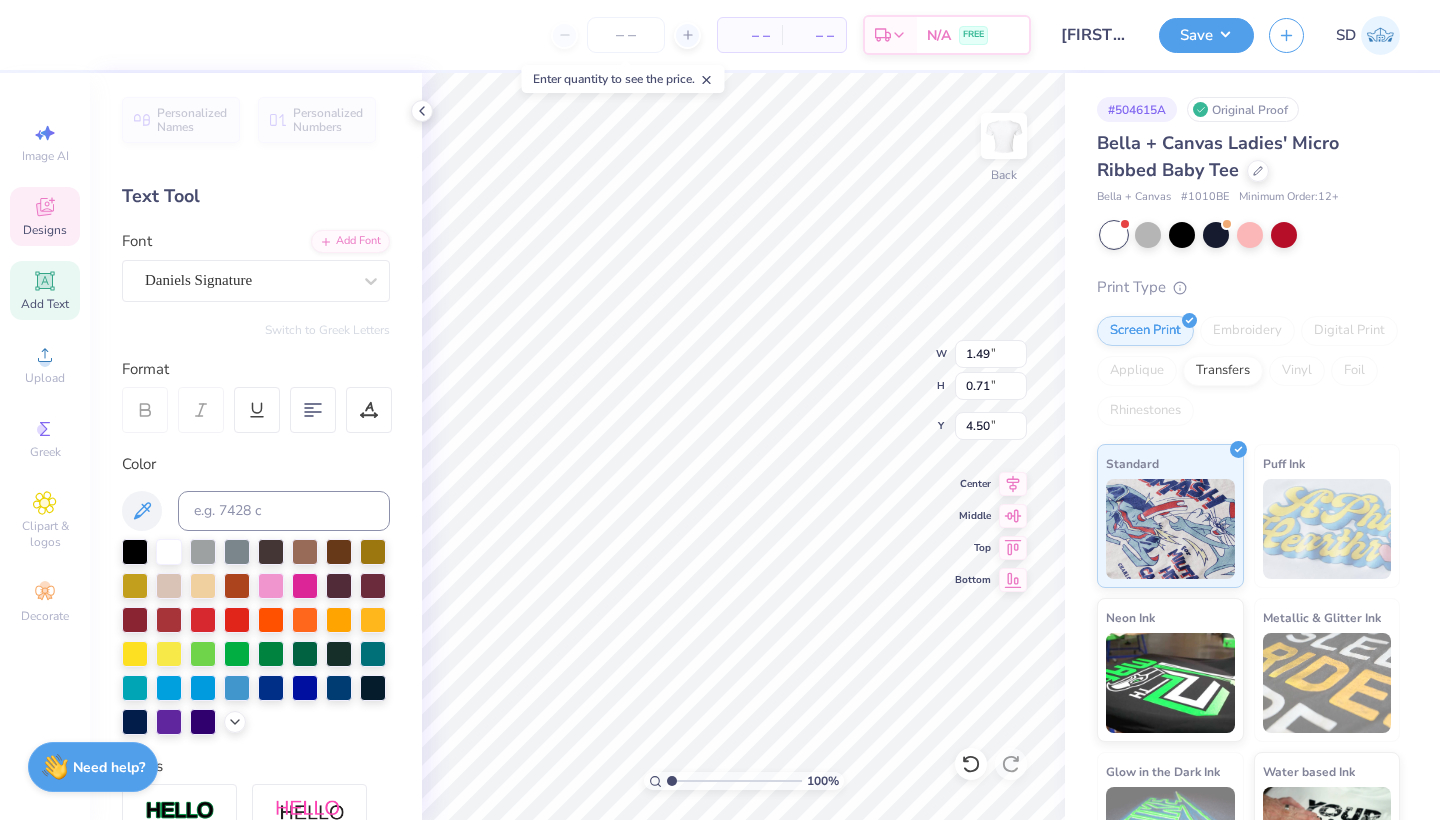 type on "4.06" 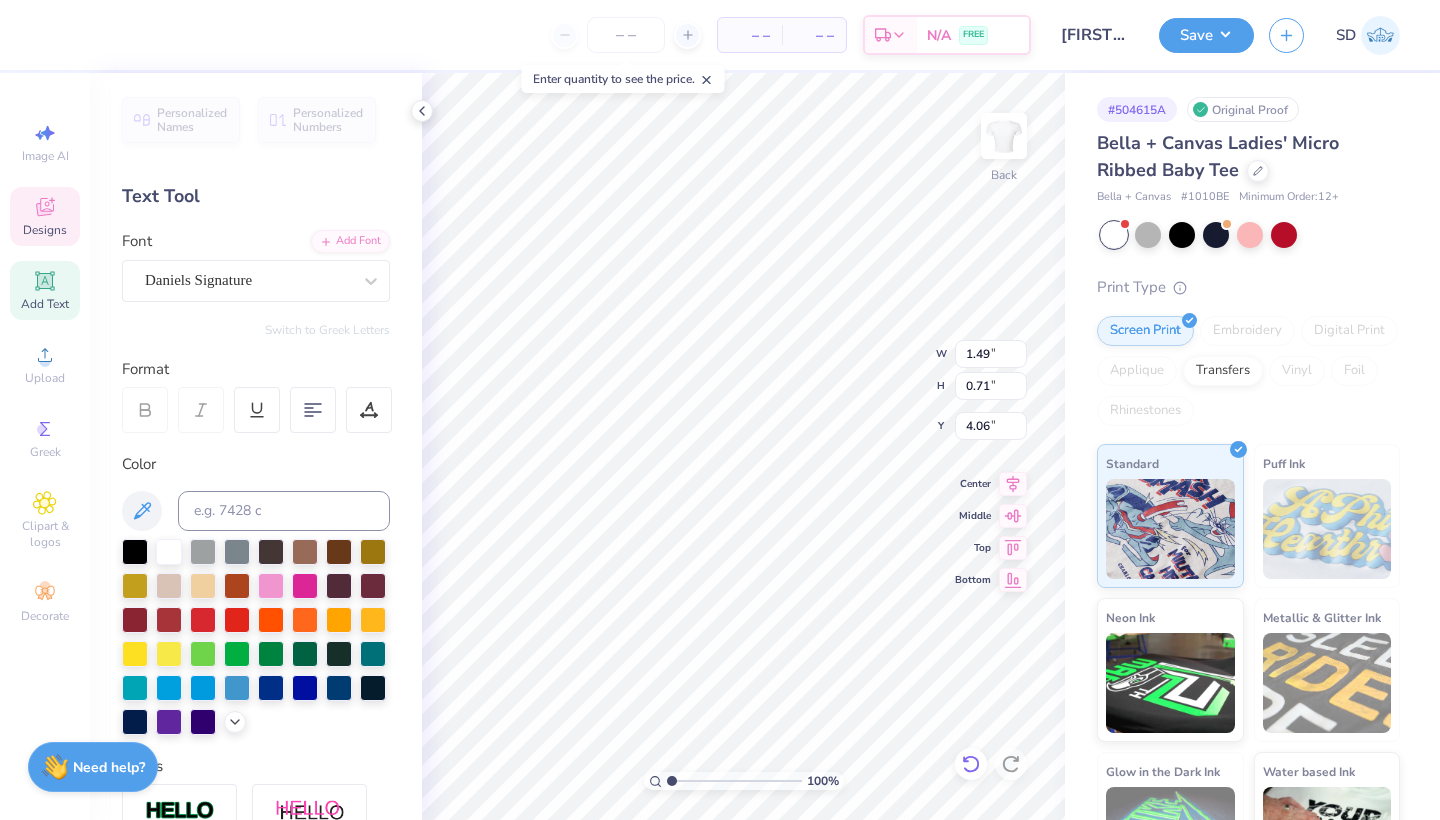 type on "Bd" 